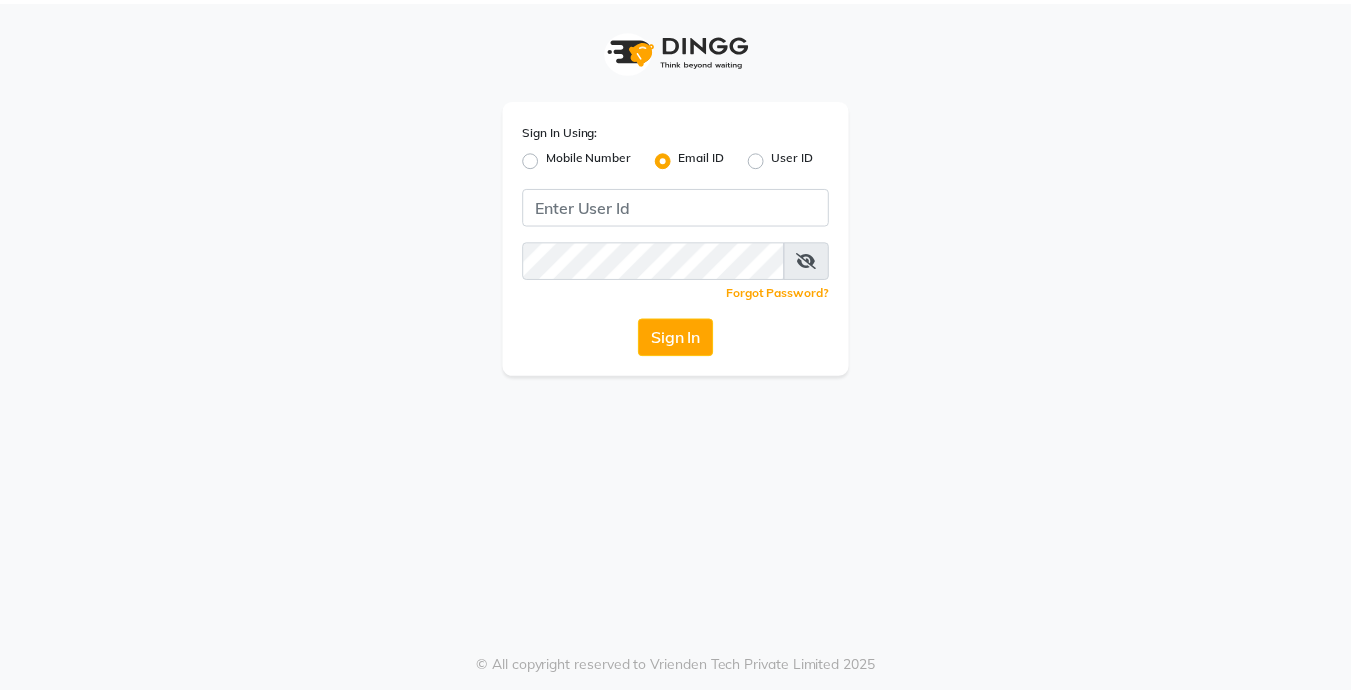 scroll, scrollTop: 0, scrollLeft: 0, axis: both 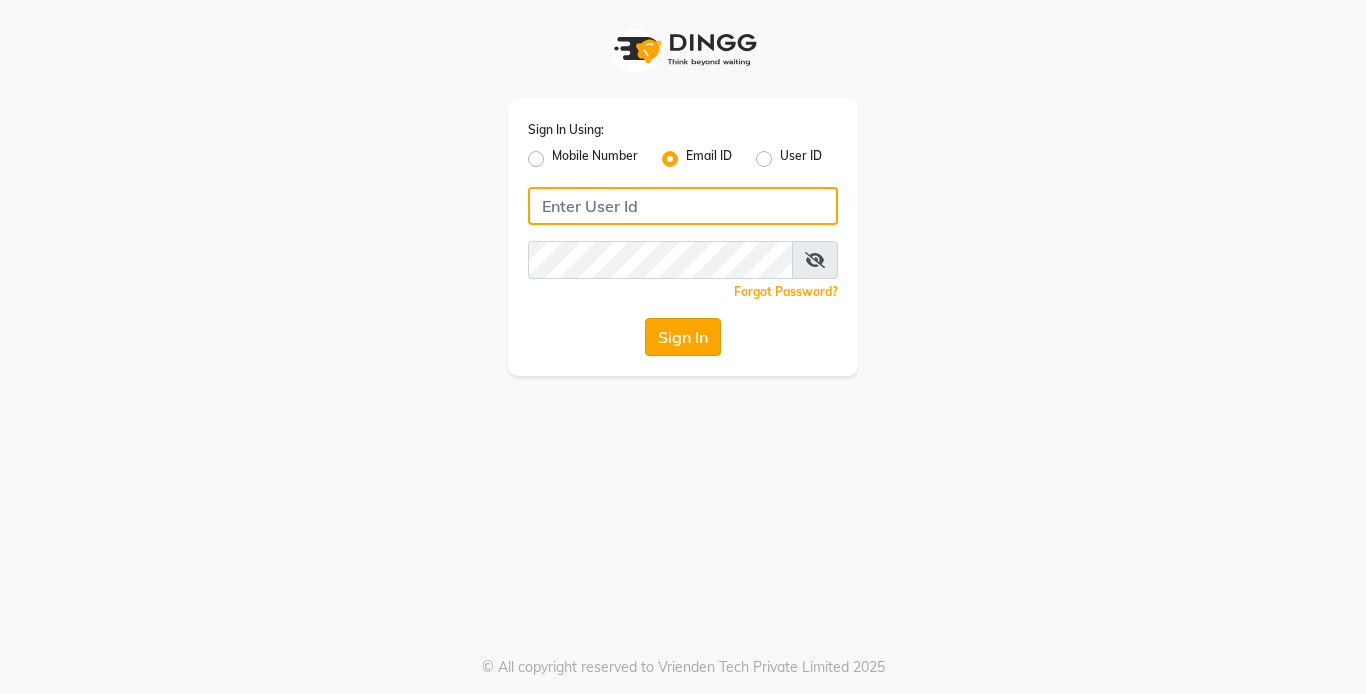 type on "reception@[EXAMPLE.COM]" 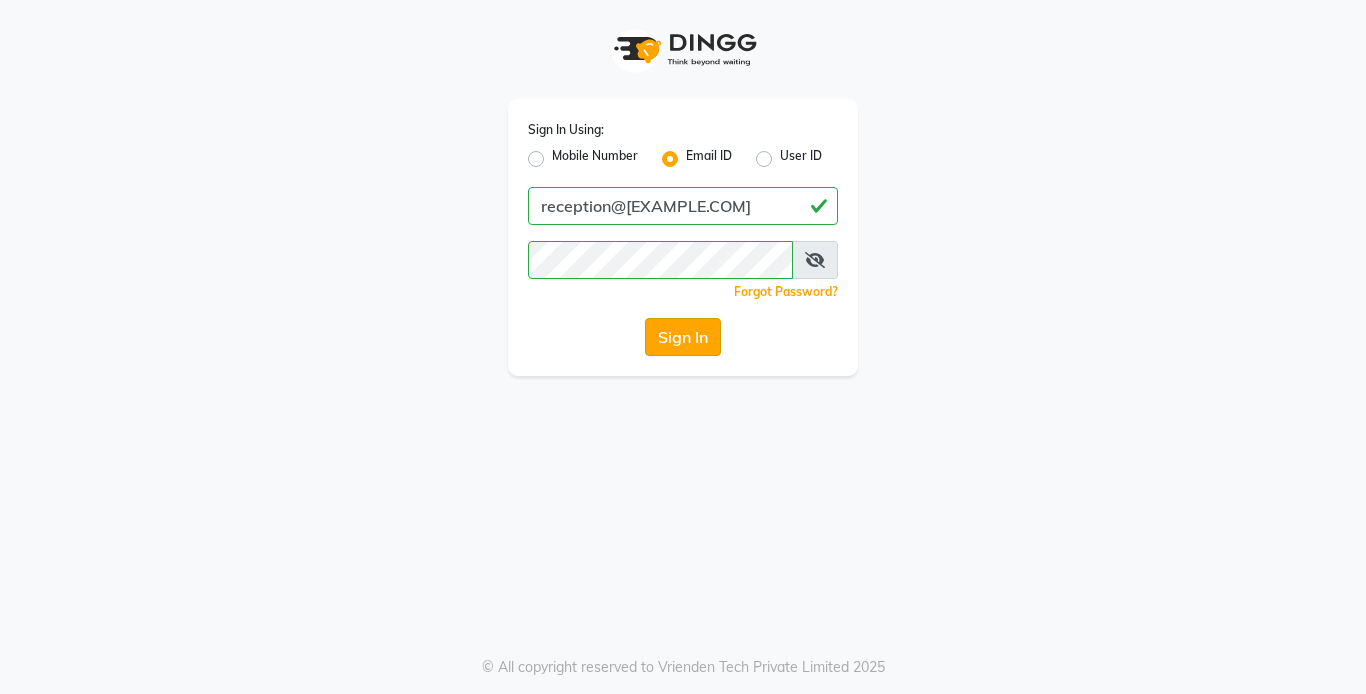click on "Sign In" 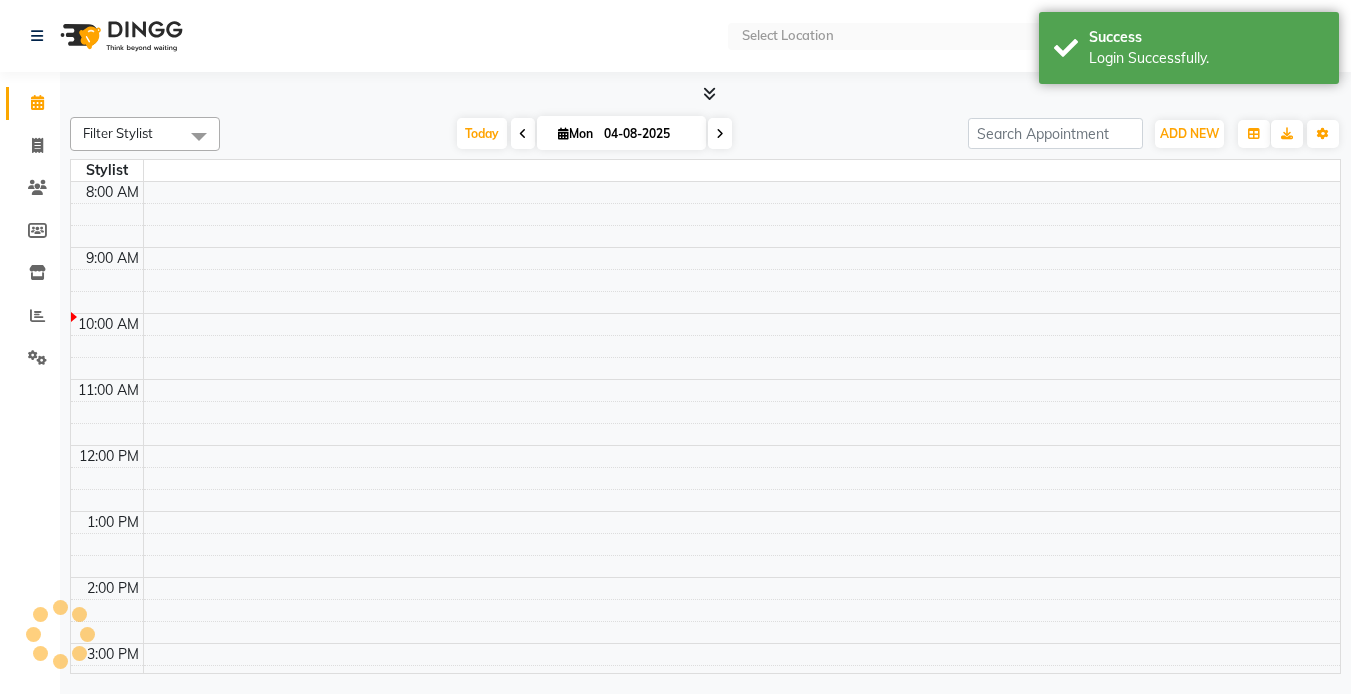 select on "en" 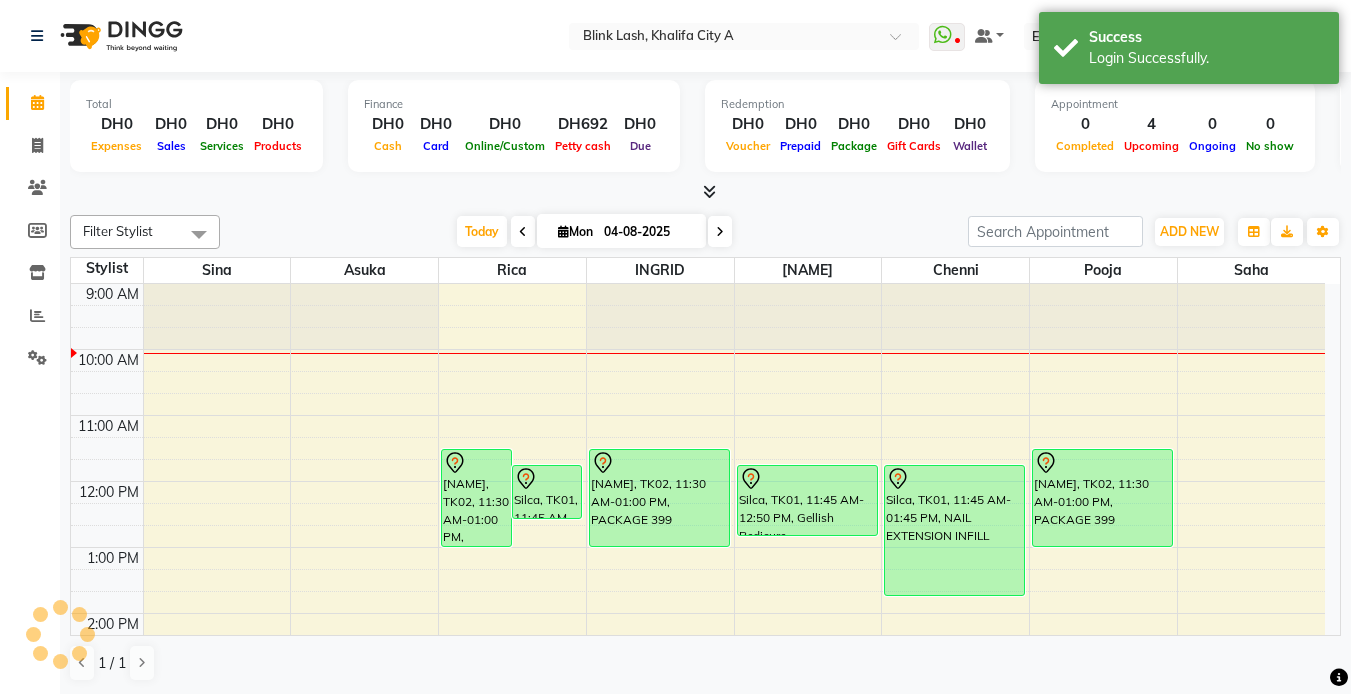 scroll, scrollTop: 0, scrollLeft: 0, axis: both 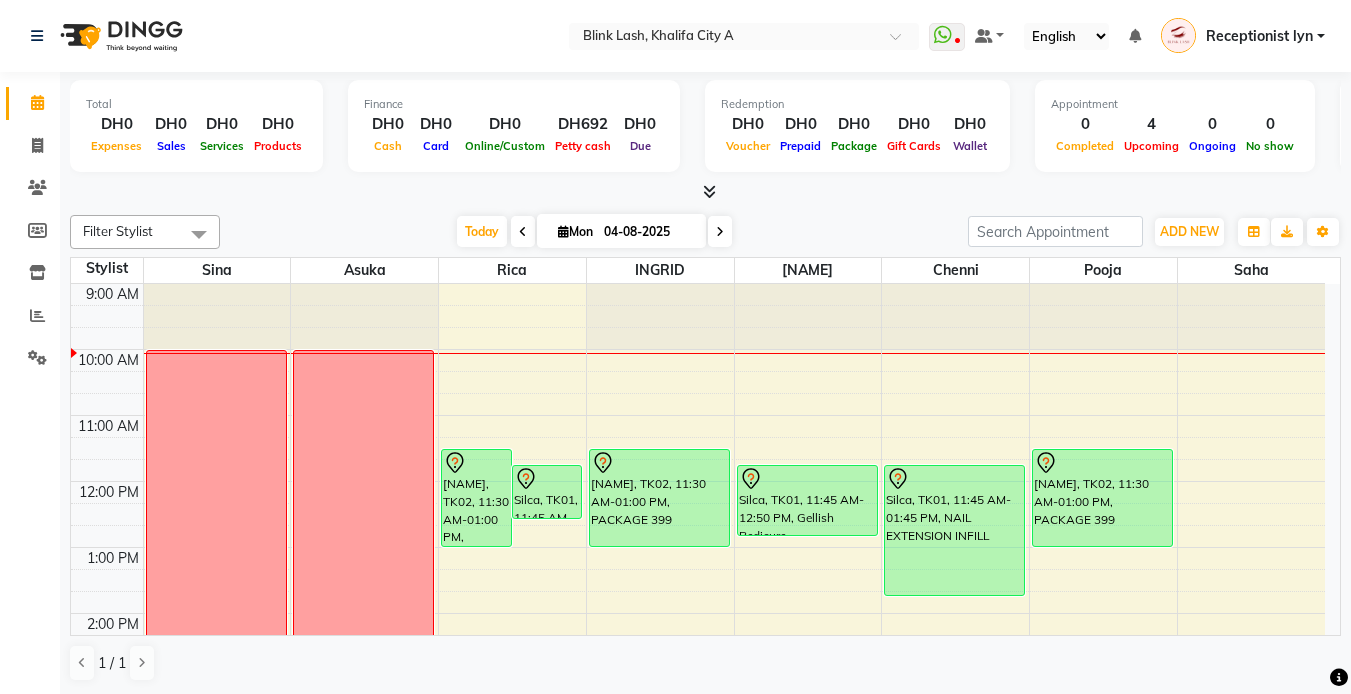 click at bounding box center [720, 231] 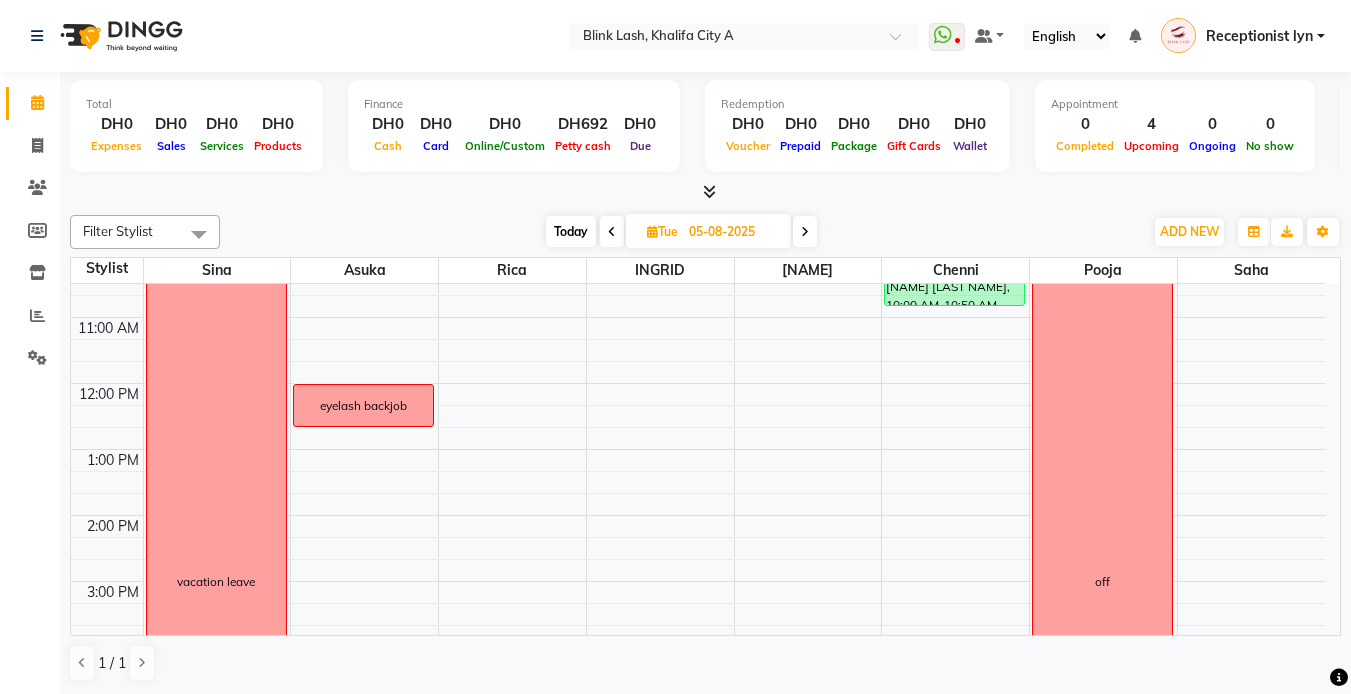 scroll, scrollTop: 0, scrollLeft: 0, axis: both 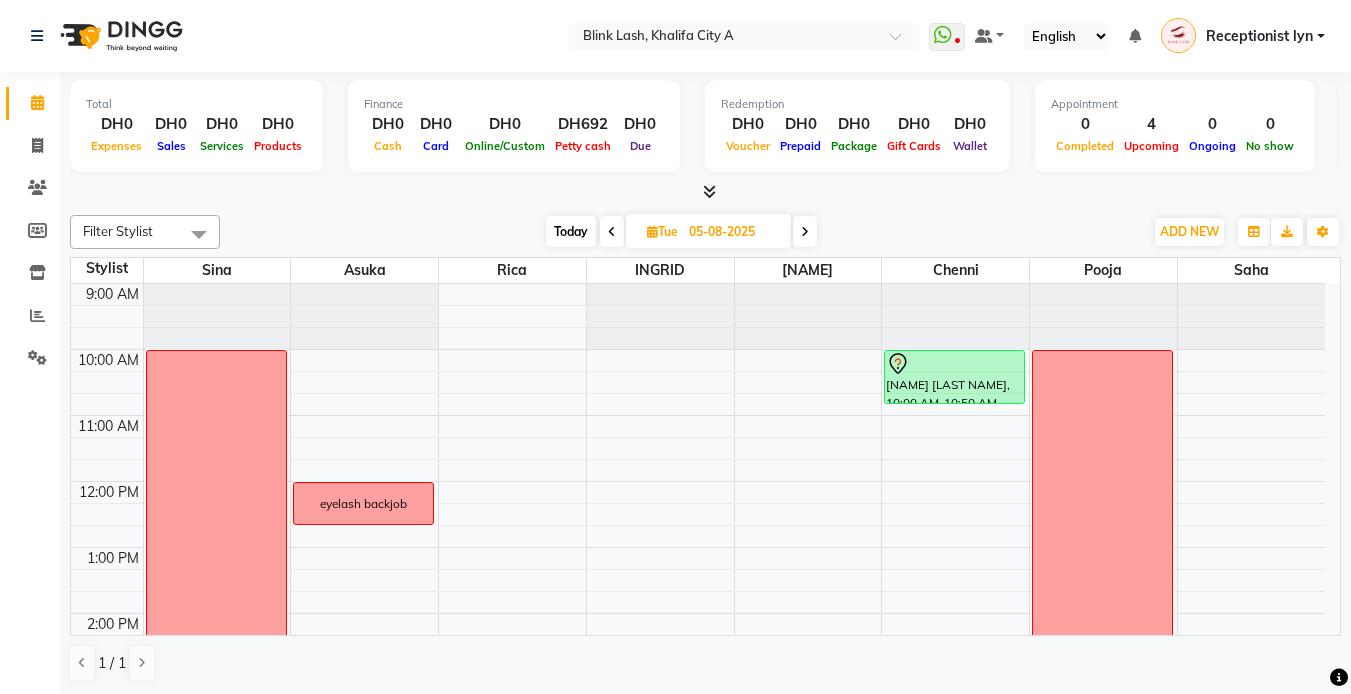 click at bounding box center [612, 232] 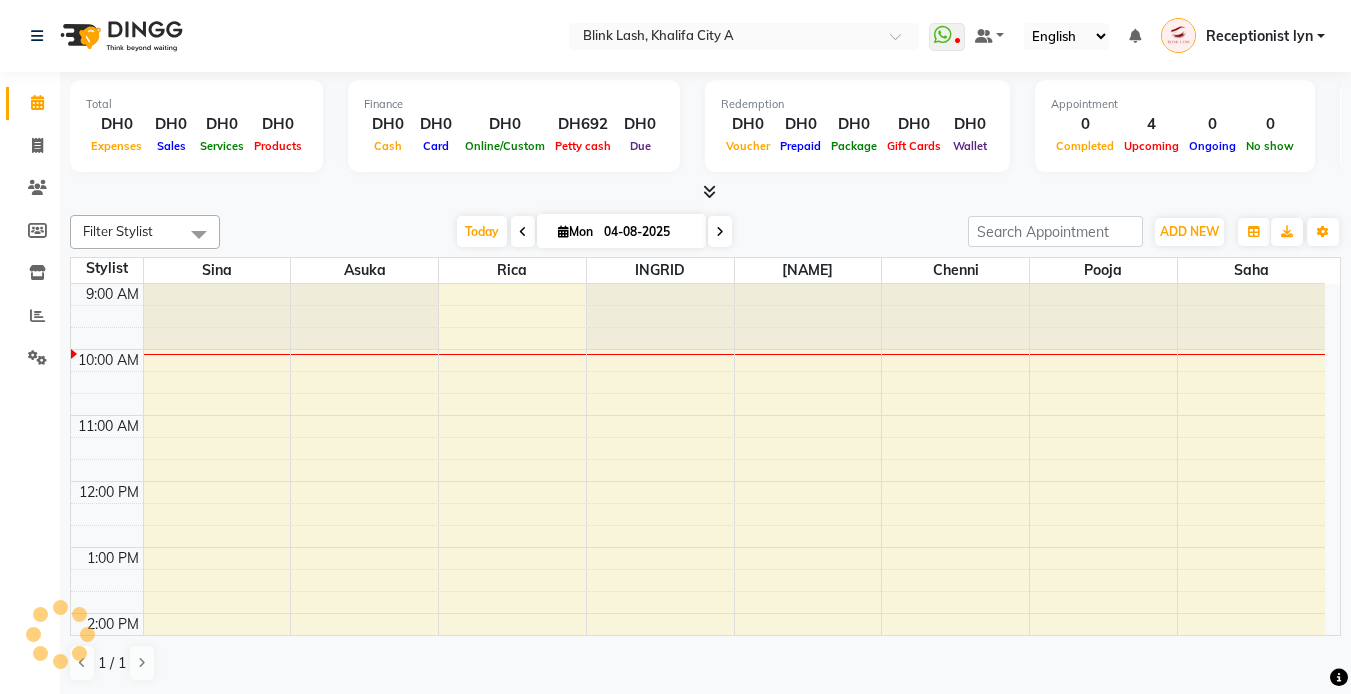 scroll, scrollTop: 67, scrollLeft: 0, axis: vertical 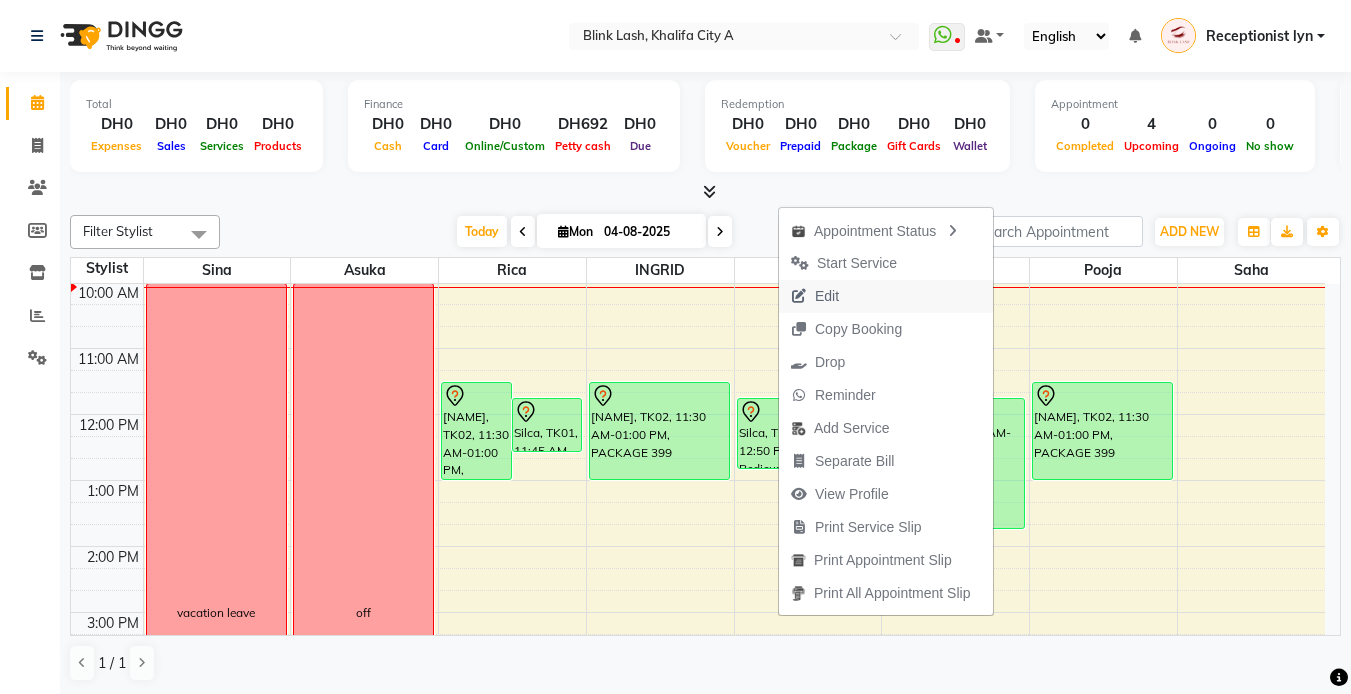 click on "Edit" at bounding box center [815, 296] 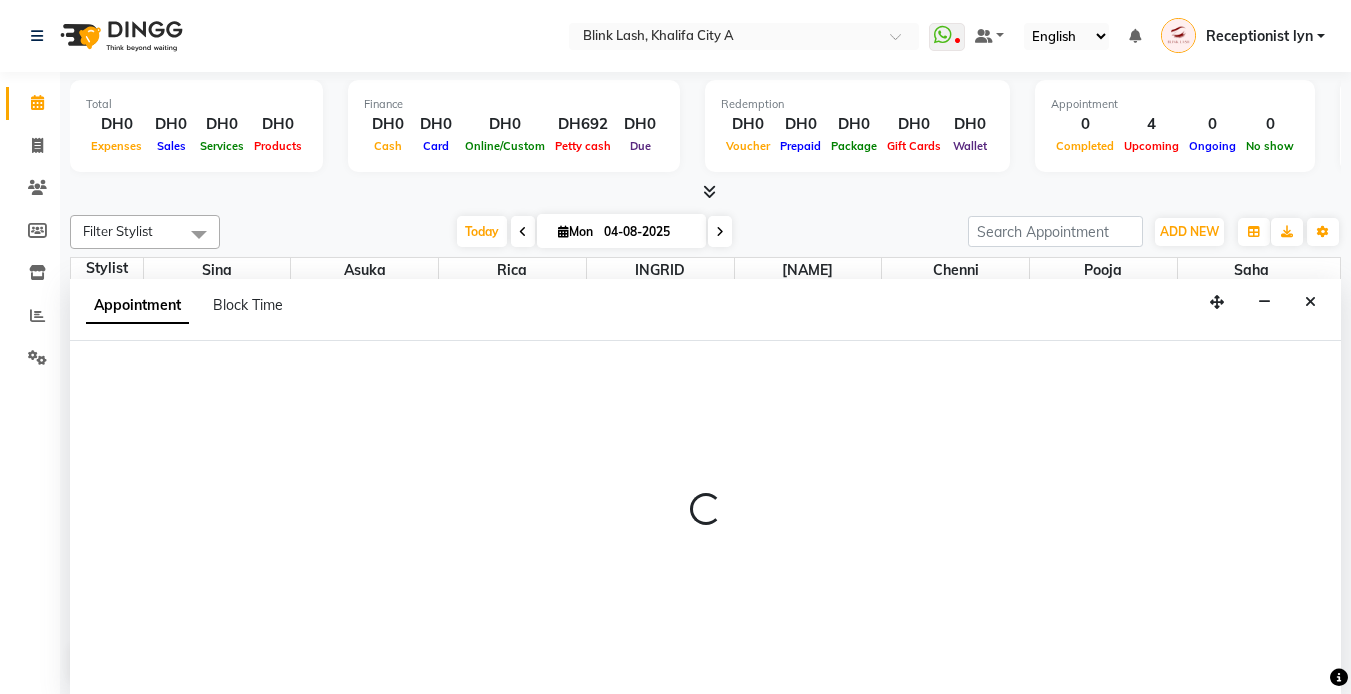 select on "tentative" 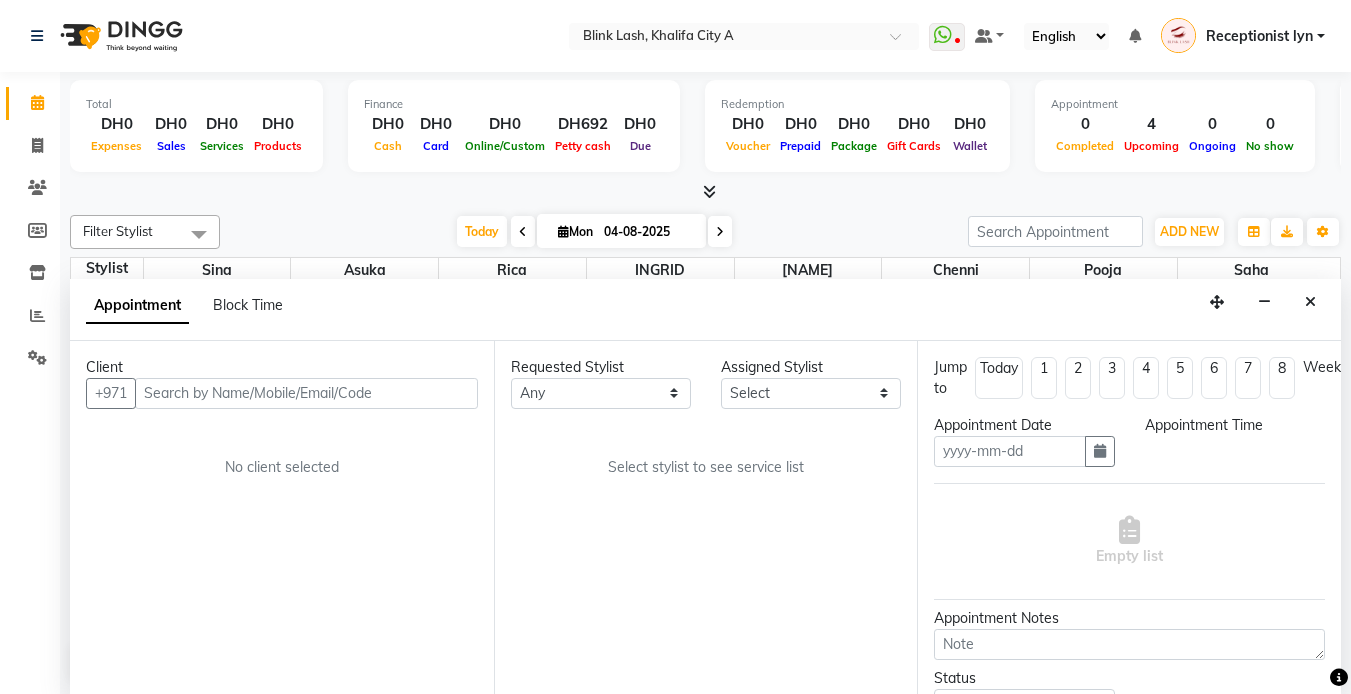 scroll, scrollTop: 1, scrollLeft: 0, axis: vertical 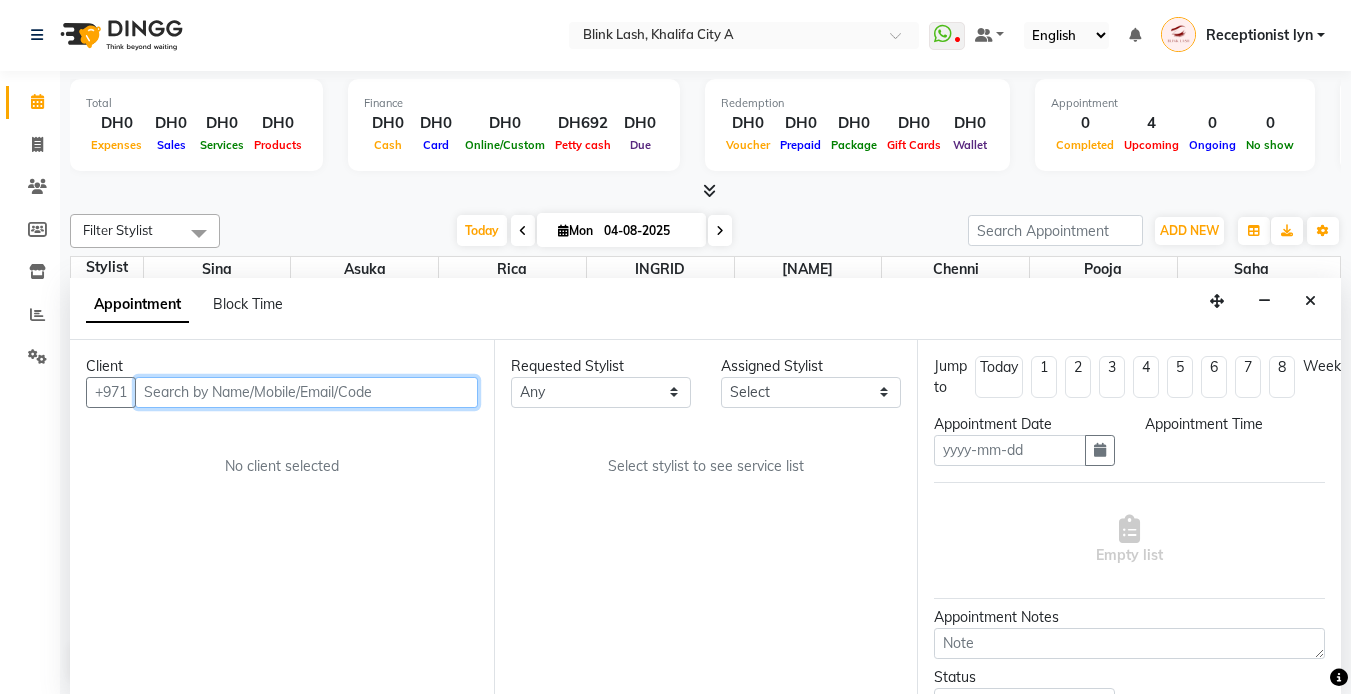 type on "04-08-2025" 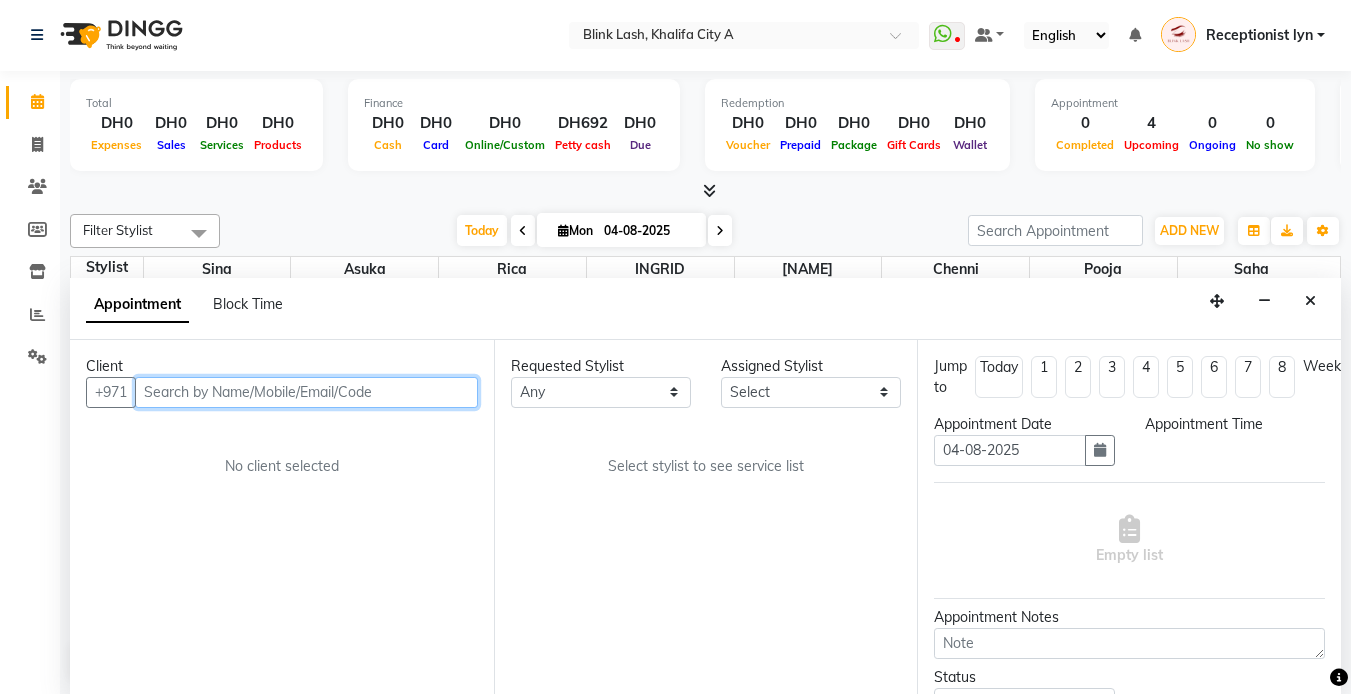 select on "705" 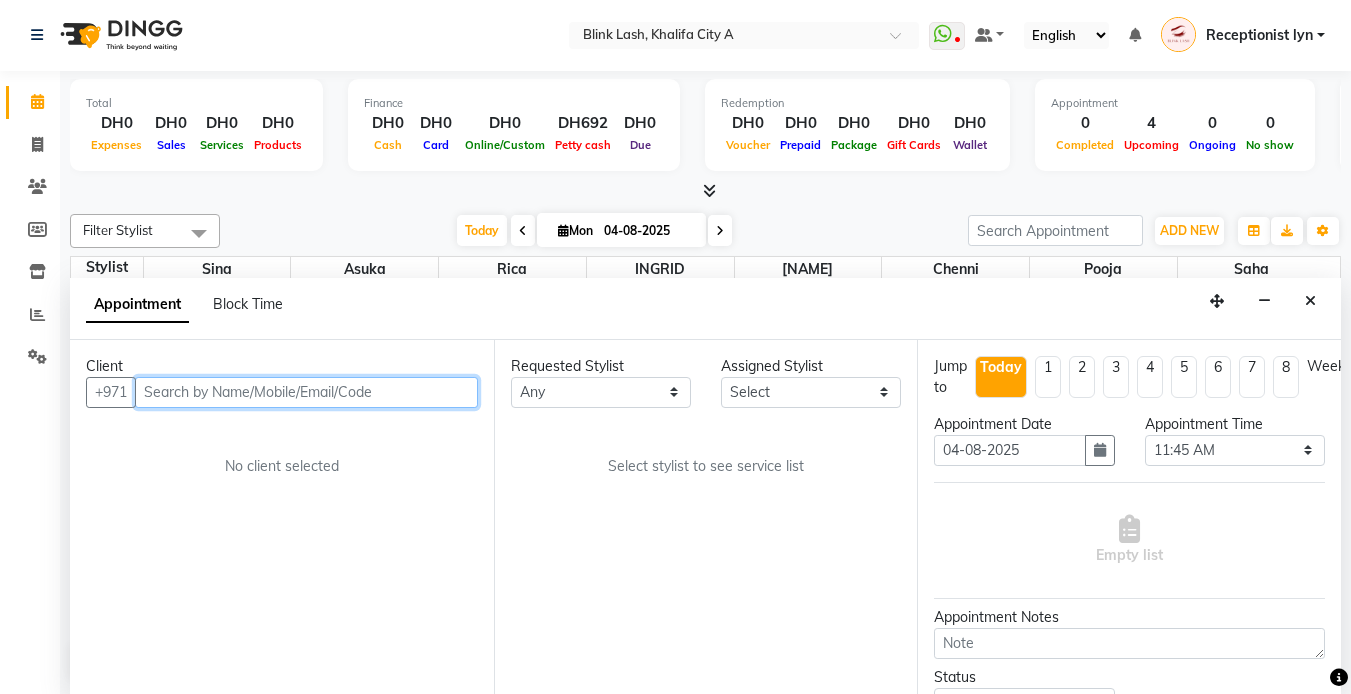 scroll, scrollTop: 0, scrollLeft: 0, axis: both 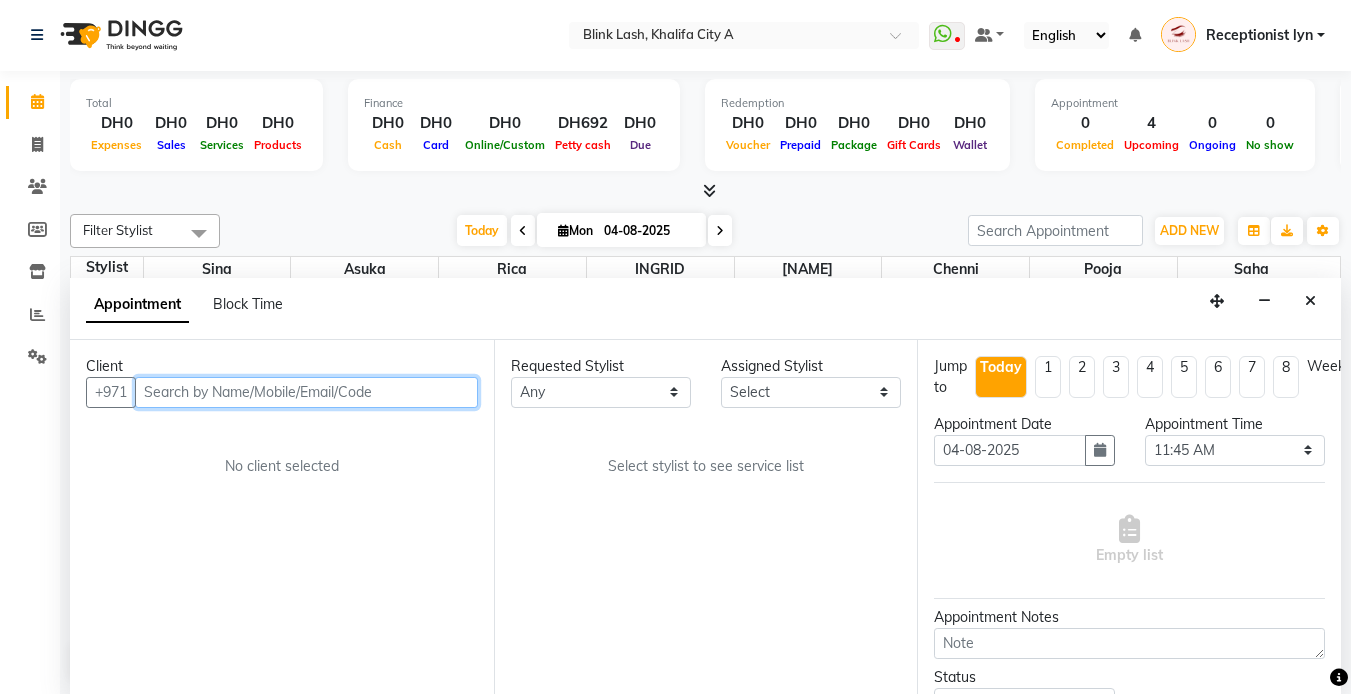 select on "57849" 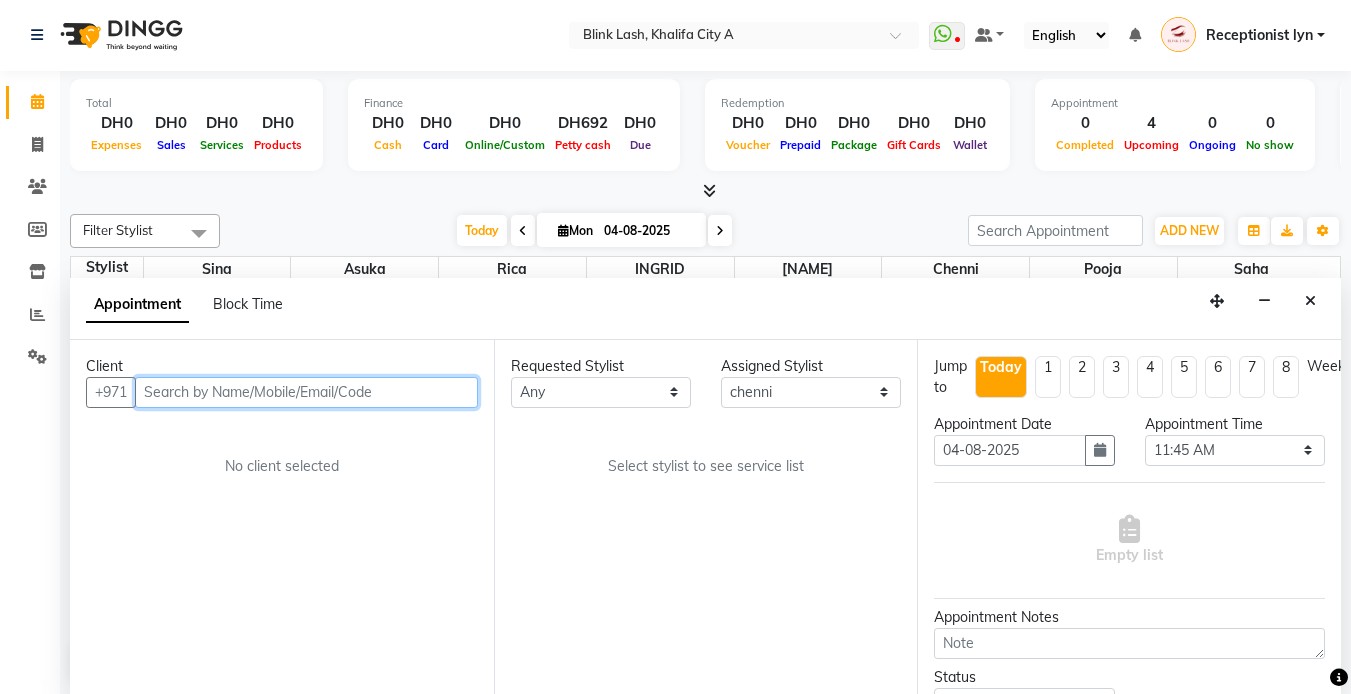 scroll, scrollTop: 67, scrollLeft: 0, axis: vertical 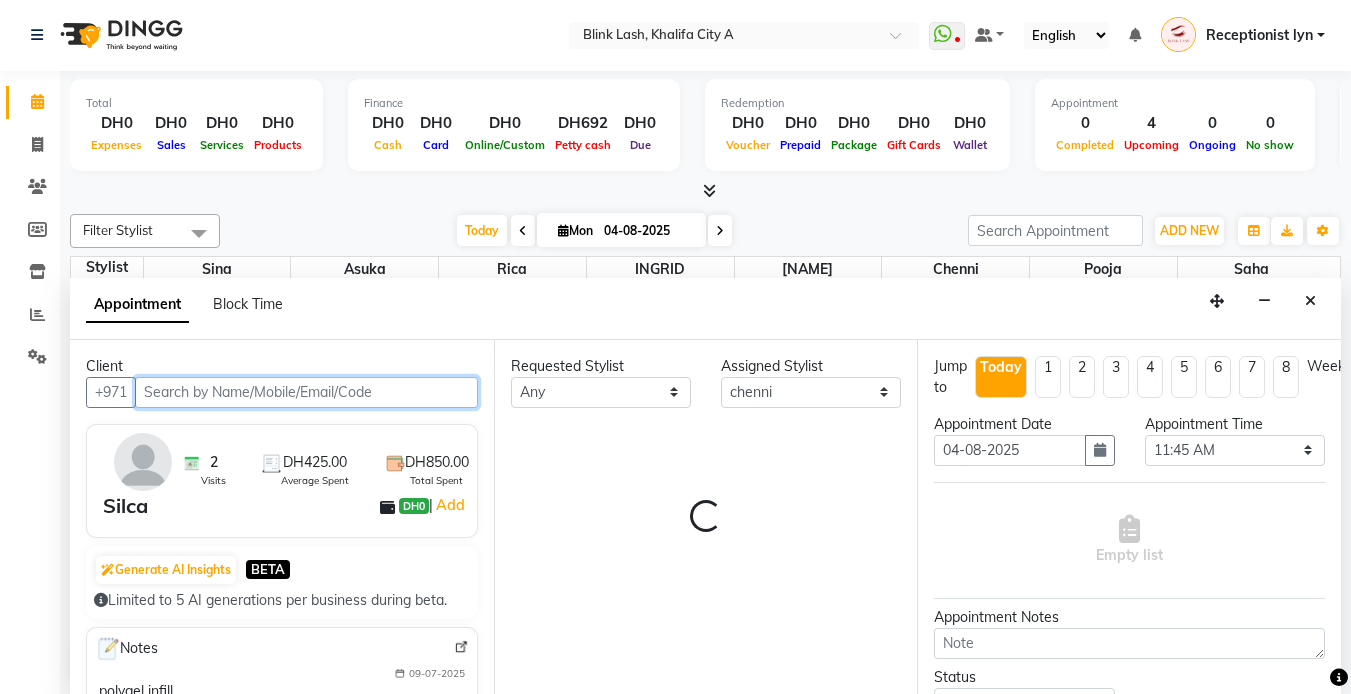 select on "2892" 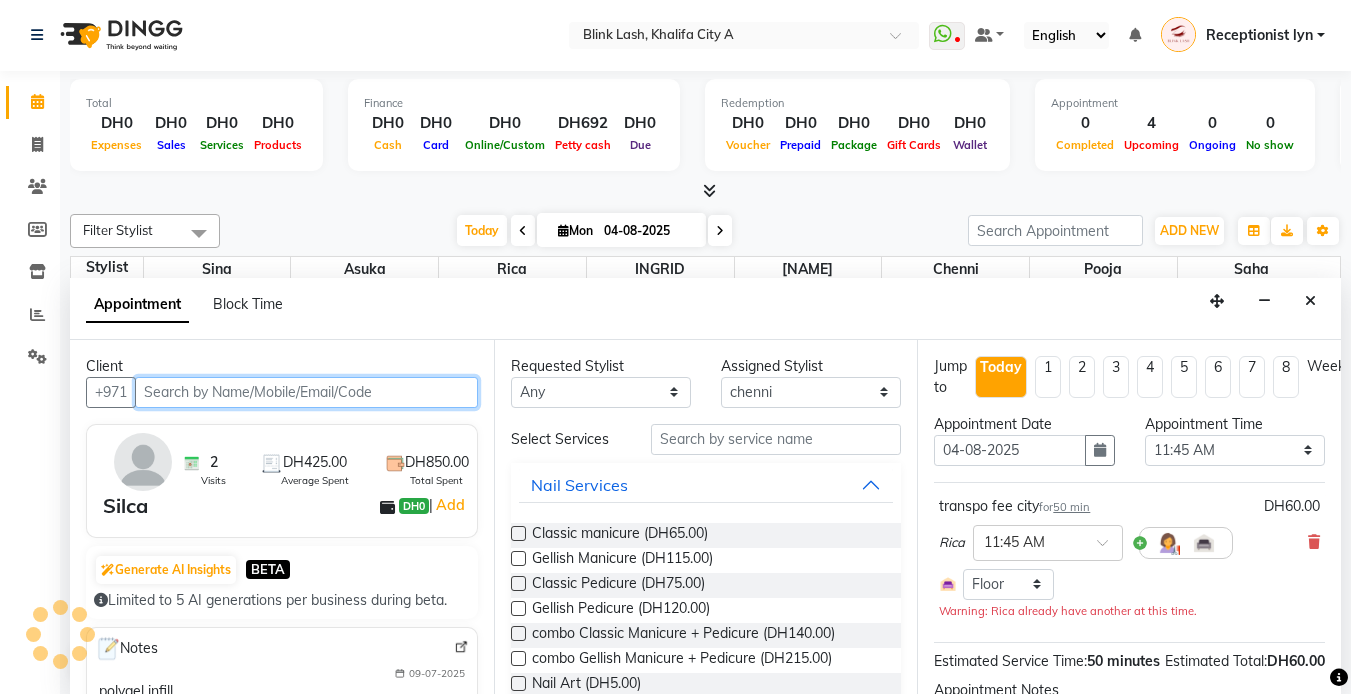 select on "2892" 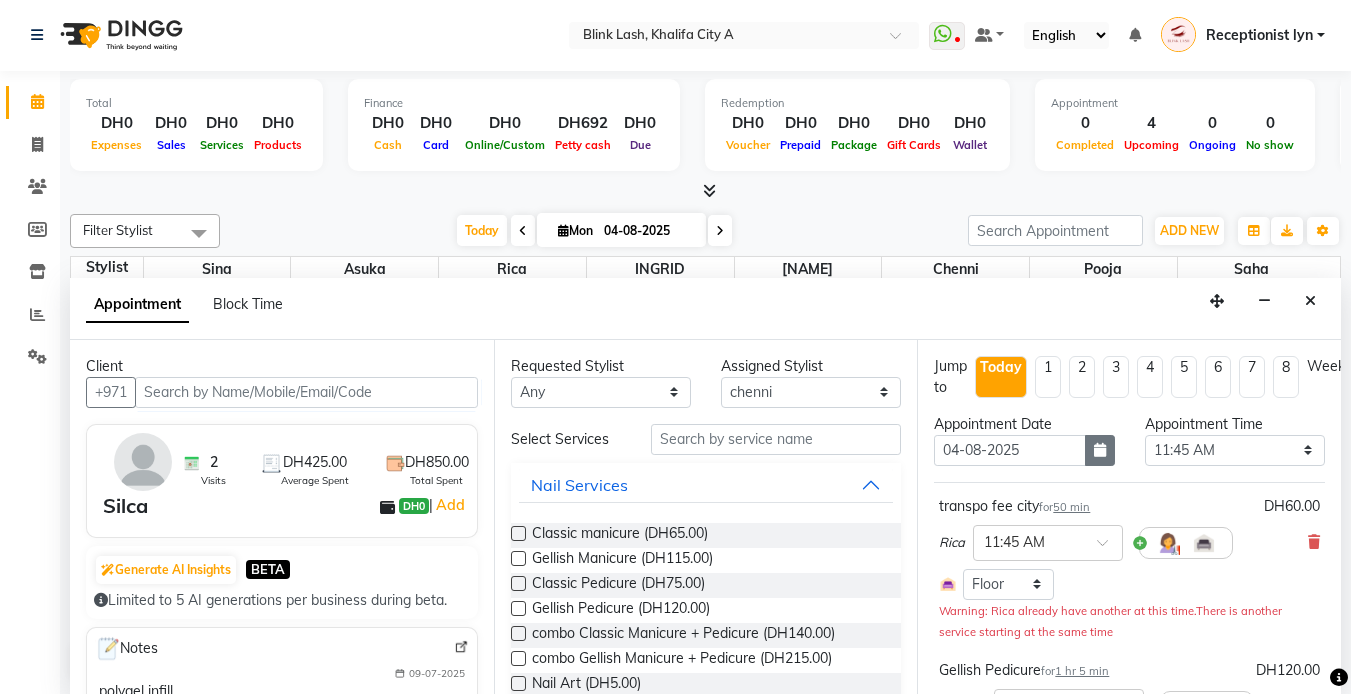 click at bounding box center (1100, 450) 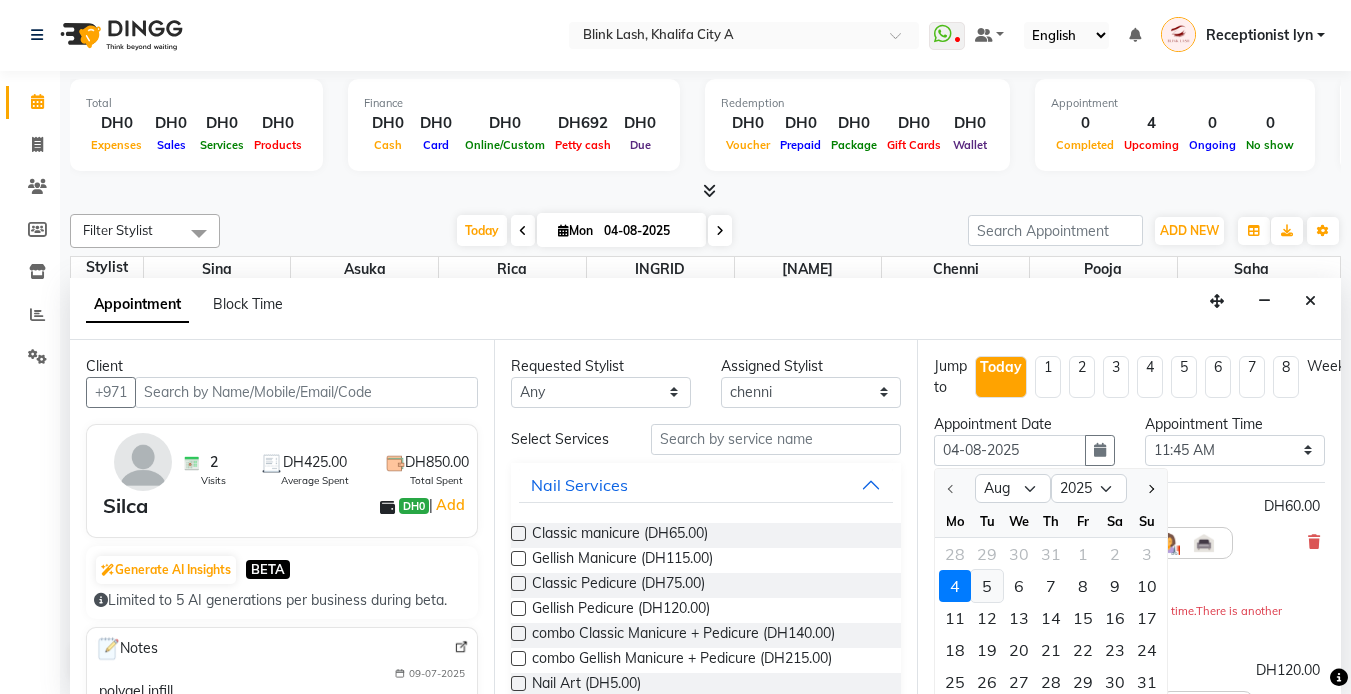 click on "5" at bounding box center [987, 586] 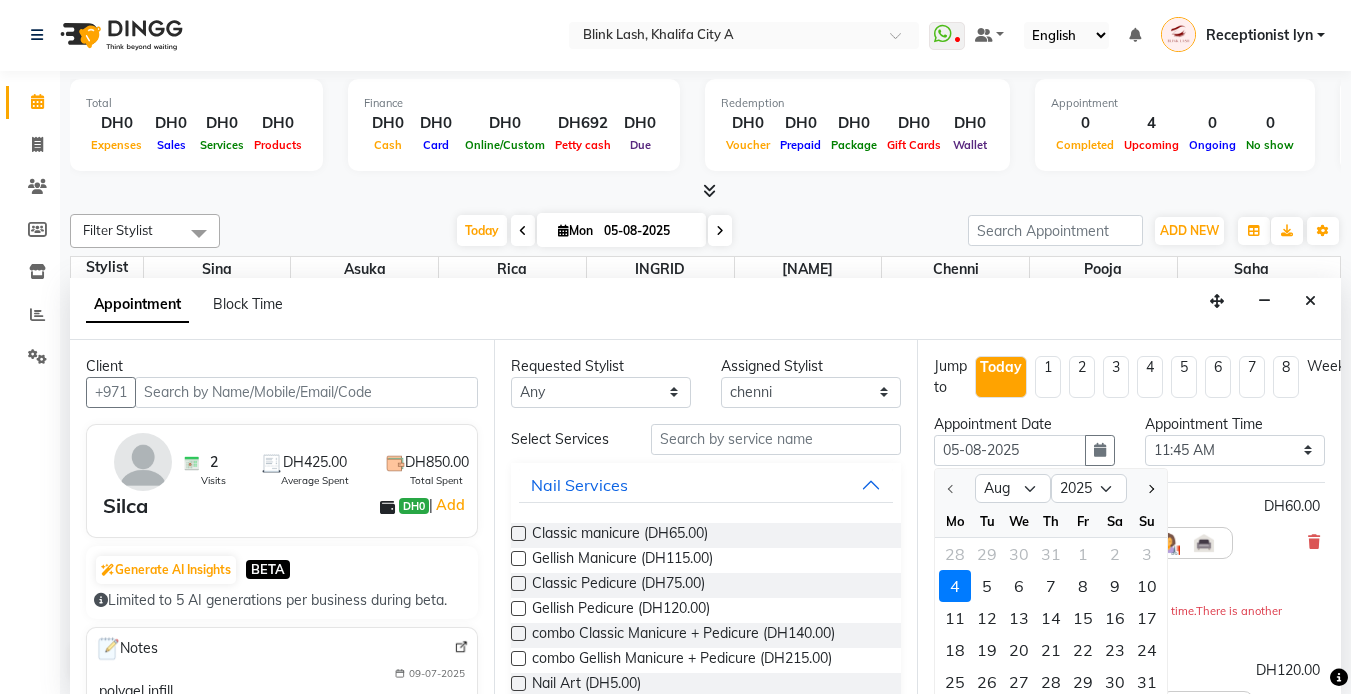 scroll, scrollTop: 0, scrollLeft: 0, axis: both 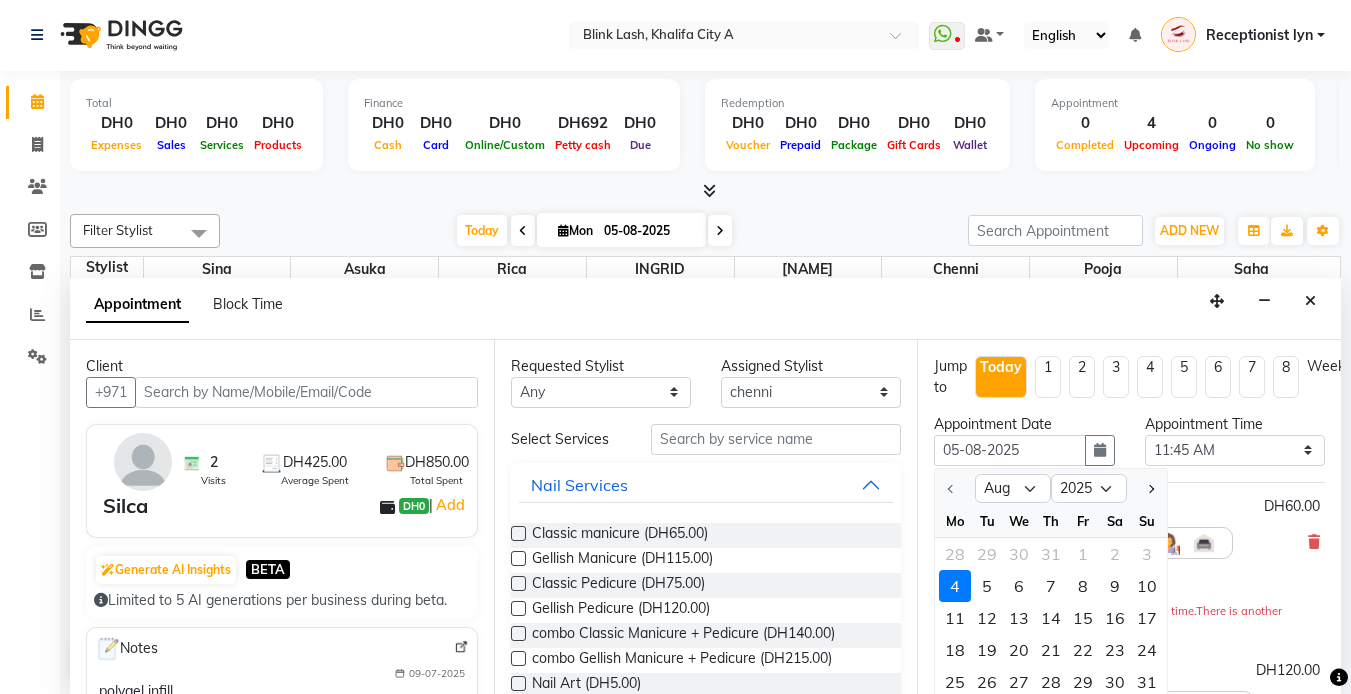 select on "705" 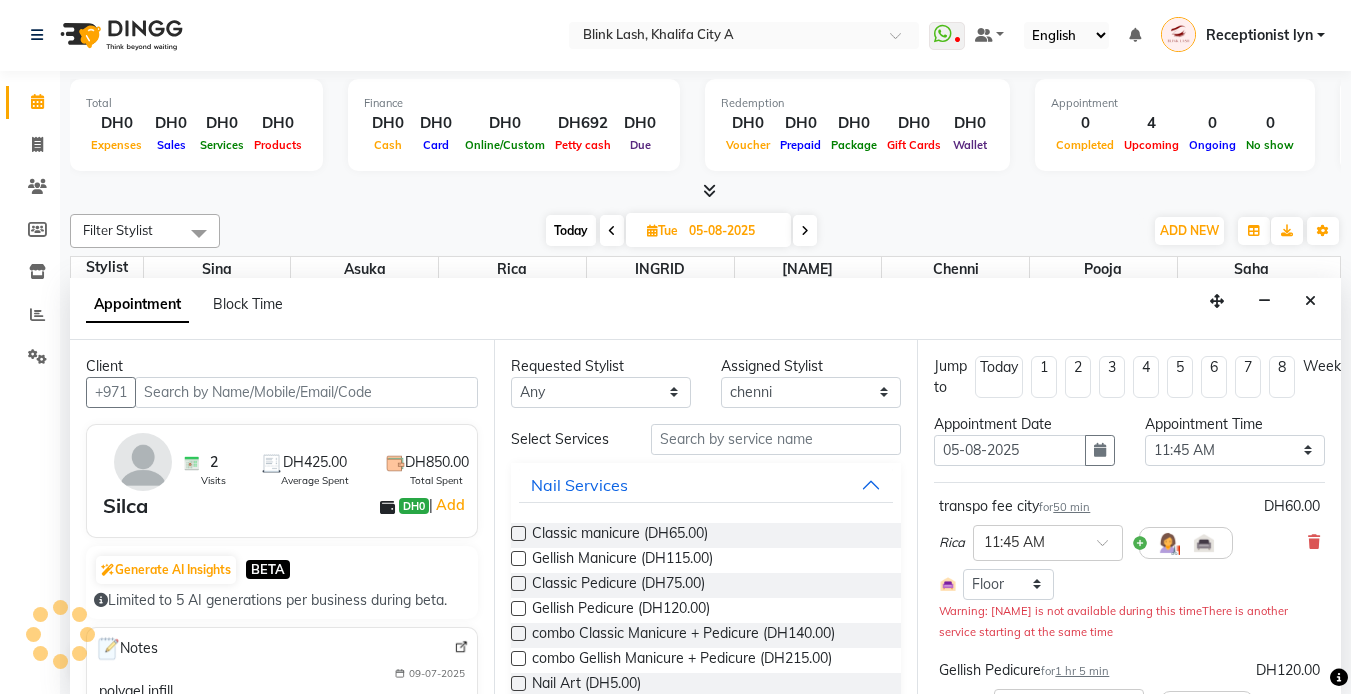 scroll, scrollTop: 67, scrollLeft: 0, axis: vertical 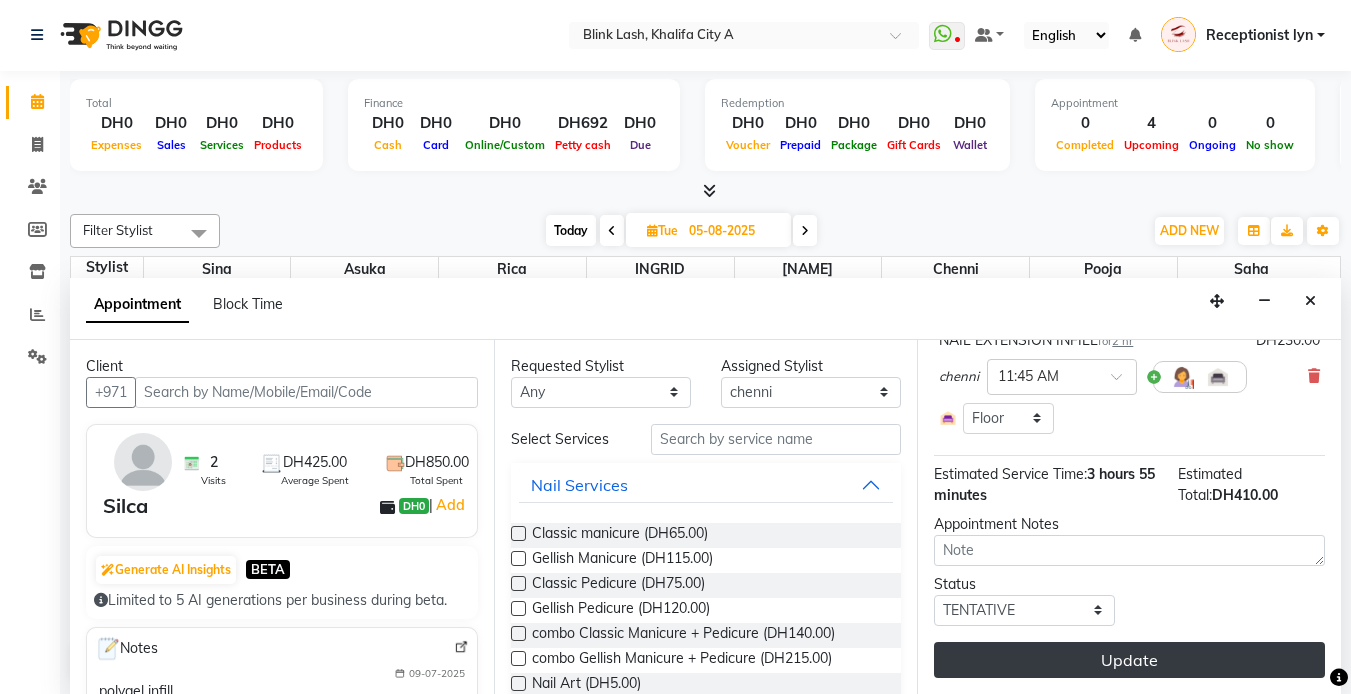 click on "Update" at bounding box center (1129, 660) 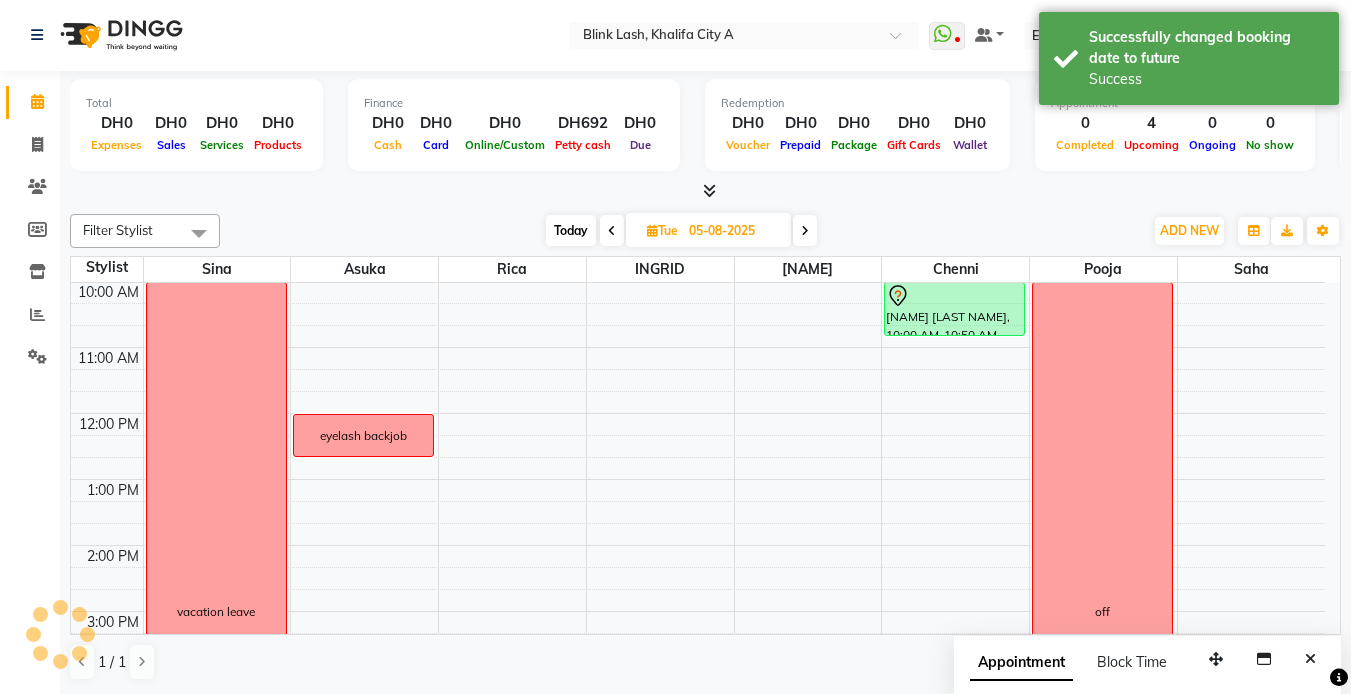 scroll, scrollTop: 0, scrollLeft: 0, axis: both 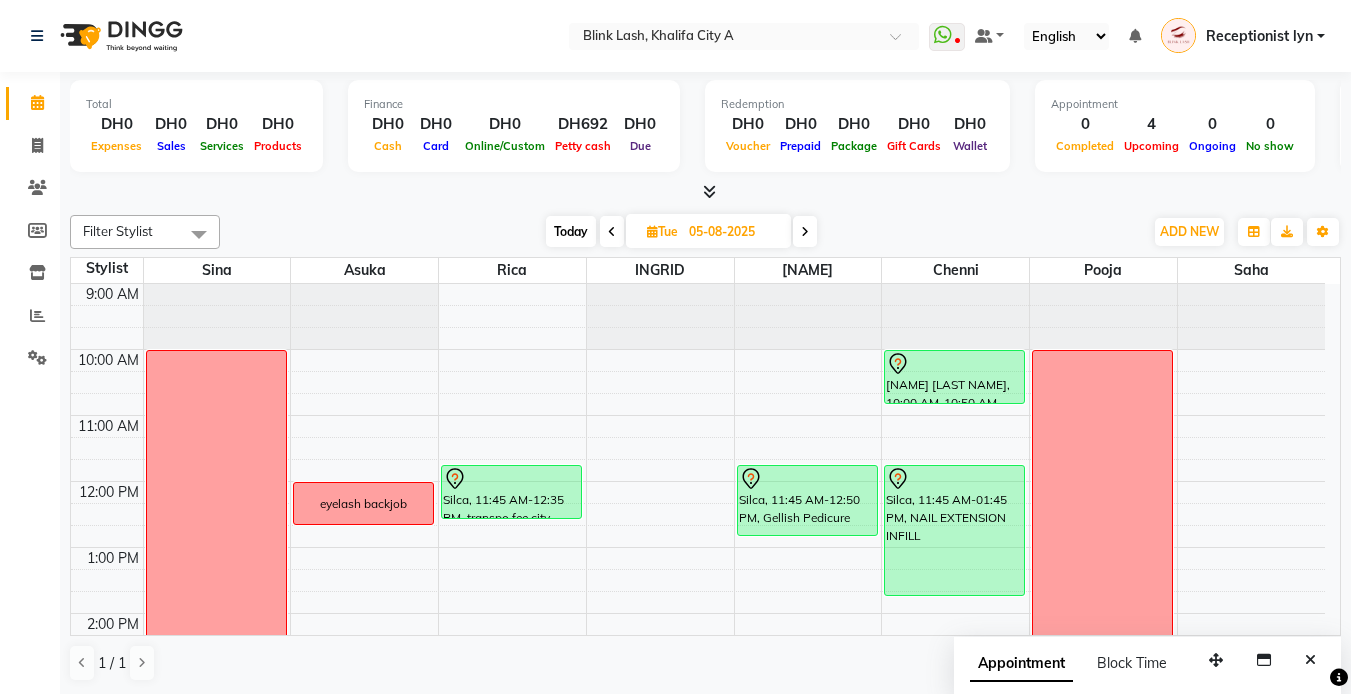click on "Today" at bounding box center (571, 231) 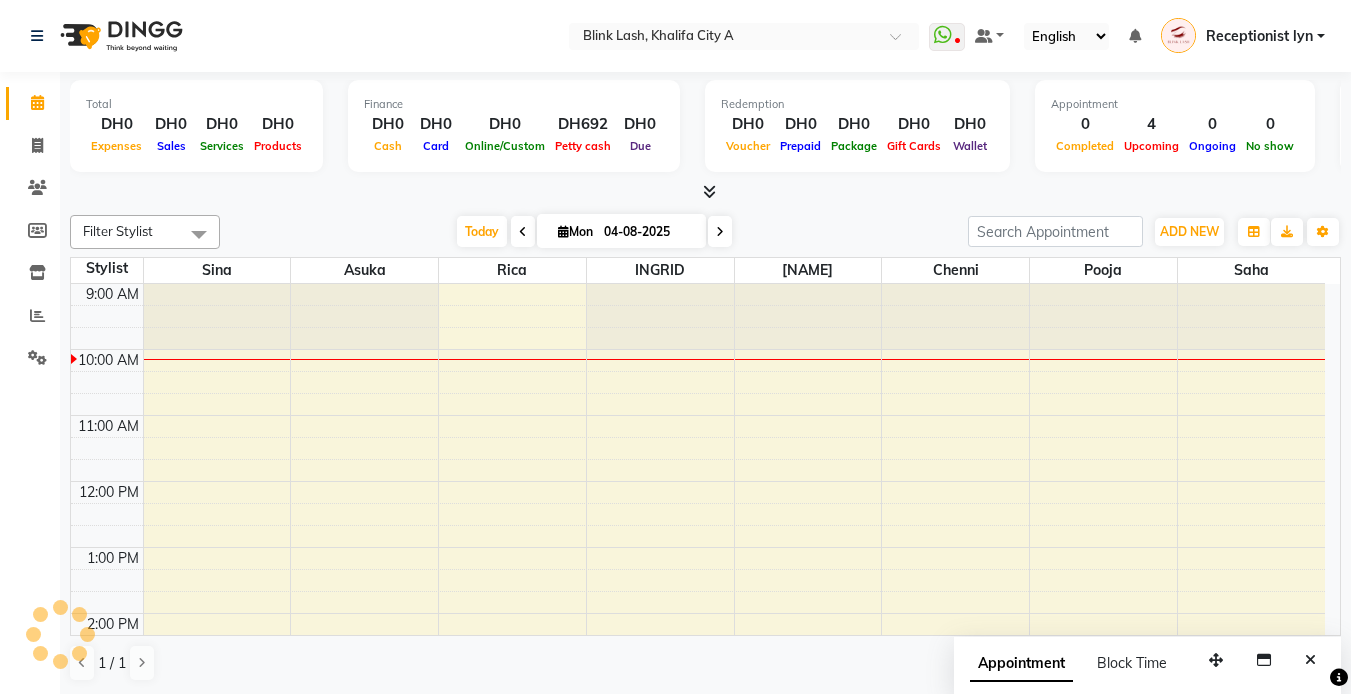 scroll, scrollTop: 67, scrollLeft: 0, axis: vertical 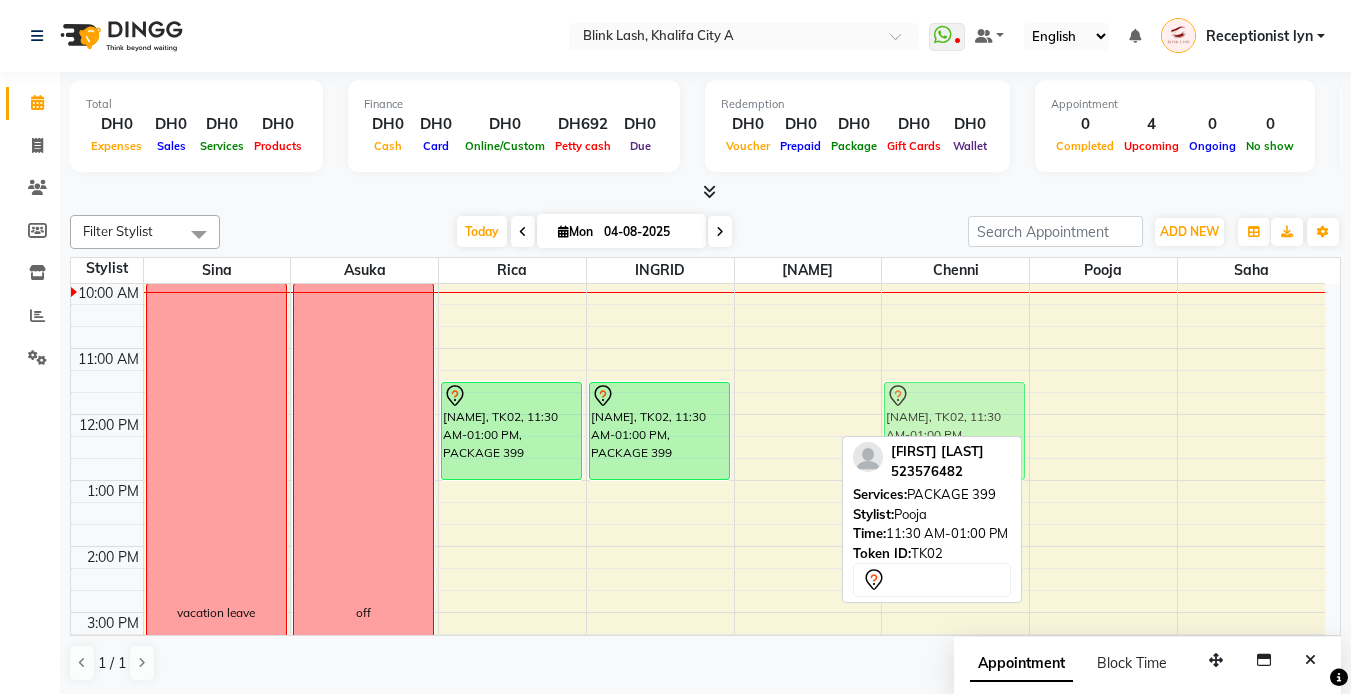drag, startPoint x: 1085, startPoint y: 412, endPoint x: 988, endPoint y: 406, distance: 97.18539 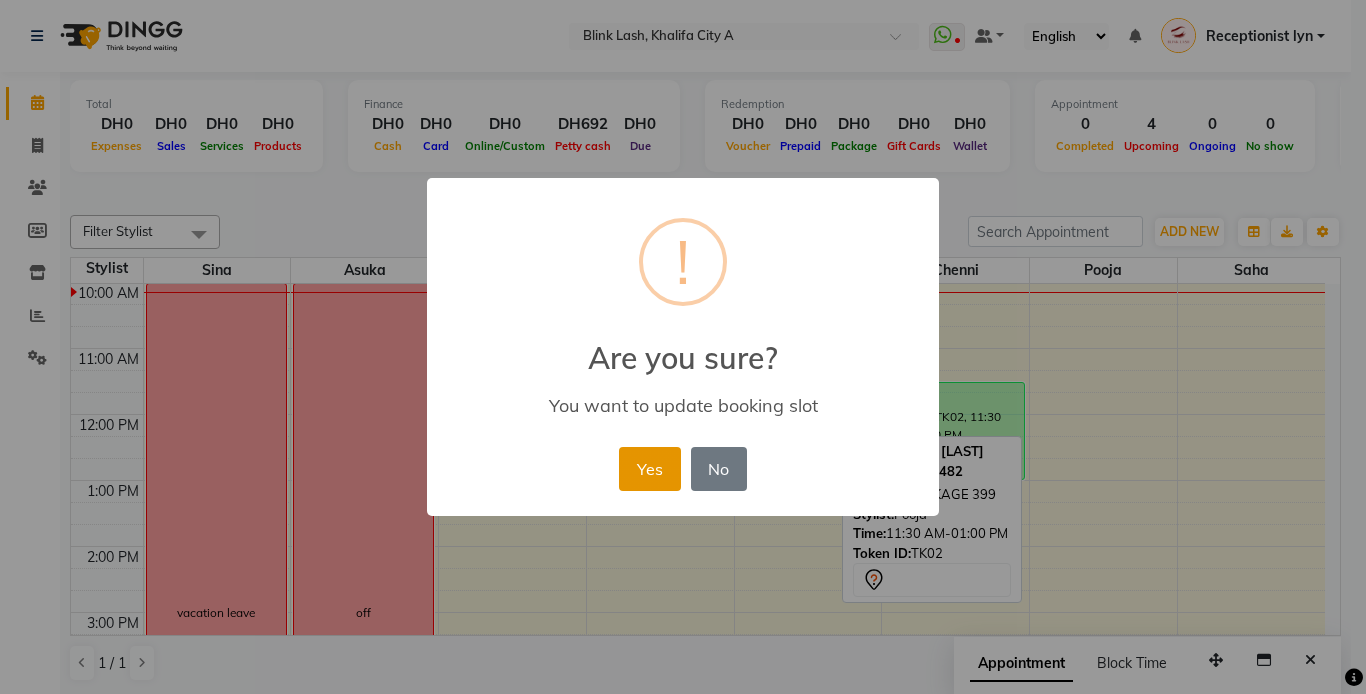 click on "Yes" at bounding box center (649, 469) 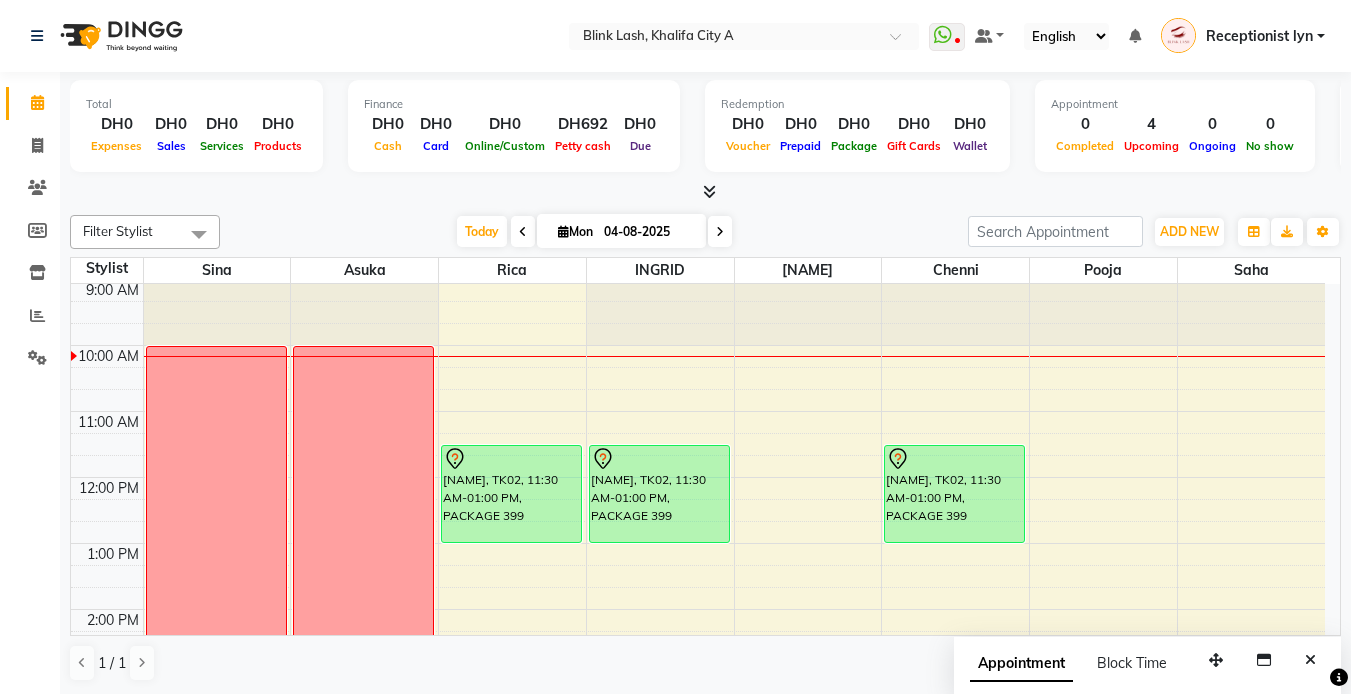 scroll, scrollTop: 0, scrollLeft: 0, axis: both 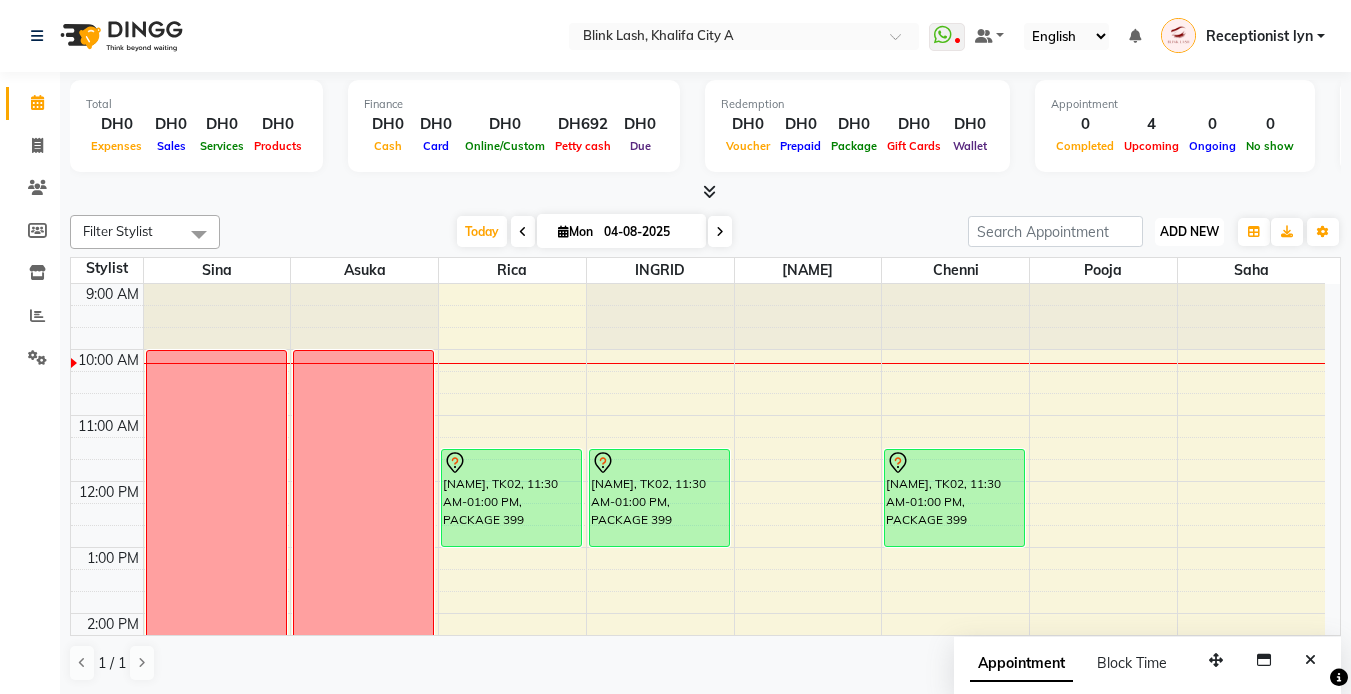 click on "ADD NEW" at bounding box center [1189, 231] 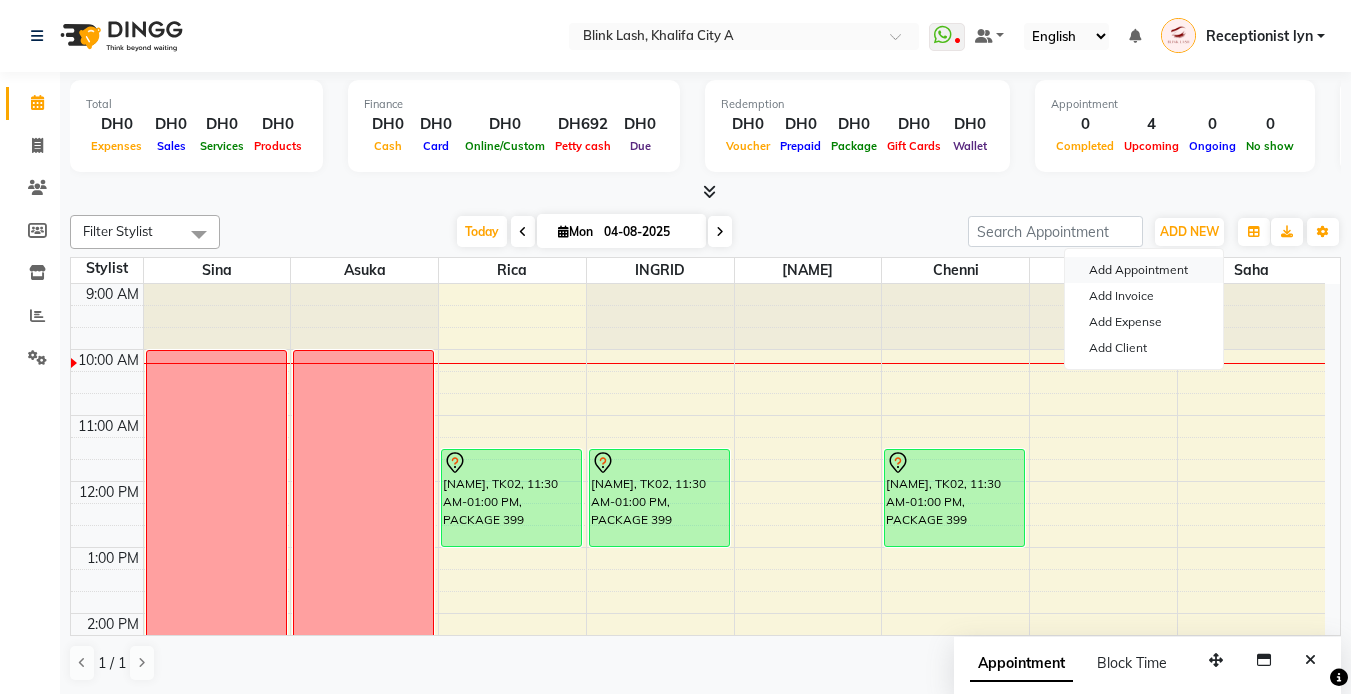 click on "Add Appointment" at bounding box center (1144, 270) 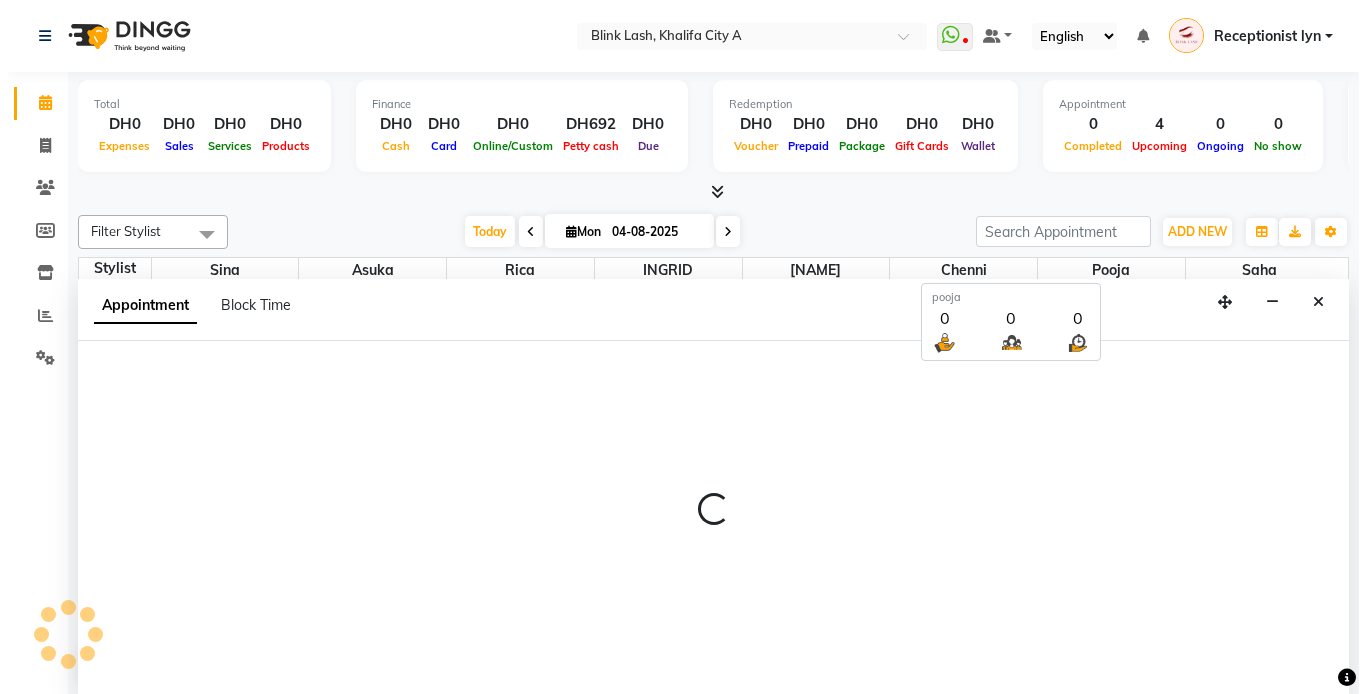 scroll, scrollTop: 1, scrollLeft: 0, axis: vertical 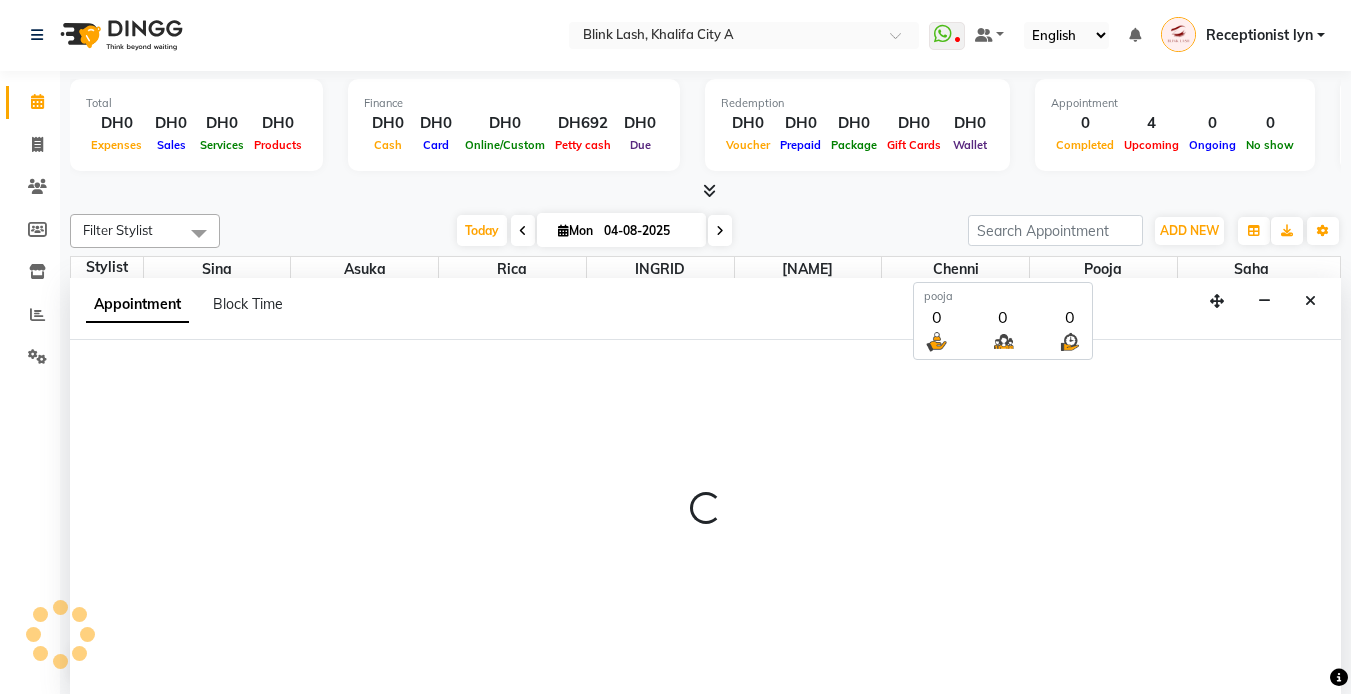 select on "600" 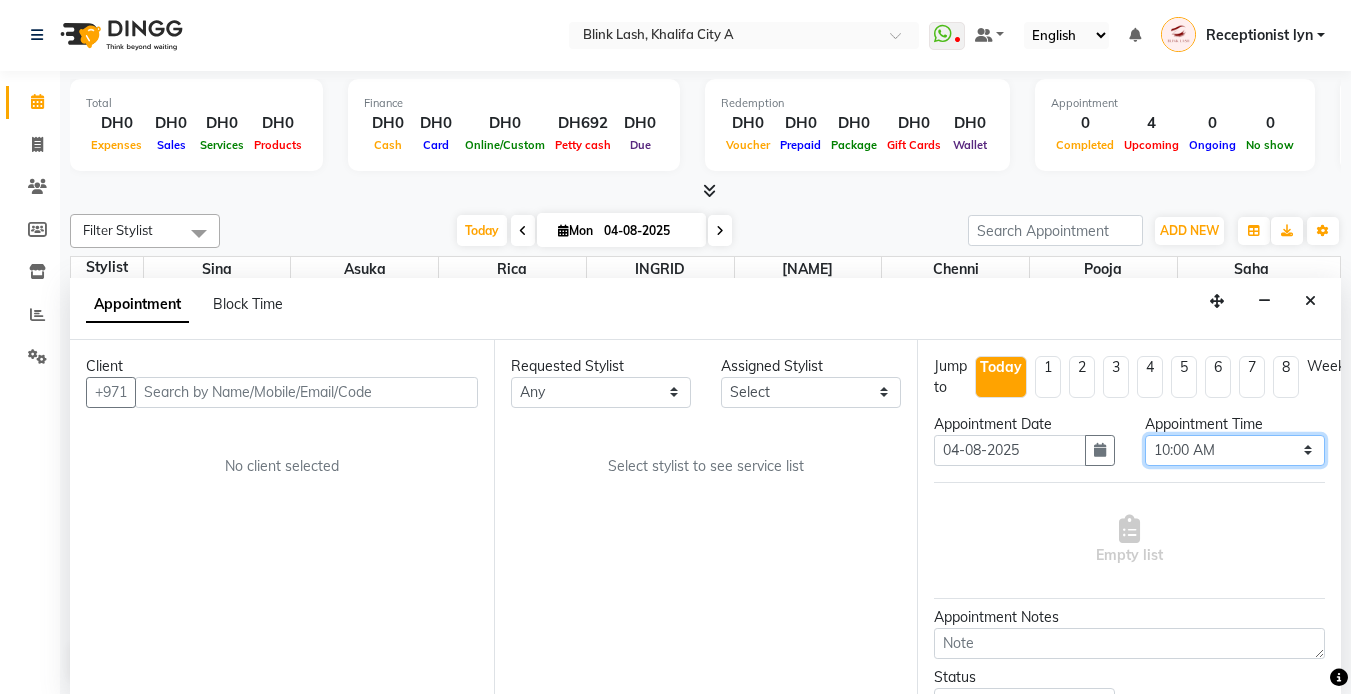 click on "Select 10:00 AM 10:05 AM 10:10 AM 10:15 AM 10:20 AM 10:25 AM 10:30 AM 10:35 AM 10:40 AM 10:45 AM 10:50 AM 10:55 AM 11:00 AM 11:05 AM 11:10 AM 11:15 AM 11:20 AM 11:25 AM 11:30 AM 11:35 AM 11:40 AM 11:45 AM 11:50 AM 11:55 AM 12:00 PM 12:05 PM 12:10 PM 12:15 PM 12:20 PM 12:25 PM 12:30 PM 12:35 PM 12:40 PM 12:45 PM 12:50 PM 12:55 PM 01:00 PM 01:05 PM 01:10 PM 01:15 PM 01:20 PM 01:25 PM 01:30 PM 01:35 PM 01:40 PM 01:45 PM 01:50 PM 01:55 PM 02:00 PM 02:05 PM 02:10 PM 02:15 PM 02:20 PM 02:25 PM 02:30 PM 02:35 PM 02:40 PM 02:45 PM 02:50 PM 02:55 PM 03:00 PM 03:05 PM 03:10 PM 03:15 PM 03:20 PM 03:25 PM 03:30 PM 03:35 PM 03:40 PM 03:45 PM 03:50 PM 03:55 PM 04:00 PM 04:05 PM 04:10 PM 04:15 PM 04:20 PM 04:25 PM 04:30 PM 04:35 PM 04:40 PM 04:45 PM 04:50 PM 04:55 PM 05:00 PM 05:05 PM 05:10 PM 05:15 PM 05:20 PM 05:25 PM 05:30 PM 05:35 PM 05:40 PM 05:45 PM 05:50 PM 05:55 PM 06:00 PM 06:05 PM 06:10 PM 06:15 PM 06:20 PM 06:25 PM 06:30 PM 06:35 PM 06:40 PM 06:45 PM 06:50 PM 06:55 PM 07:00 PM 07:05 PM 07:10 PM 07:15 PM 07:20 PM" at bounding box center (1235, 450) 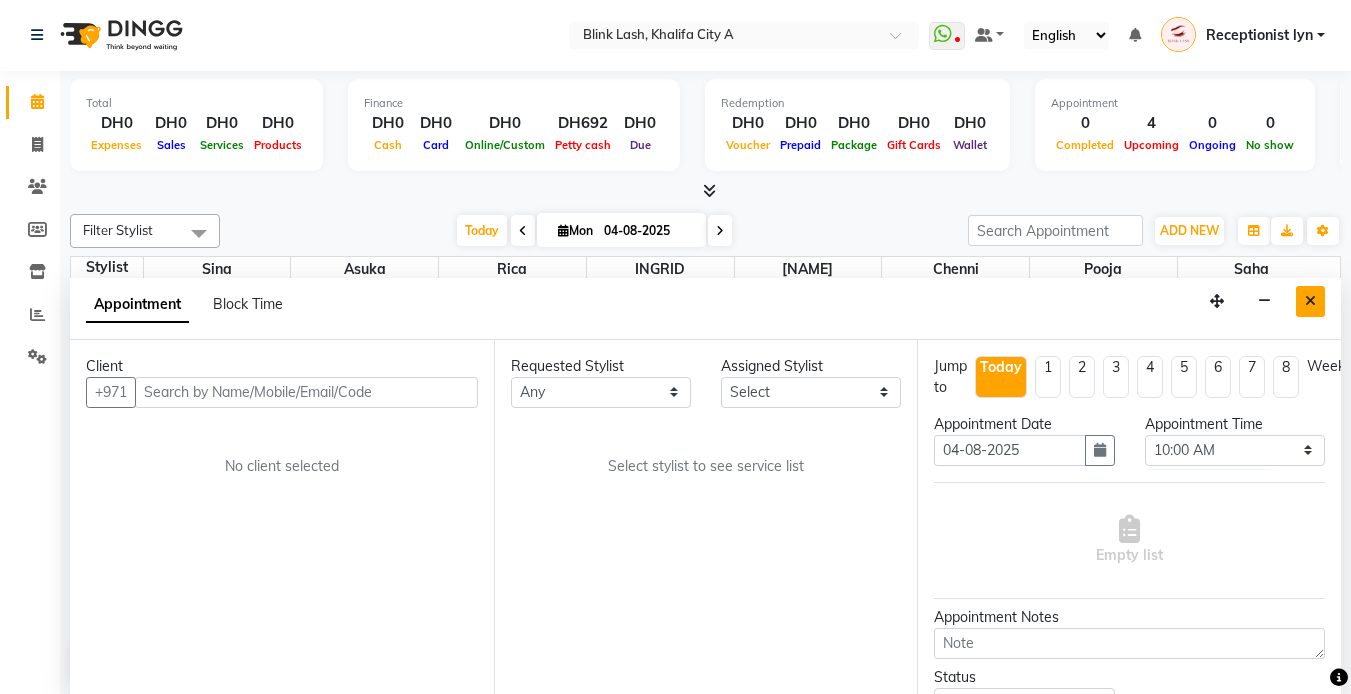 click at bounding box center (1310, 301) 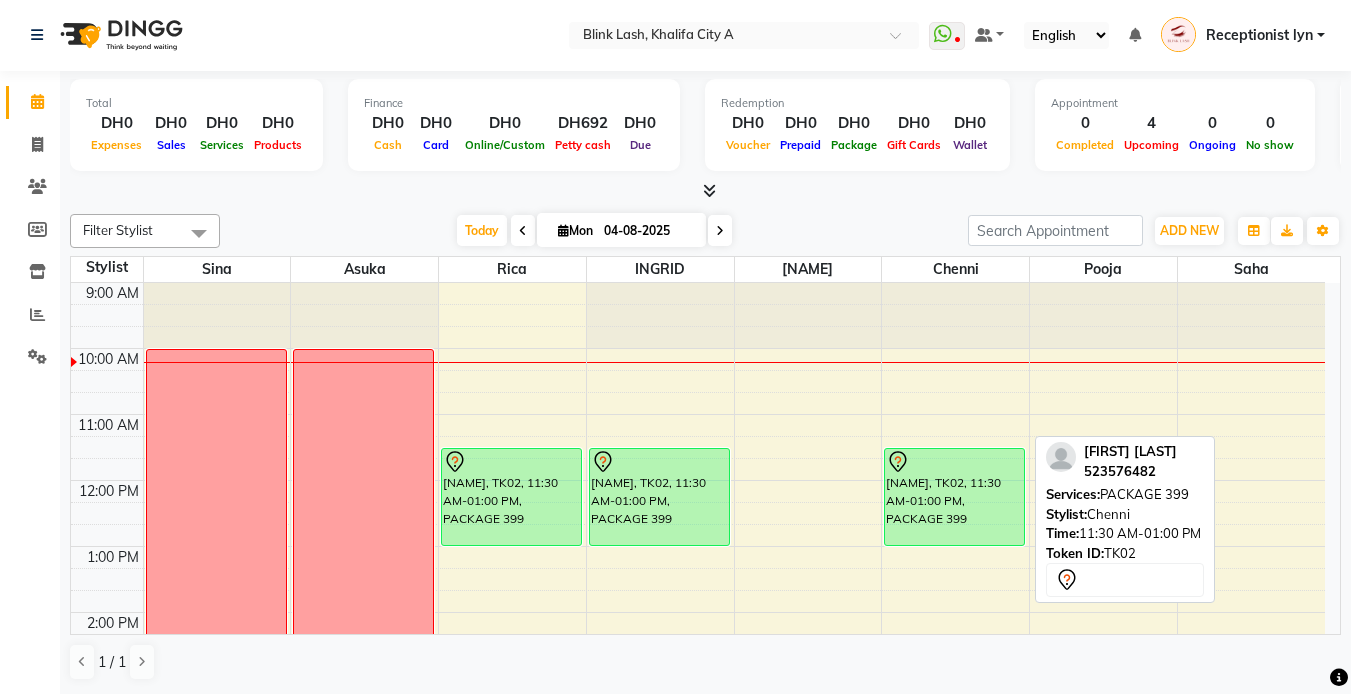 click on "Claire Costello, TK02, 11:30 AM-01:00 PM, PACKAGE 399" at bounding box center [954, 497] 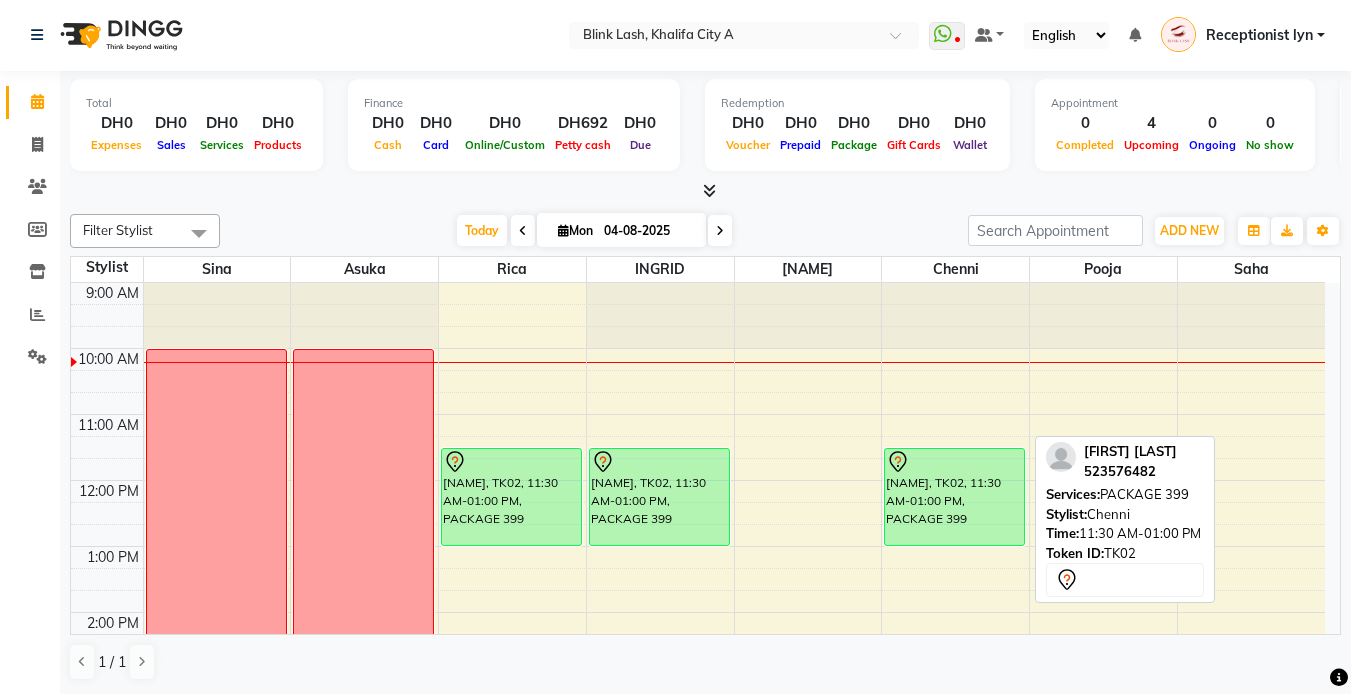 click on "Claire Costello, TK02, 11:30 AM-01:00 PM, PACKAGE 399" at bounding box center [954, 497] 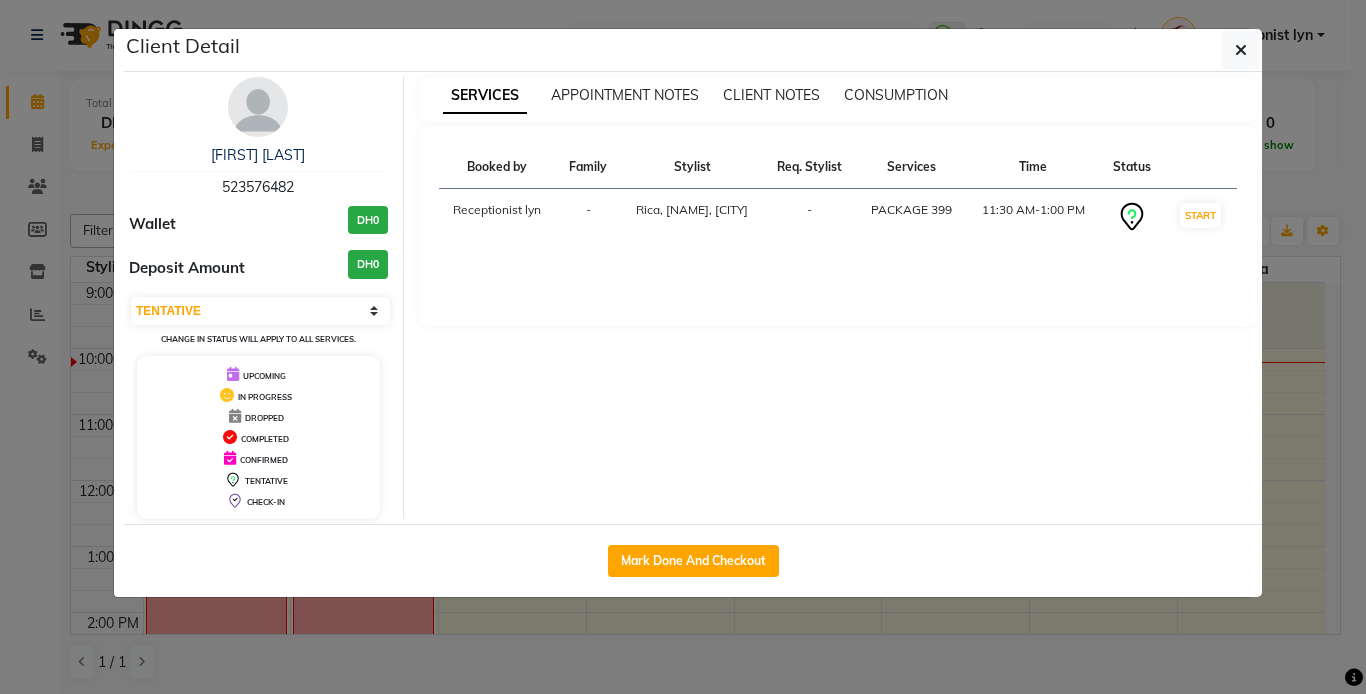 click at bounding box center [258, 107] 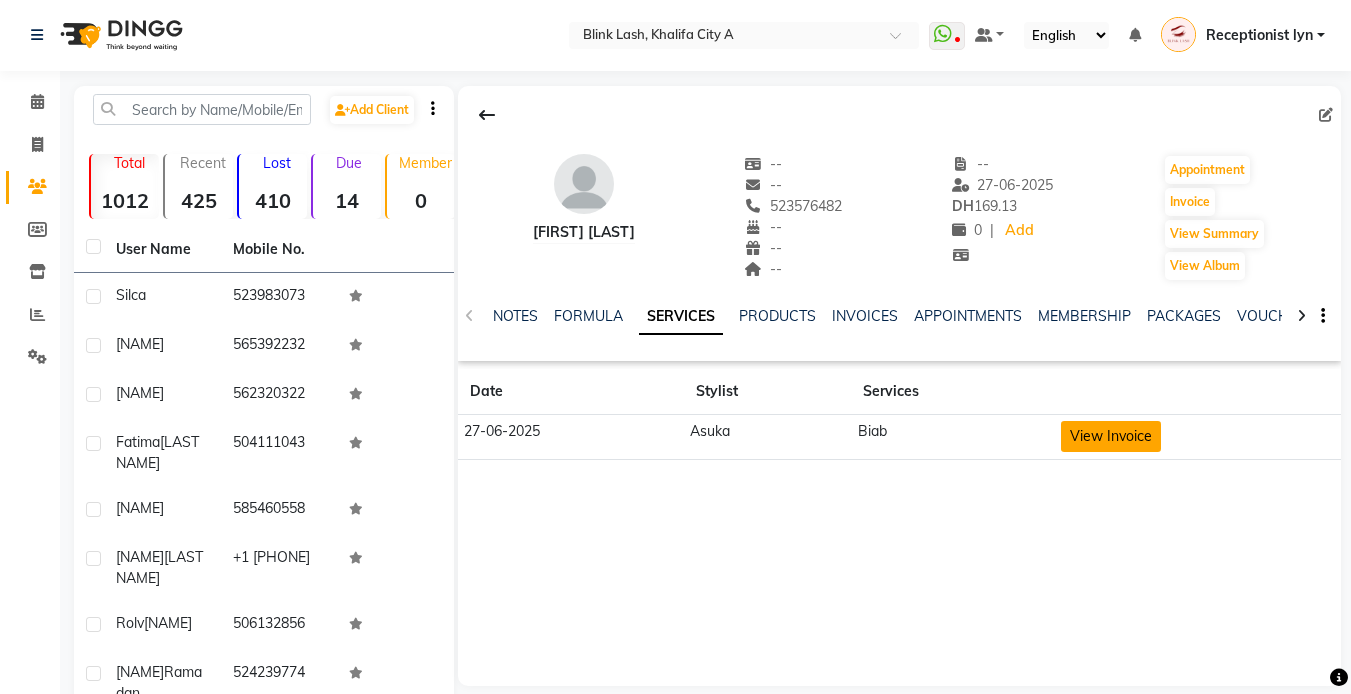 click on "View Invoice" 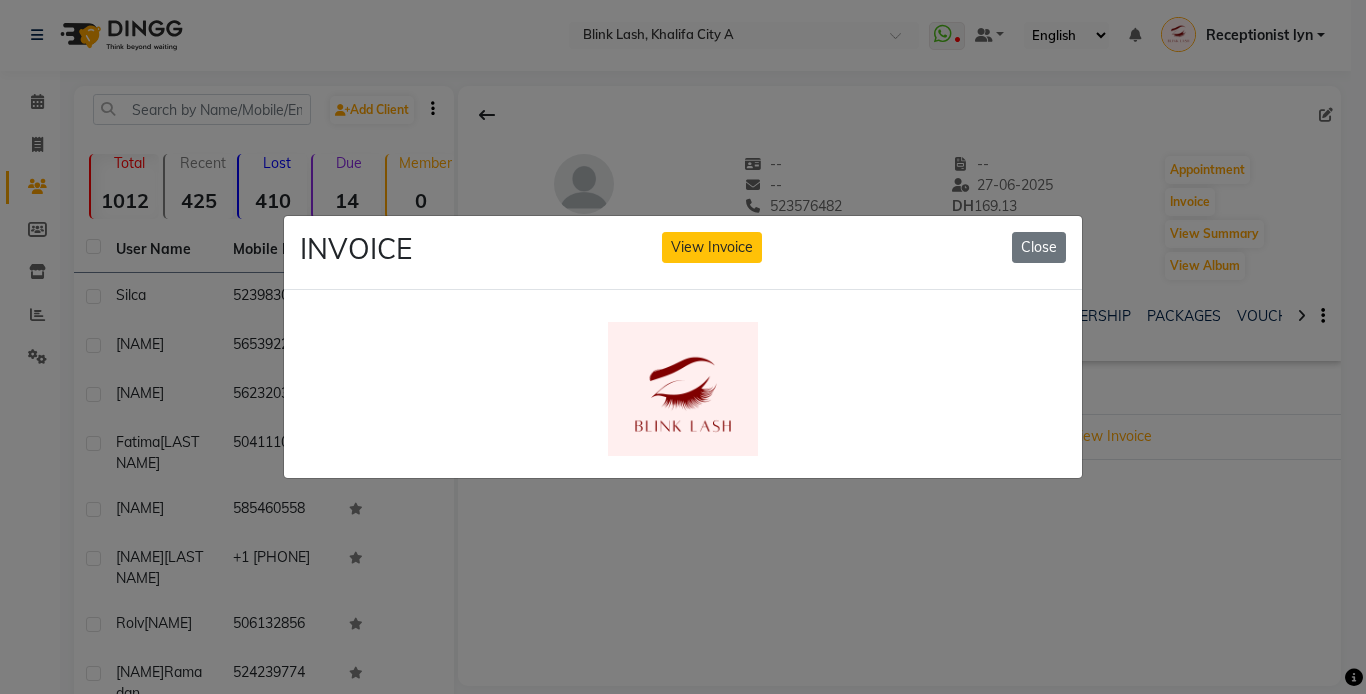 scroll, scrollTop: 0, scrollLeft: 0, axis: both 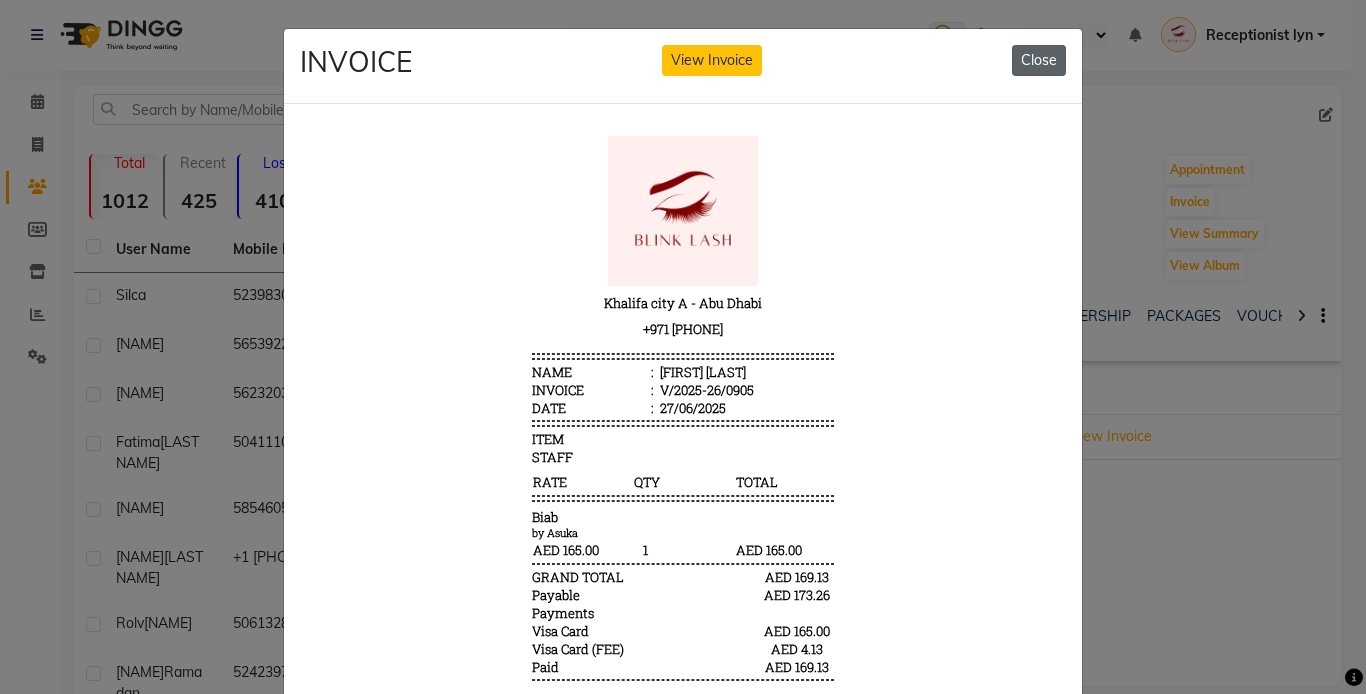 click on "Close" 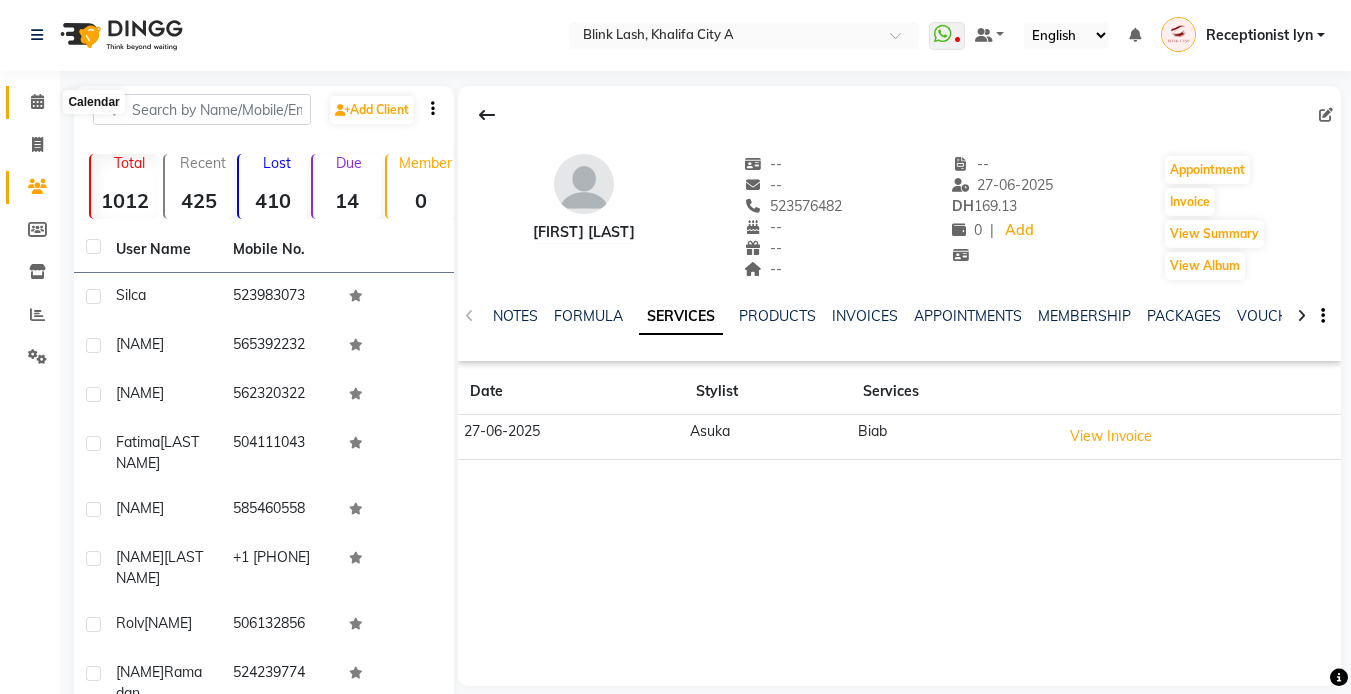 click 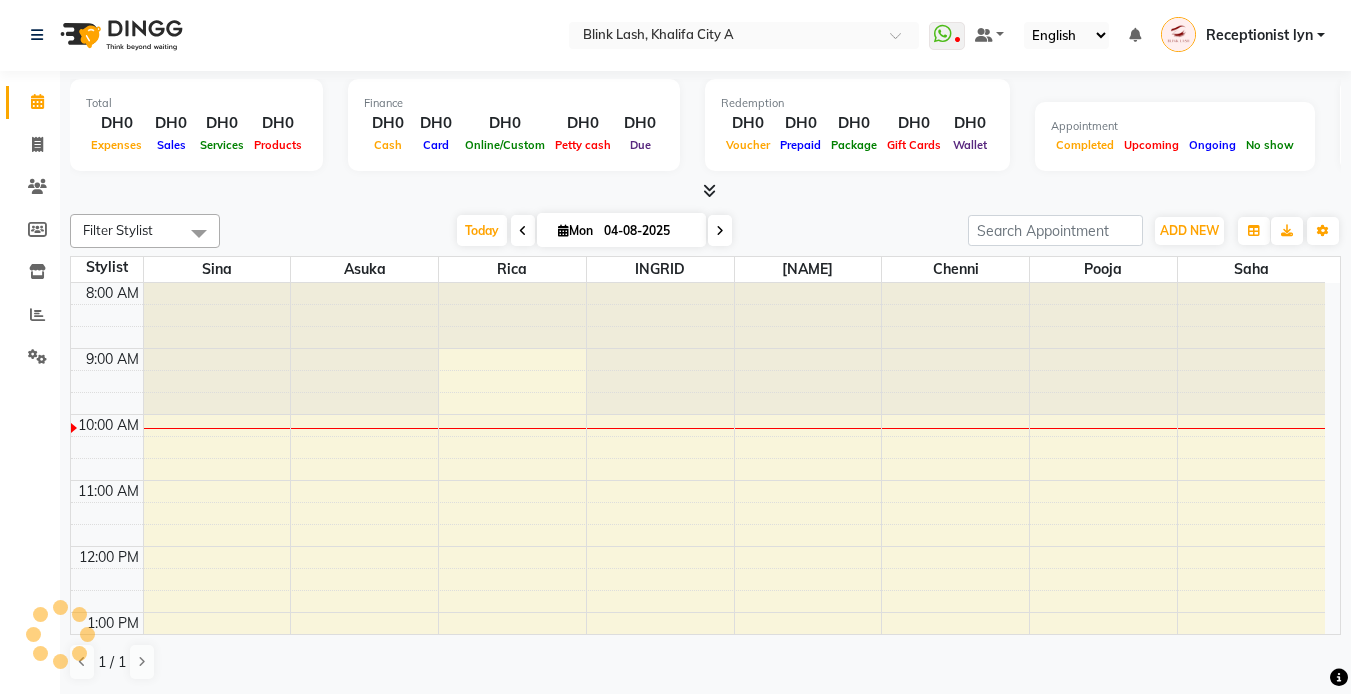 scroll, scrollTop: 0, scrollLeft: 0, axis: both 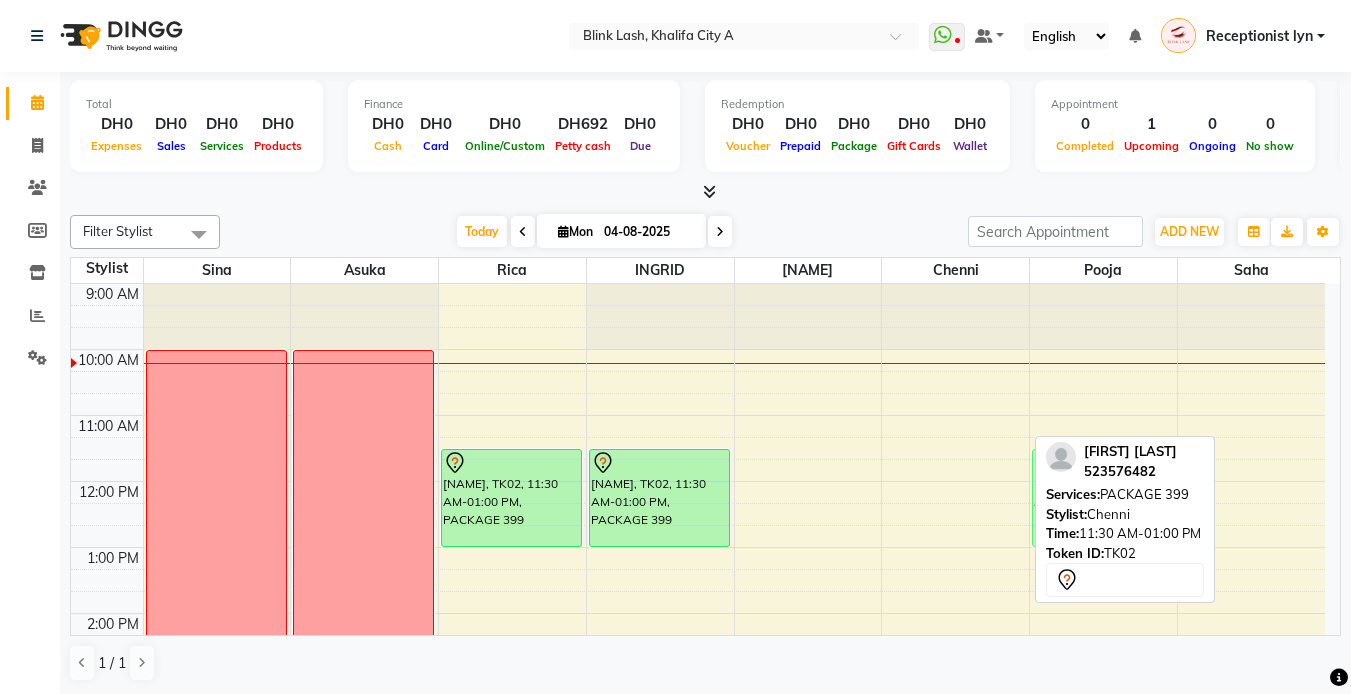 drag, startPoint x: 924, startPoint y: 481, endPoint x: 1019, endPoint y: 478, distance: 95.047356 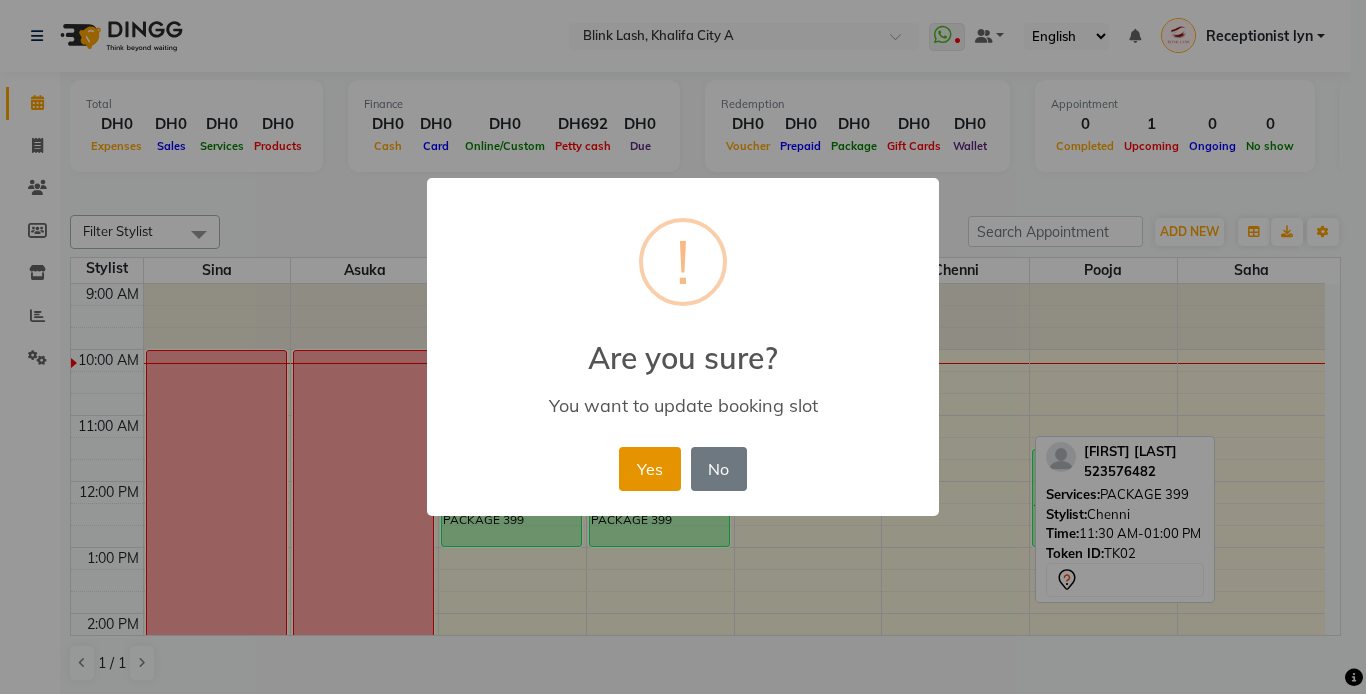 click on "Yes" at bounding box center [649, 469] 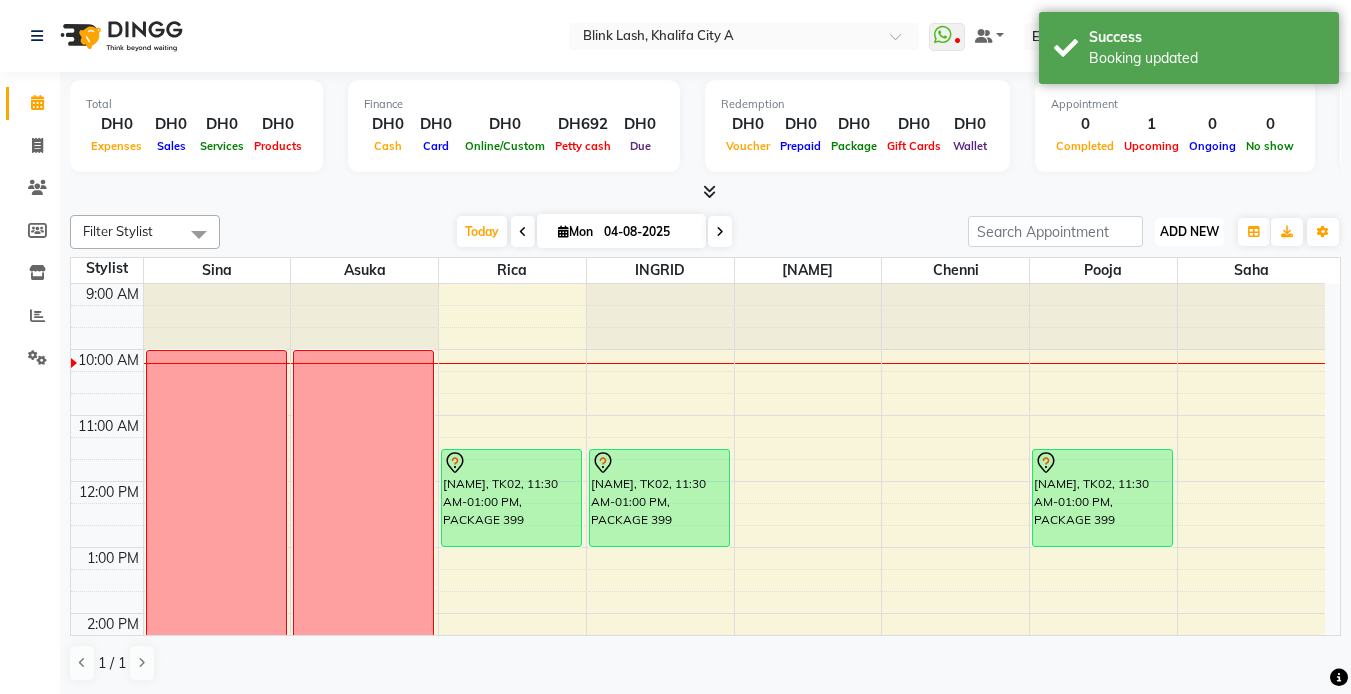 click on "ADD NEW" at bounding box center [1189, 231] 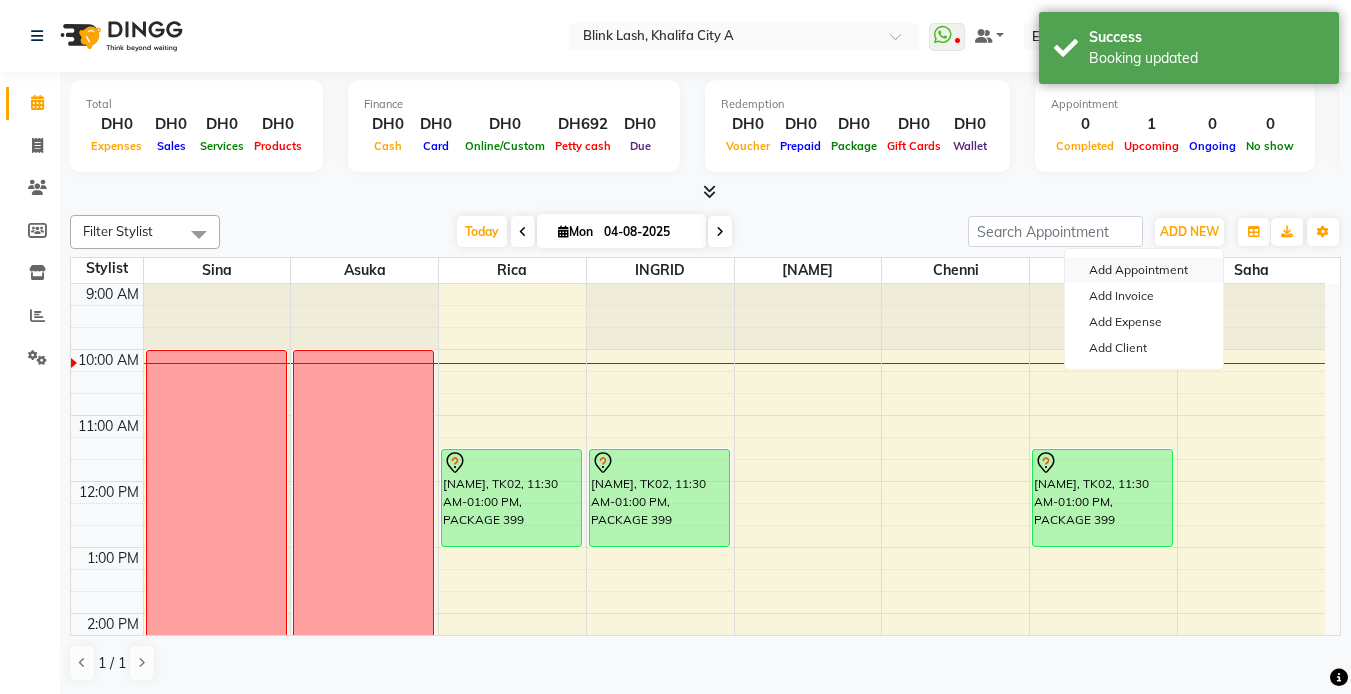 click on "Add Appointment" at bounding box center (1144, 270) 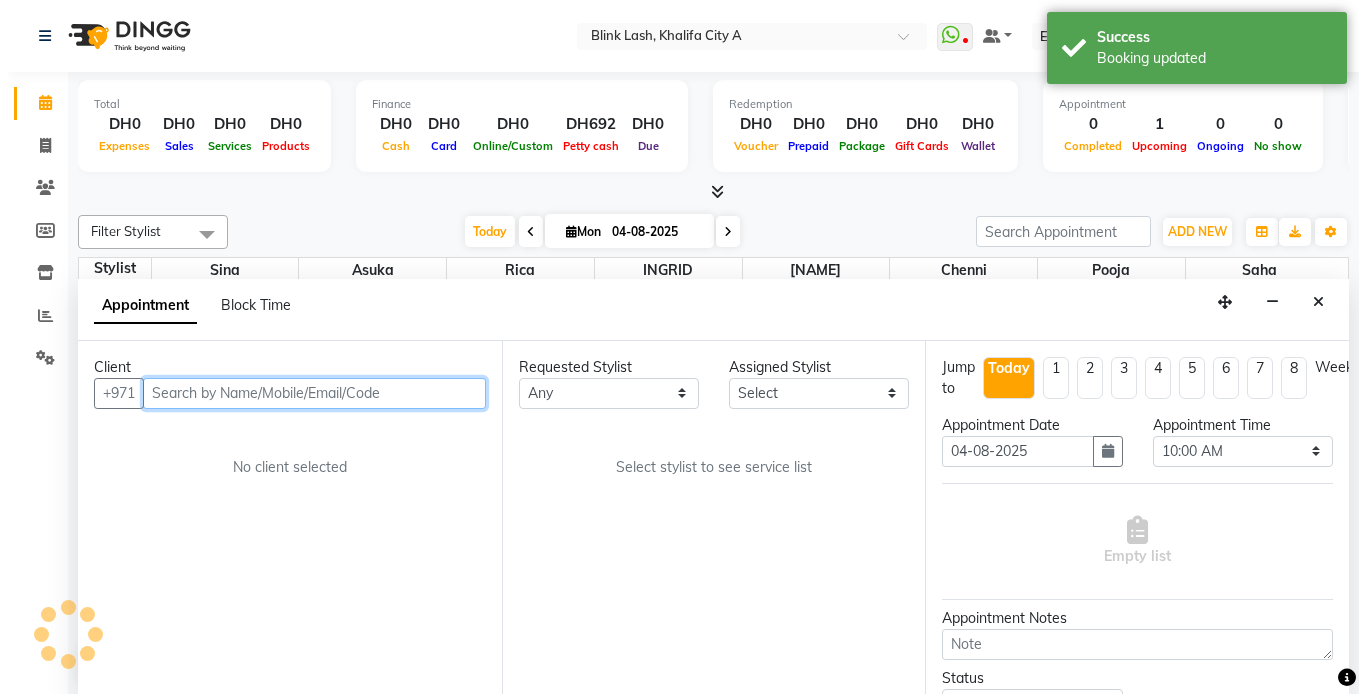 scroll, scrollTop: 1, scrollLeft: 0, axis: vertical 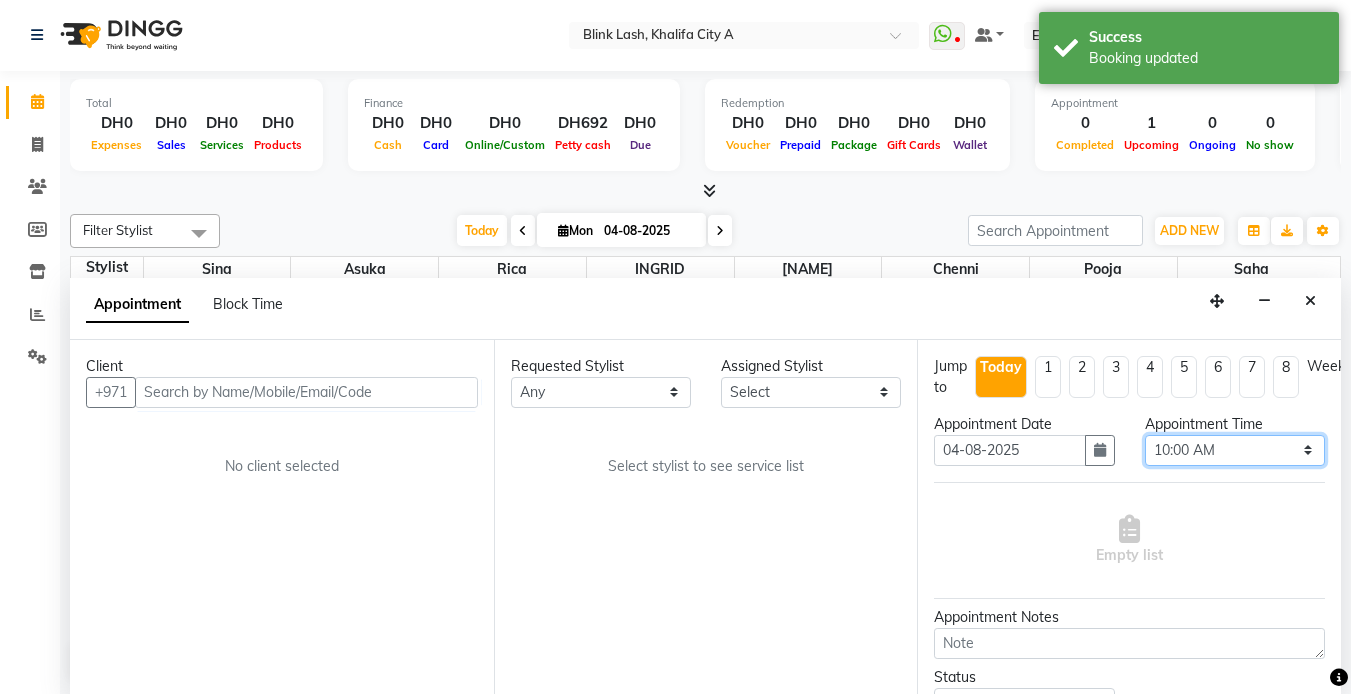 click on "Select 10:00 AM 10:05 AM 10:10 AM 10:15 AM 10:20 AM 10:25 AM 10:30 AM 10:35 AM 10:40 AM 10:45 AM 10:50 AM 10:55 AM 11:00 AM 11:05 AM 11:10 AM 11:15 AM 11:20 AM 11:25 AM 11:30 AM 11:35 AM 11:40 AM 11:45 AM 11:50 AM 11:55 AM 12:00 PM 12:05 PM 12:10 PM 12:15 PM 12:20 PM 12:25 PM 12:30 PM 12:35 PM 12:40 PM 12:45 PM 12:50 PM 12:55 PM 01:00 PM 01:05 PM 01:10 PM 01:15 PM 01:20 PM 01:25 PM 01:30 PM 01:35 PM 01:40 PM 01:45 PM 01:50 PM 01:55 PM 02:00 PM 02:05 PM 02:10 PM 02:15 PM 02:20 PM 02:25 PM 02:30 PM 02:35 PM 02:40 PM 02:45 PM 02:50 PM 02:55 PM 03:00 PM 03:05 PM 03:10 PM 03:15 PM 03:20 PM 03:25 PM 03:30 PM 03:35 PM 03:40 PM 03:45 PM 03:50 PM 03:55 PM 04:00 PM 04:05 PM 04:10 PM 04:15 PM 04:20 PM 04:25 PM 04:30 PM 04:35 PM 04:40 PM 04:45 PM 04:50 PM 04:55 PM 05:00 PM 05:05 PM 05:10 PM 05:15 PM 05:20 PM 05:25 PM 05:30 PM 05:35 PM 05:40 PM 05:45 PM 05:50 PM 05:55 PM 06:00 PM 06:05 PM 06:10 PM 06:15 PM 06:20 PM 06:25 PM 06:30 PM 06:35 PM 06:40 PM 06:45 PM 06:50 PM 06:55 PM 07:00 PM 07:05 PM 07:10 PM 07:15 PM 07:20 PM" at bounding box center [1235, 450] 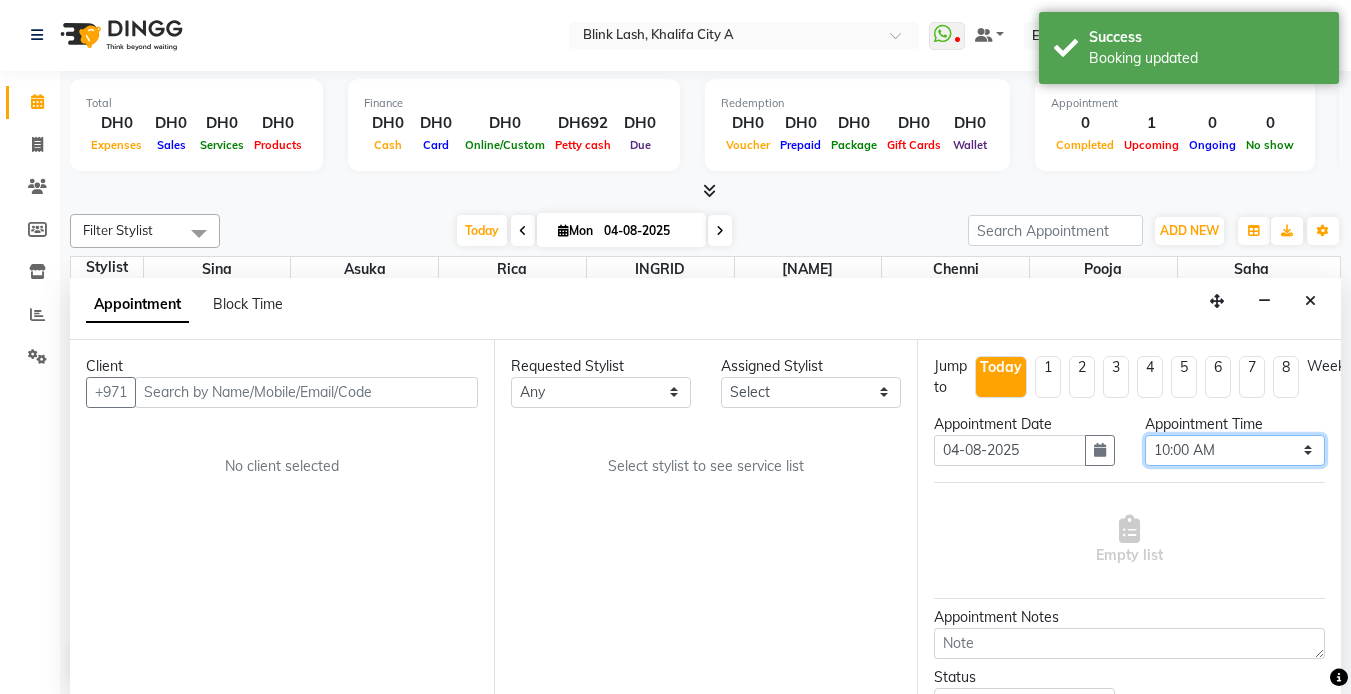 select on "720" 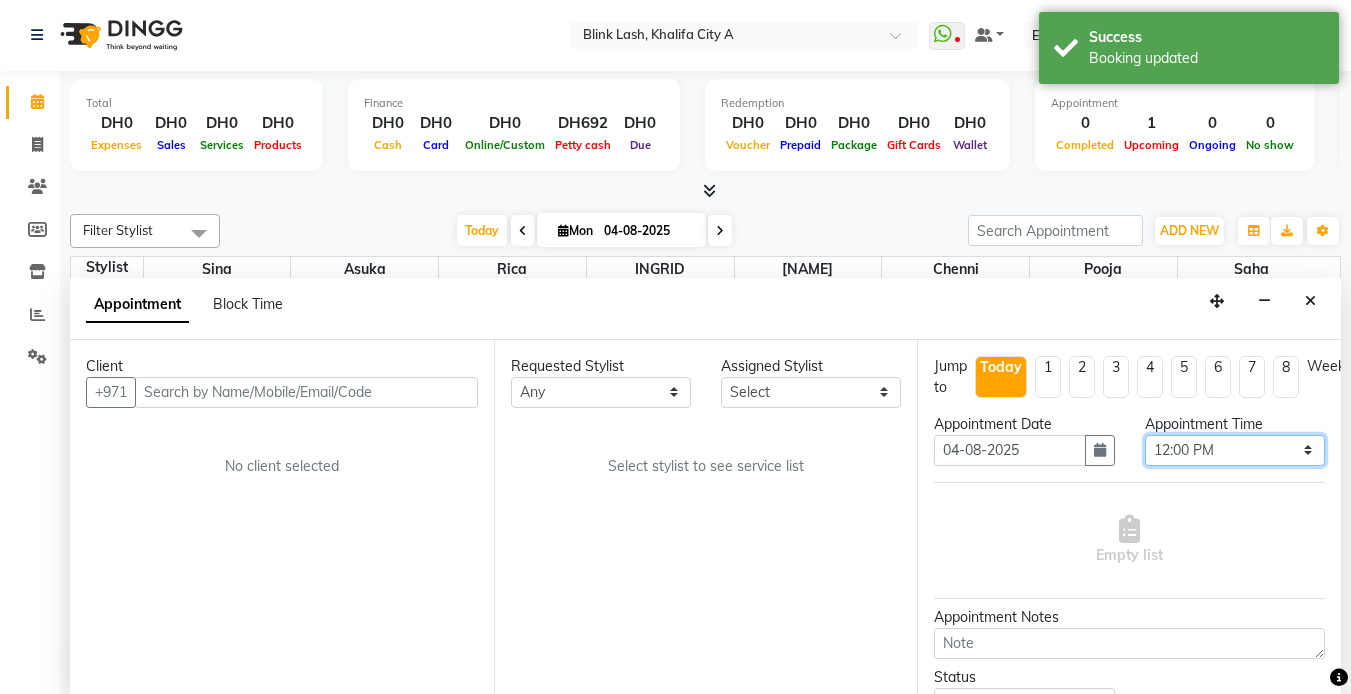 click on "Select 10:00 AM 10:05 AM 10:10 AM 10:15 AM 10:20 AM 10:25 AM 10:30 AM 10:35 AM 10:40 AM 10:45 AM 10:50 AM 10:55 AM 11:00 AM 11:05 AM 11:10 AM 11:15 AM 11:20 AM 11:25 AM 11:30 AM 11:35 AM 11:40 AM 11:45 AM 11:50 AM 11:55 AM 12:00 PM 12:05 PM 12:10 PM 12:15 PM 12:20 PM 12:25 PM 12:30 PM 12:35 PM 12:40 PM 12:45 PM 12:50 PM 12:55 PM 01:00 PM 01:05 PM 01:10 PM 01:15 PM 01:20 PM 01:25 PM 01:30 PM 01:35 PM 01:40 PM 01:45 PM 01:50 PM 01:55 PM 02:00 PM 02:05 PM 02:10 PM 02:15 PM 02:20 PM 02:25 PM 02:30 PM 02:35 PM 02:40 PM 02:45 PM 02:50 PM 02:55 PM 03:00 PM 03:05 PM 03:10 PM 03:15 PM 03:20 PM 03:25 PM 03:30 PM 03:35 PM 03:40 PM 03:45 PM 03:50 PM 03:55 PM 04:00 PM 04:05 PM 04:10 PM 04:15 PM 04:20 PM 04:25 PM 04:30 PM 04:35 PM 04:40 PM 04:45 PM 04:50 PM 04:55 PM 05:00 PM 05:05 PM 05:10 PM 05:15 PM 05:20 PM 05:25 PM 05:30 PM 05:35 PM 05:40 PM 05:45 PM 05:50 PM 05:55 PM 06:00 PM 06:05 PM 06:10 PM 06:15 PM 06:20 PM 06:25 PM 06:30 PM 06:35 PM 06:40 PM 06:45 PM 06:50 PM 06:55 PM 07:00 PM 07:05 PM 07:10 PM 07:15 PM 07:20 PM" at bounding box center (1235, 450) 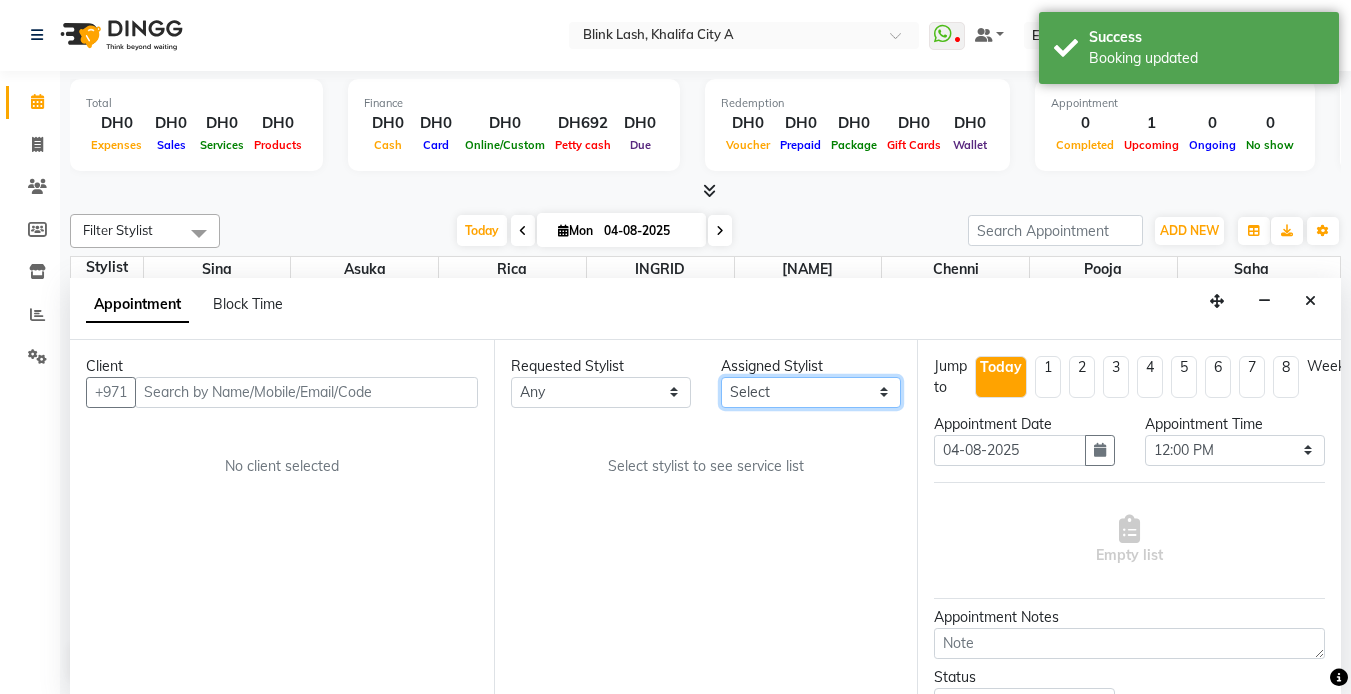 click on "Select Asuka chenni INGRID jumana pooja Rica saha Sina" at bounding box center (811, 392) 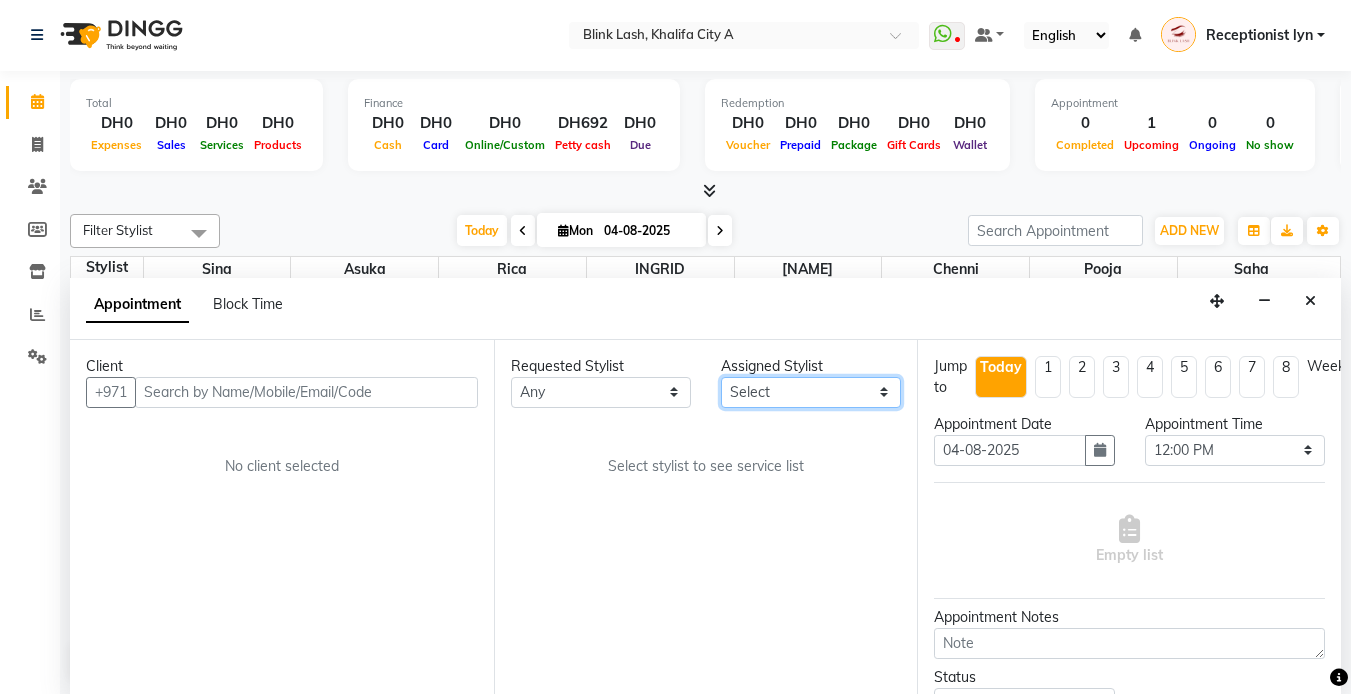 select on "57849" 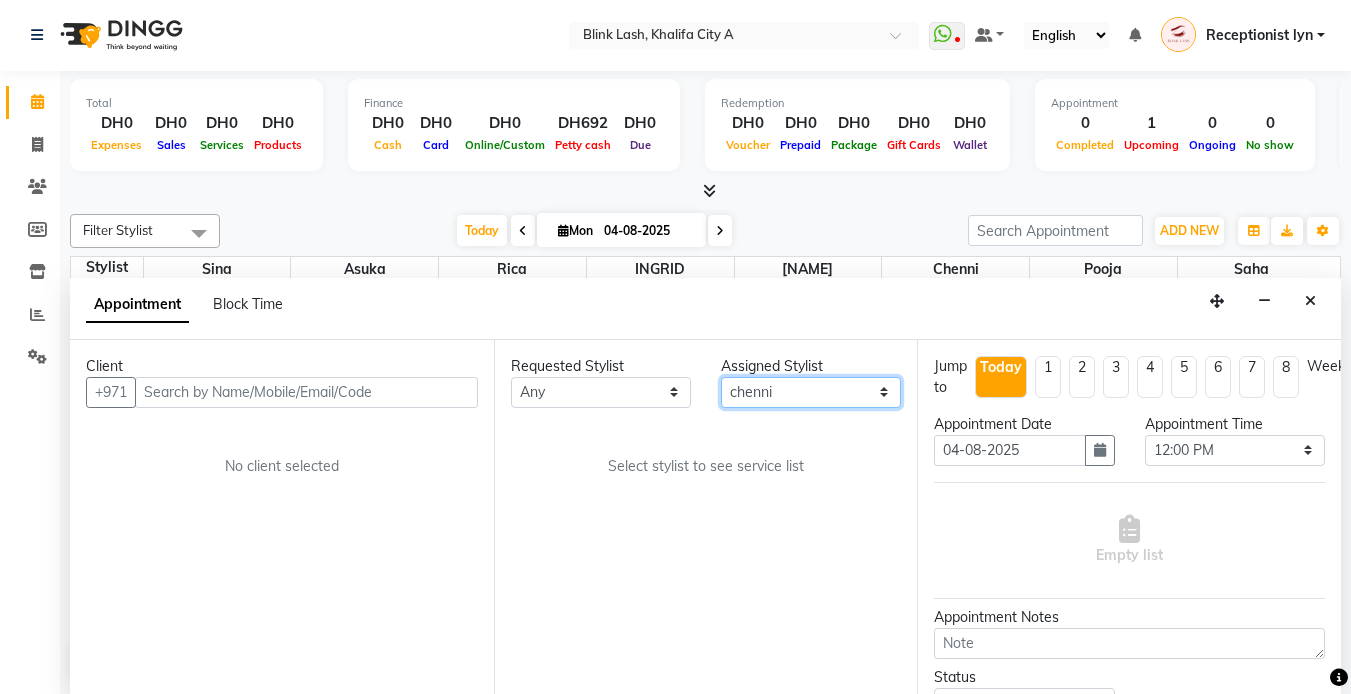 click on "Select Asuka chenni INGRID jumana pooja Rica saha Sina" at bounding box center [811, 392] 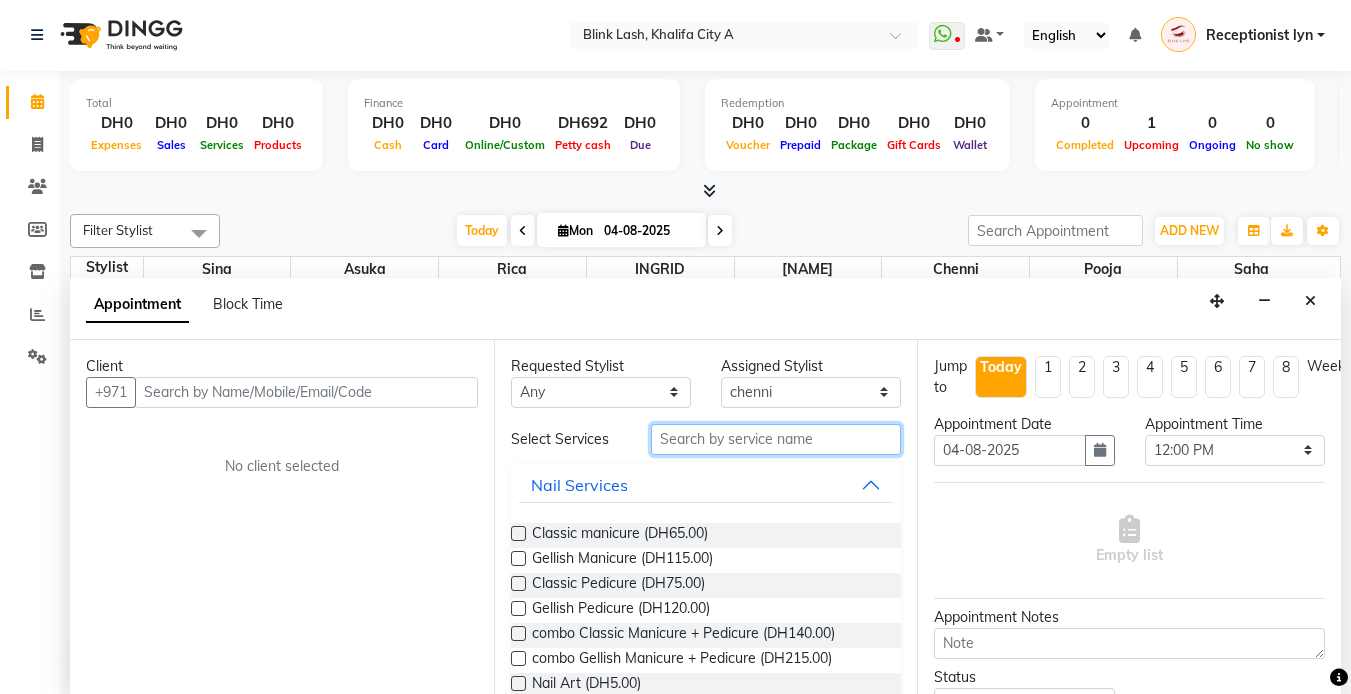 click at bounding box center [776, 439] 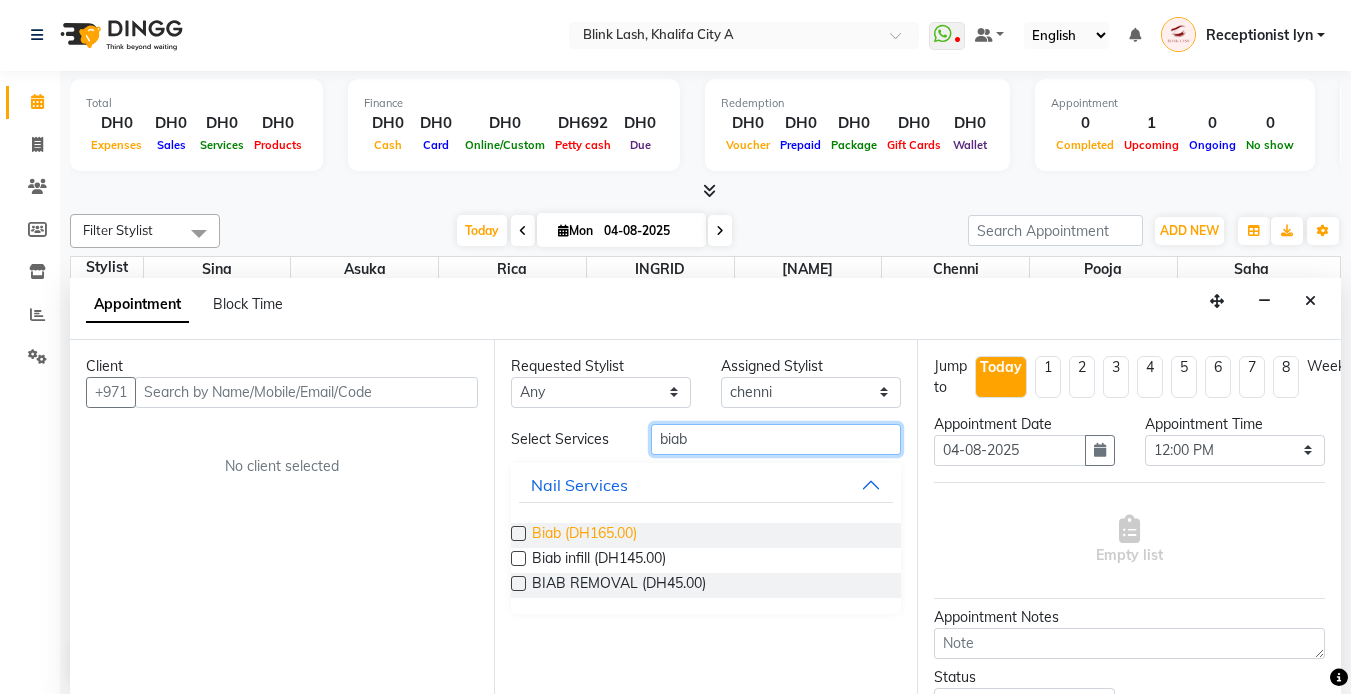 type on "biab" 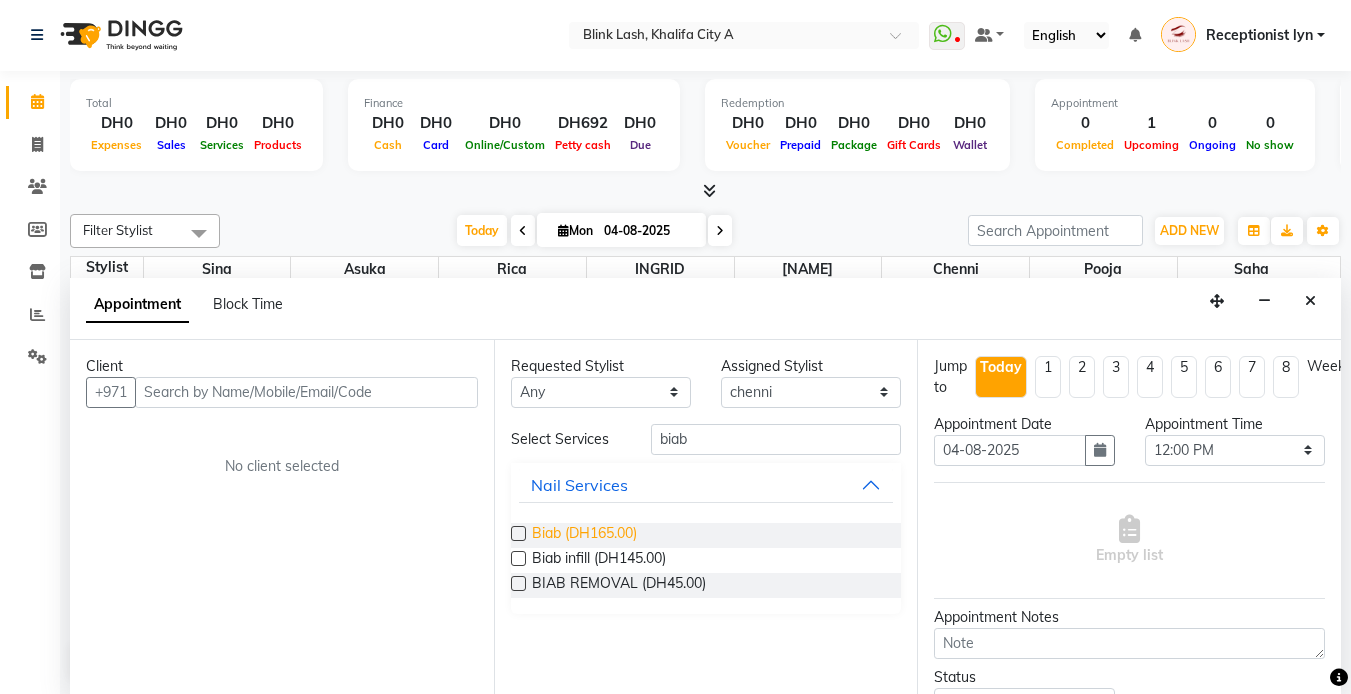 click on "Biab (DH165.00)" at bounding box center [584, 535] 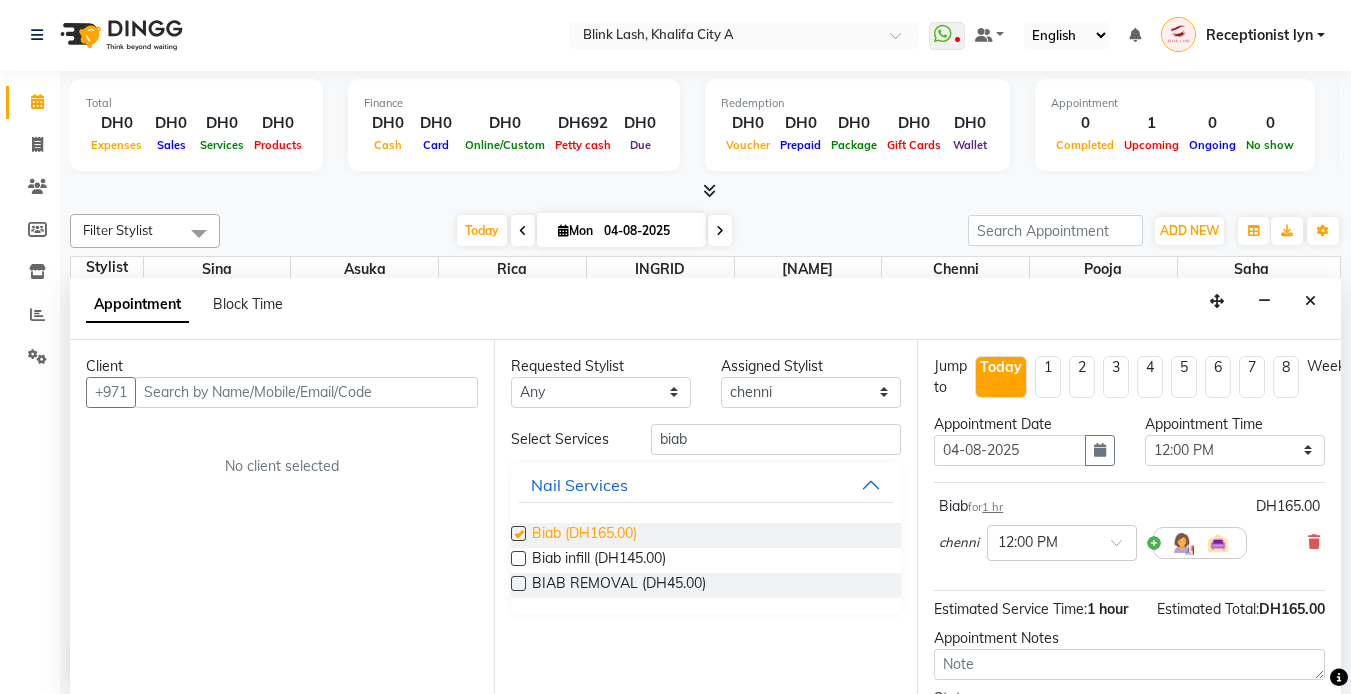 checkbox on "false" 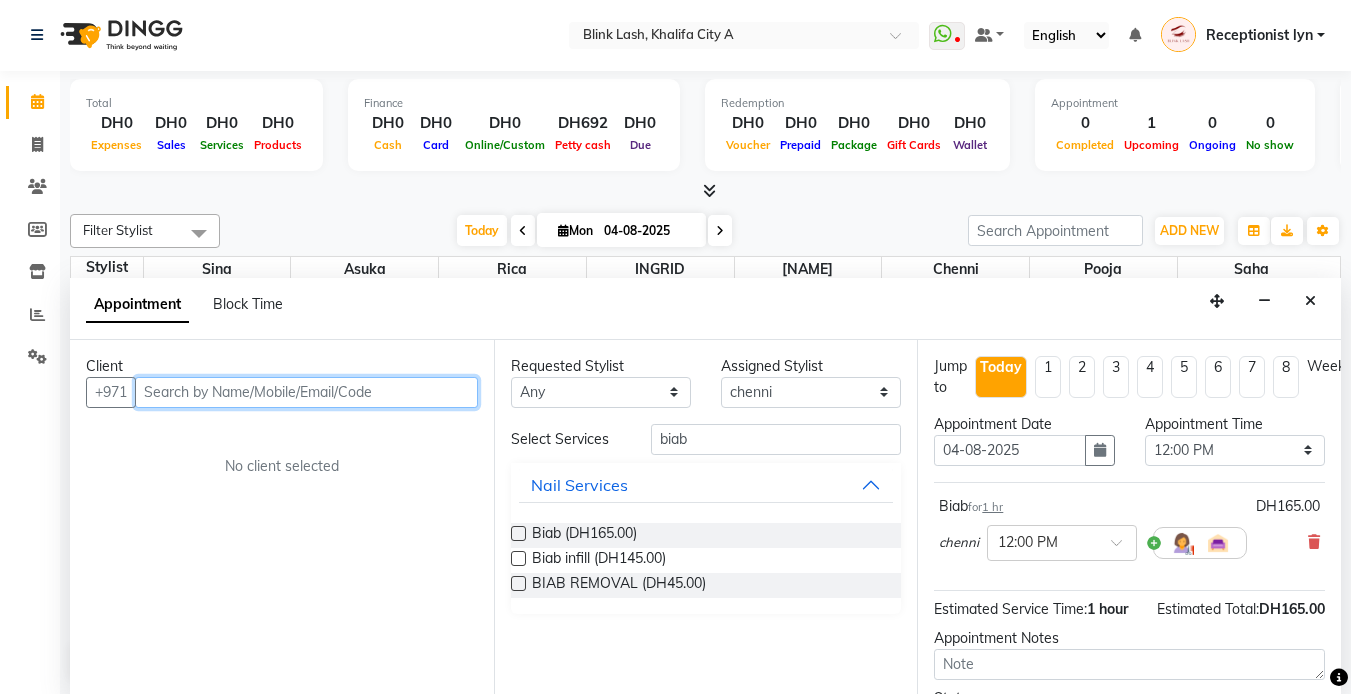 click at bounding box center (306, 392) 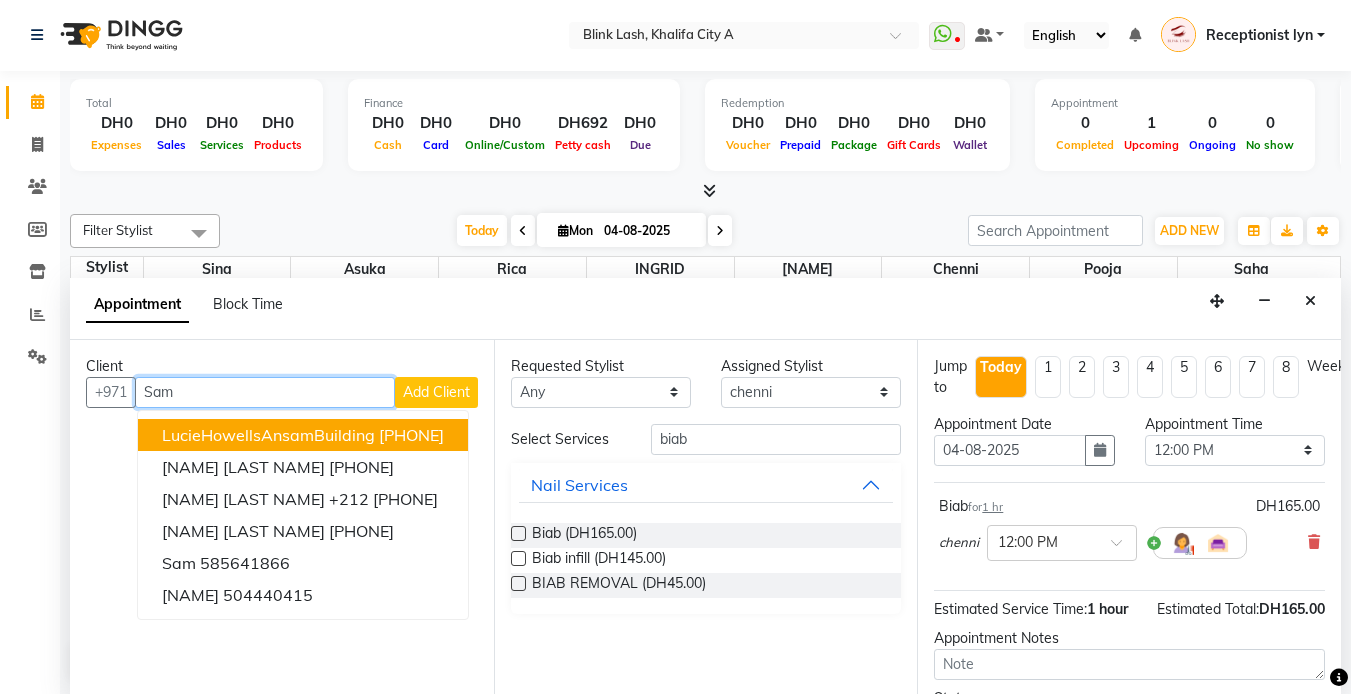 type on "Sam" 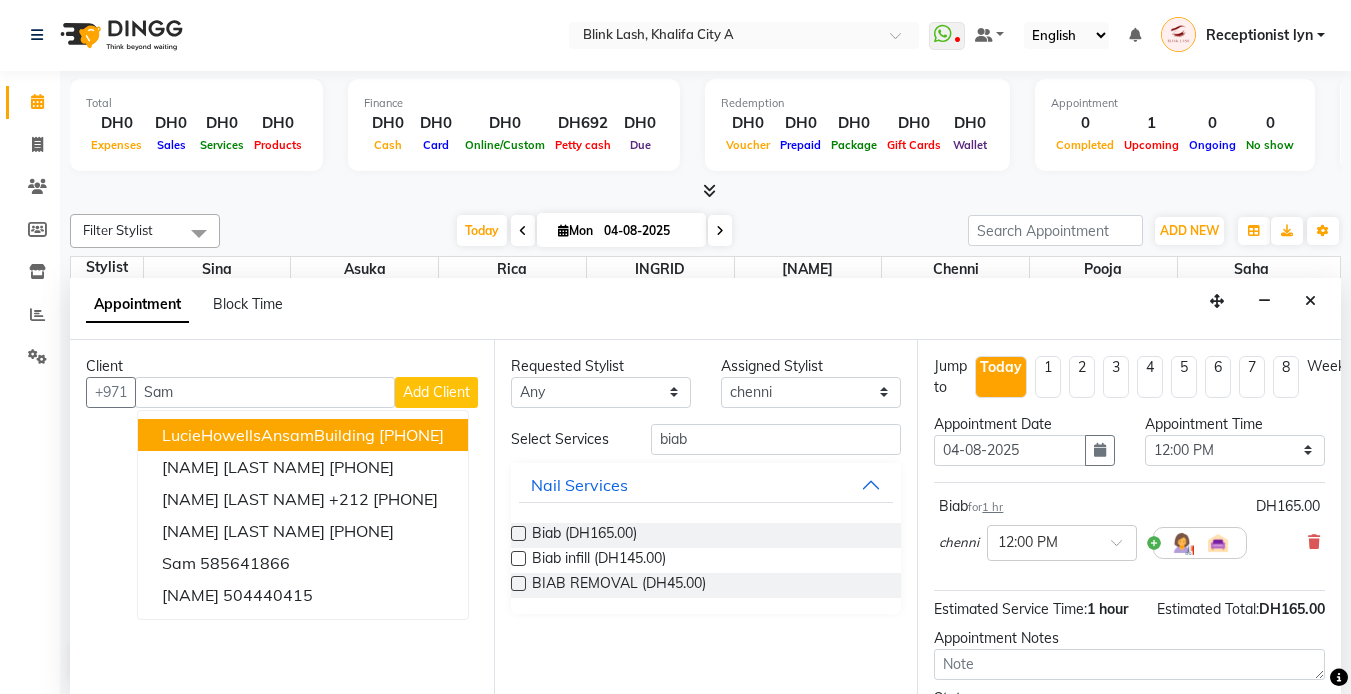 click on "Add Client" at bounding box center [436, 392] 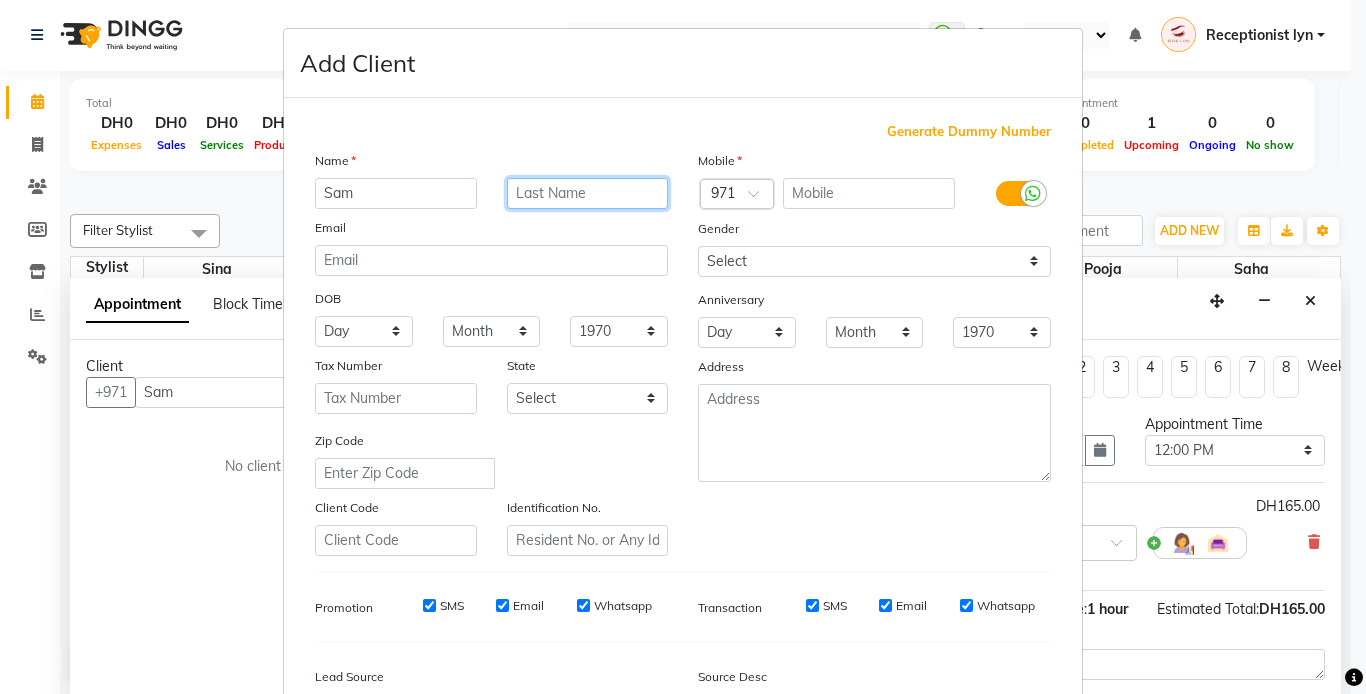 click at bounding box center (588, 193) 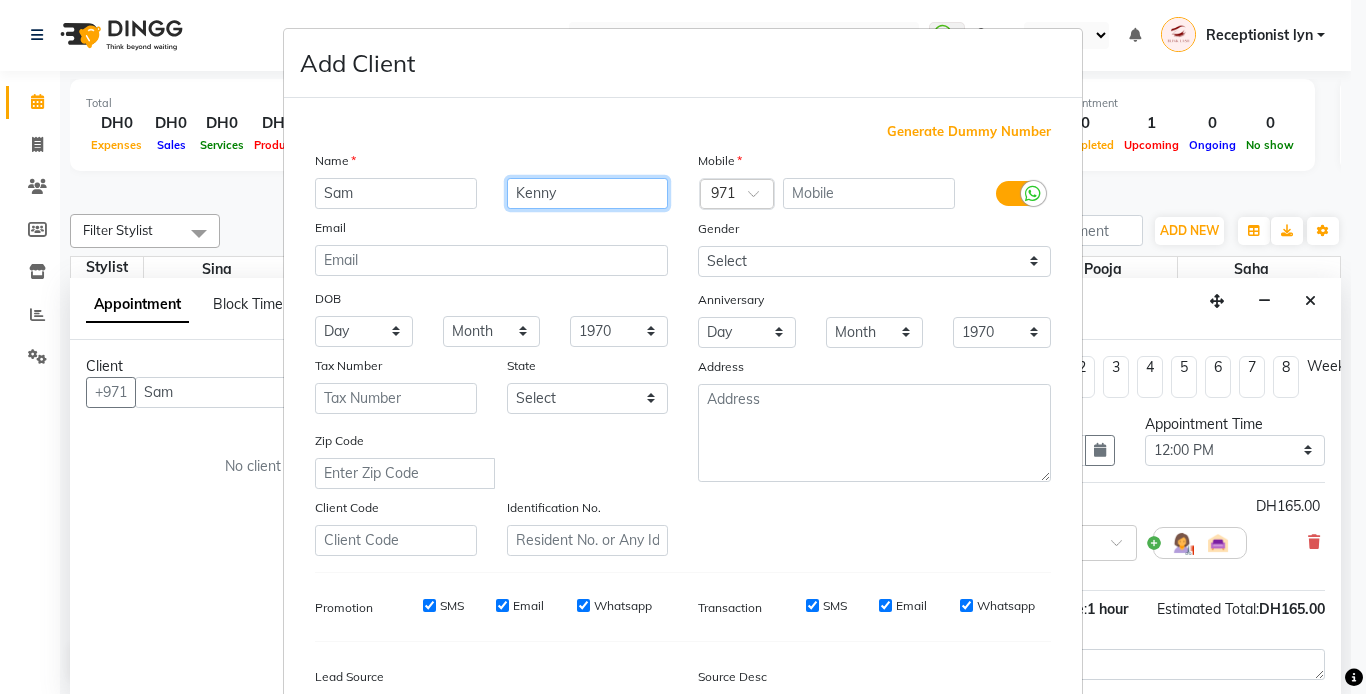 type on "Kenny" 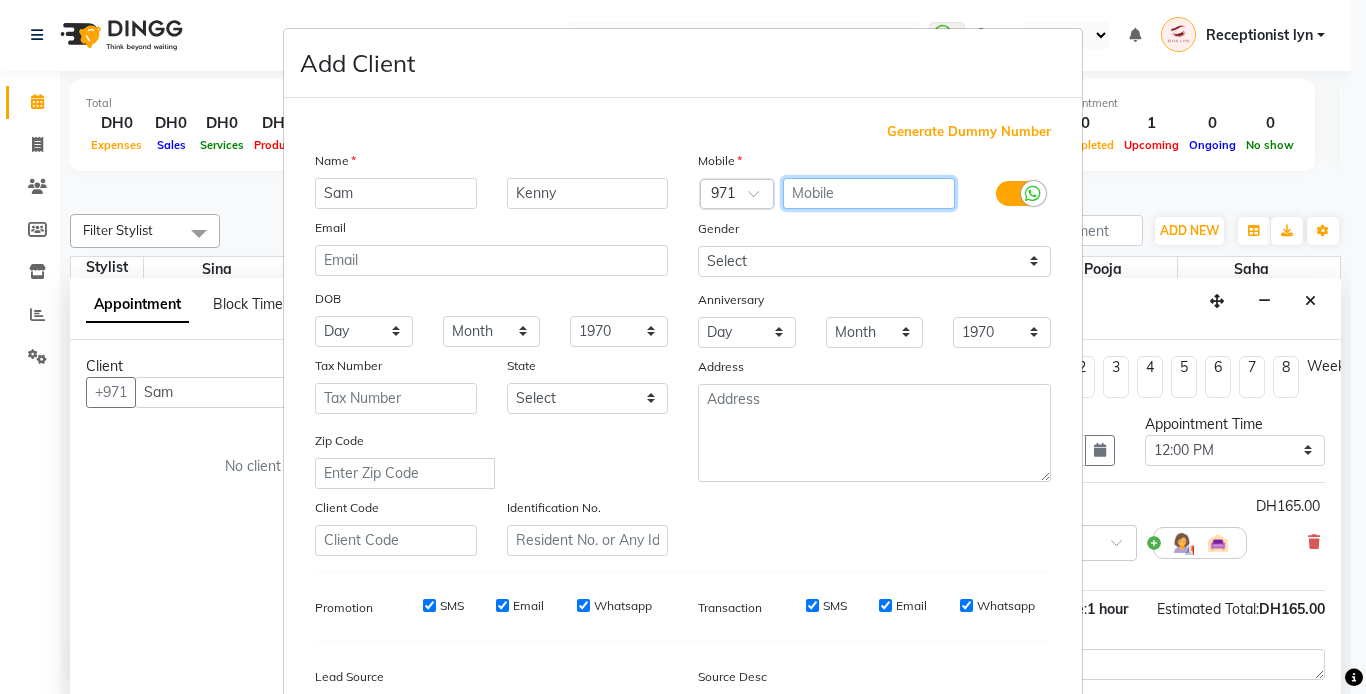 click at bounding box center [869, 193] 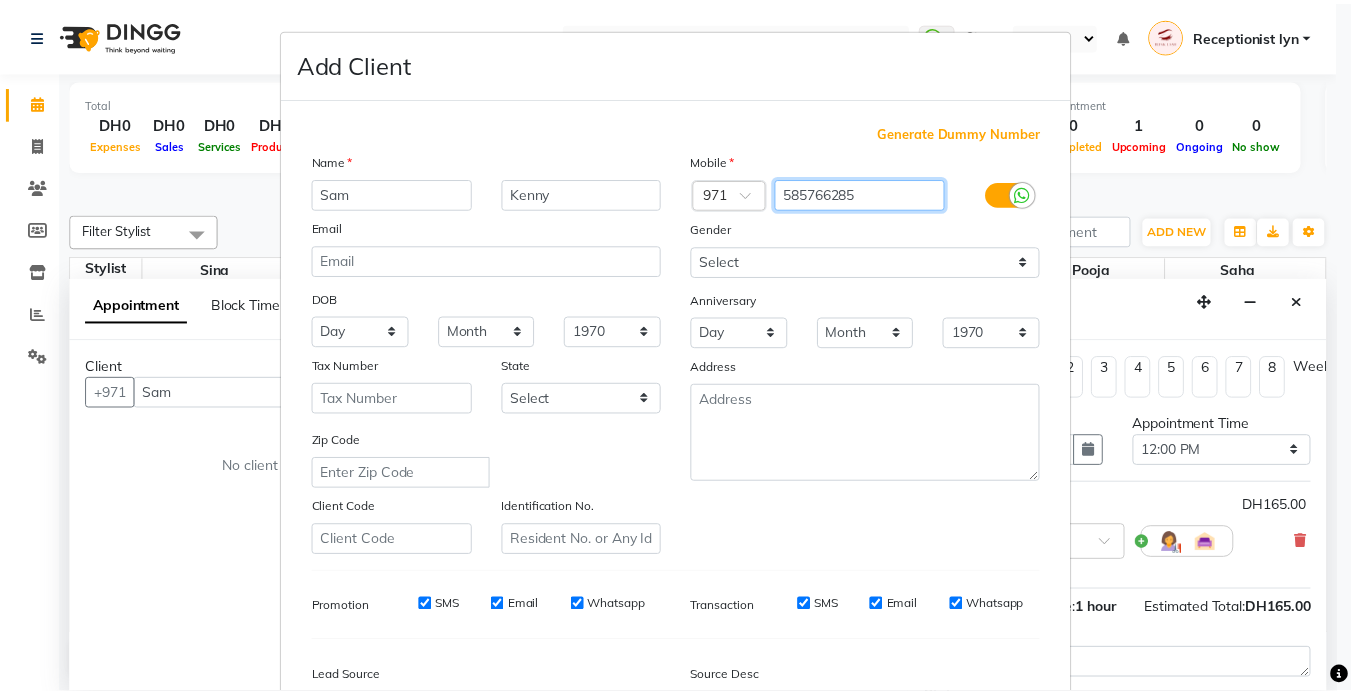 scroll, scrollTop: 229, scrollLeft: 0, axis: vertical 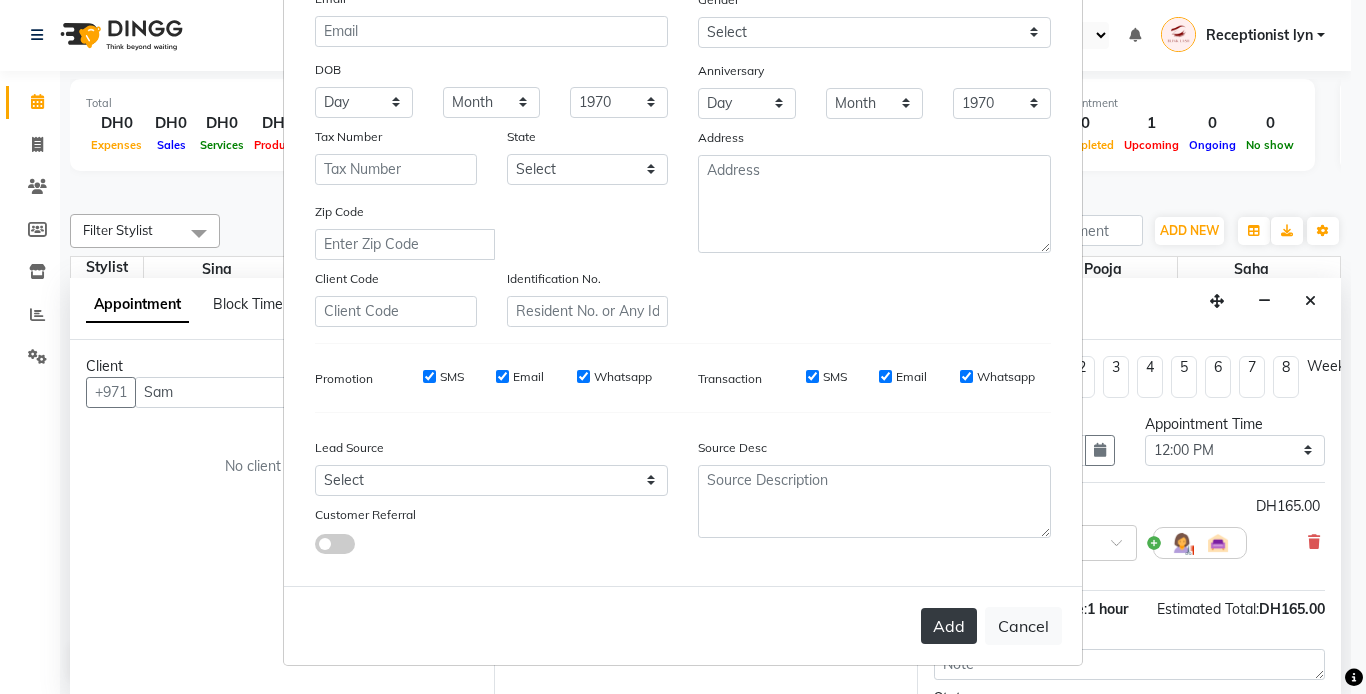 type on "585766285" 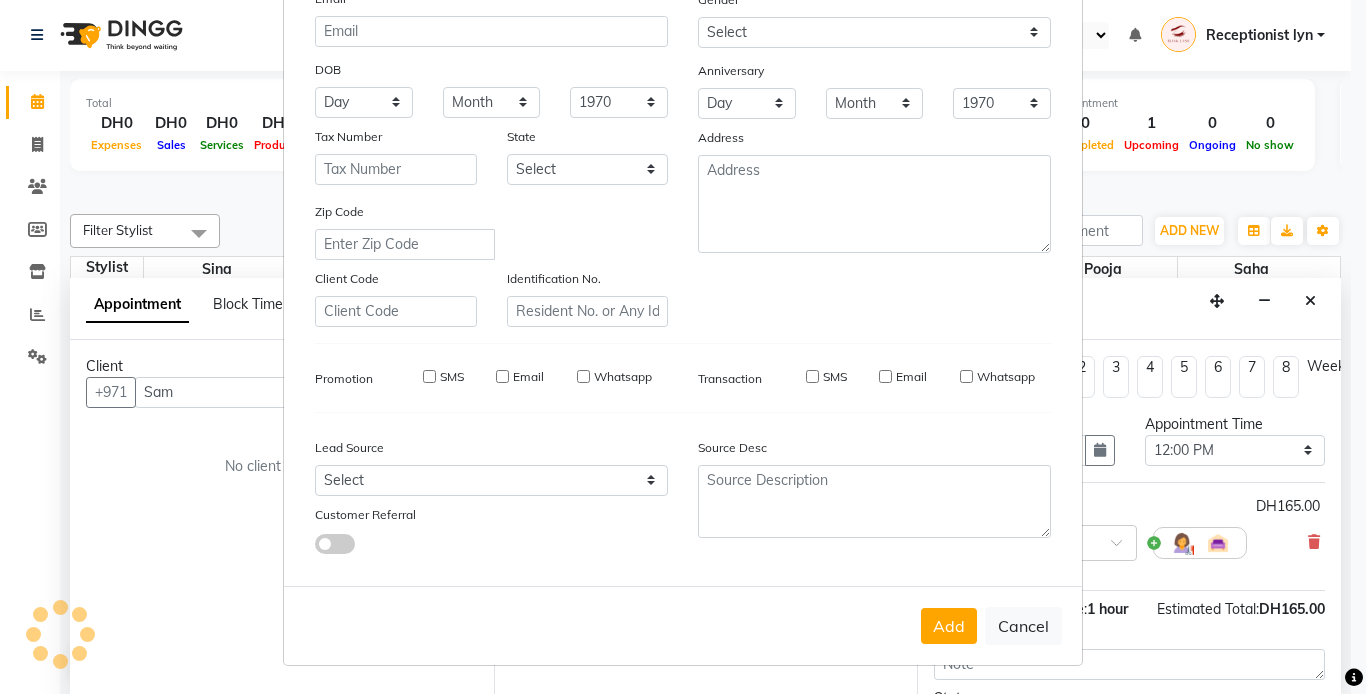type on "585766285" 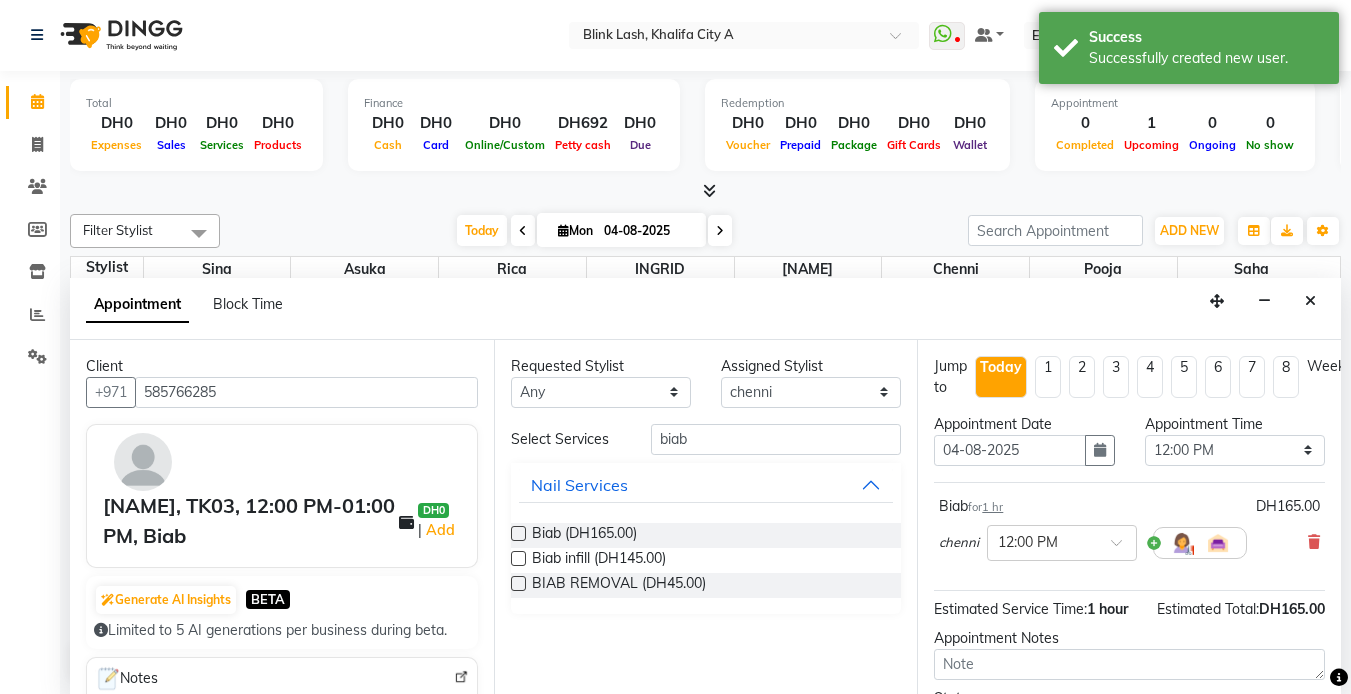 scroll, scrollTop: 187, scrollLeft: 0, axis: vertical 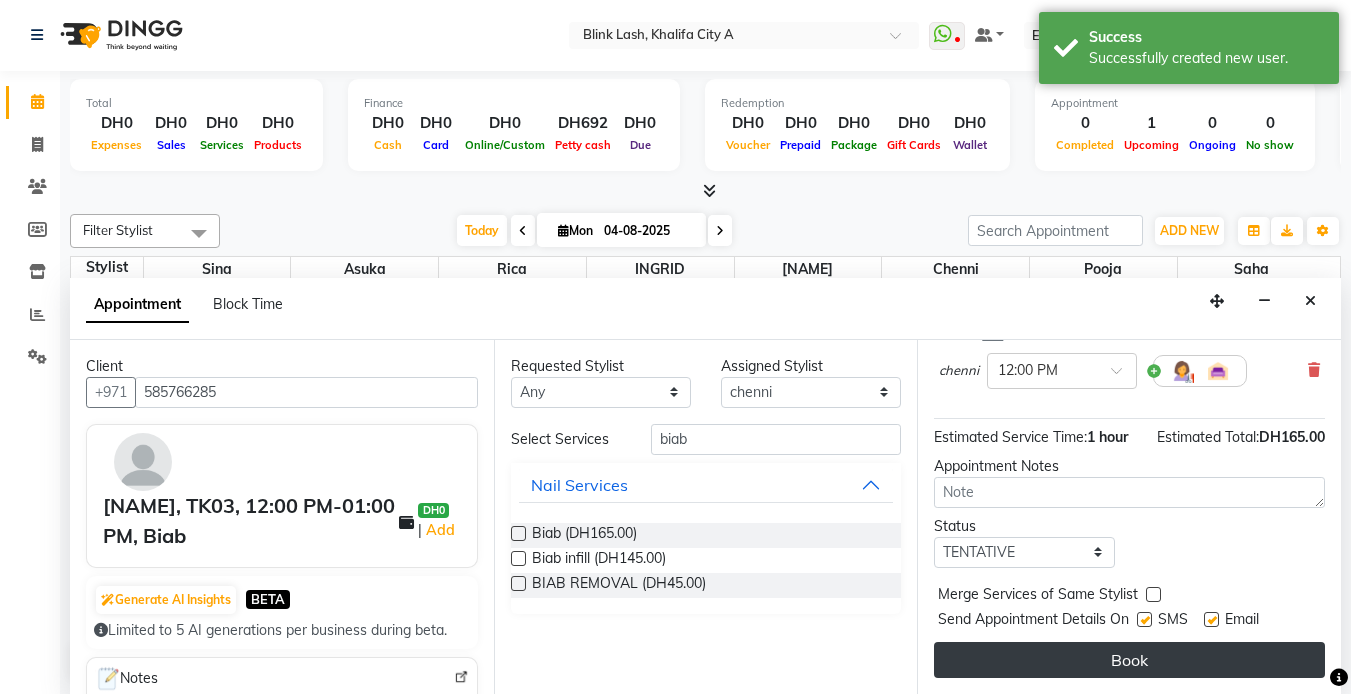 click on "Book" at bounding box center (1129, 660) 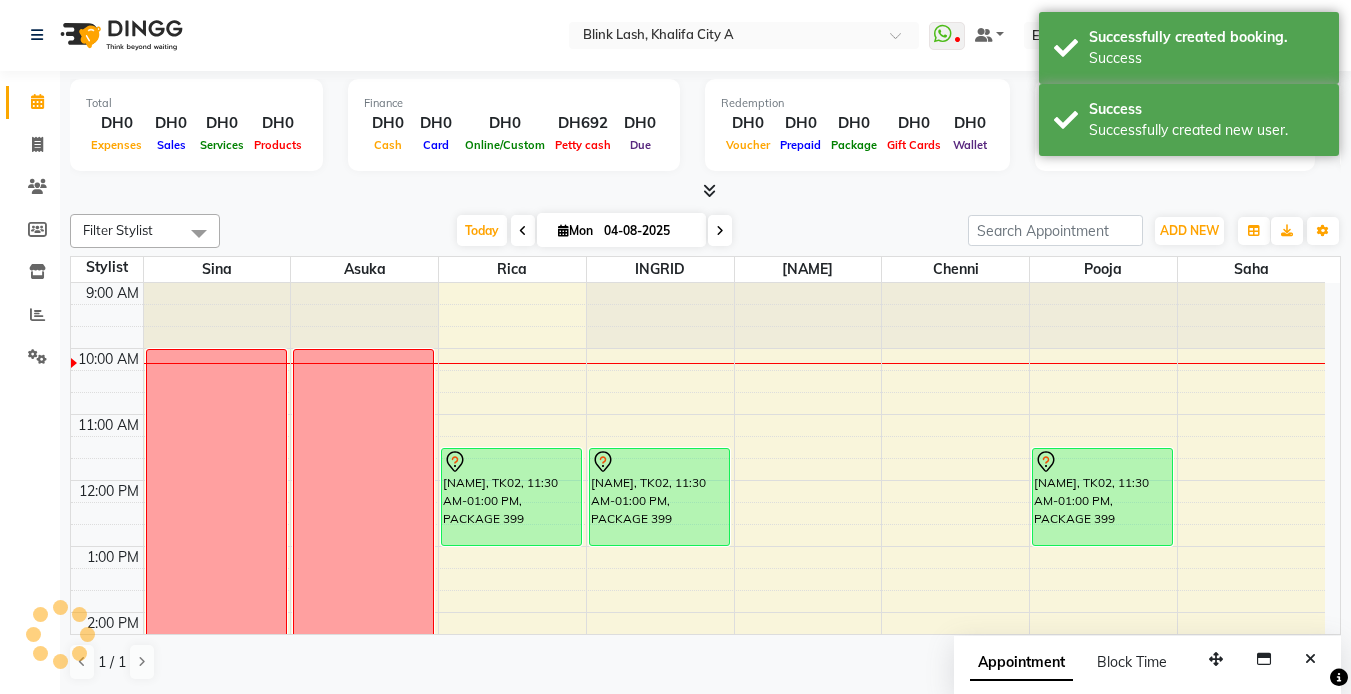 scroll, scrollTop: 0, scrollLeft: 0, axis: both 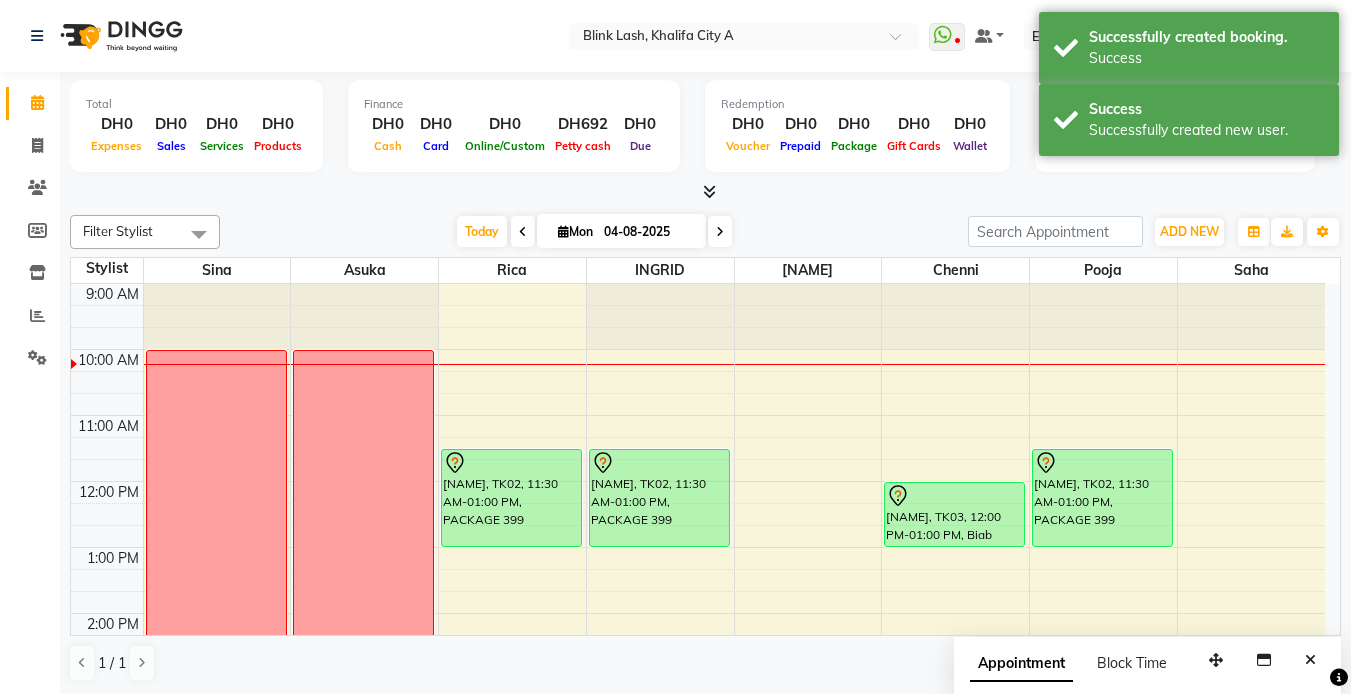 drag, startPoint x: 972, startPoint y: 548, endPoint x: 969, endPoint y: 565, distance: 17.262676 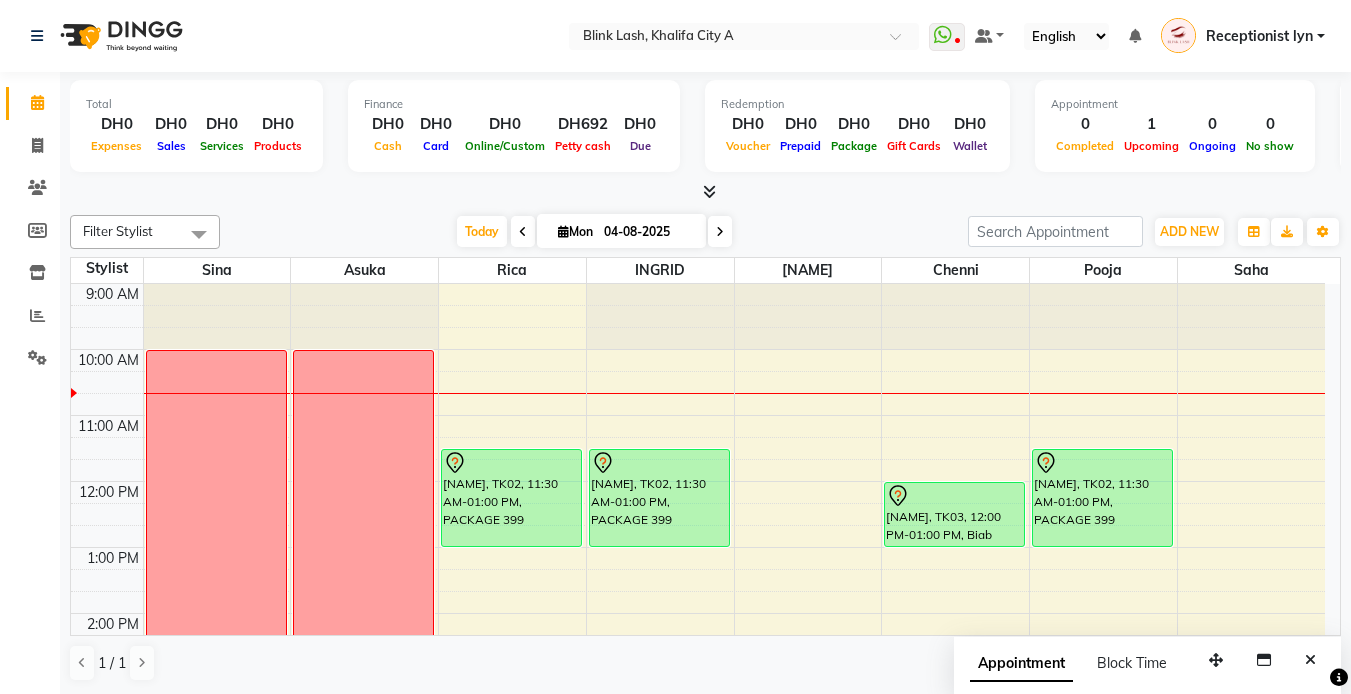 click on "Select Location × Blink Lash, Khalifa City A  WhatsApp Status  ✕ Status:  Disconnected Most Recent Message: 03-08-2025     08:45 PM Recent Service Activity: 03-08-2025     10:00 PM  08047224946 Whatsapp Settings Default Panel My Panel English ENGLISH Español العربية मराठी हिंदी ગુજરાતી தமிழ் 中文 Notifications nothing to show Receptionist lyn Manage Profile Change Password Sign out  Version:3.15.11" 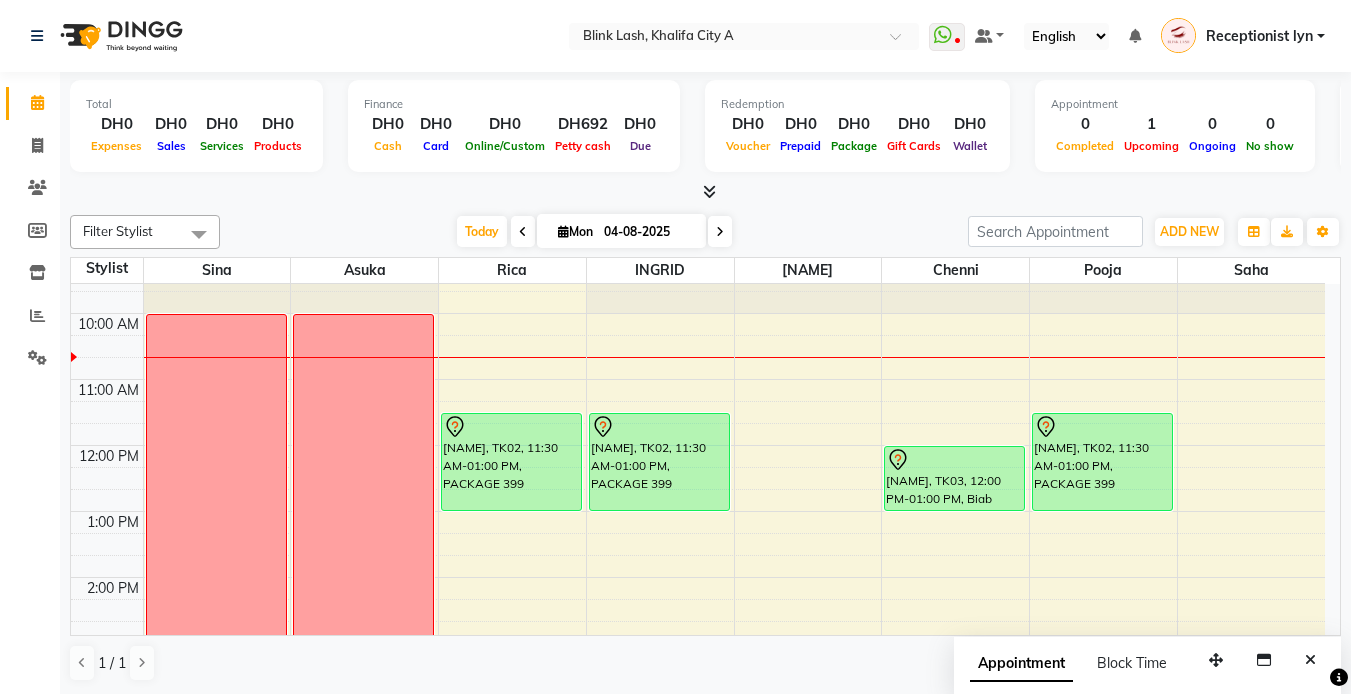 scroll, scrollTop: 0, scrollLeft: 0, axis: both 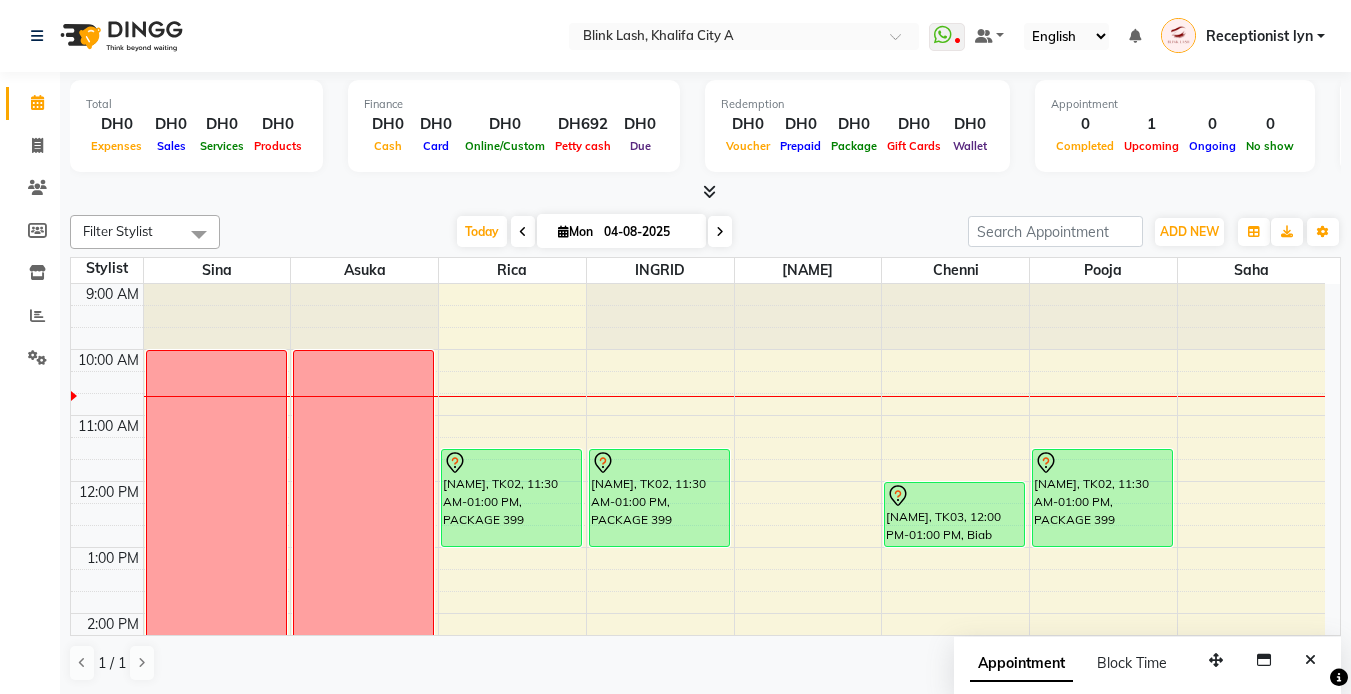 drag, startPoint x: 1336, startPoint y: 323, endPoint x: 772, endPoint y: 196, distance: 578.12195 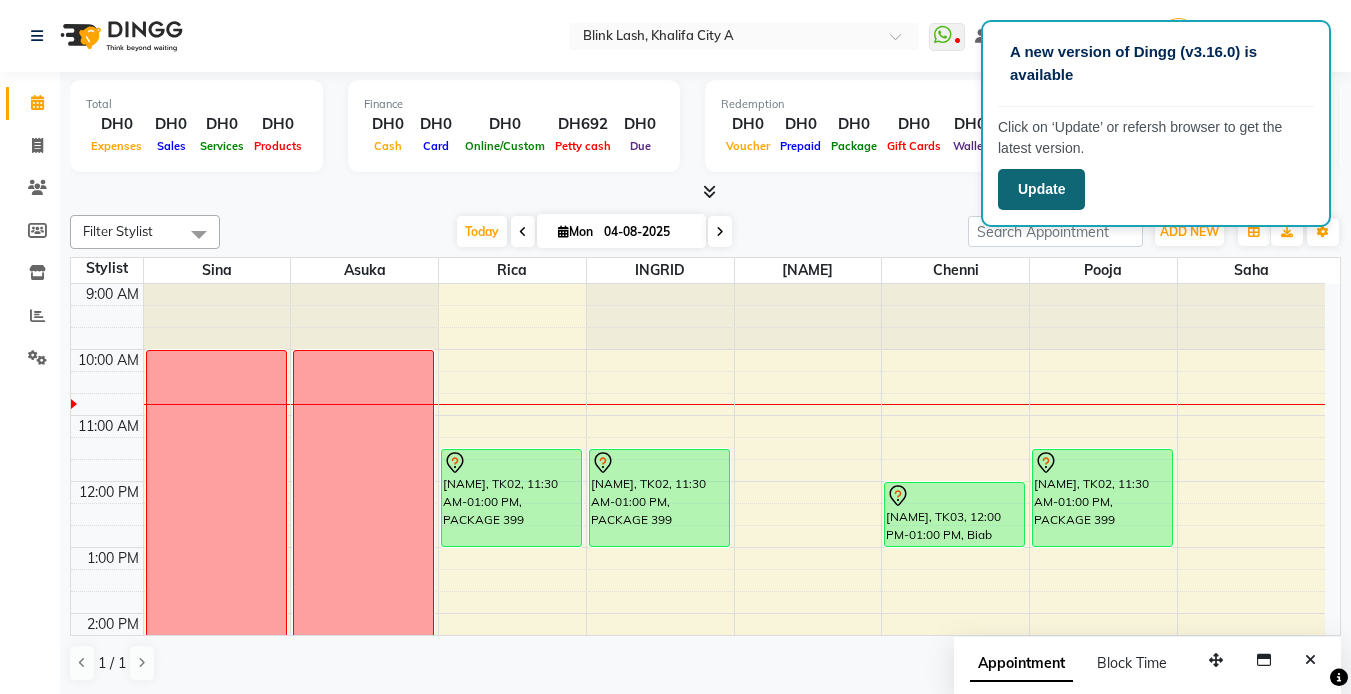 click on "Update" 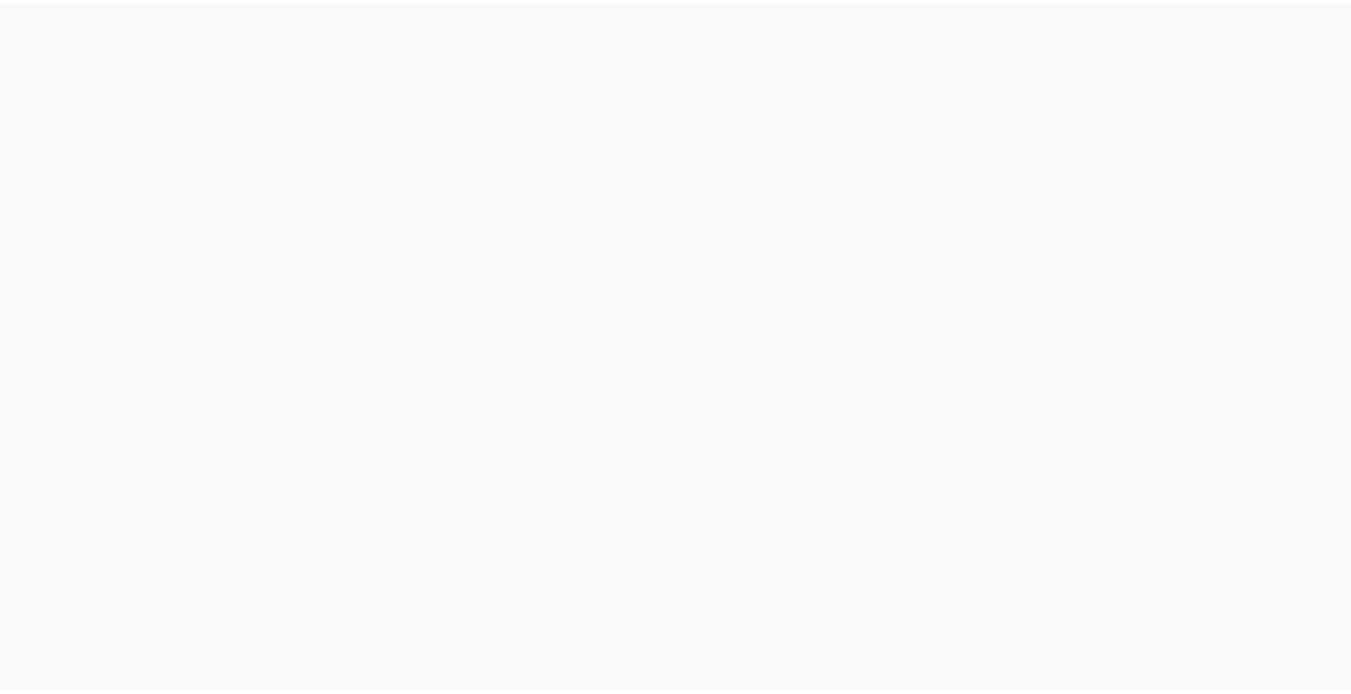 scroll, scrollTop: 0, scrollLeft: 0, axis: both 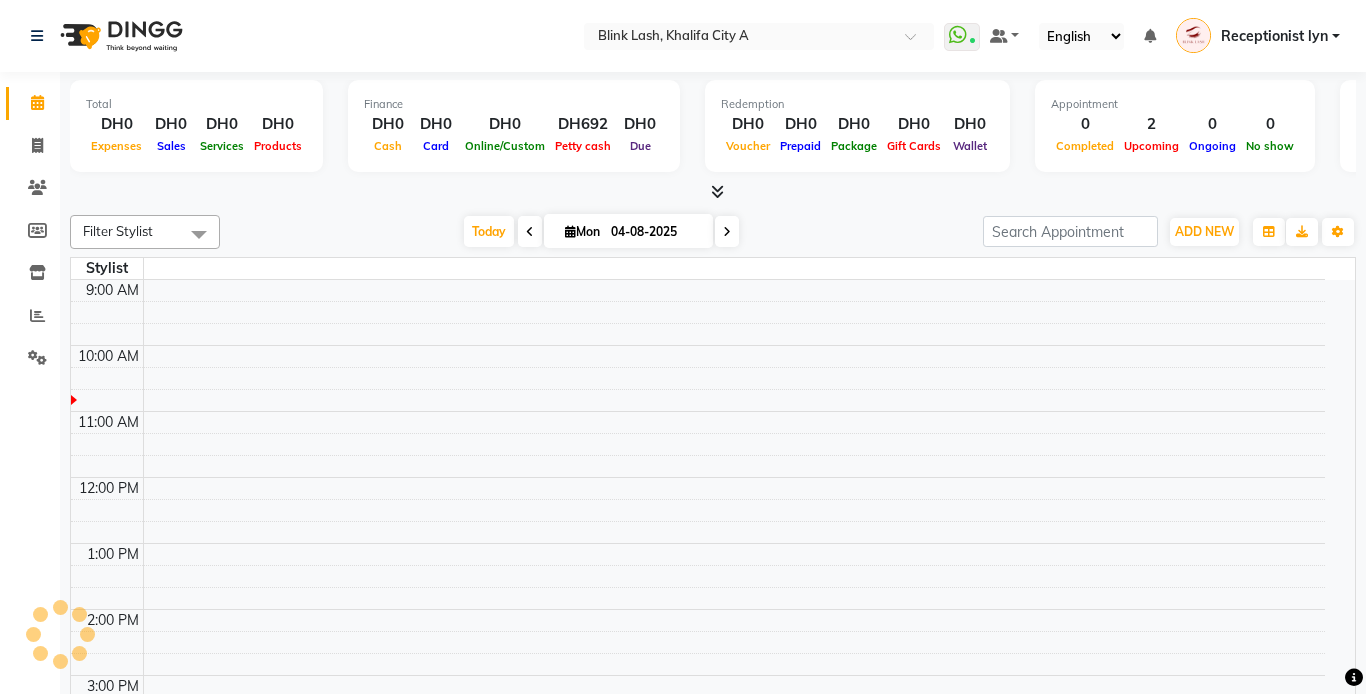 select on "en" 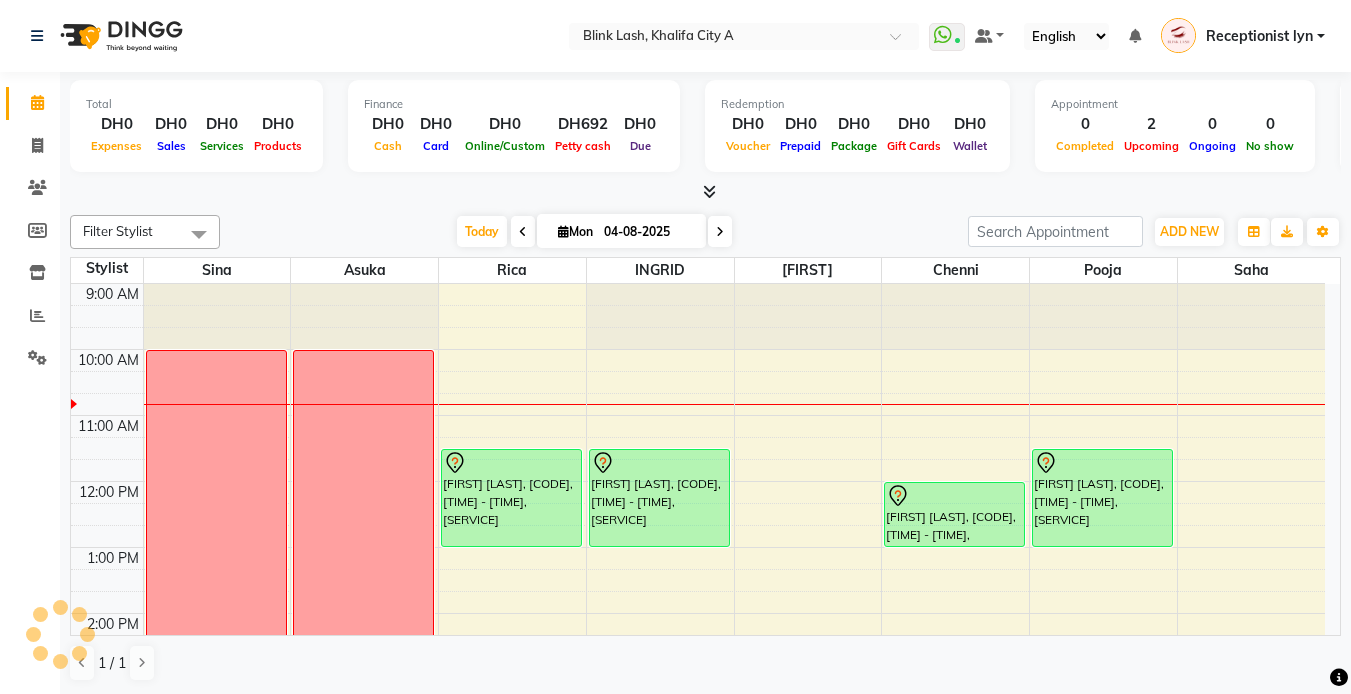 scroll, scrollTop: 0, scrollLeft: 0, axis: both 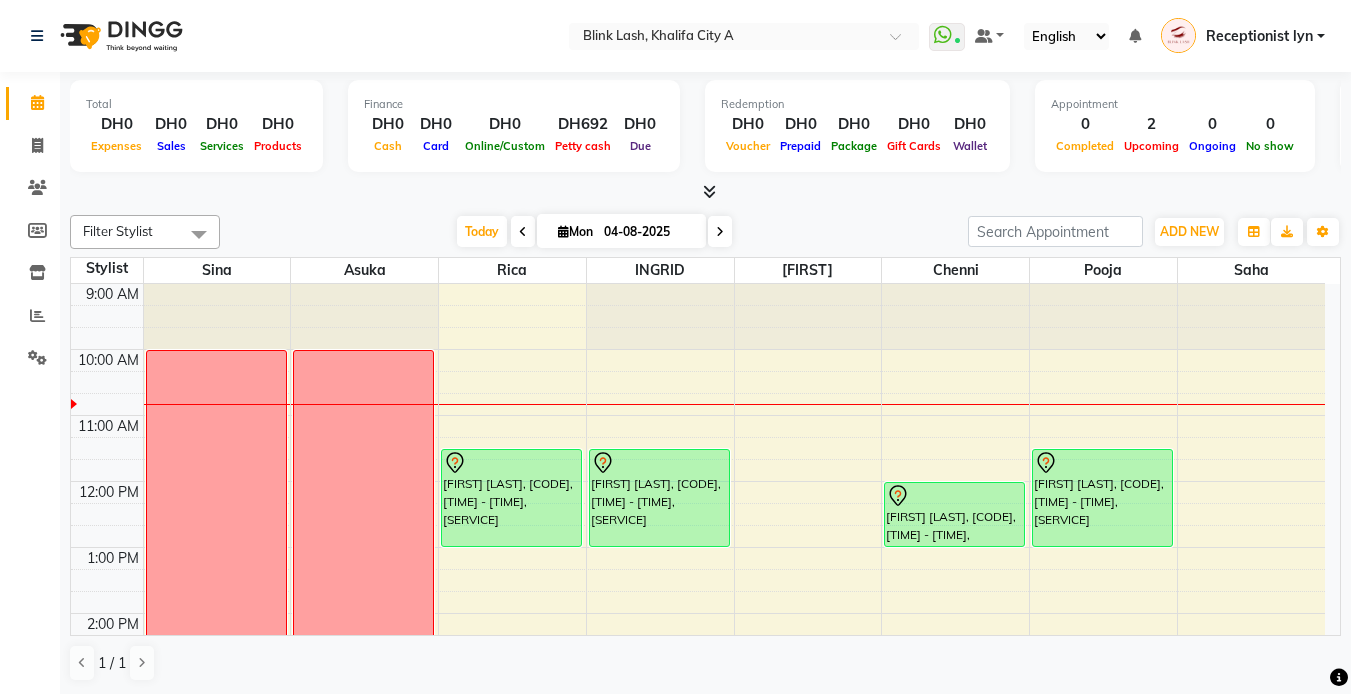 click at bounding box center (709, 191) 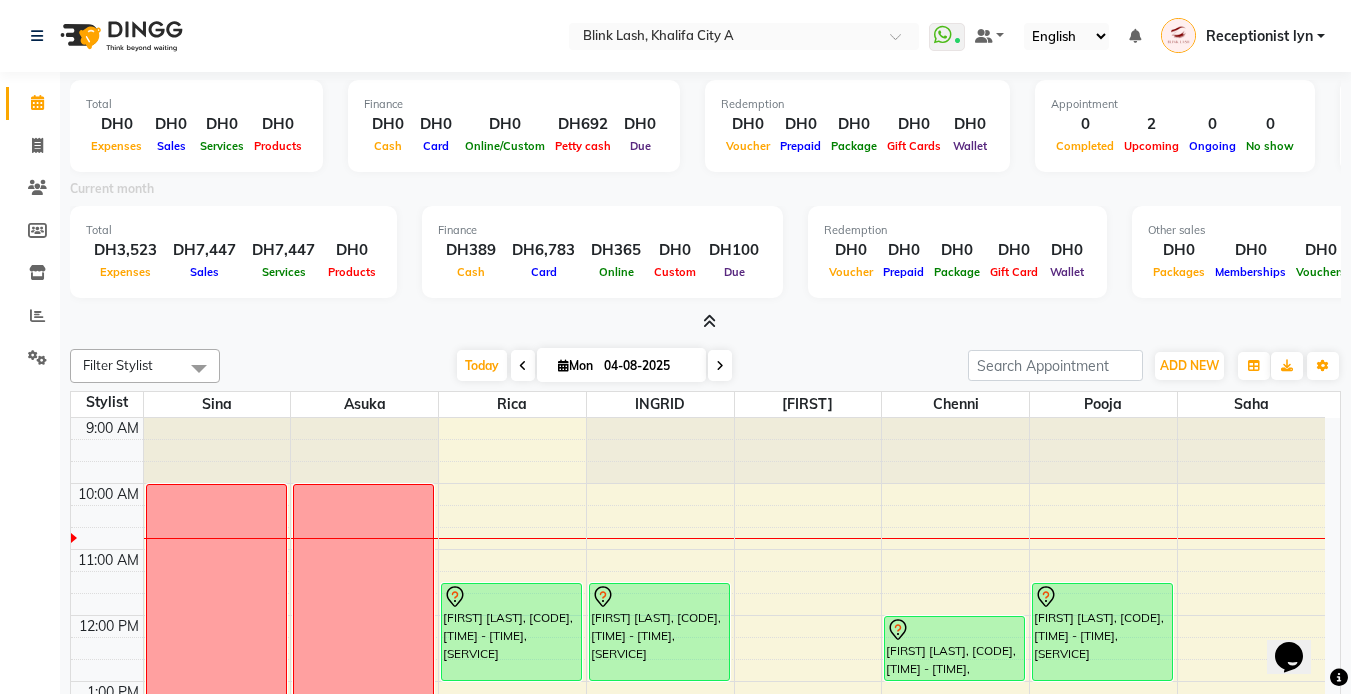 scroll, scrollTop: 0, scrollLeft: 0, axis: both 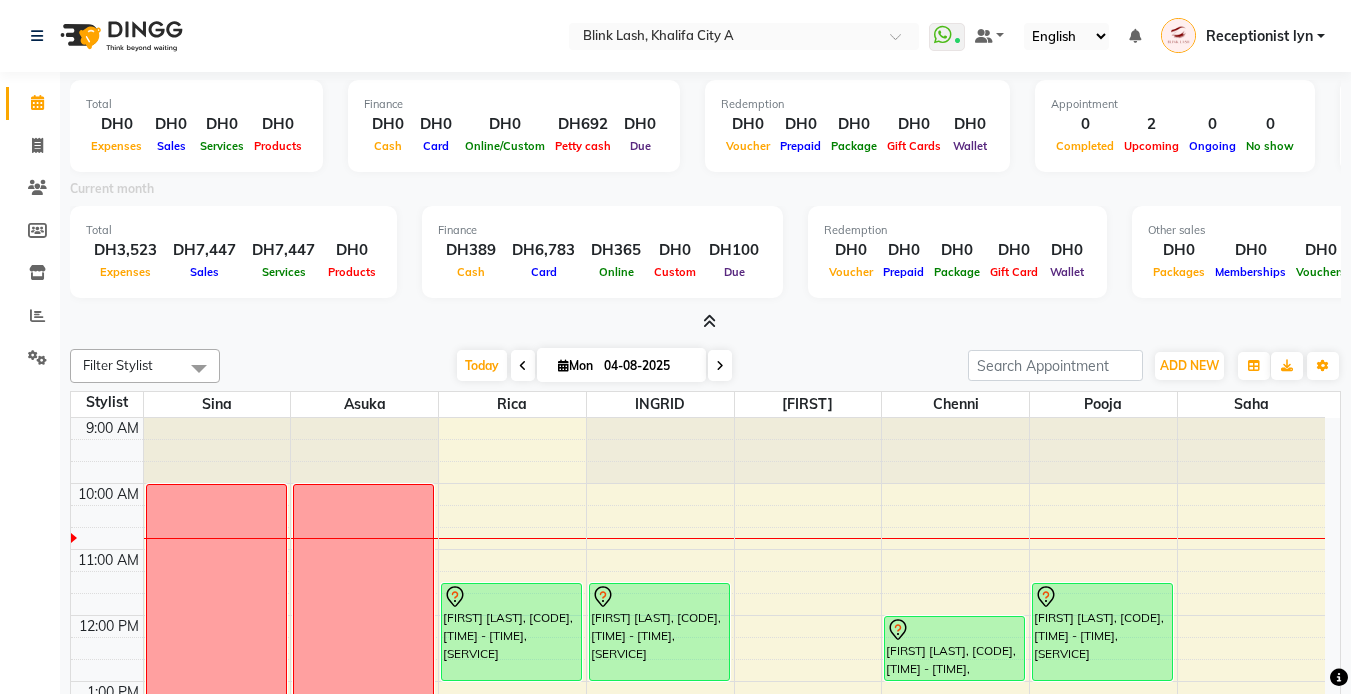click at bounding box center (705, 322) 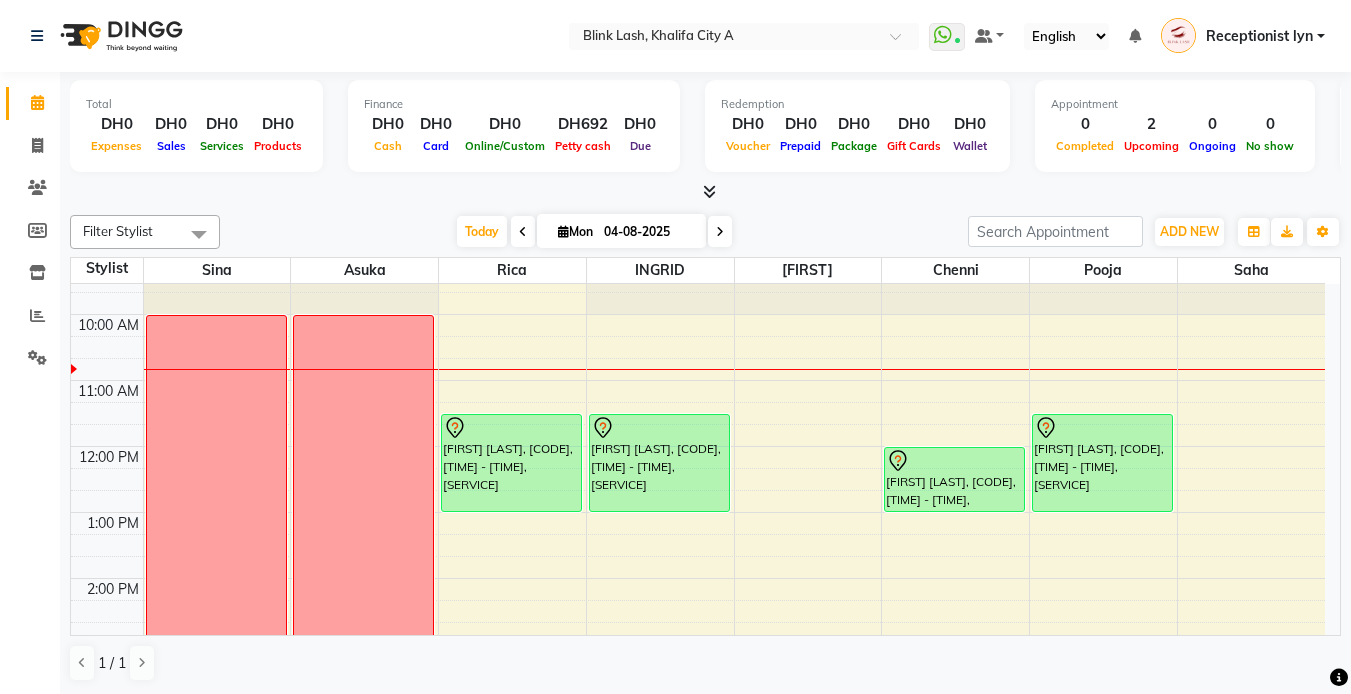 scroll, scrollTop: 0, scrollLeft: 0, axis: both 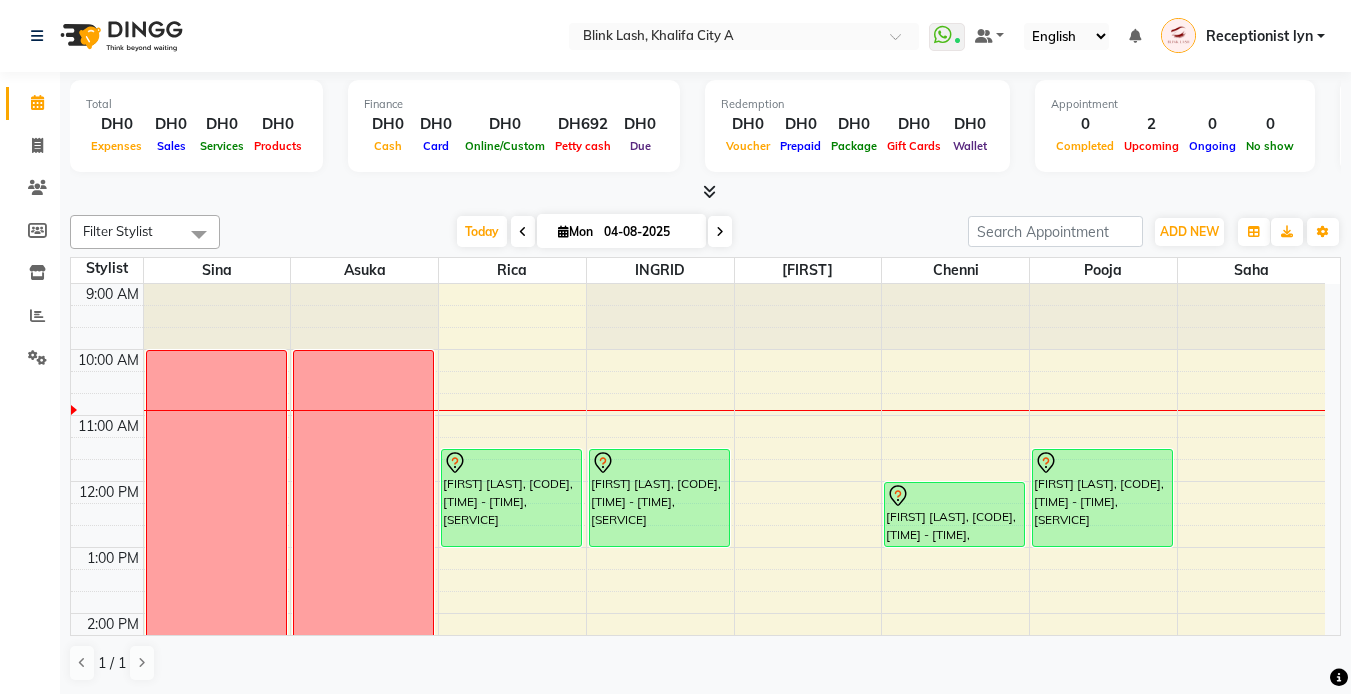 click at bounding box center [563, 231] 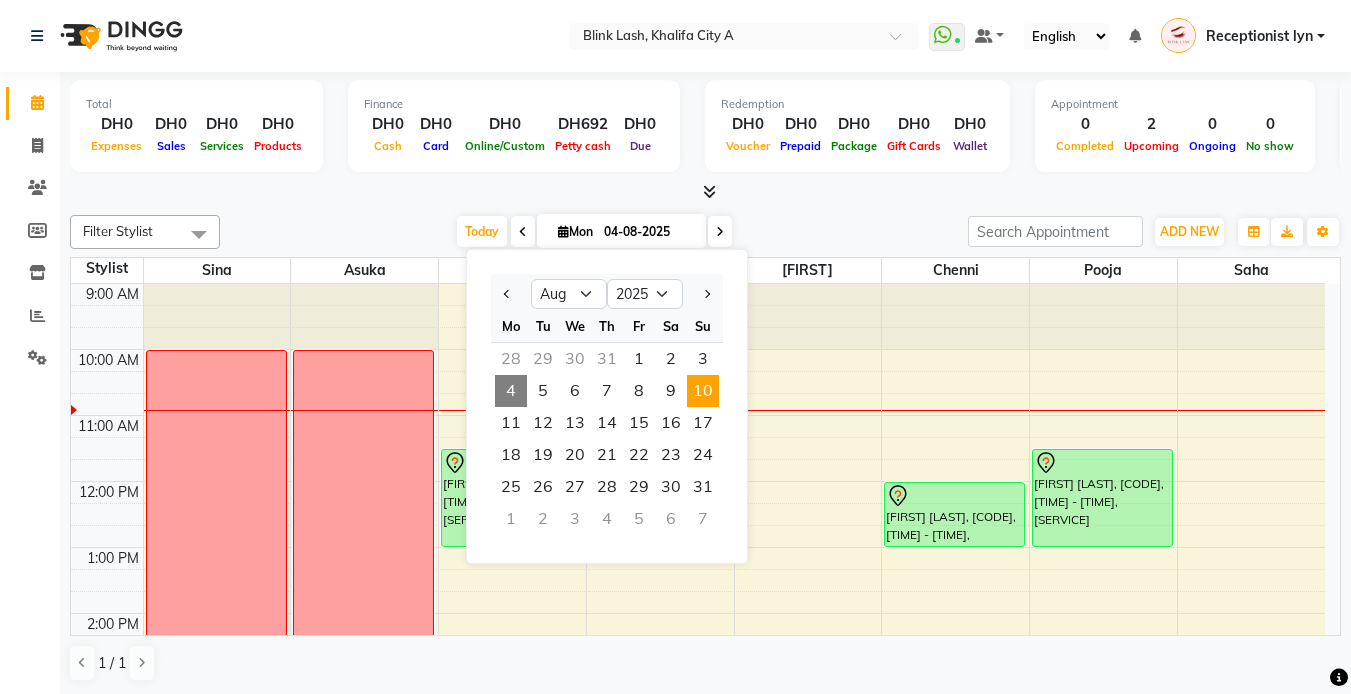 click on "10" at bounding box center [703, 391] 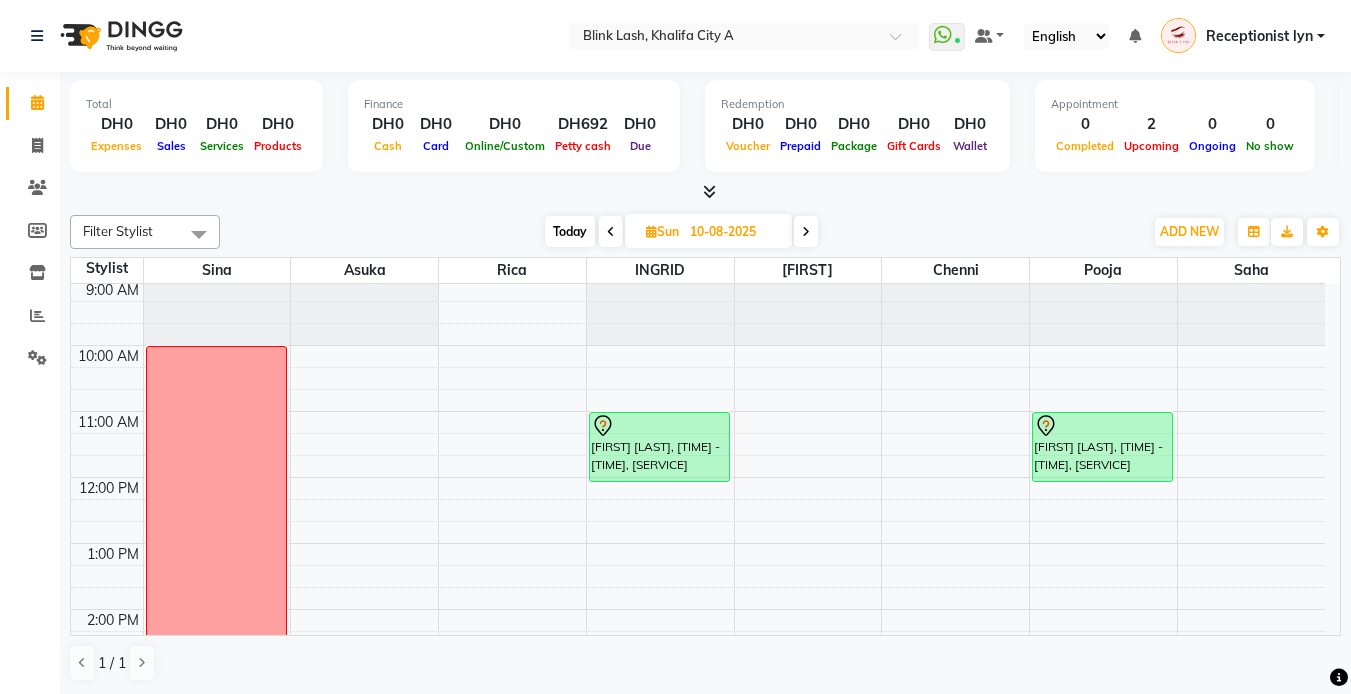 scroll, scrollTop: 0, scrollLeft: 0, axis: both 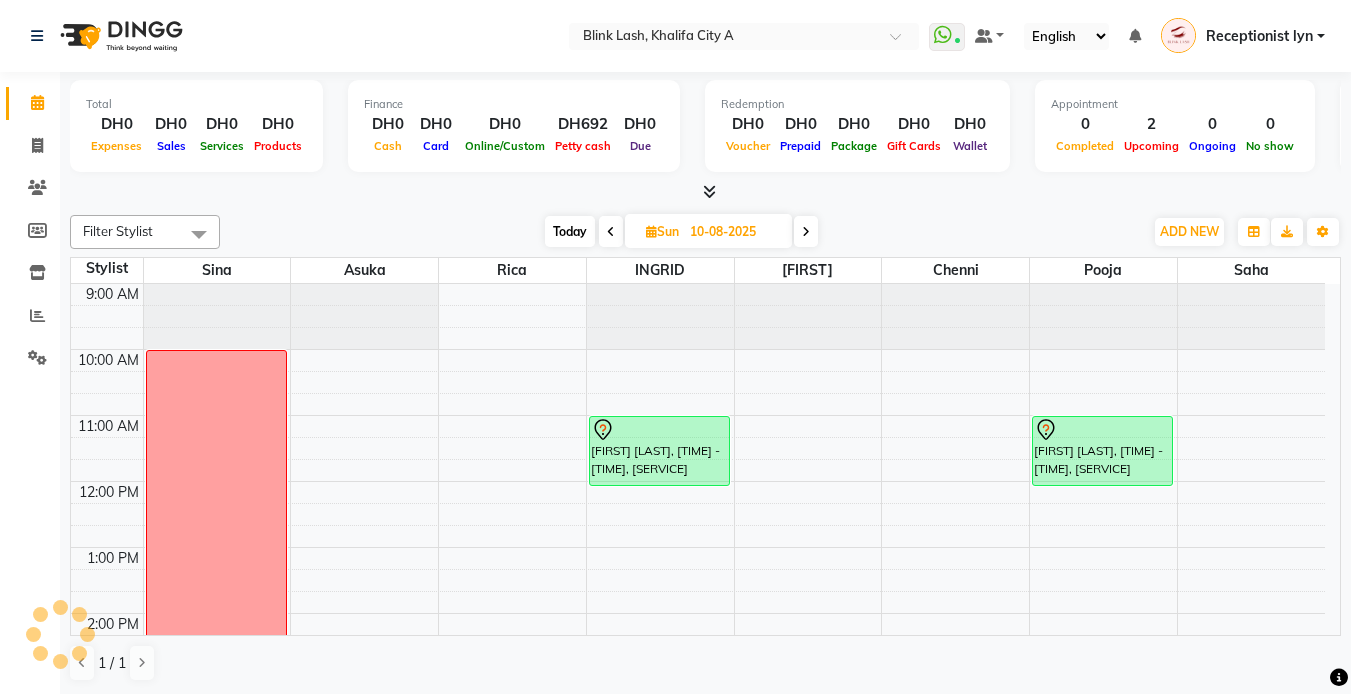 click on "Today" at bounding box center [570, 231] 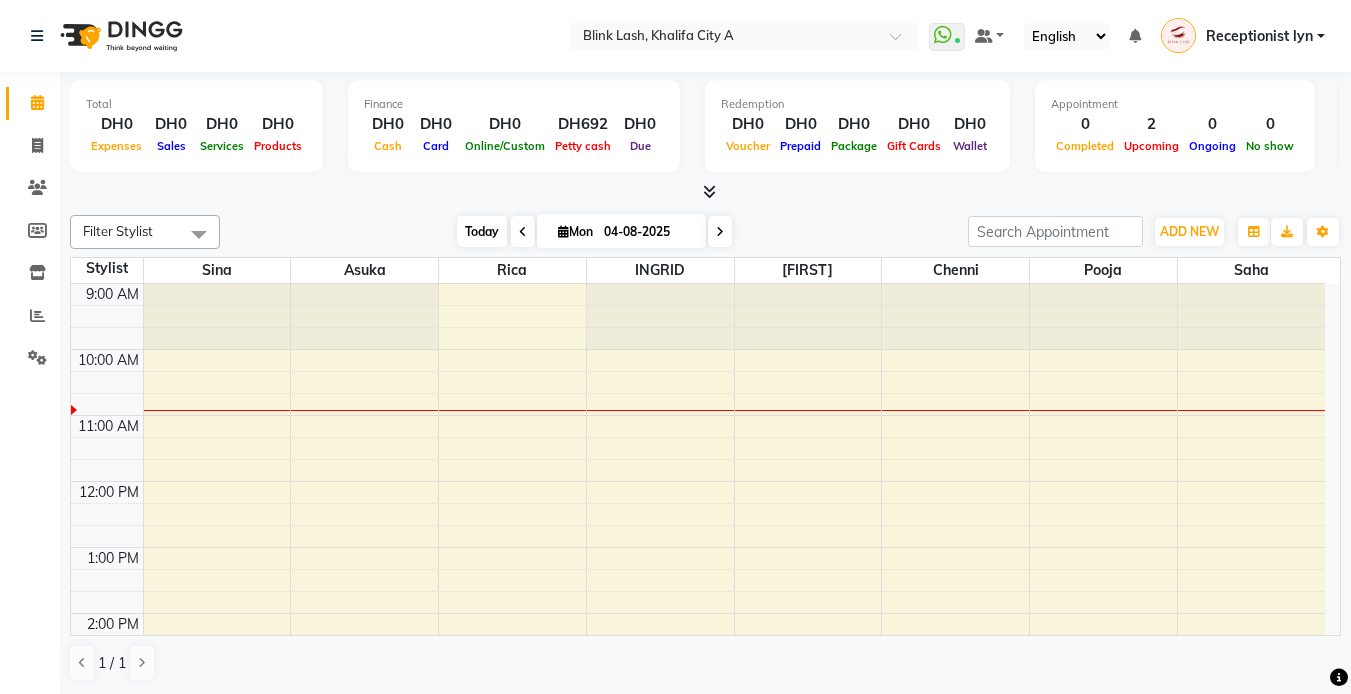 scroll, scrollTop: 67, scrollLeft: 0, axis: vertical 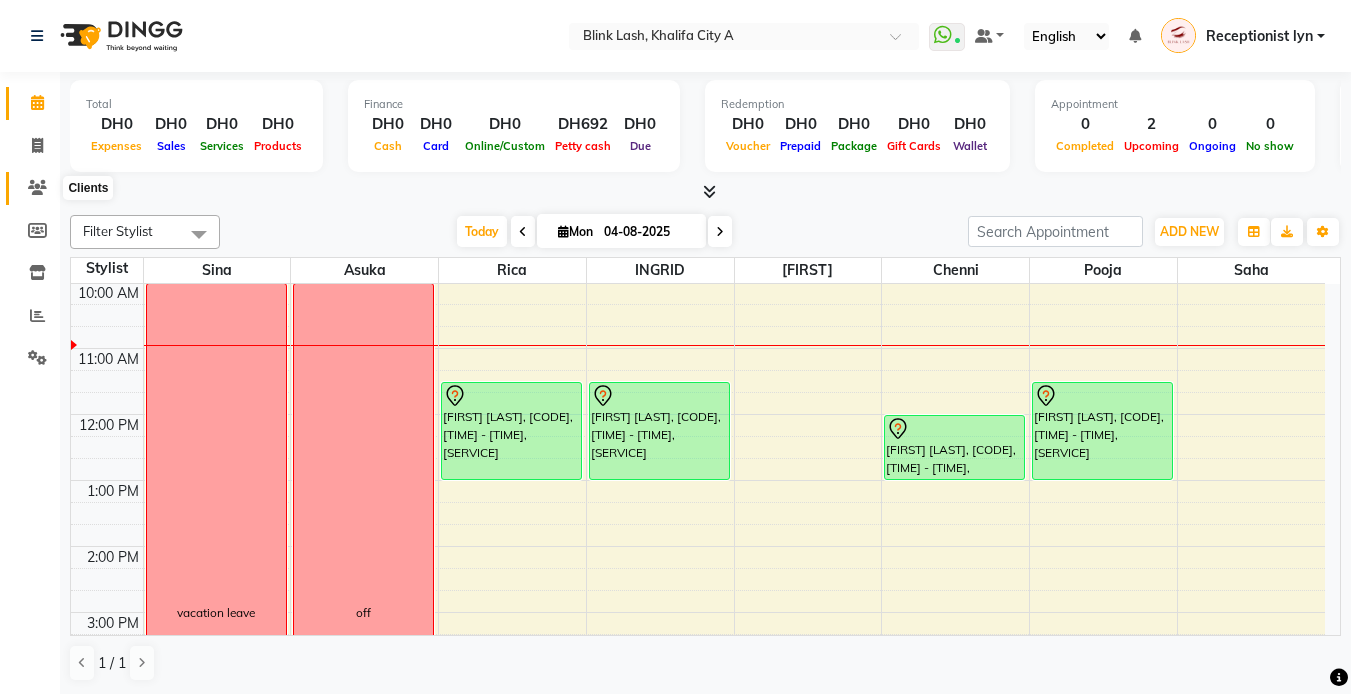 drag, startPoint x: 38, startPoint y: 181, endPoint x: 69, endPoint y: 182, distance: 31.016125 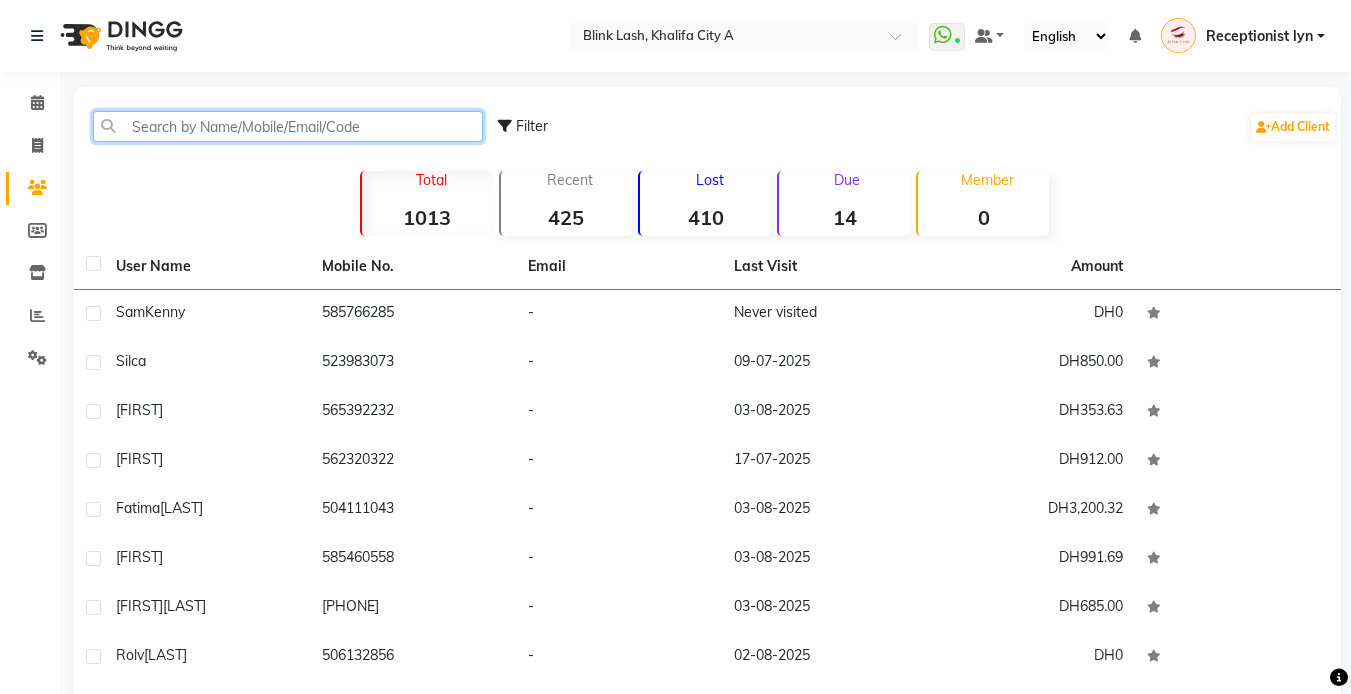 click 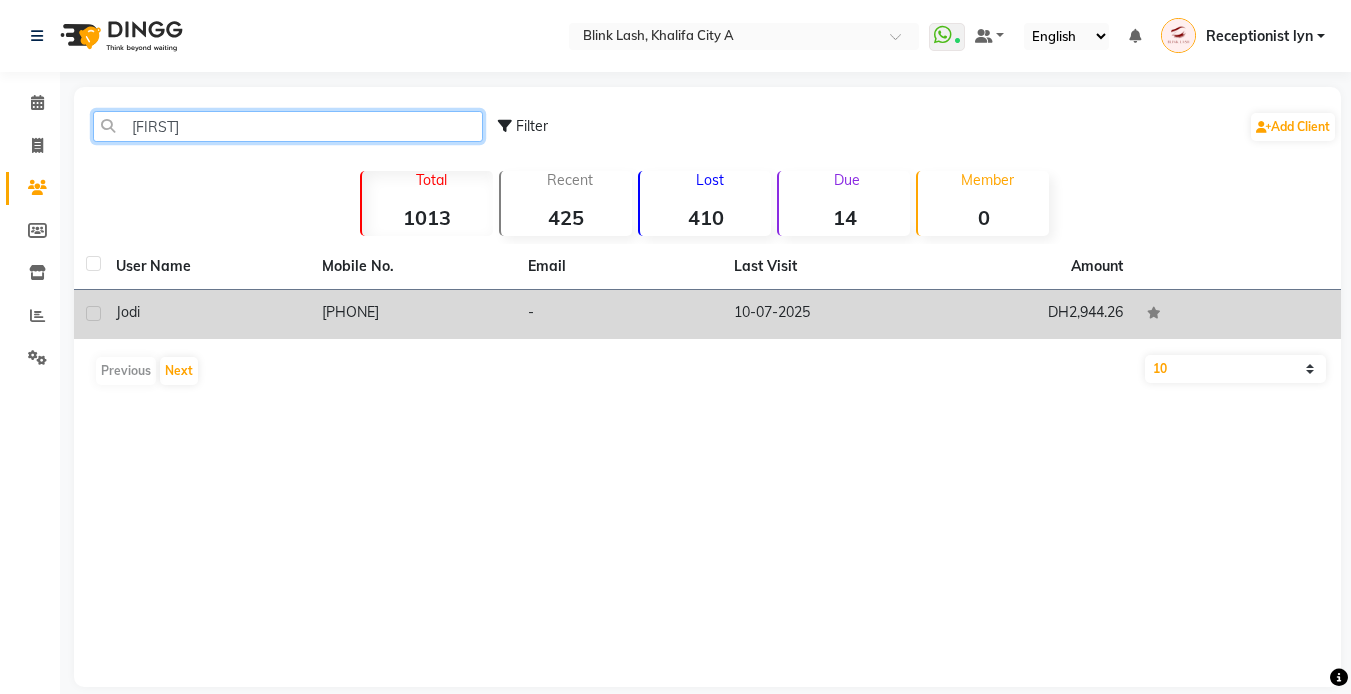 type on "jodi" 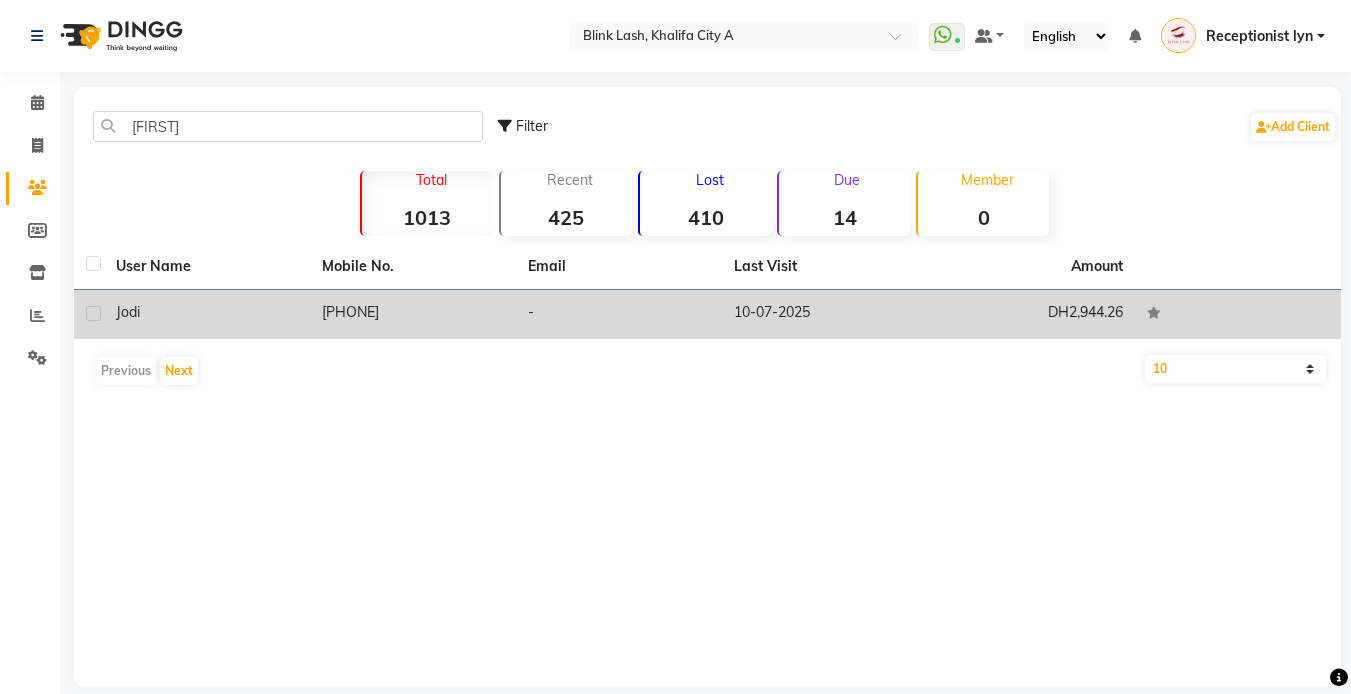 click on "Jodi" 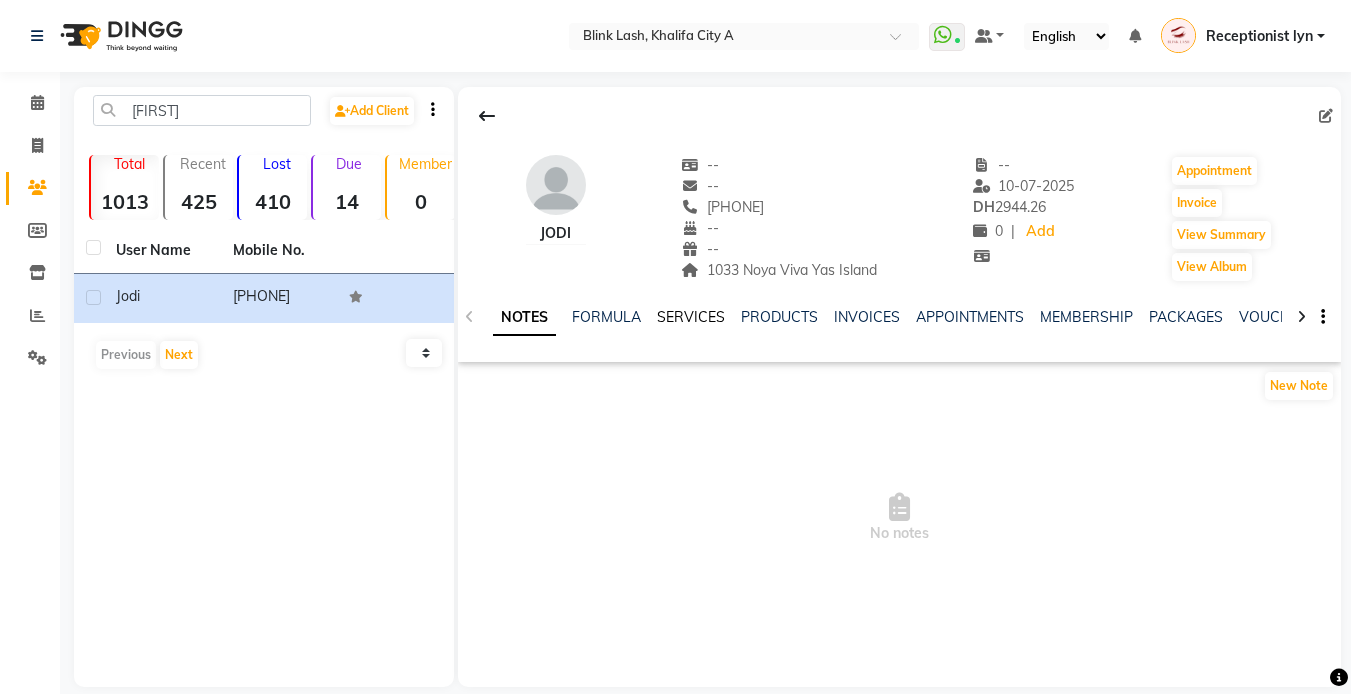 click on "SERVICES" 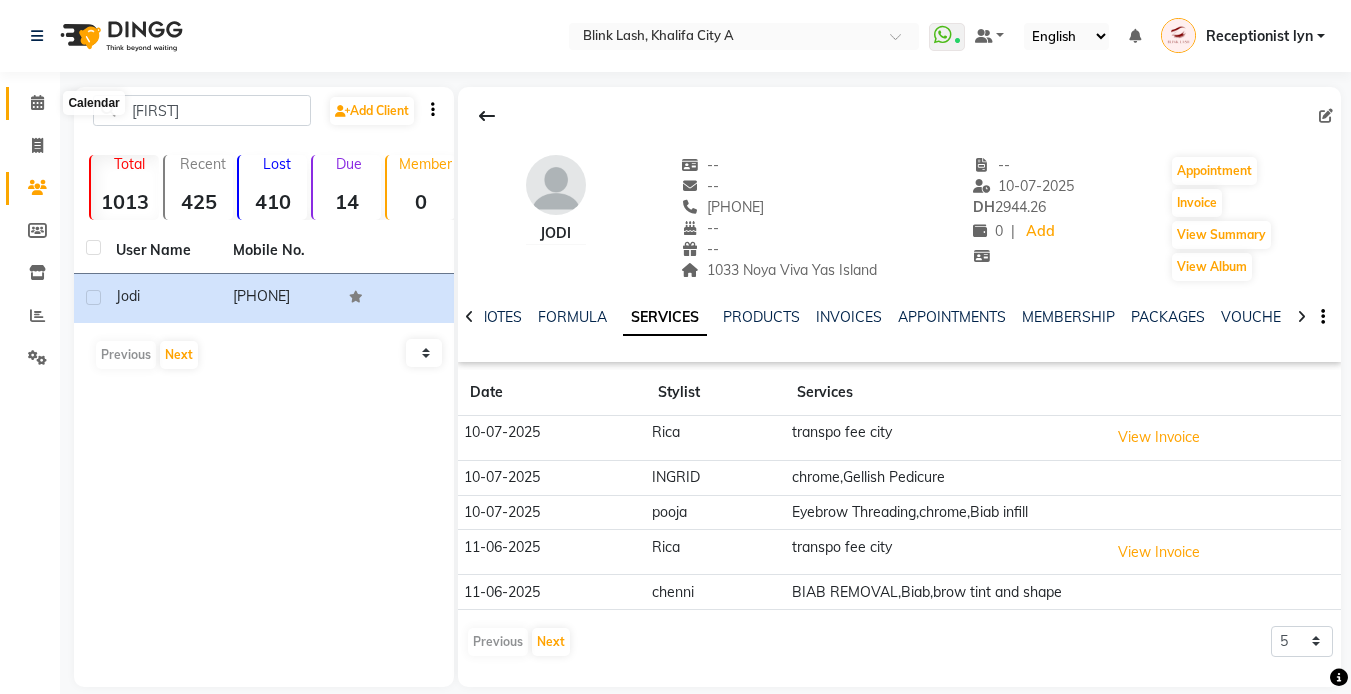 click 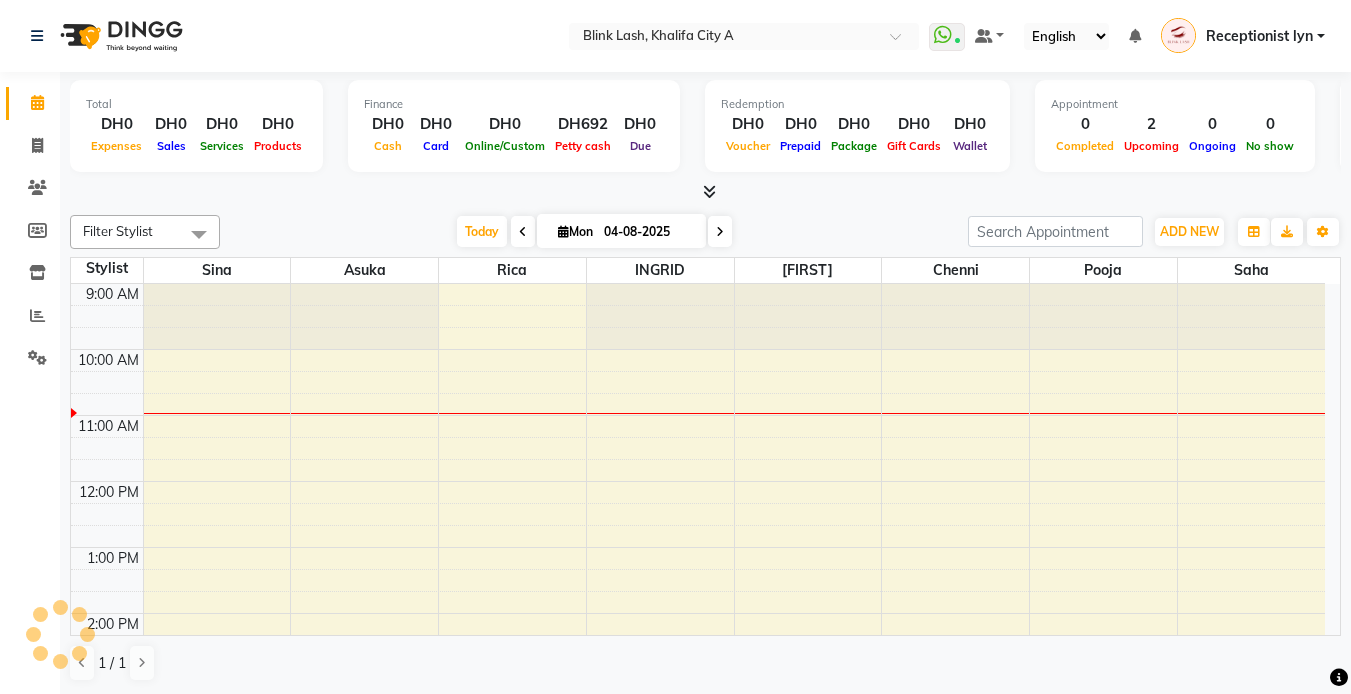 scroll, scrollTop: 0, scrollLeft: 0, axis: both 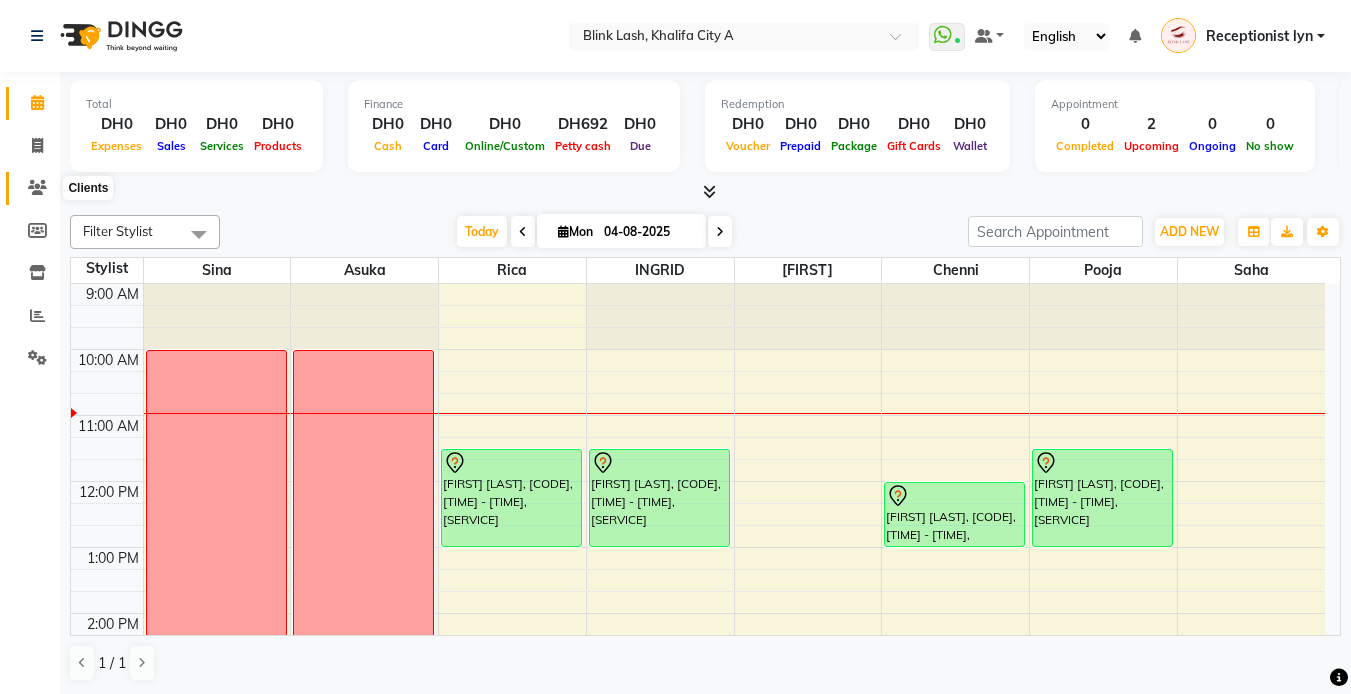 click 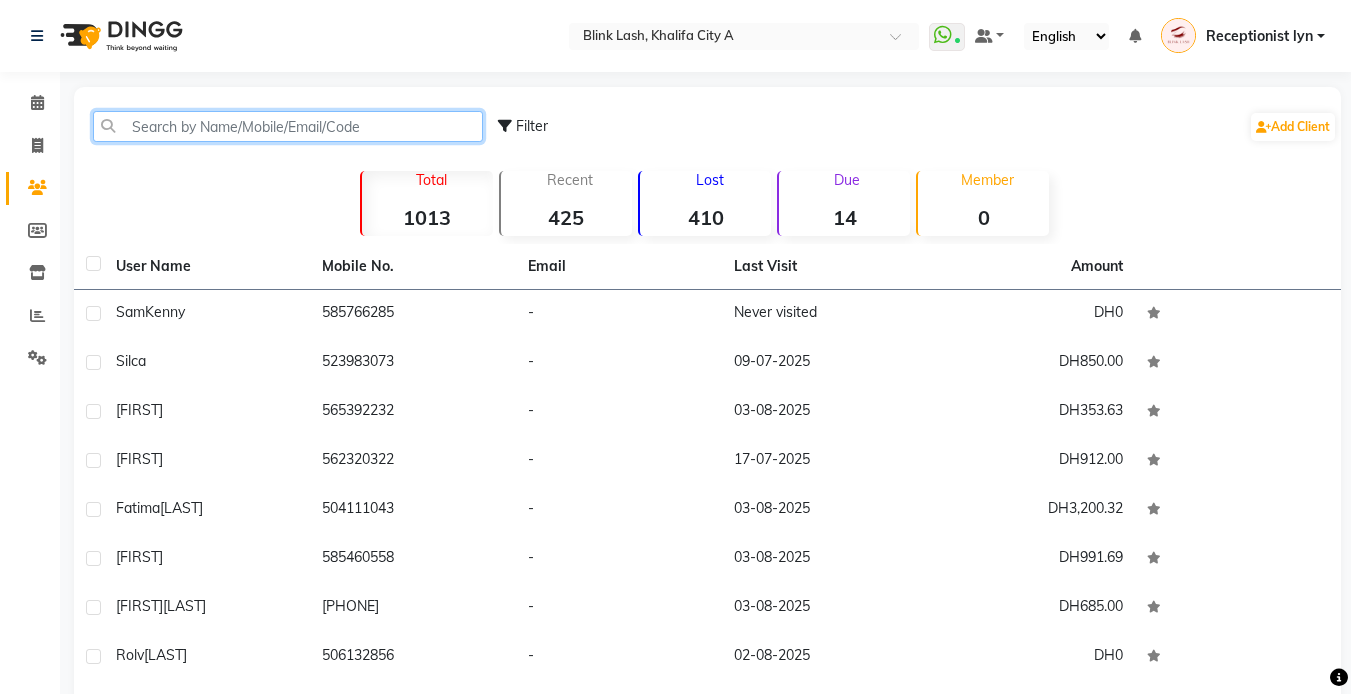 drag, startPoint x: 55, startPoint y: 183, endPoint x: 330, endPoint y: 115, distance: 283.28253 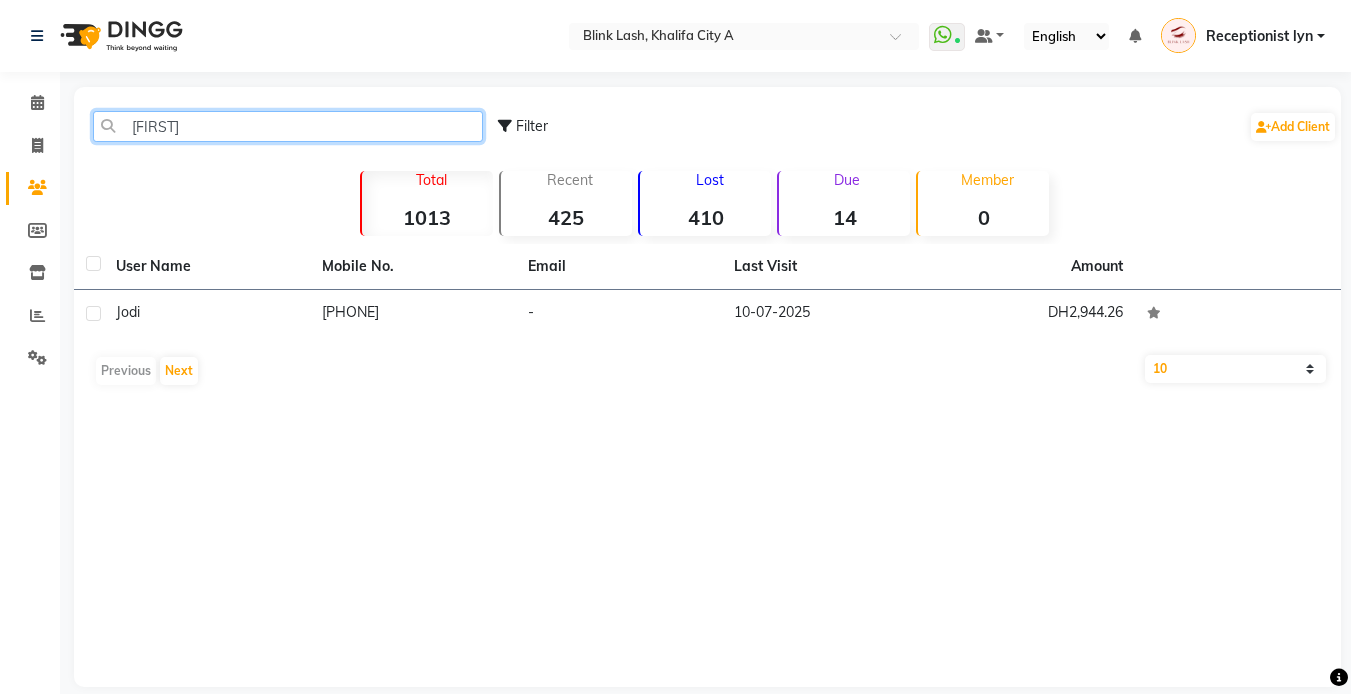 type on "jodi" 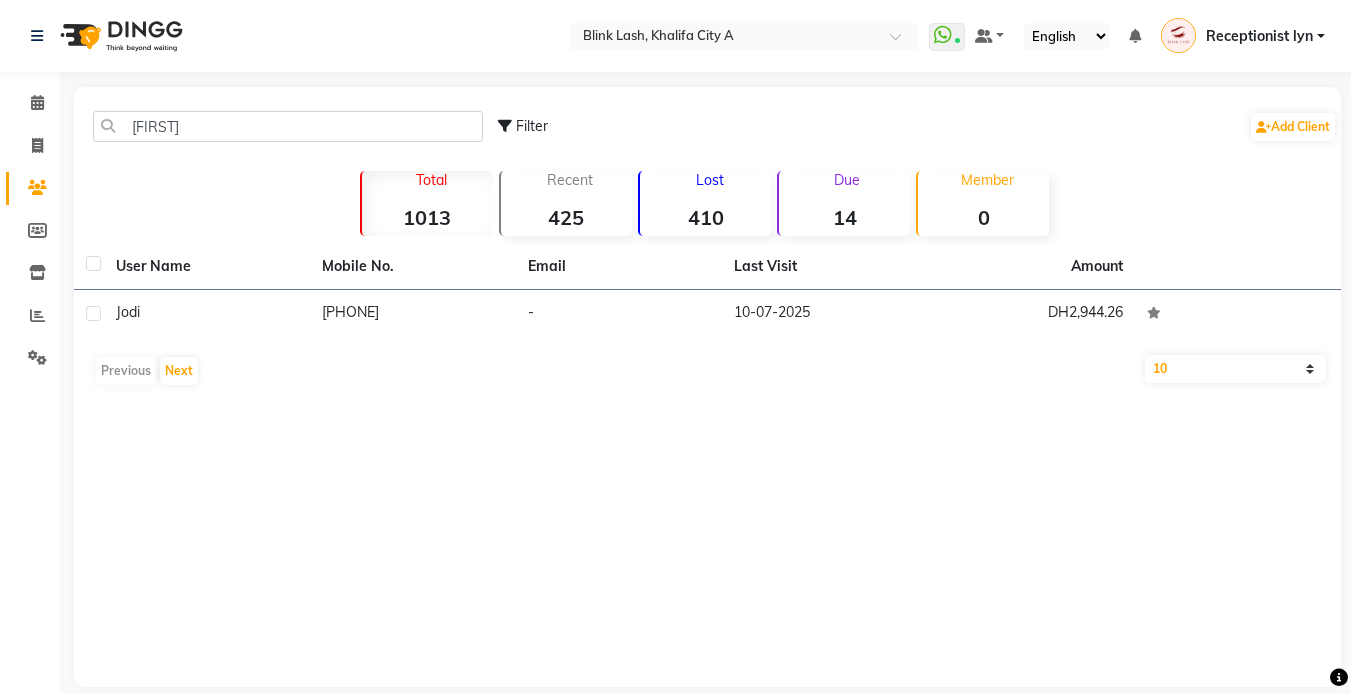 click on "User Name Mobile No. Email Last Visit Amount Jodi    +44  7984526882   -   10-07-2025   DH2,944.26   Previous   Next   10   50   100" 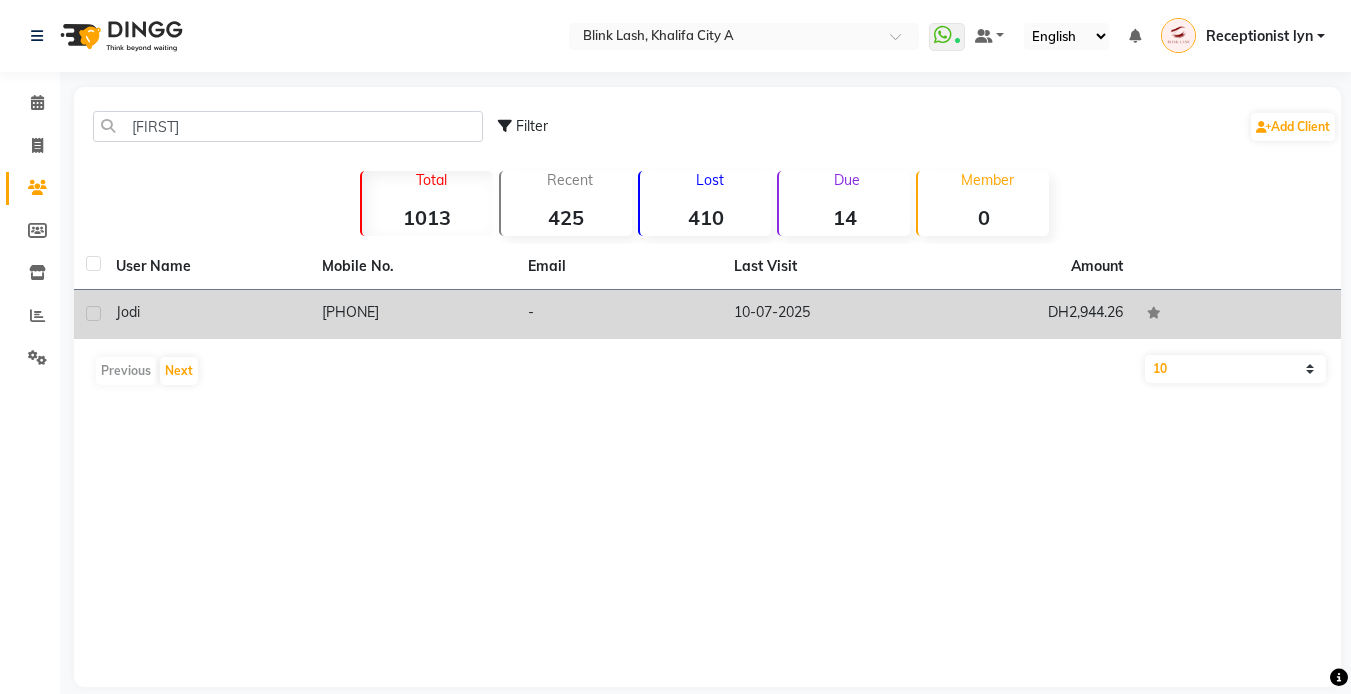 click on "Jodi" 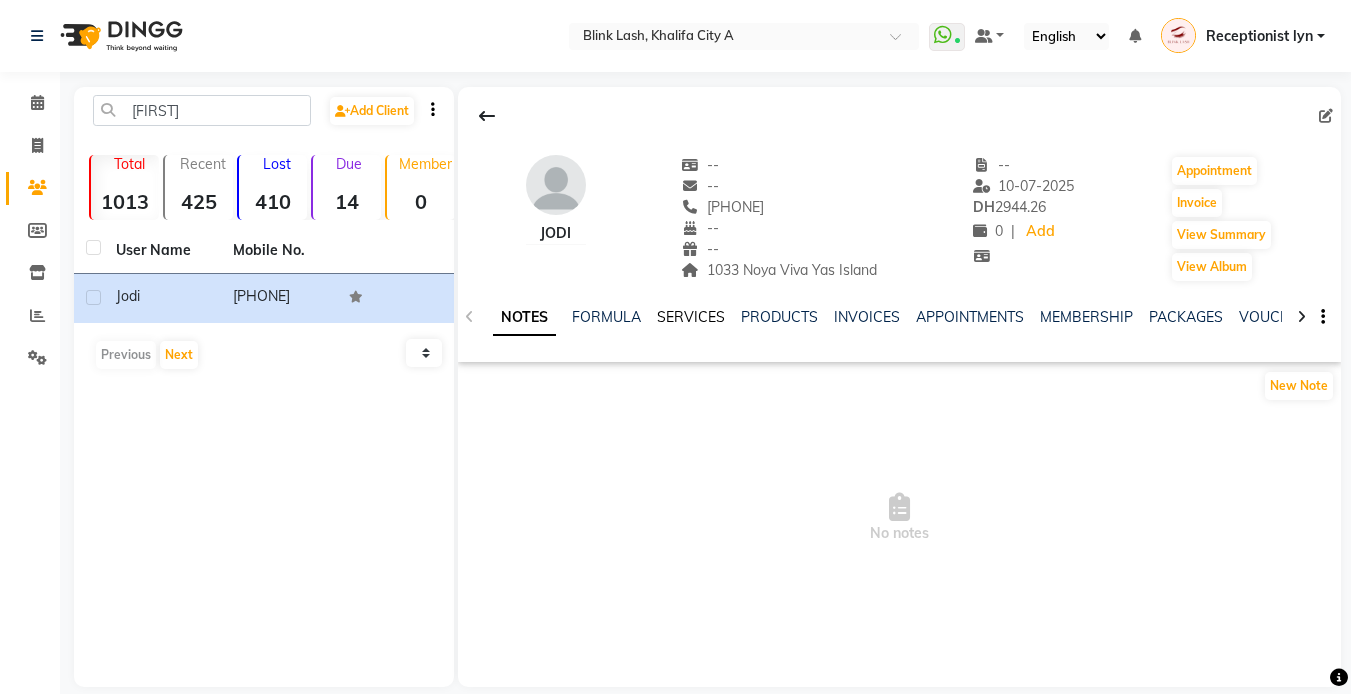 click on "SERVICES" 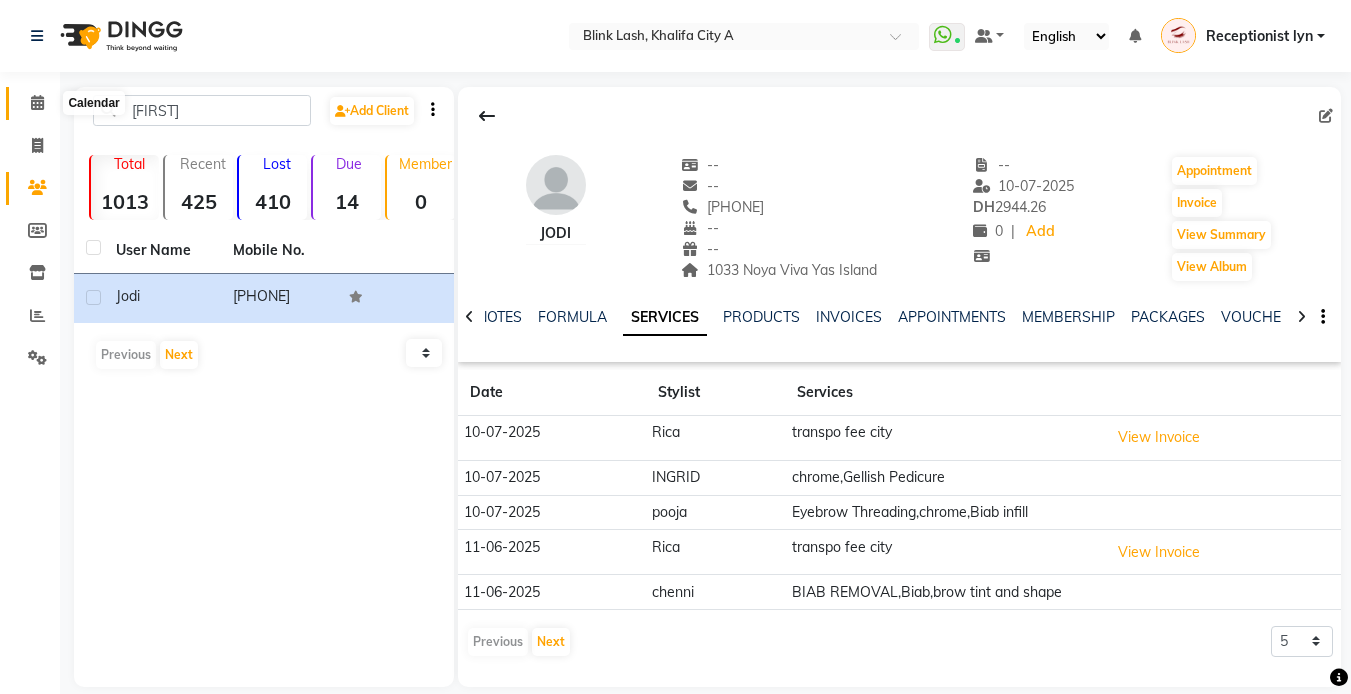 click 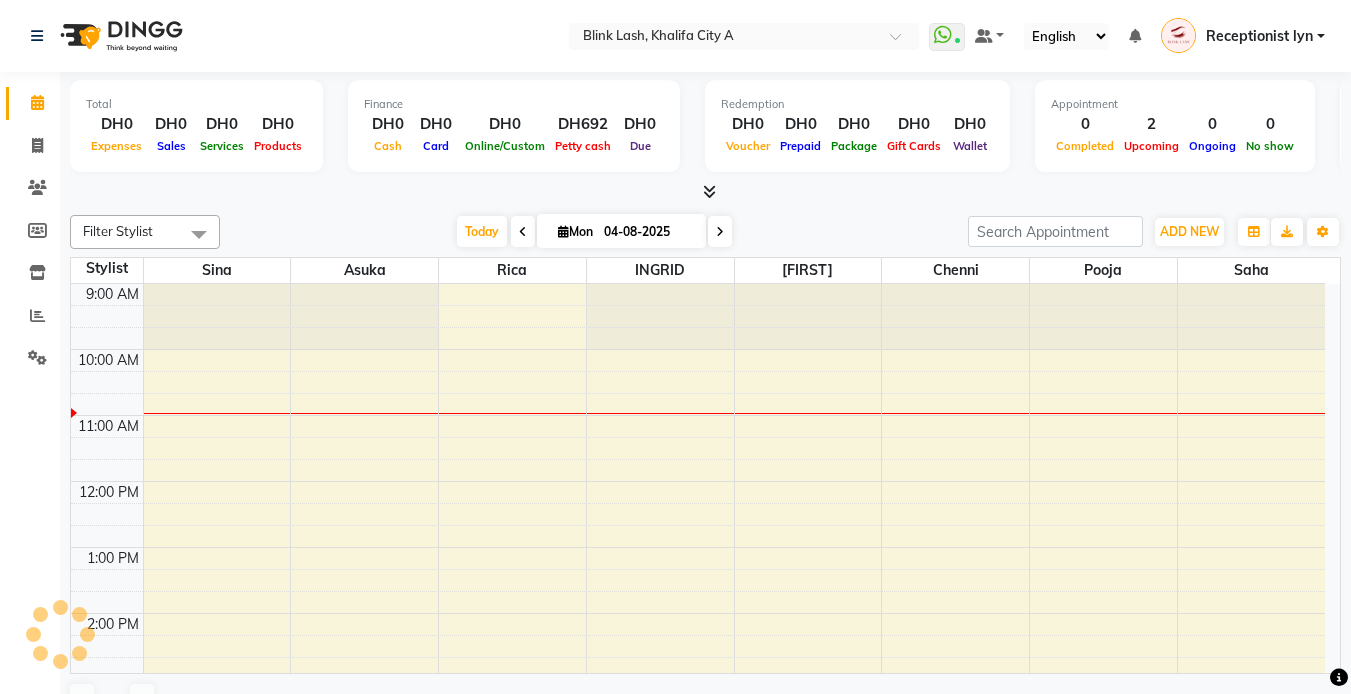 scroll, scrollTop: 0, scrollLeft: 0, axis: both 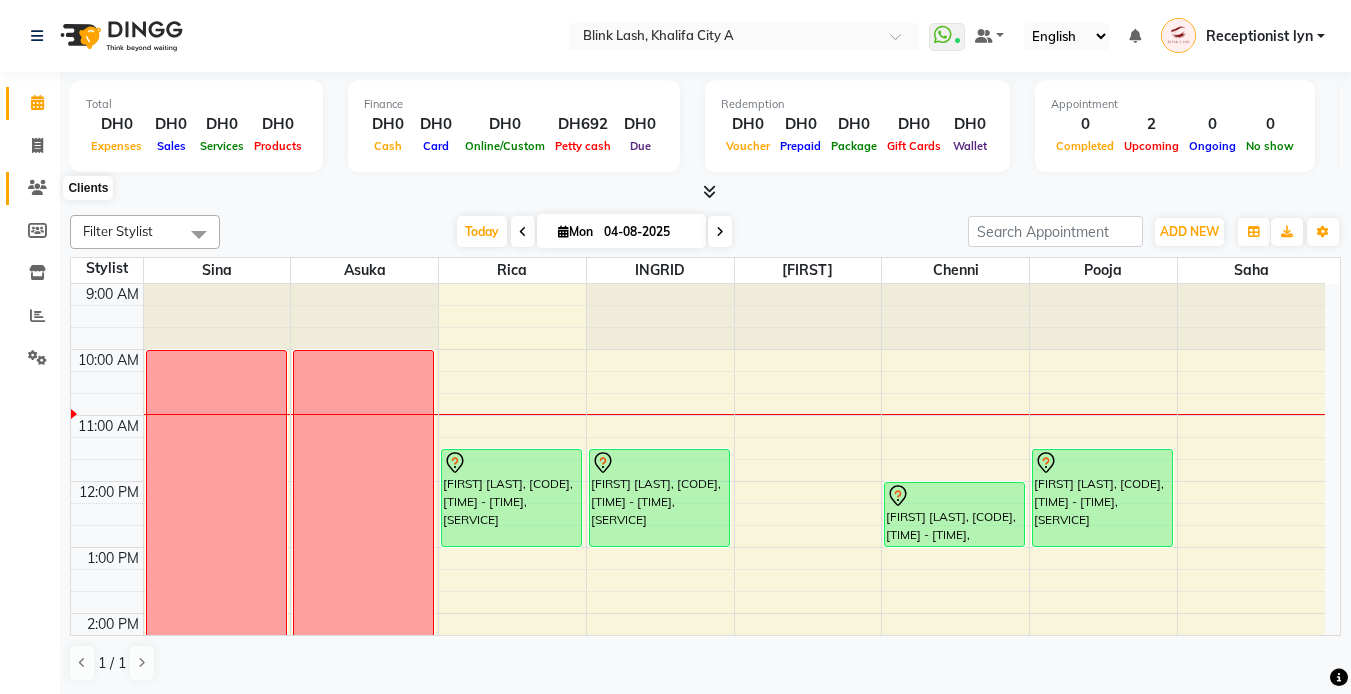 click 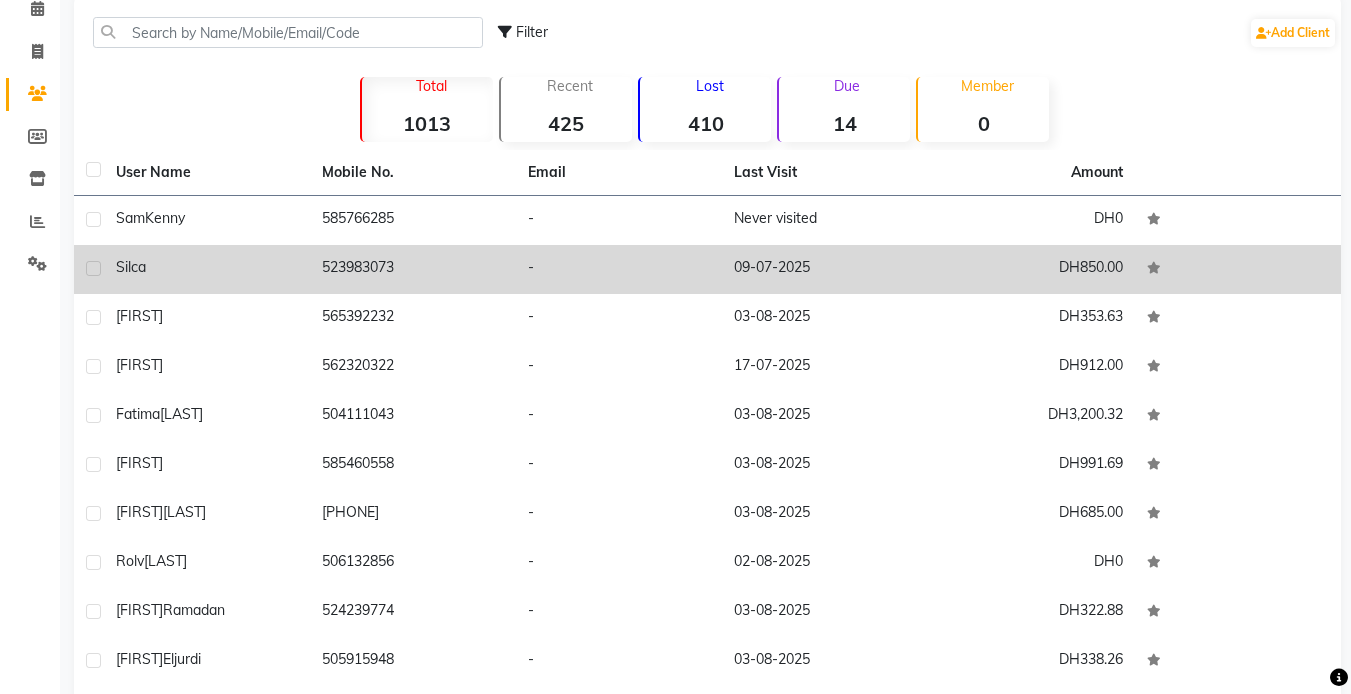 scroll, scrollTop: 172, scrollLeft: 0, axis: vertical 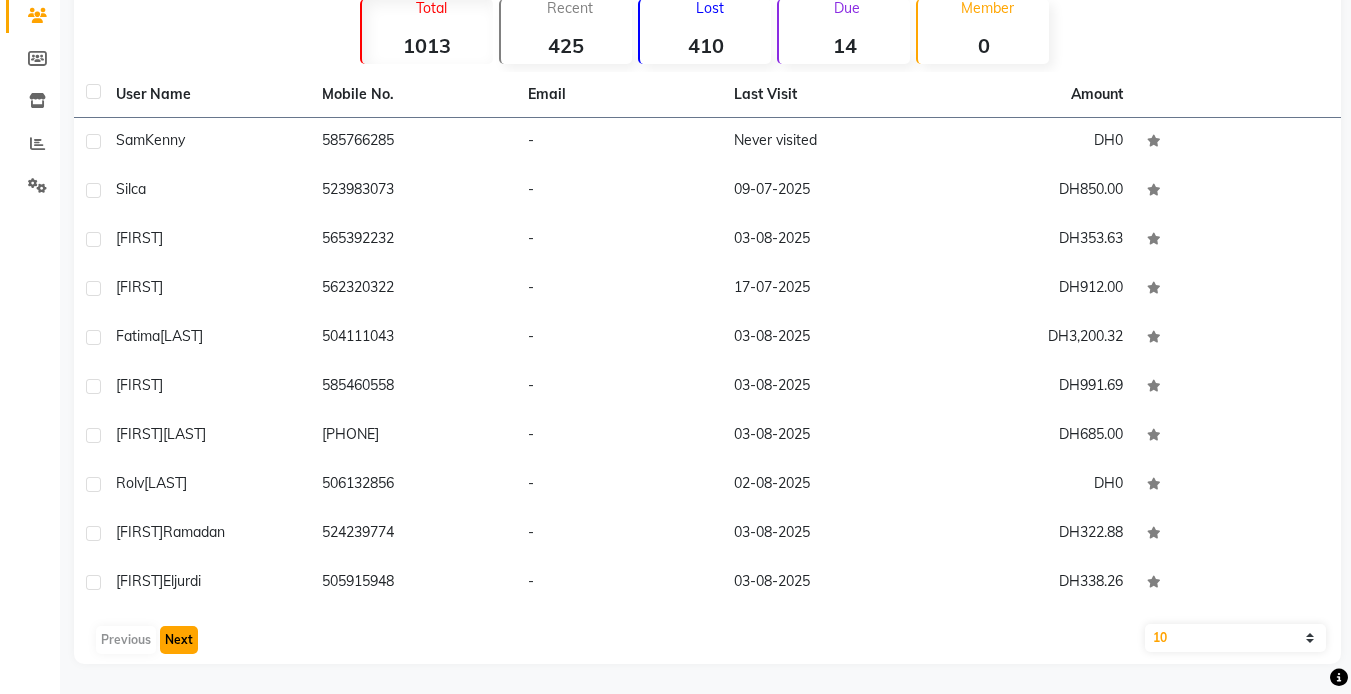 click on "Next" 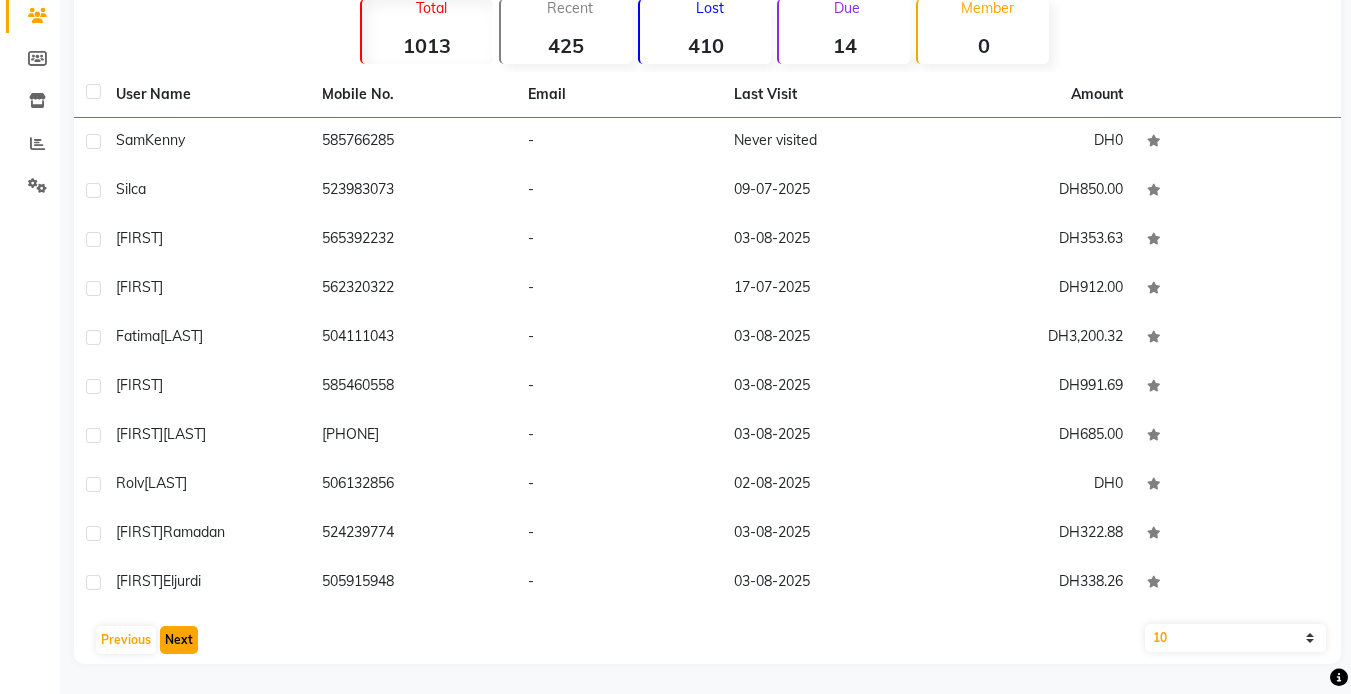 click on "Next" 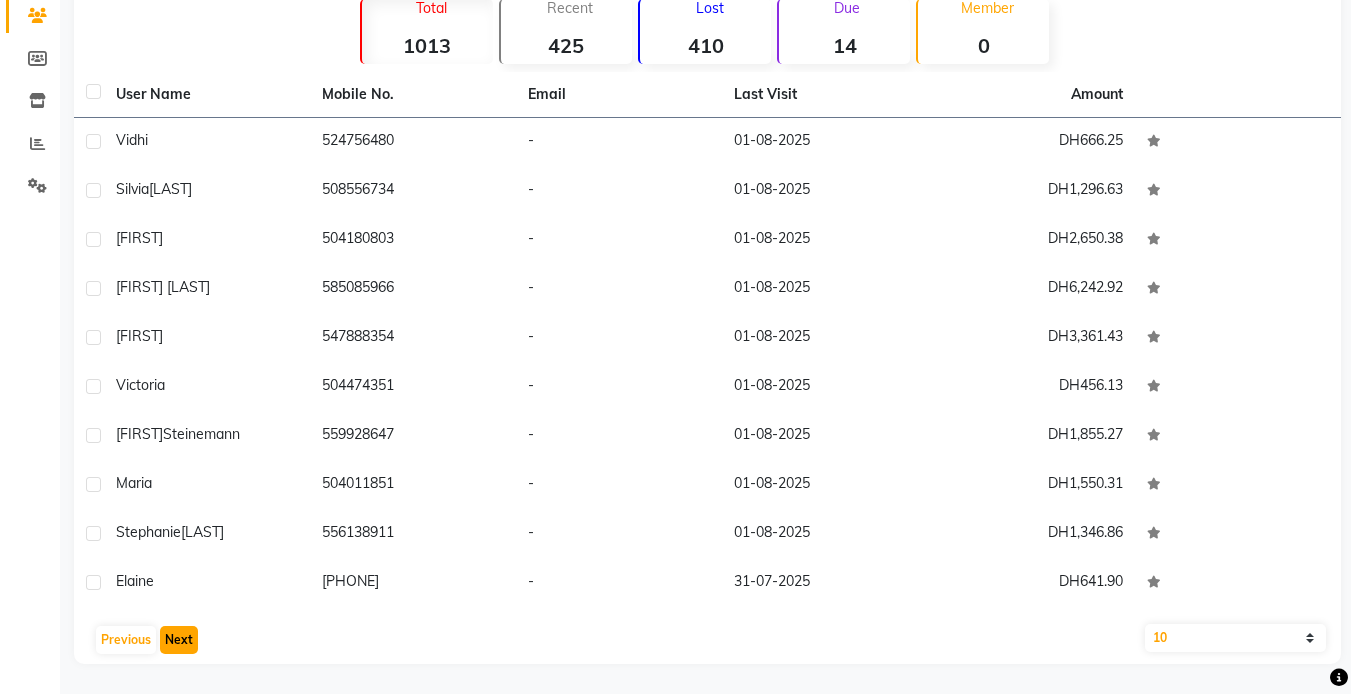 click on "Next" 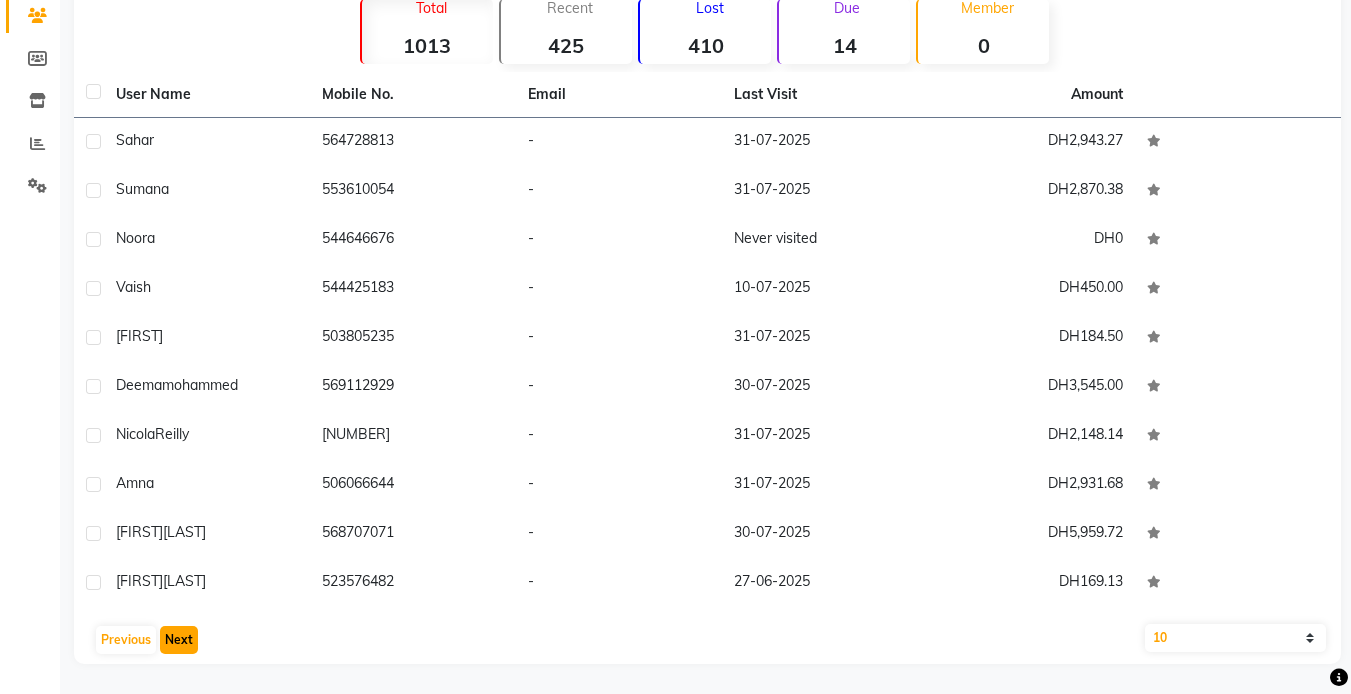 click on "Next" 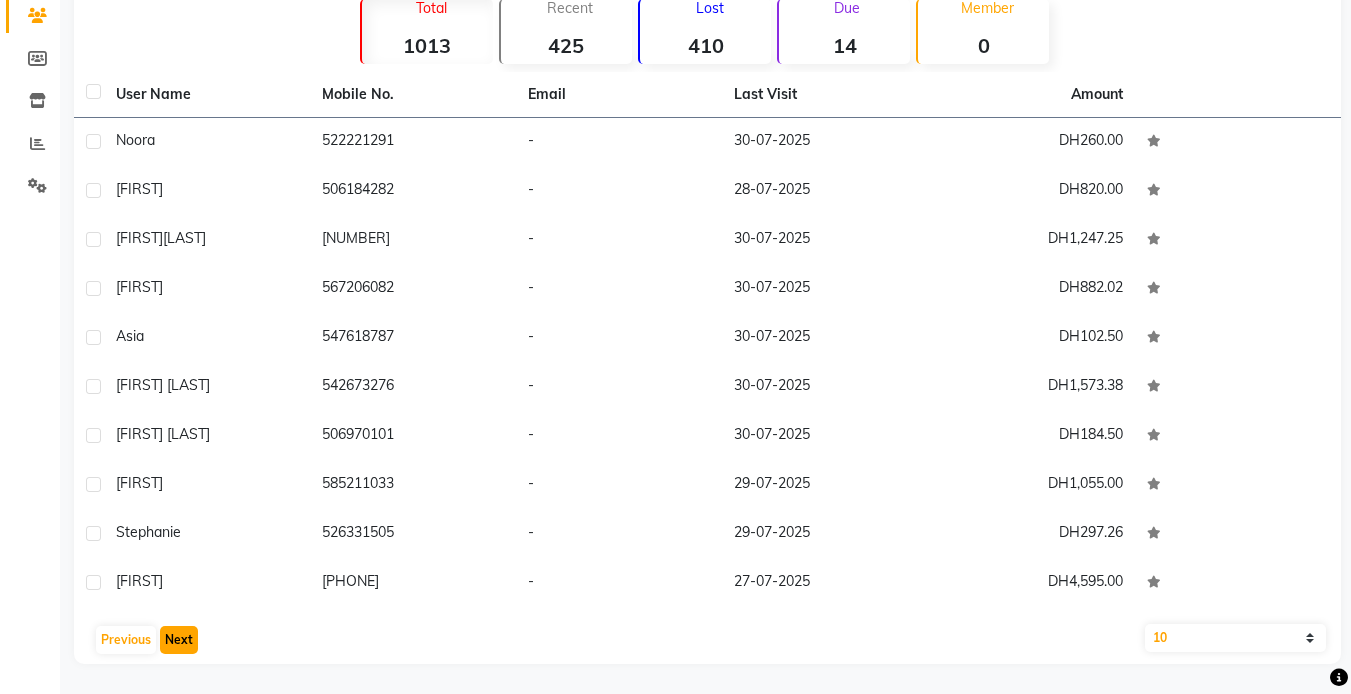 click on "Next" 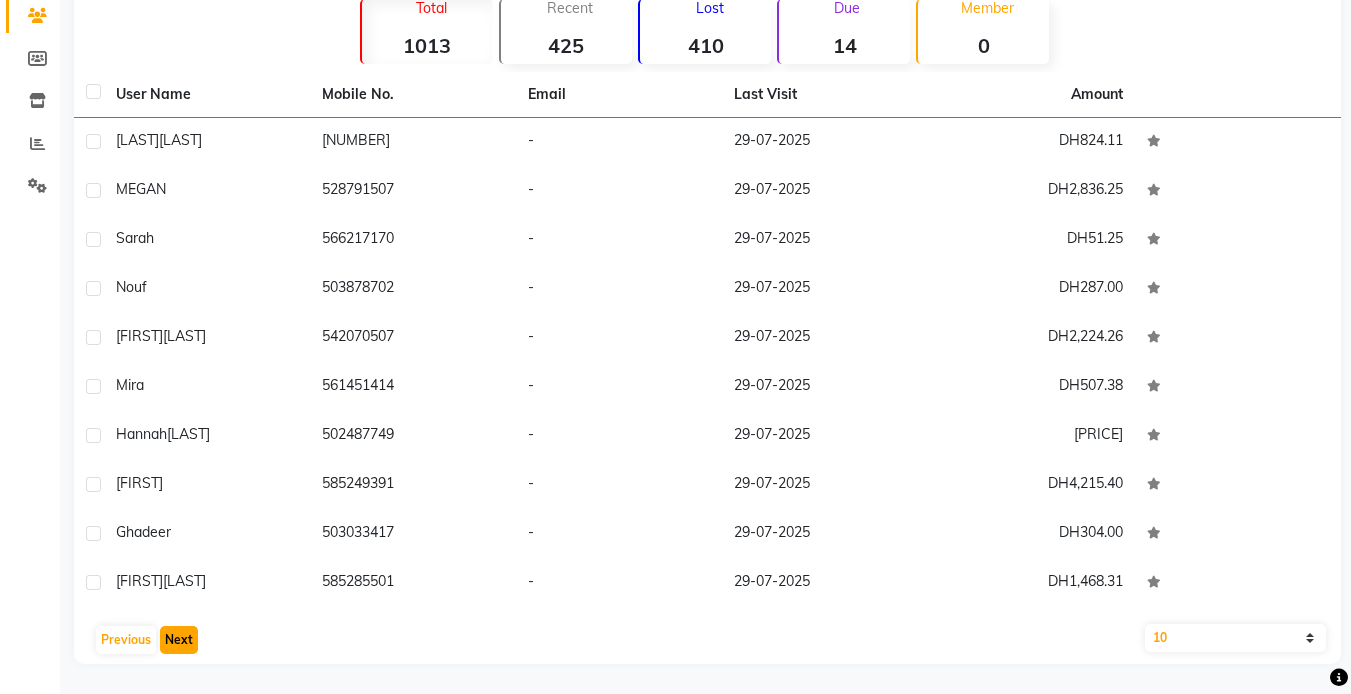 click on "Next" 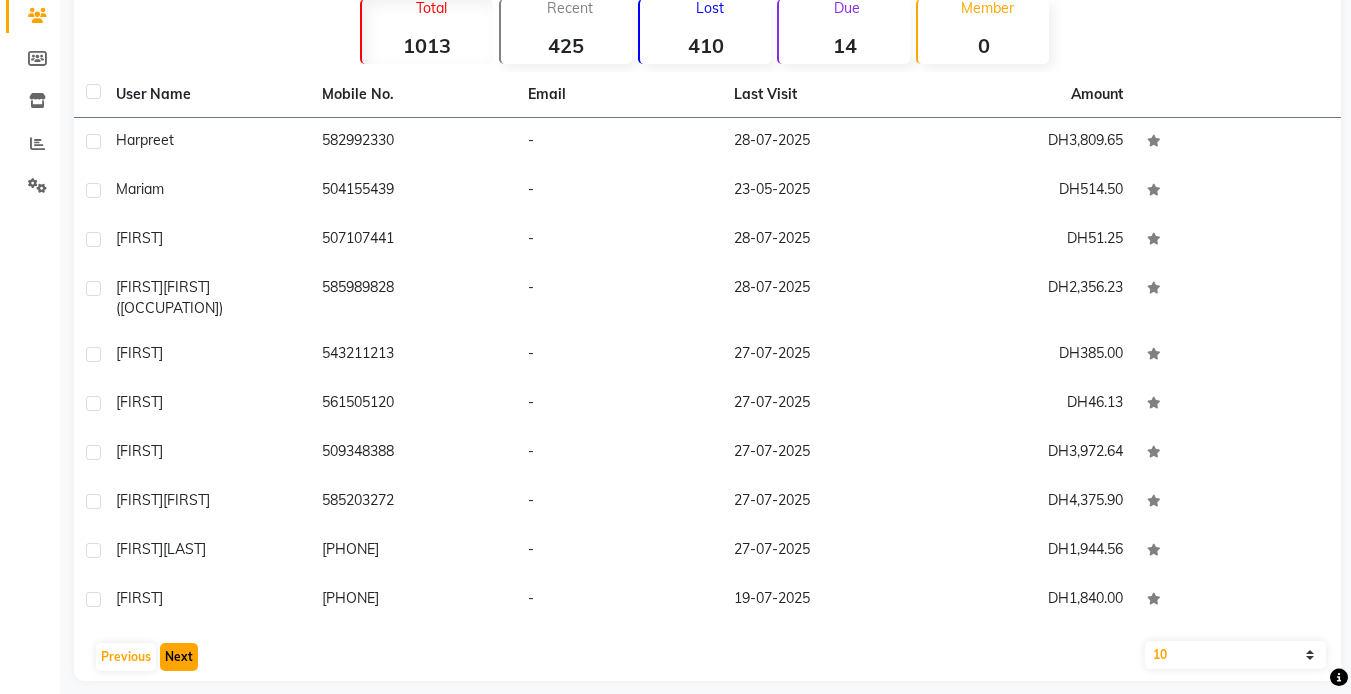 click on "Next" 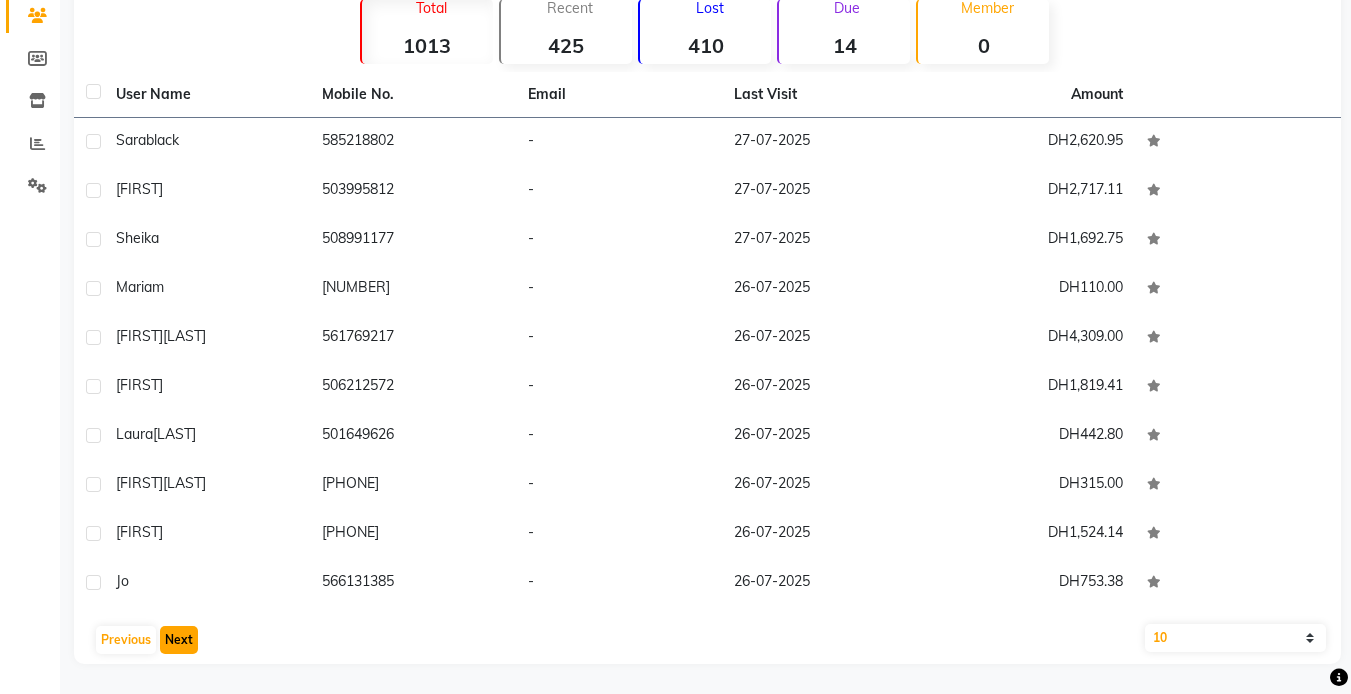 click on "Next" 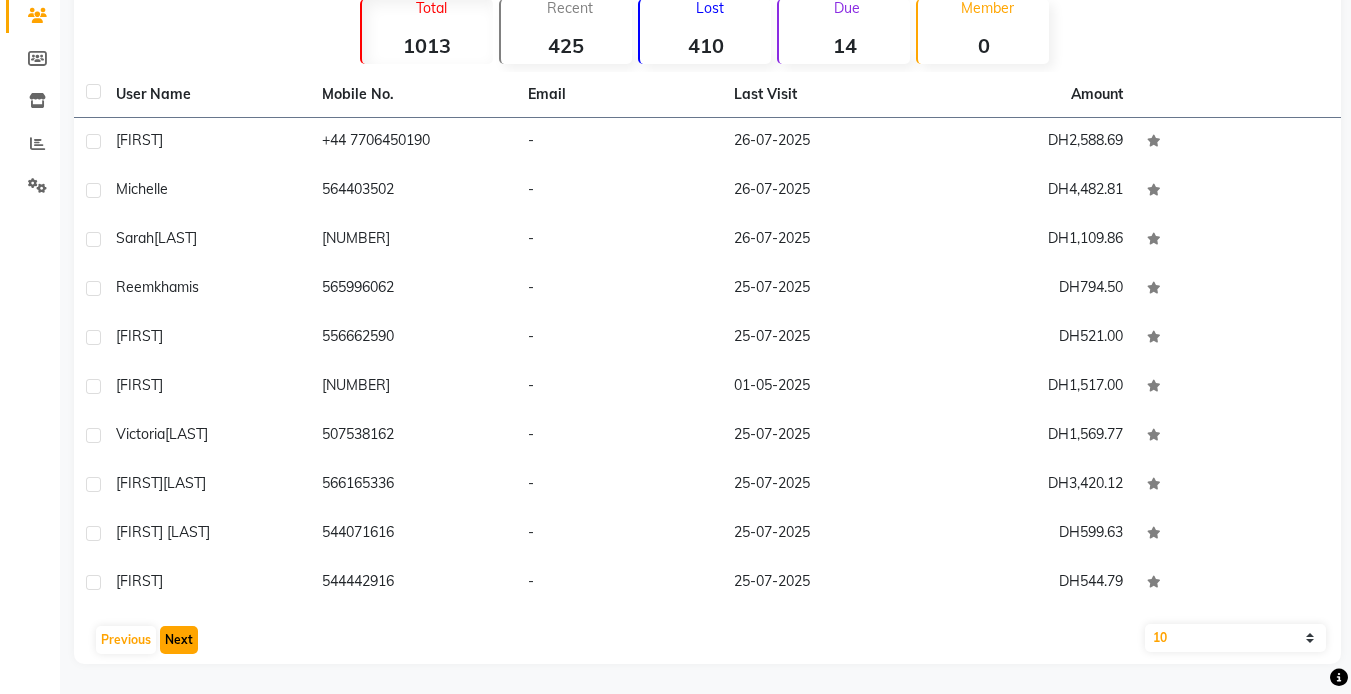 click on "Next" 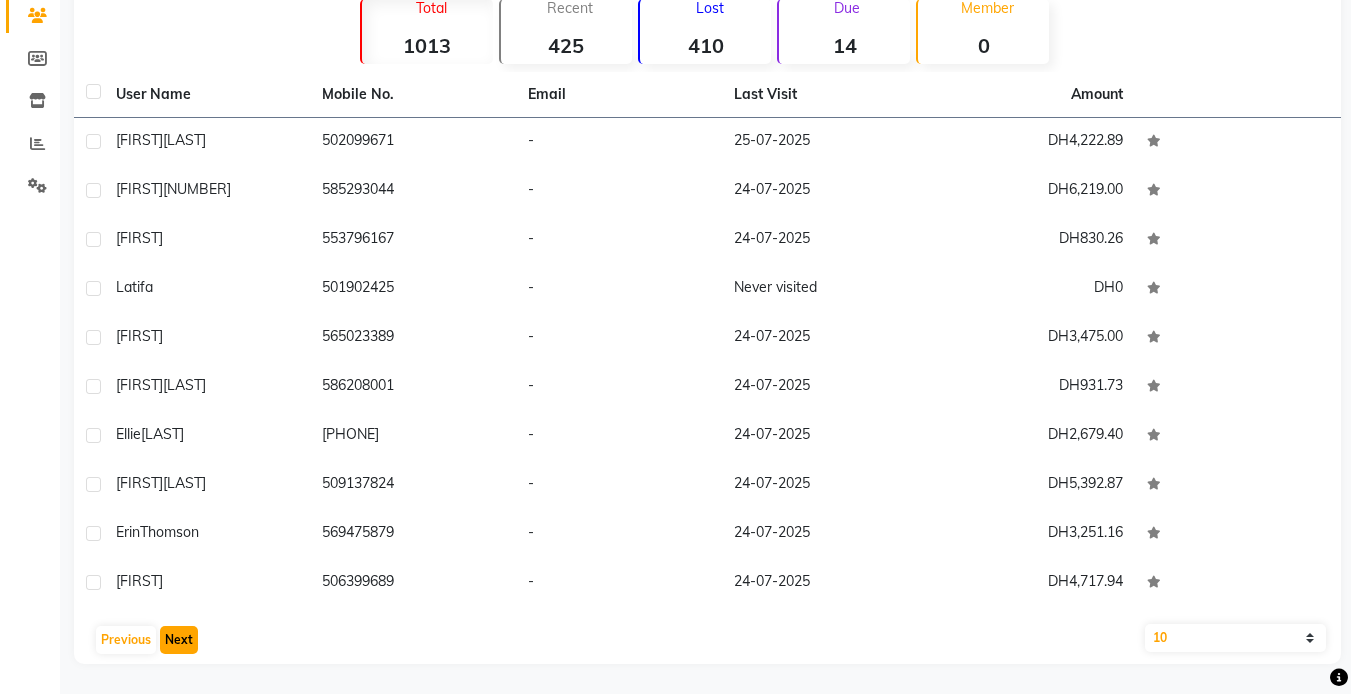 click on "Next" 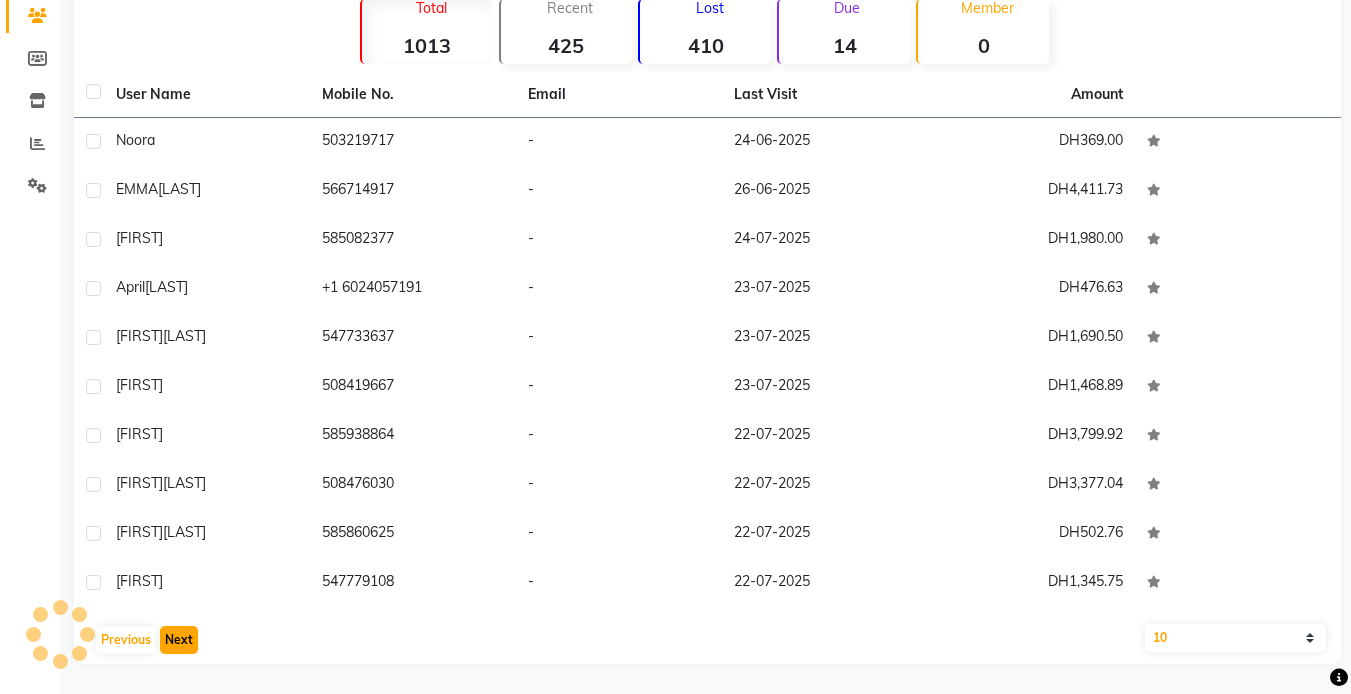 click on "Next" 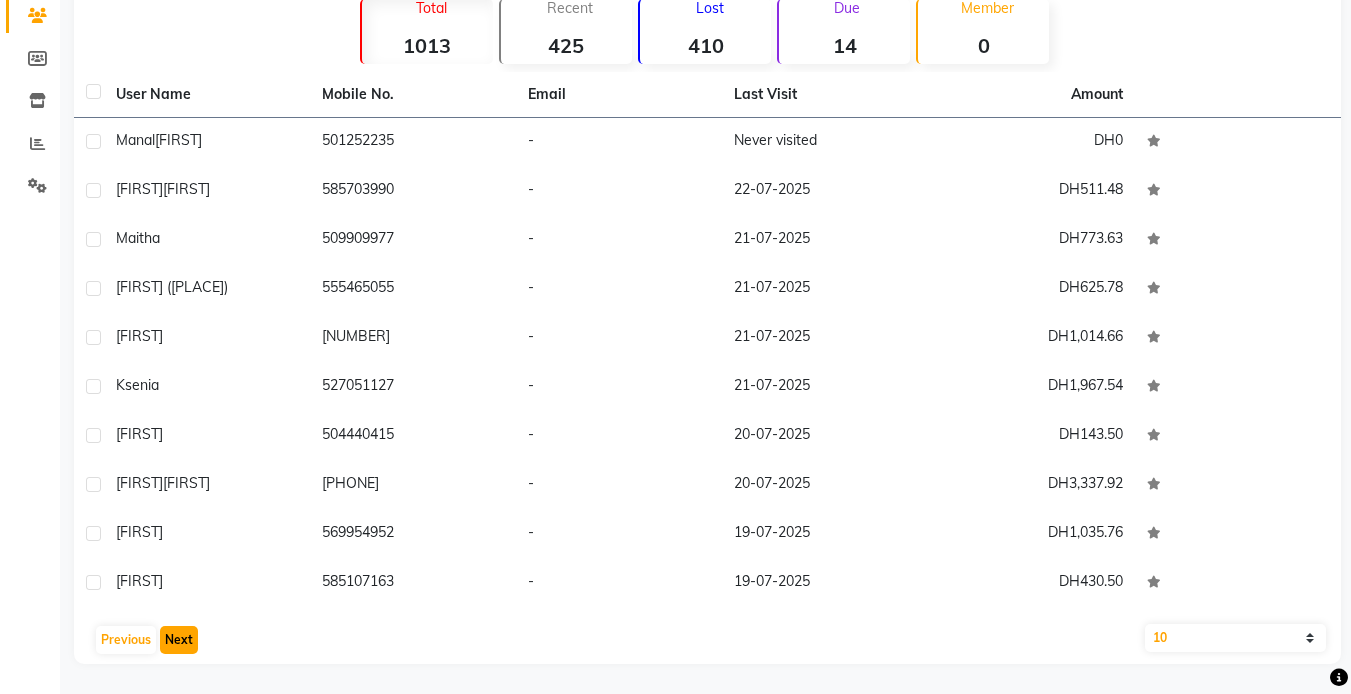 click on "Next" 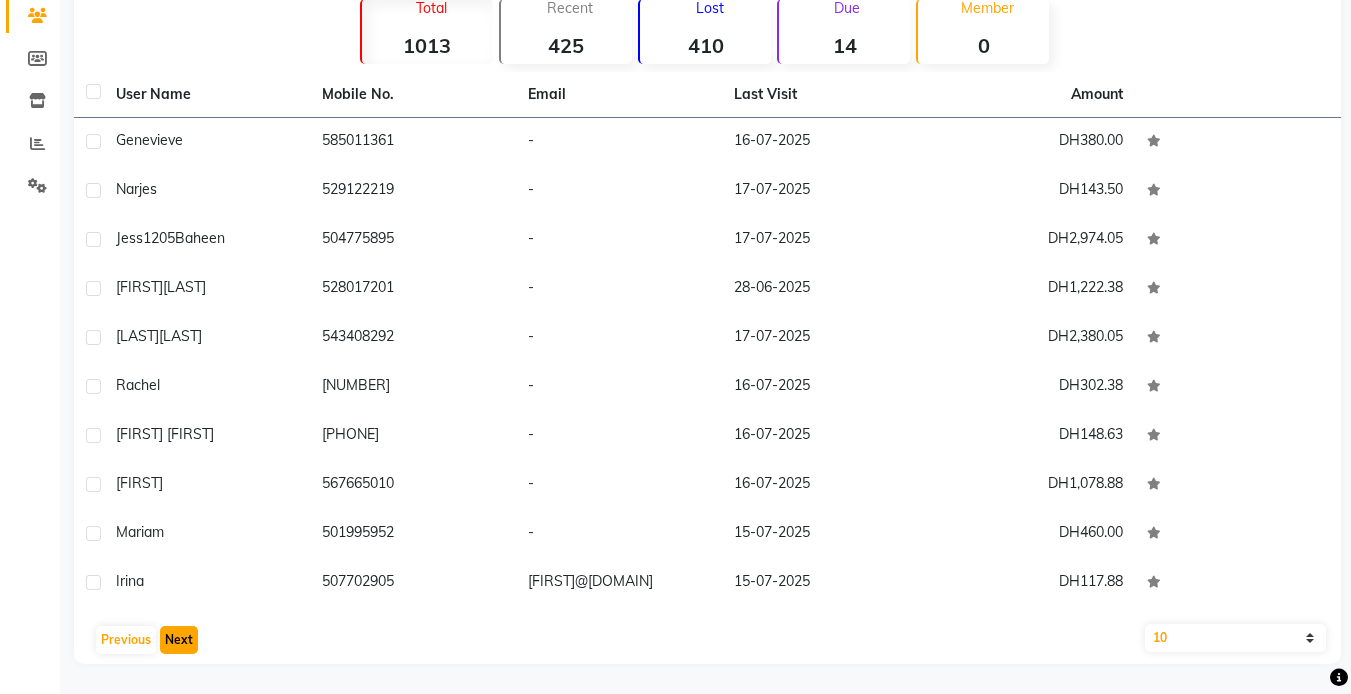 click on "Next" 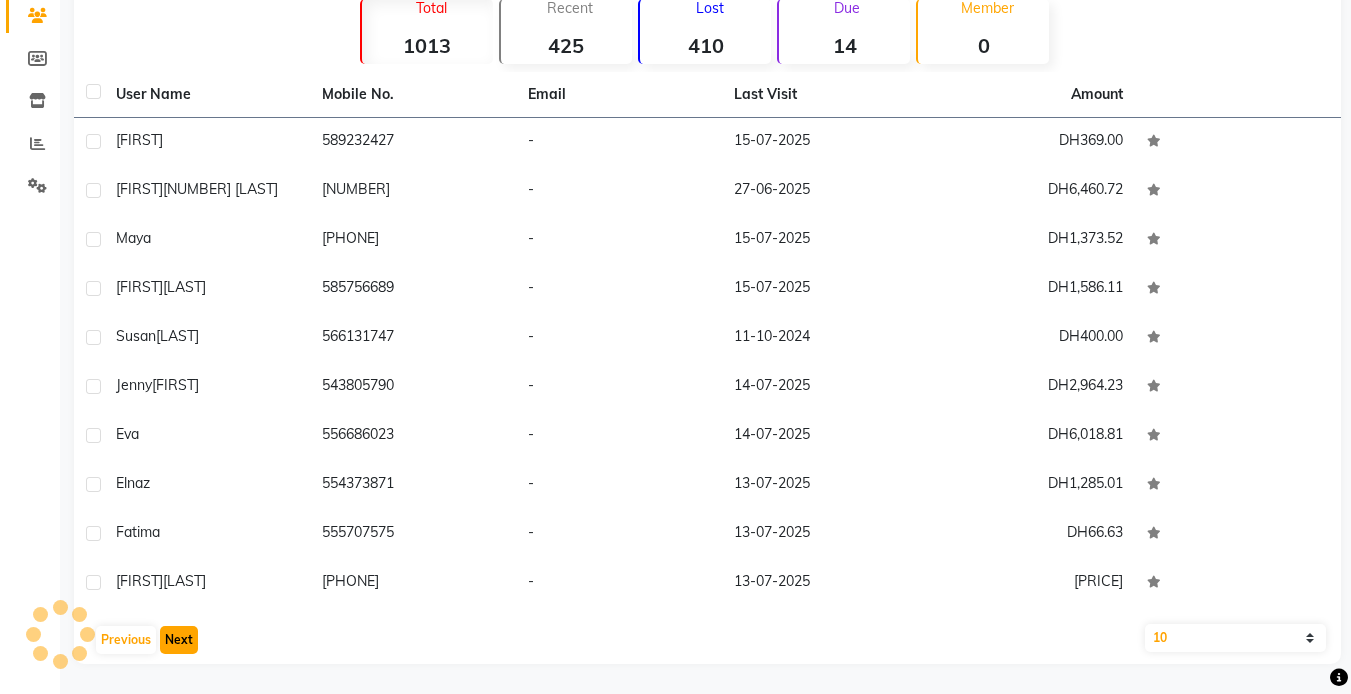 click on "Next" 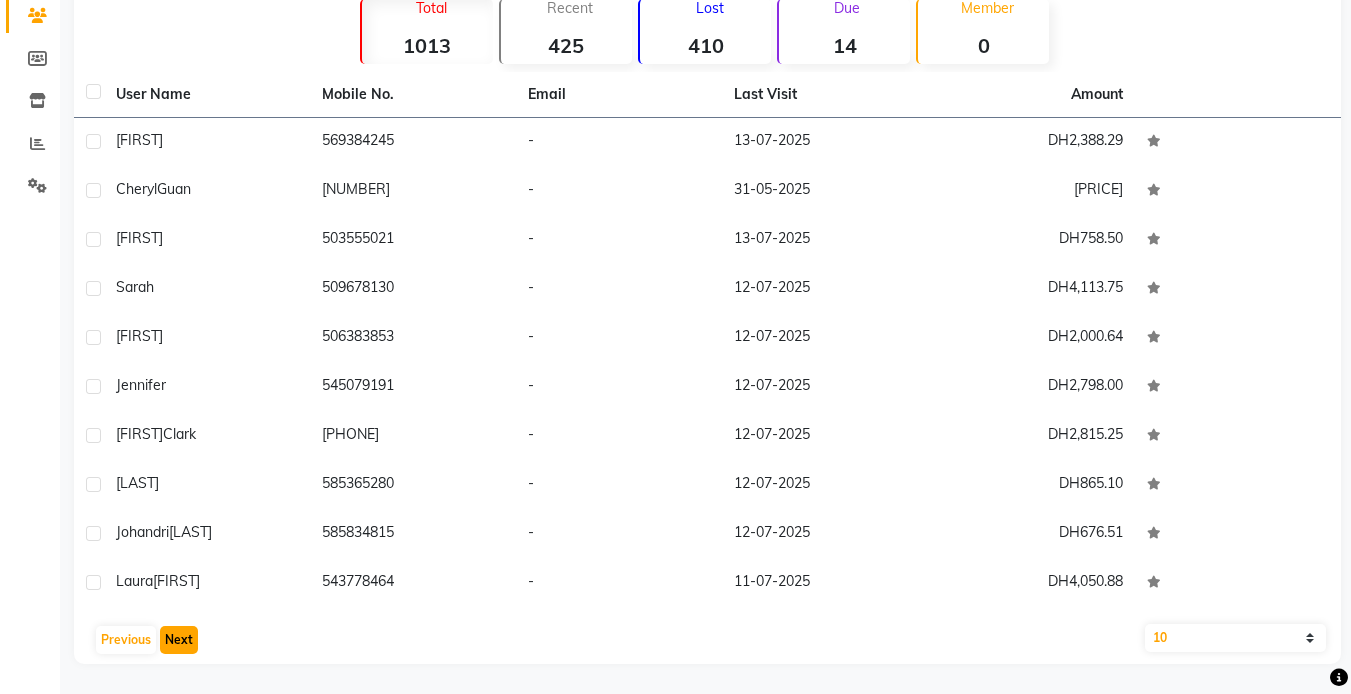 click on "Next" 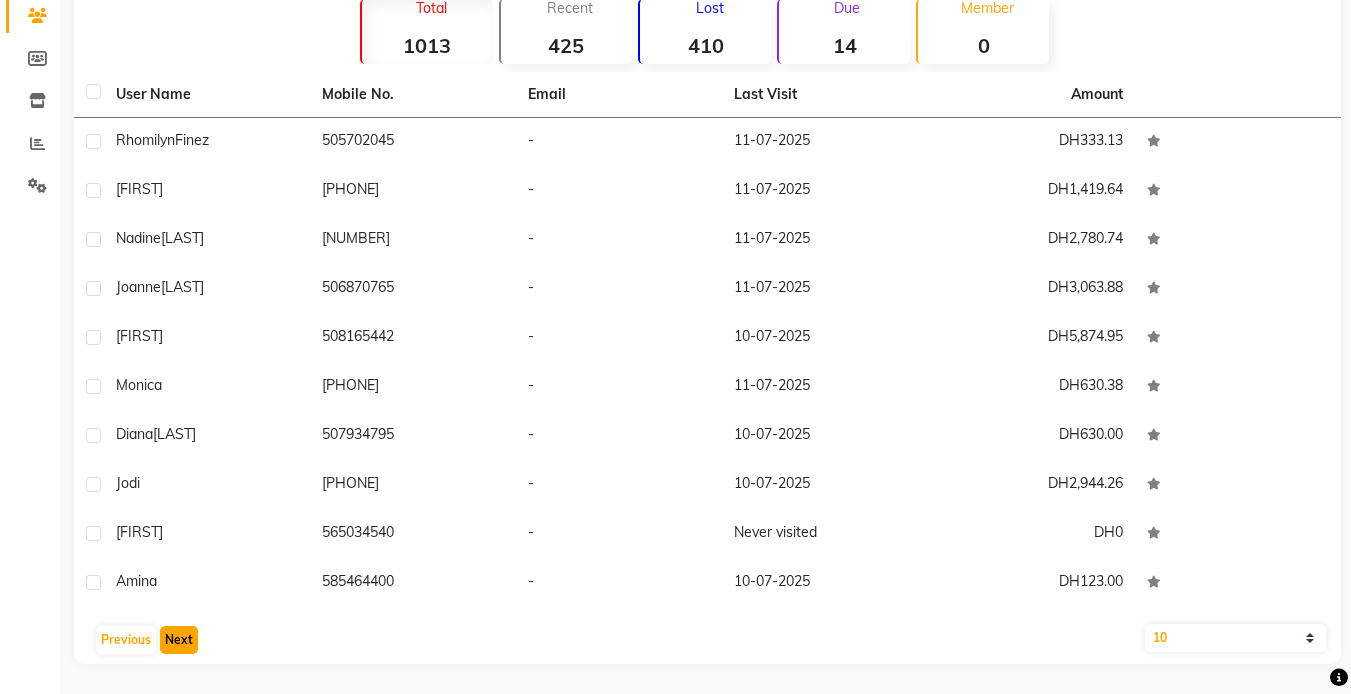 click on "Next" 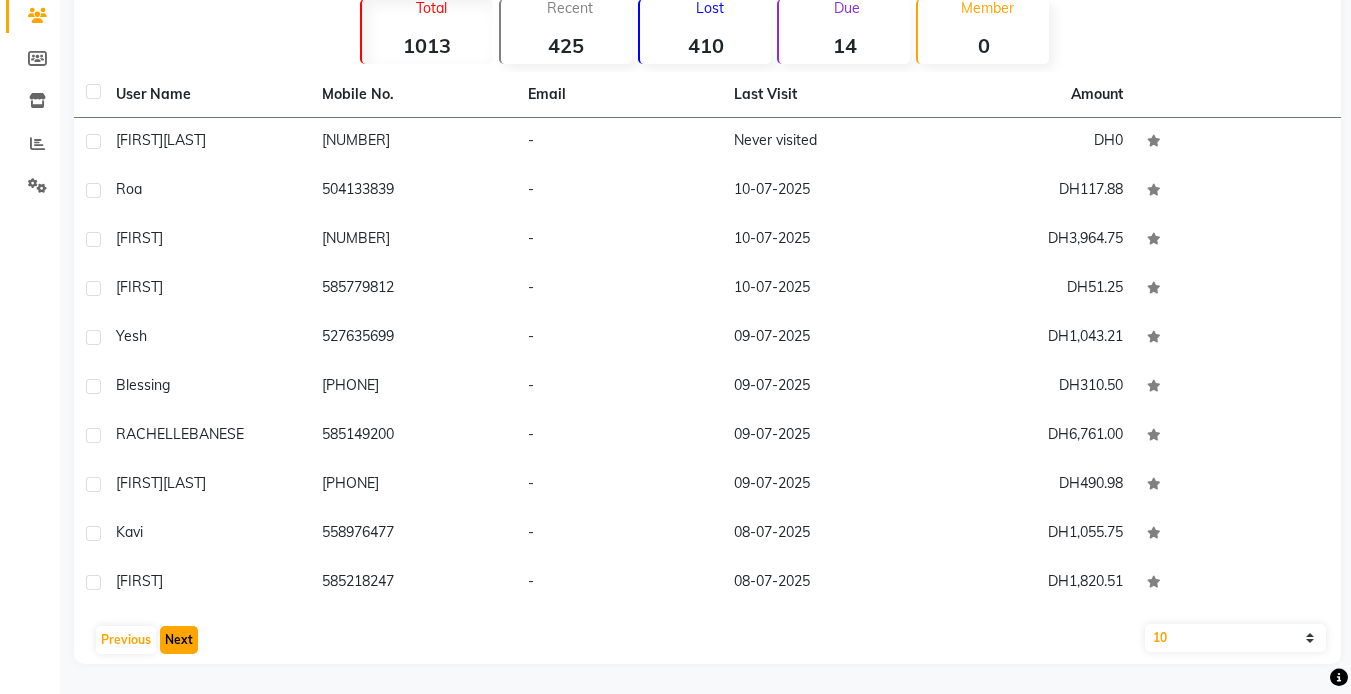 click on "Next" 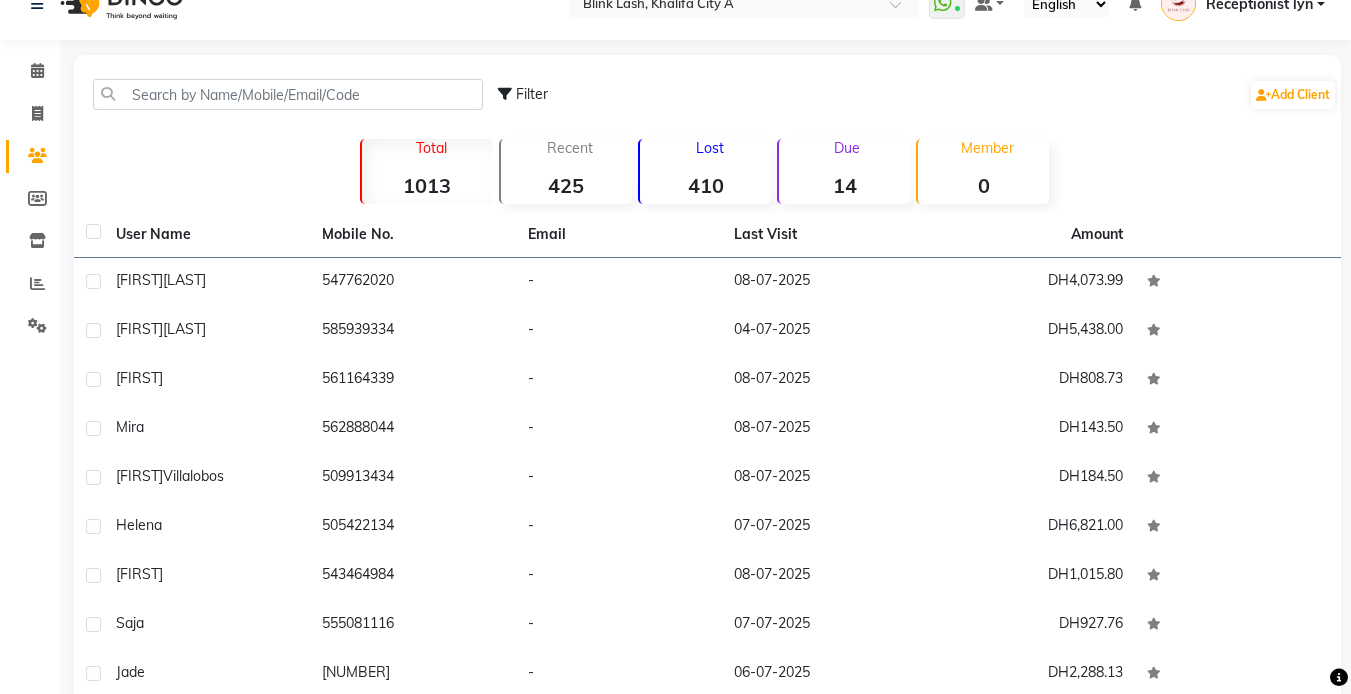 scroll, scrollTop: 0, scrollLeft: 0, axis: both 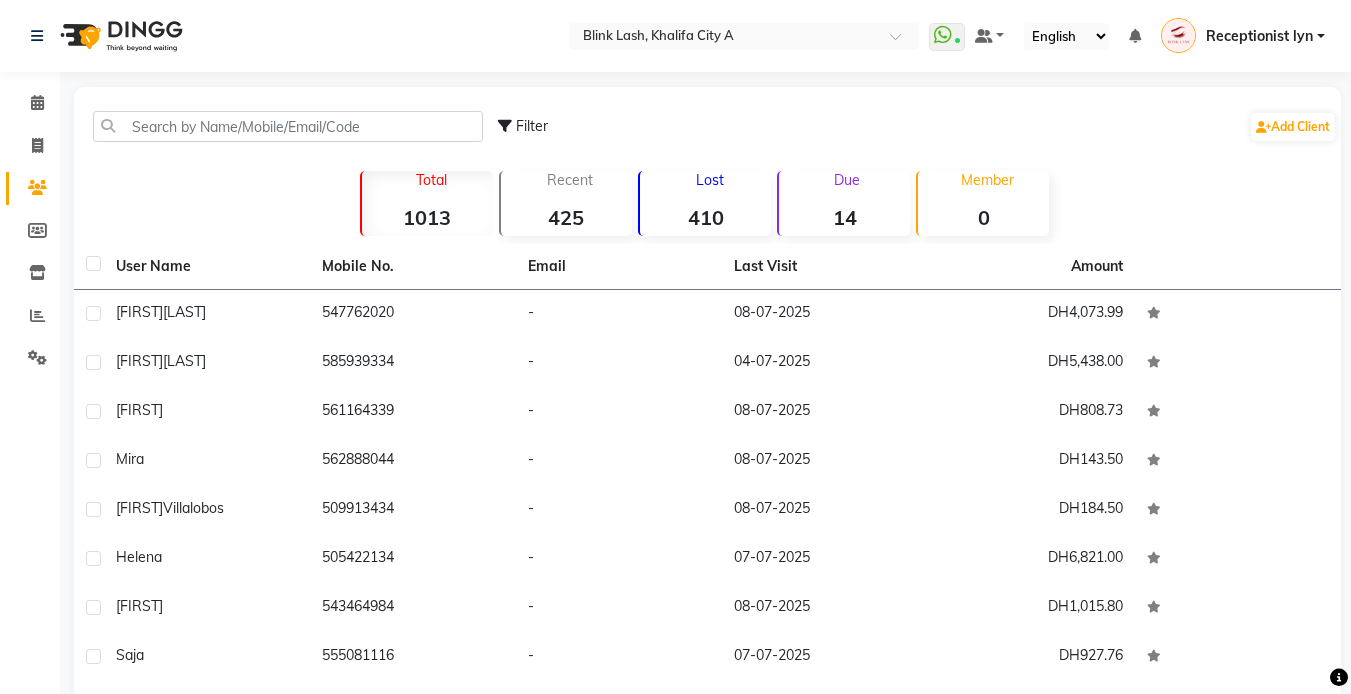 click on "Due  14" 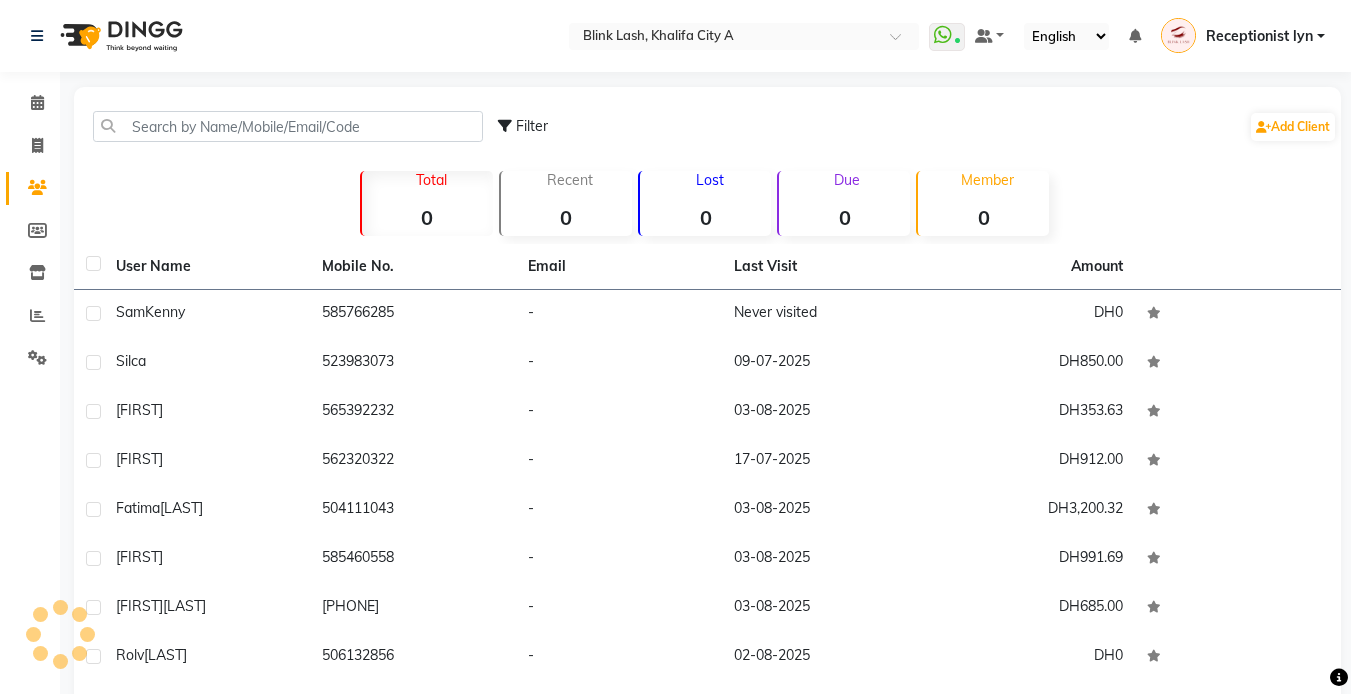 scroll, scrollTop: 0, scrollLeft: 0, axis: both 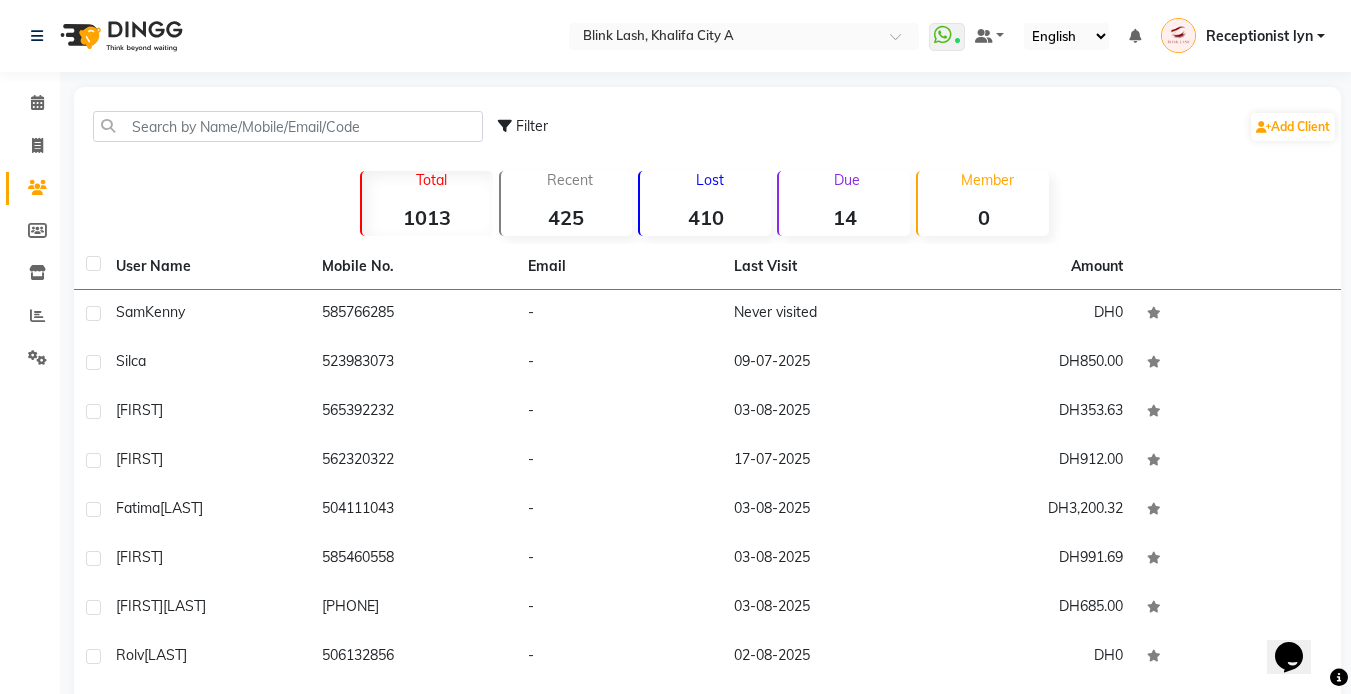 click on "14" 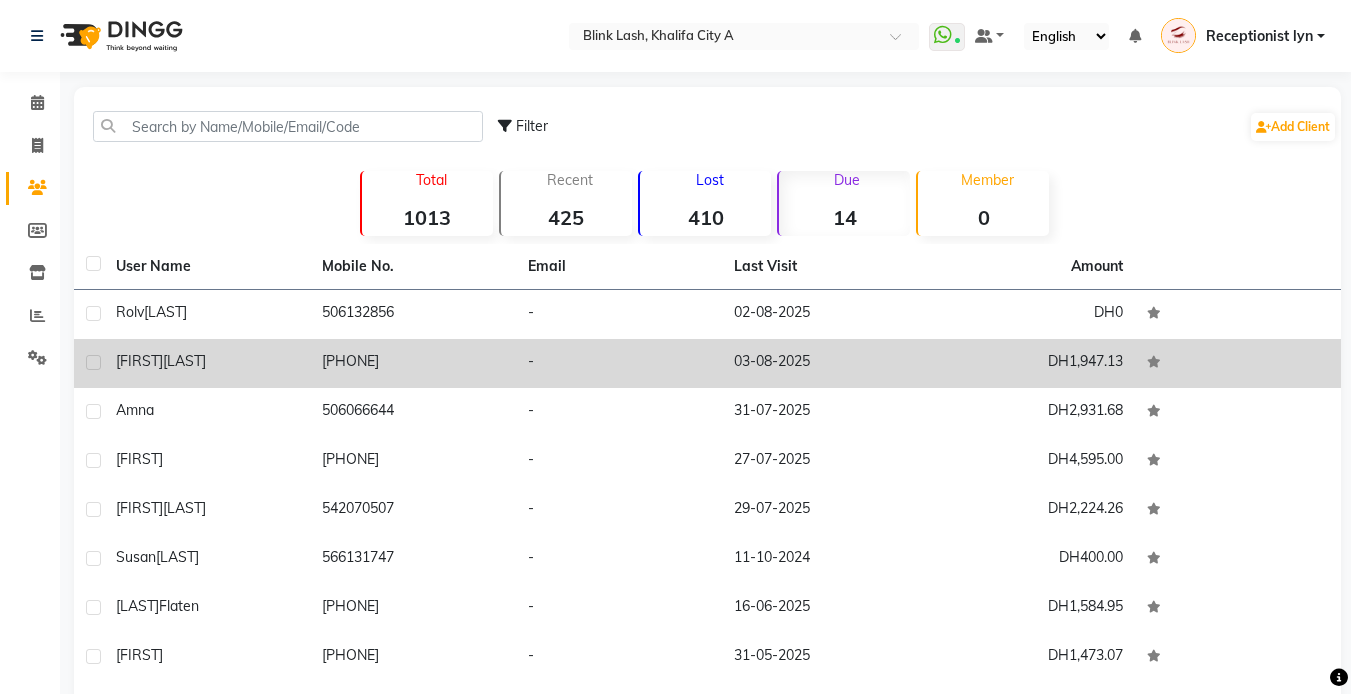 click on "[PHONE]" 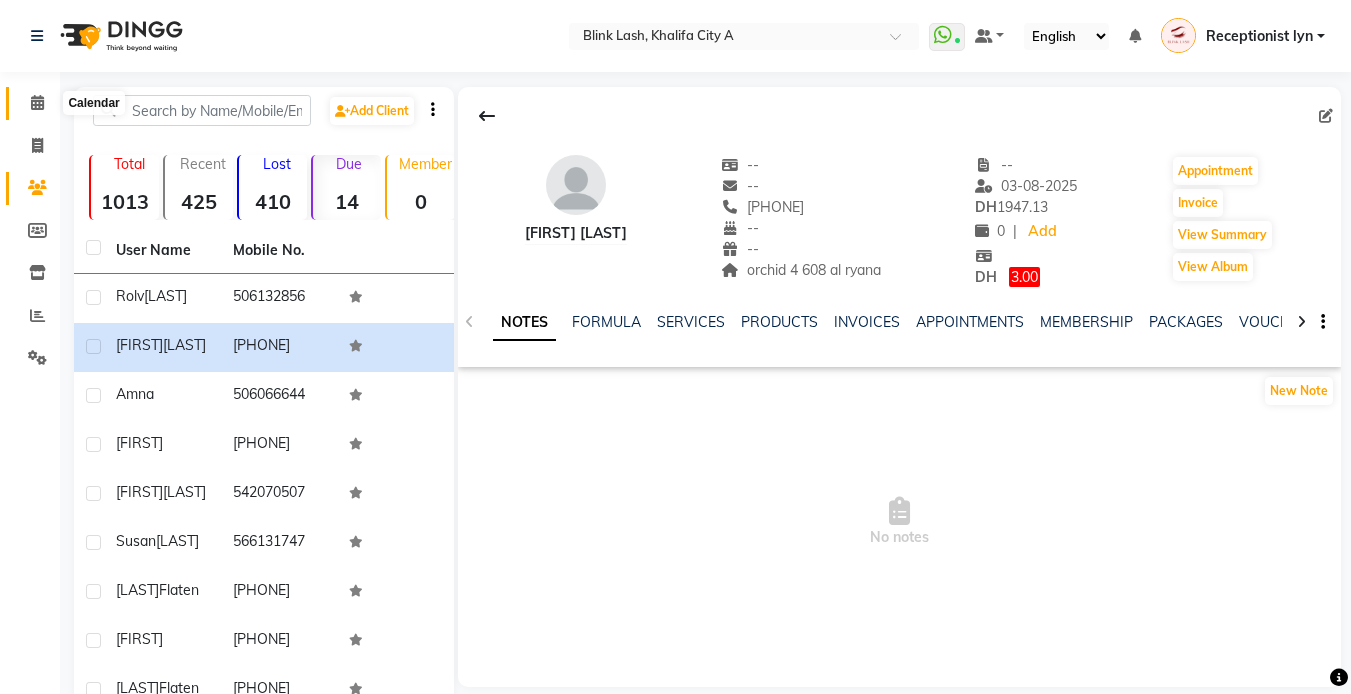 click 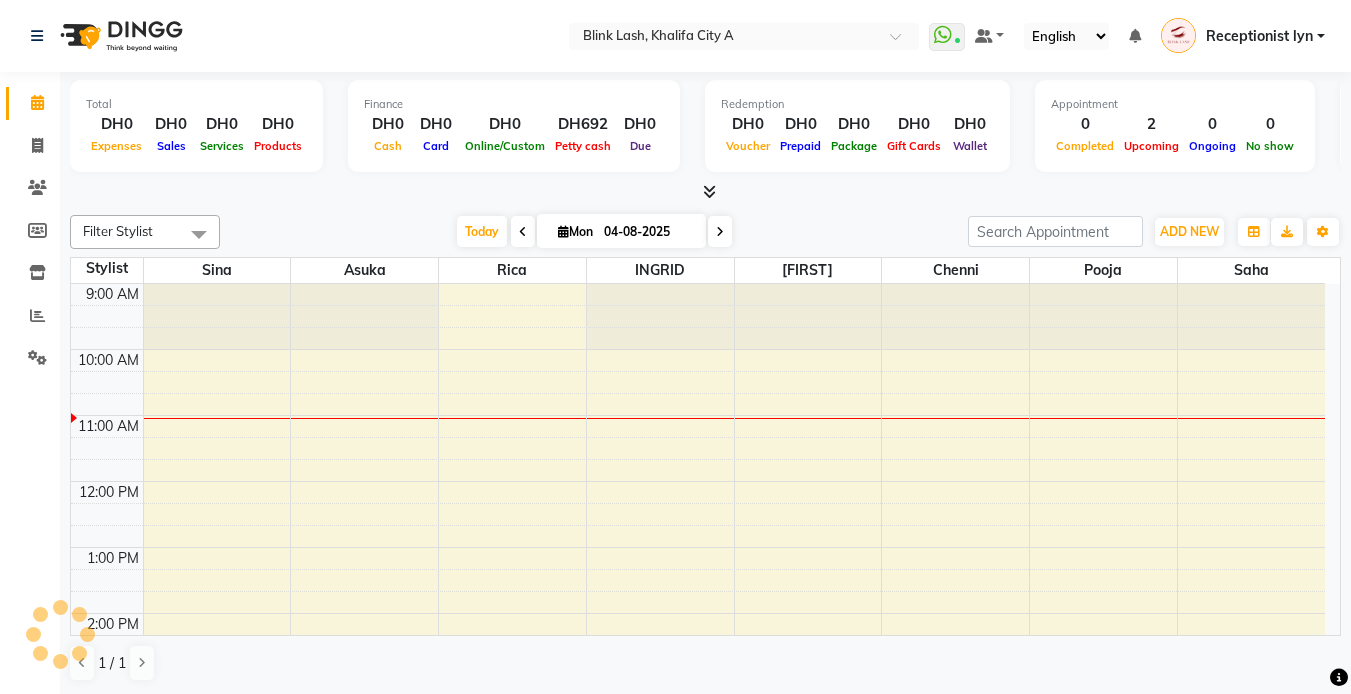 scroll, scrollTop: 0, scrollLeft: 0, axis: both 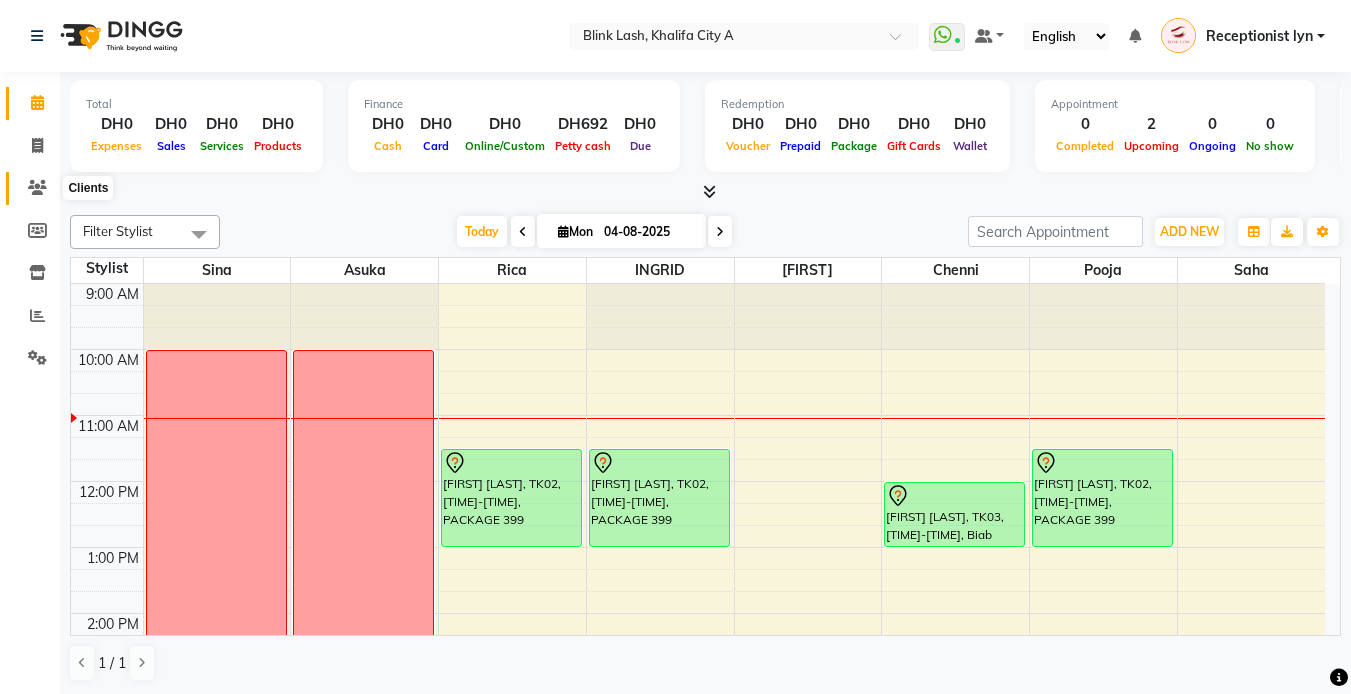 click 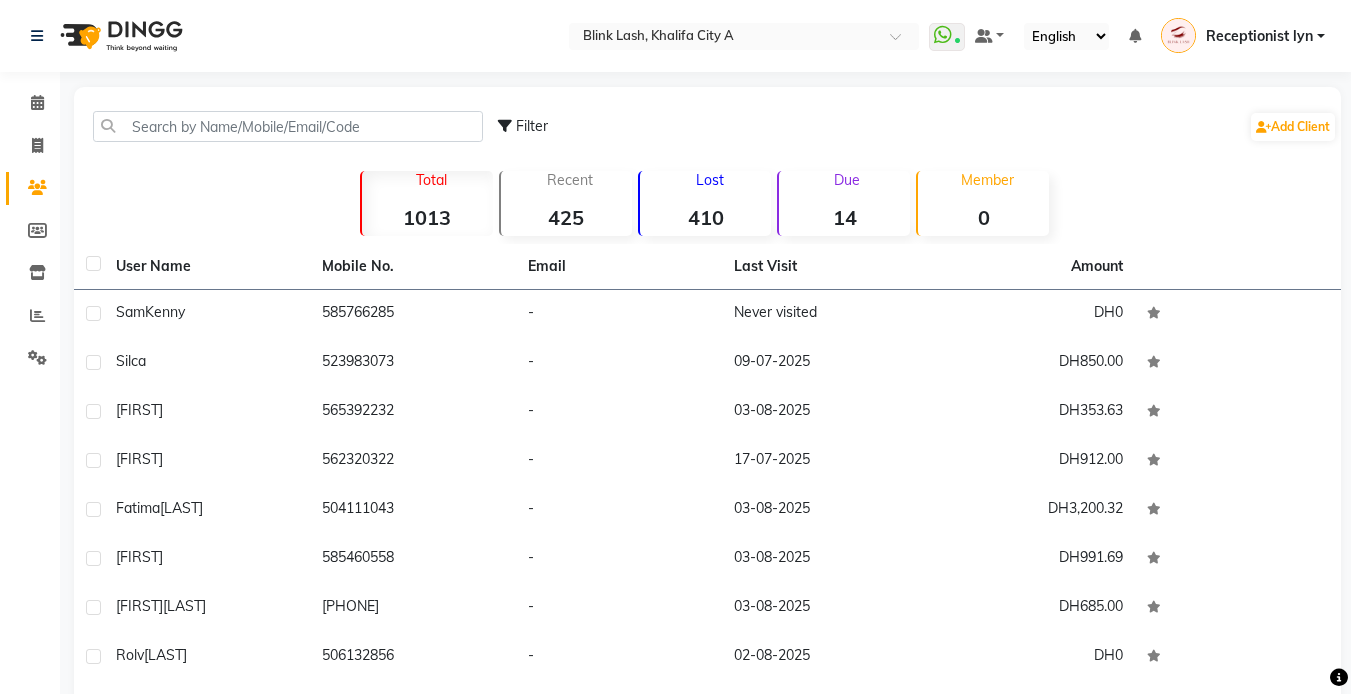 click on "14" 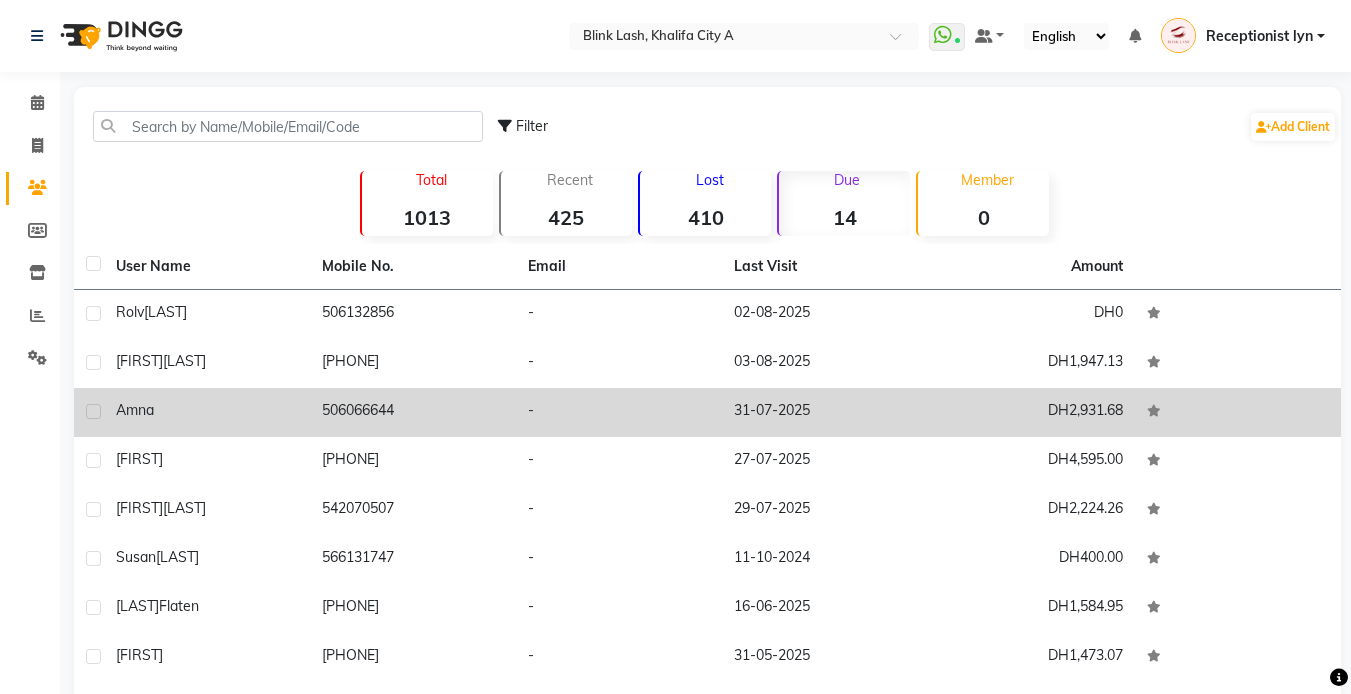 click on "506066644" 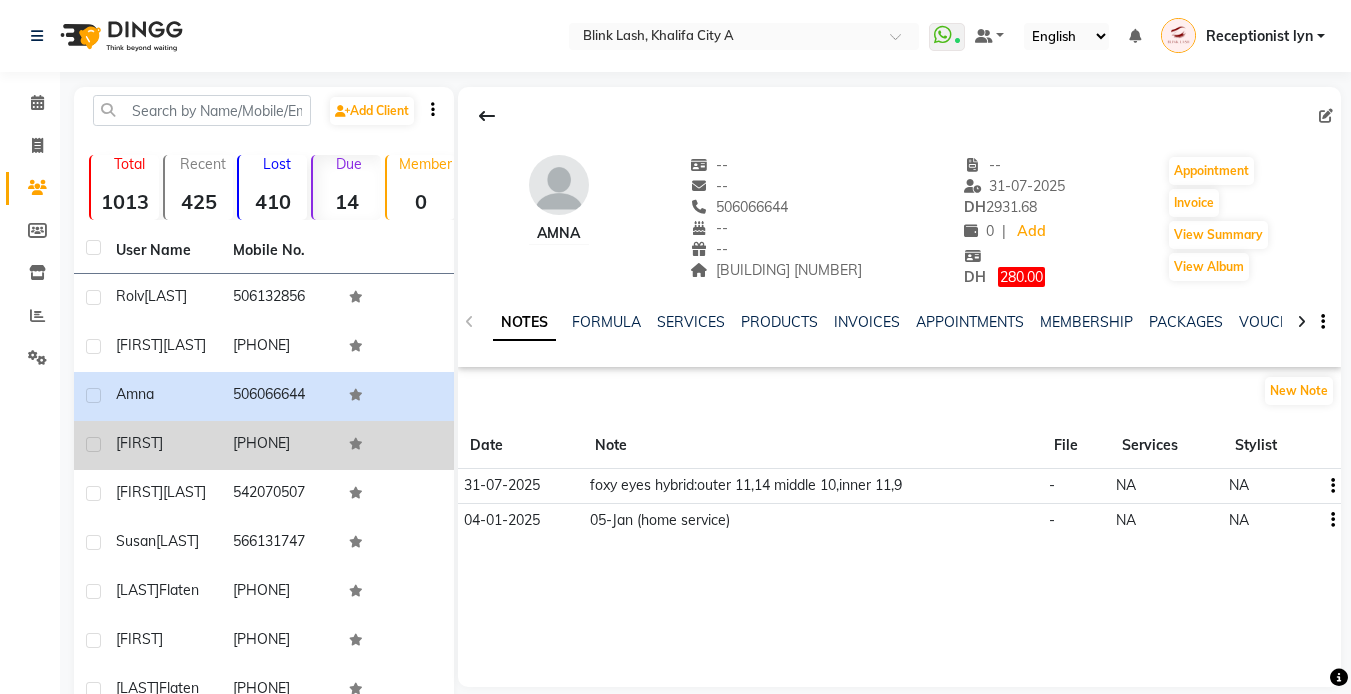 click on "hollie" 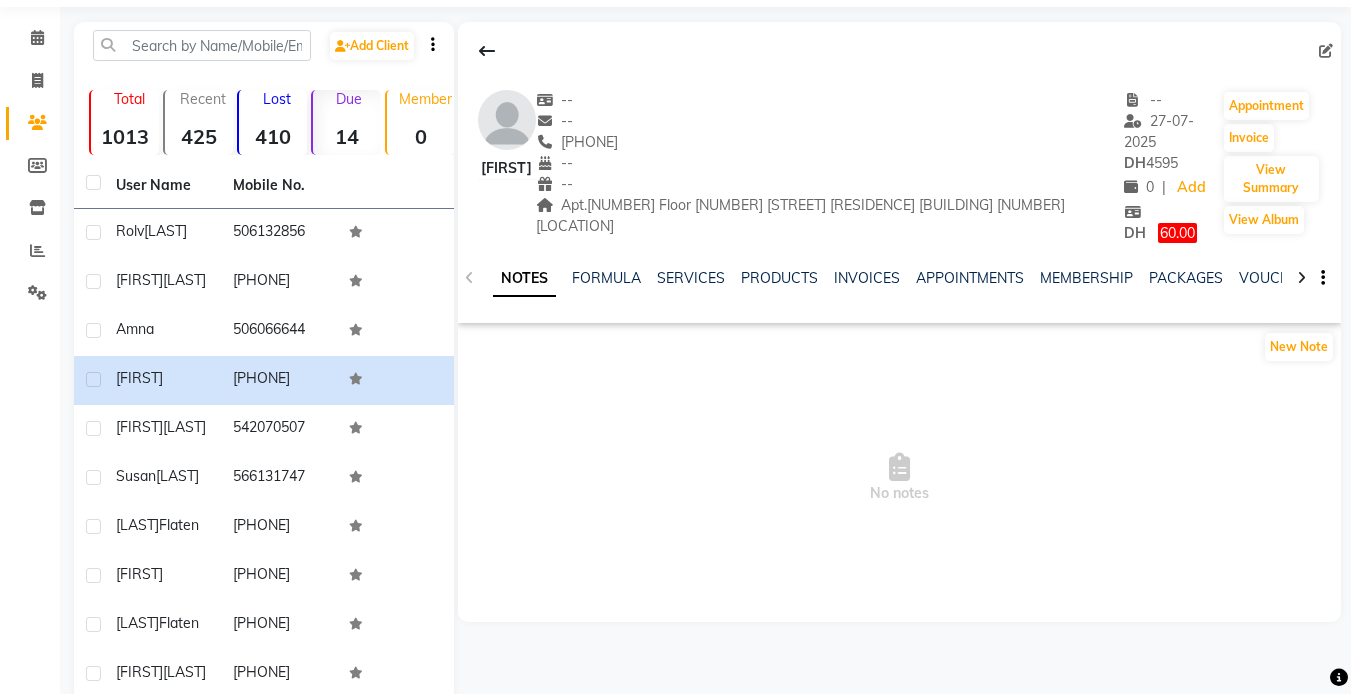 scroll, scrollTop: 100, scrollLeft: 0, axis: vertical 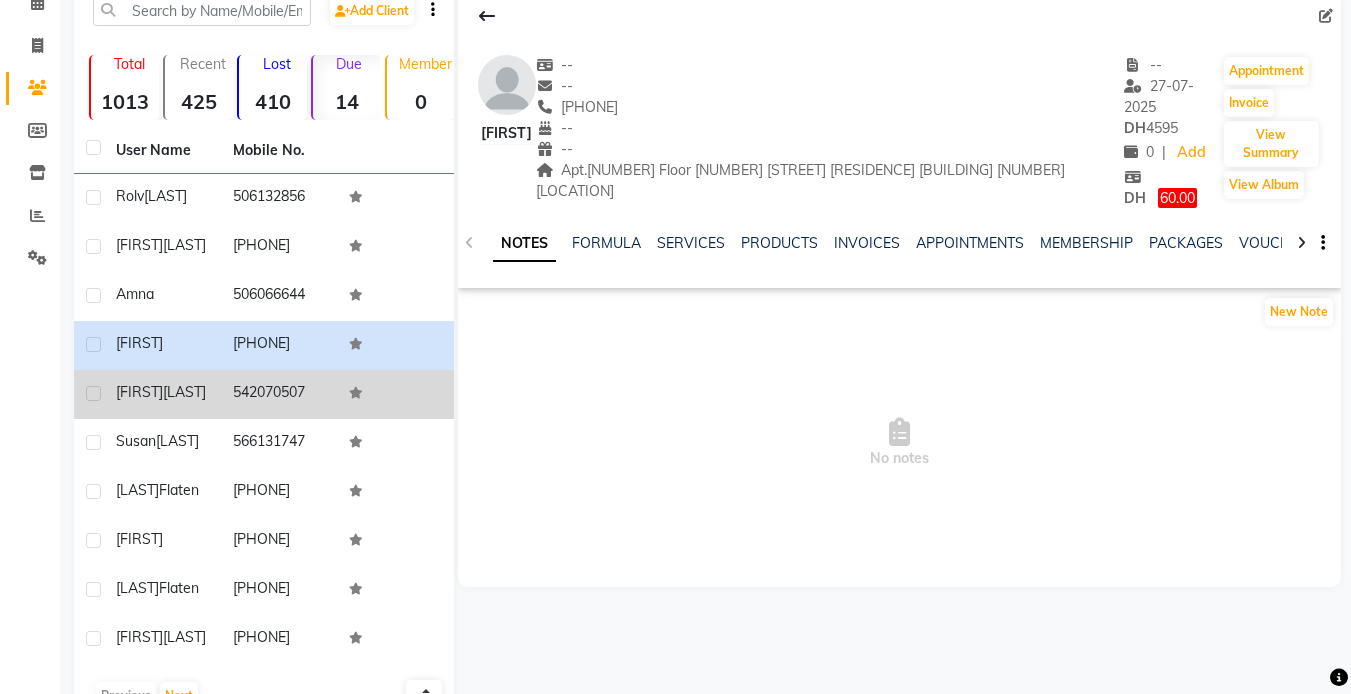 click on "Julieta  Abregu" 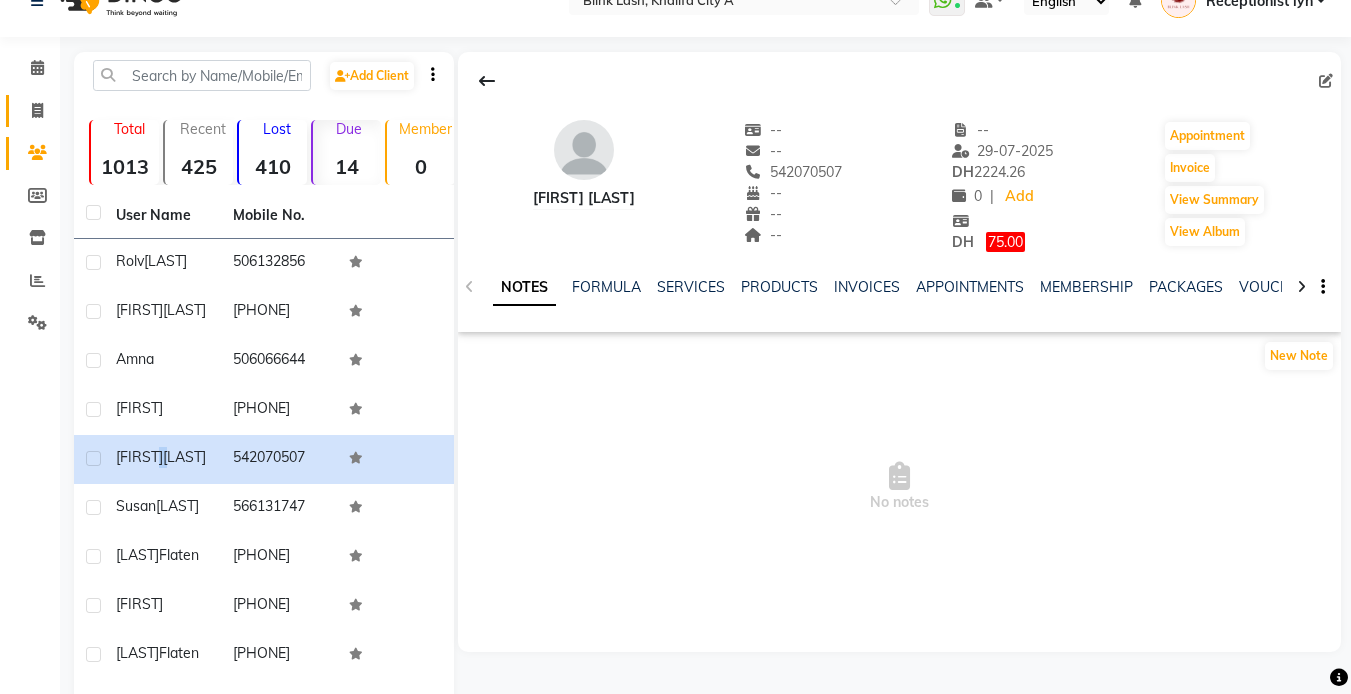 scroll, scrollTop: 0, scrollLeft: 0, axis: both 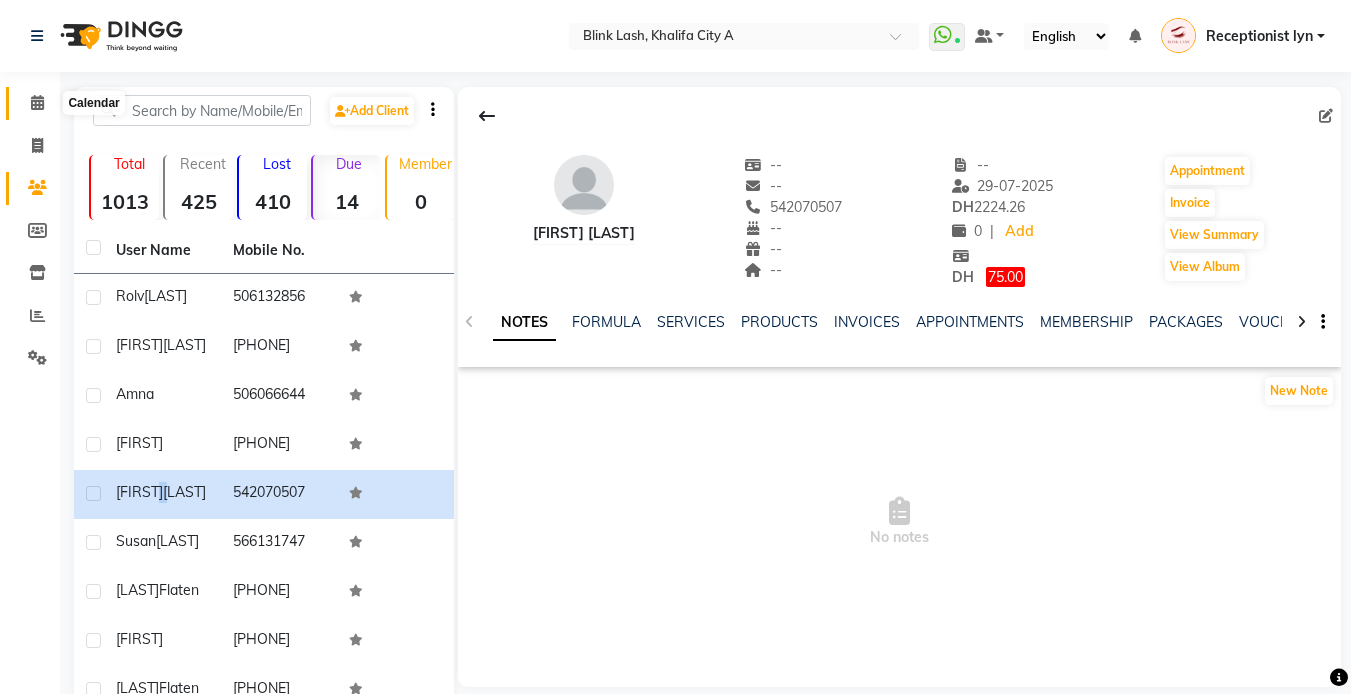 click 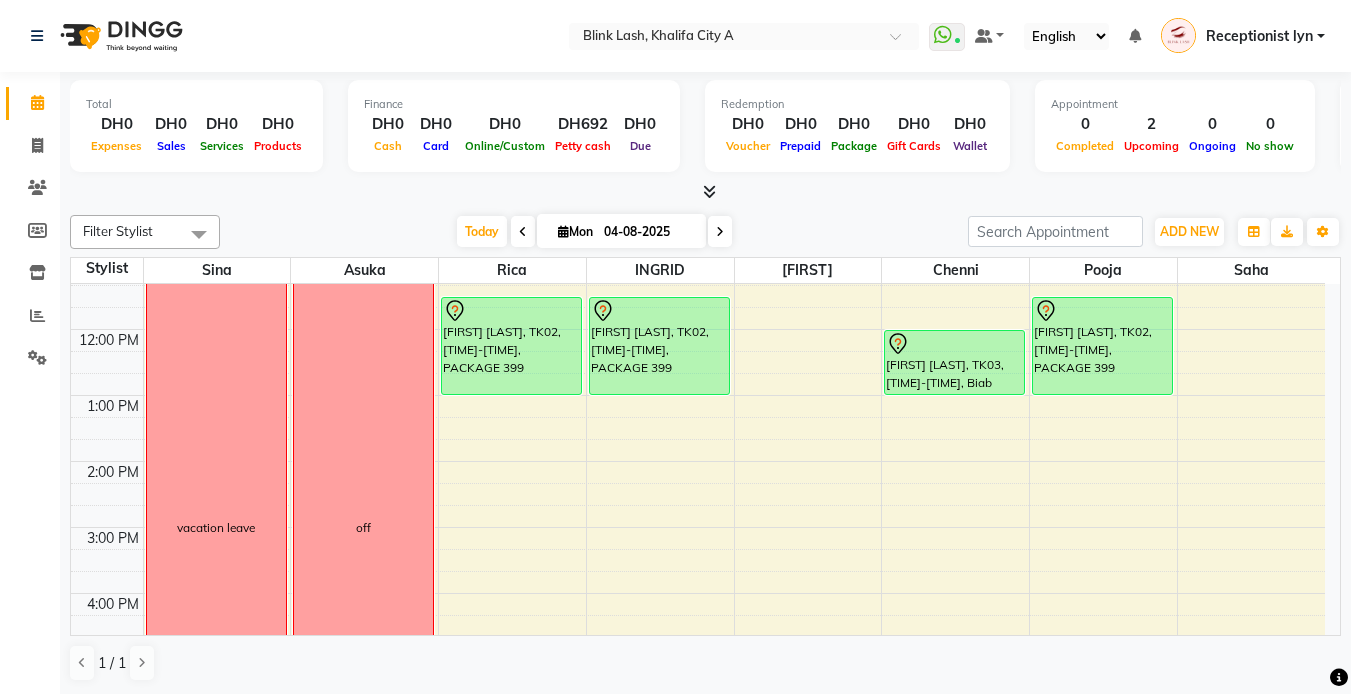 scroll, scrollTop: 0, scrollLeft: 0, axis: both 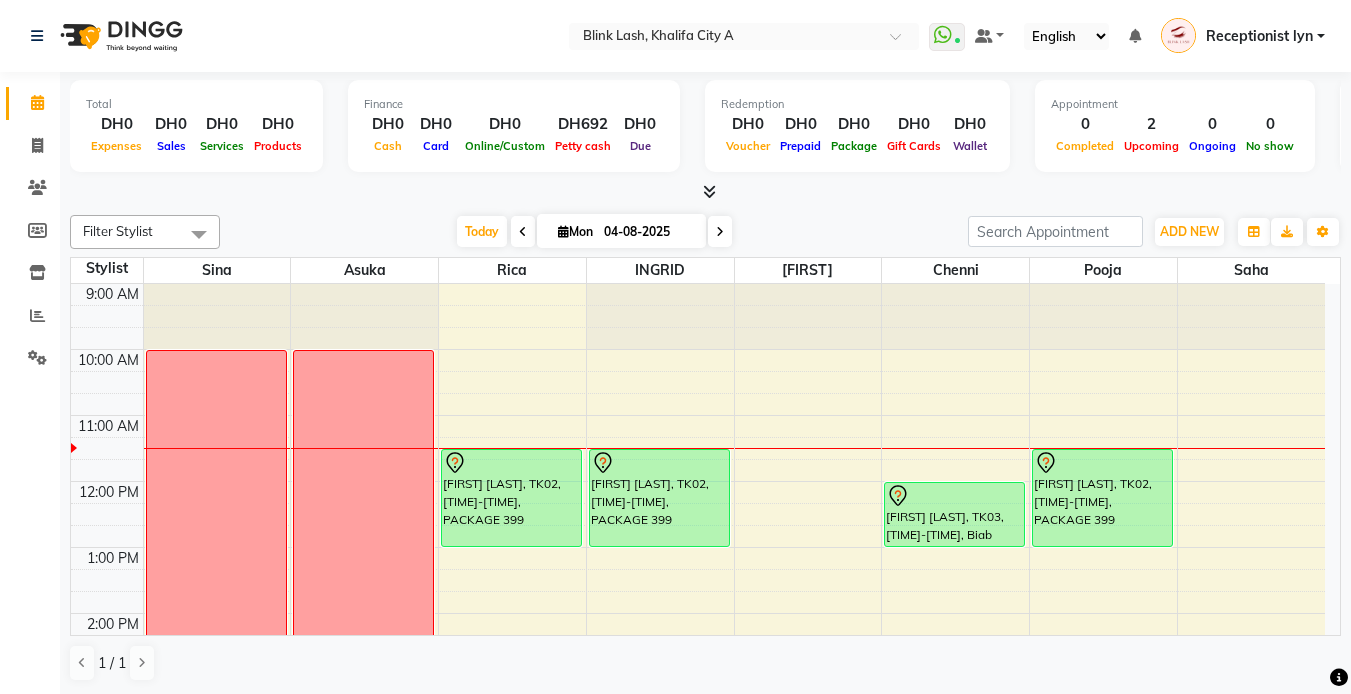 click on "Mon 04-08-2025" at bounding box center [621, 231] 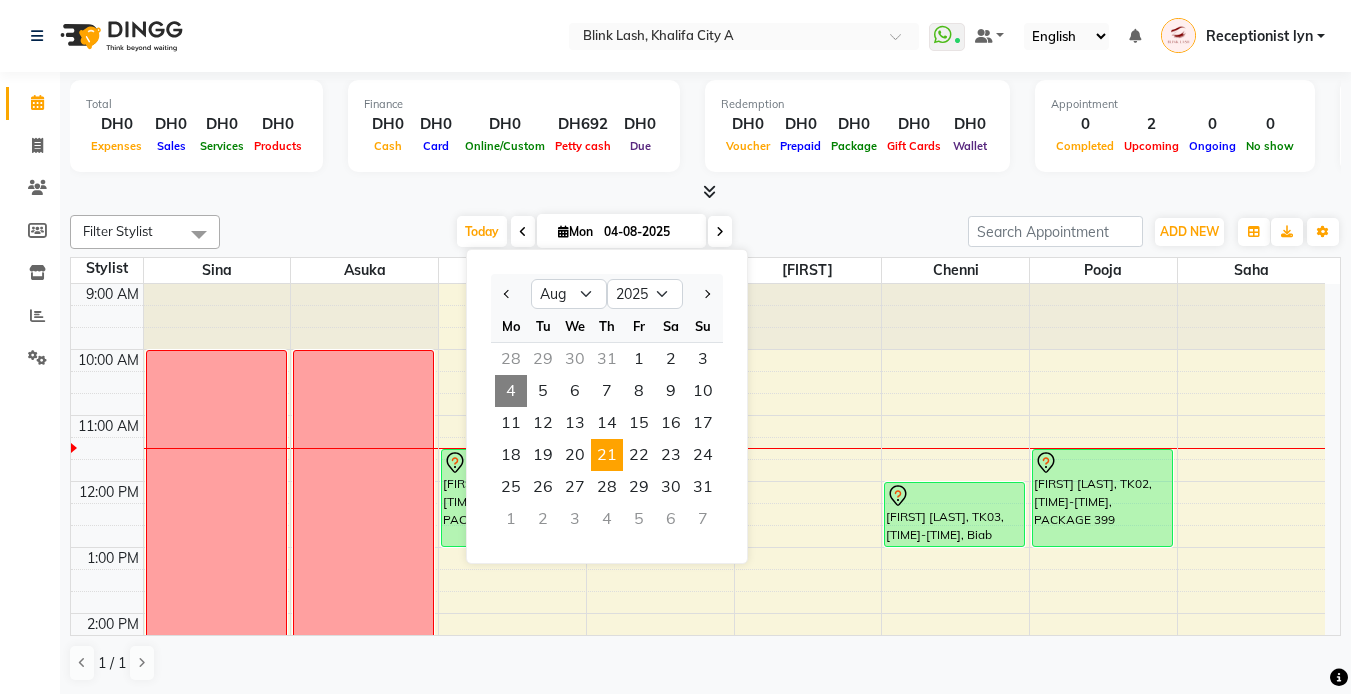 click on "21" at bounding box center (607, 455) 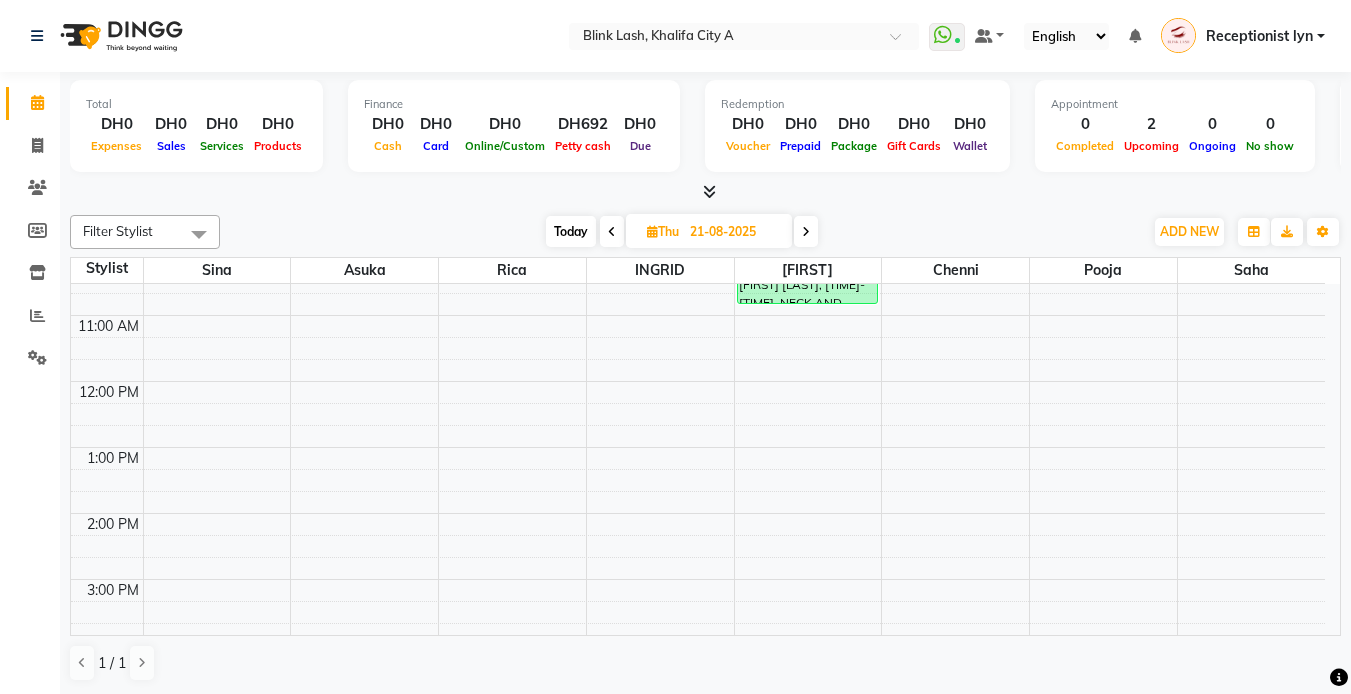 scroll, scrollTop: 0, scrollLeft: 0, axis: both 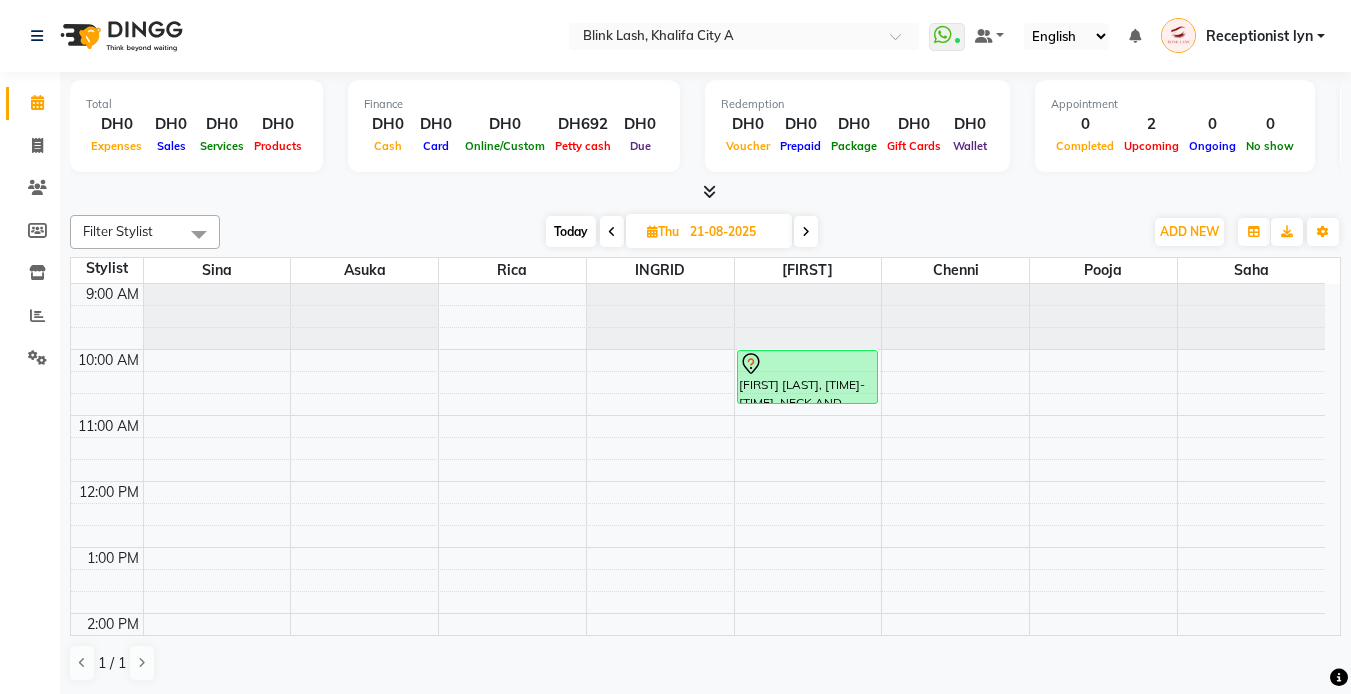 click on "Today" at bounding box center (571, 231) 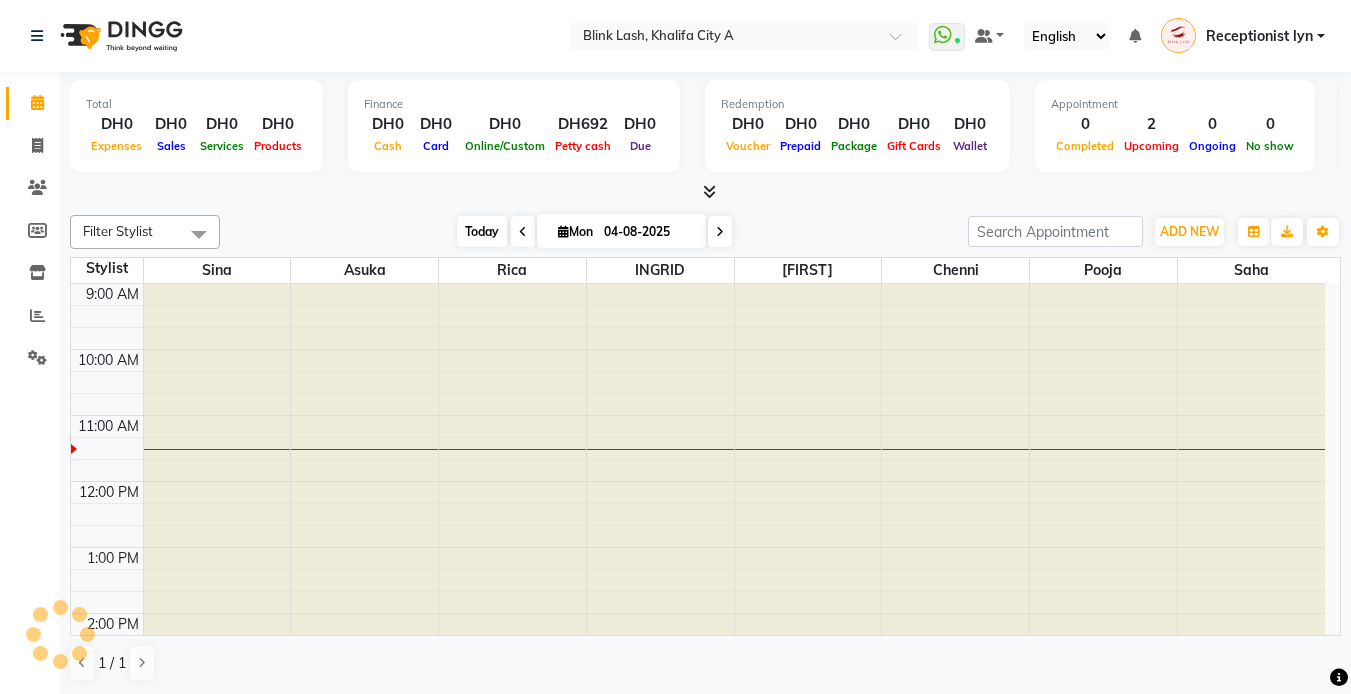scroll, scrollTop: 133, scrollLeft: 0, axis: vertical 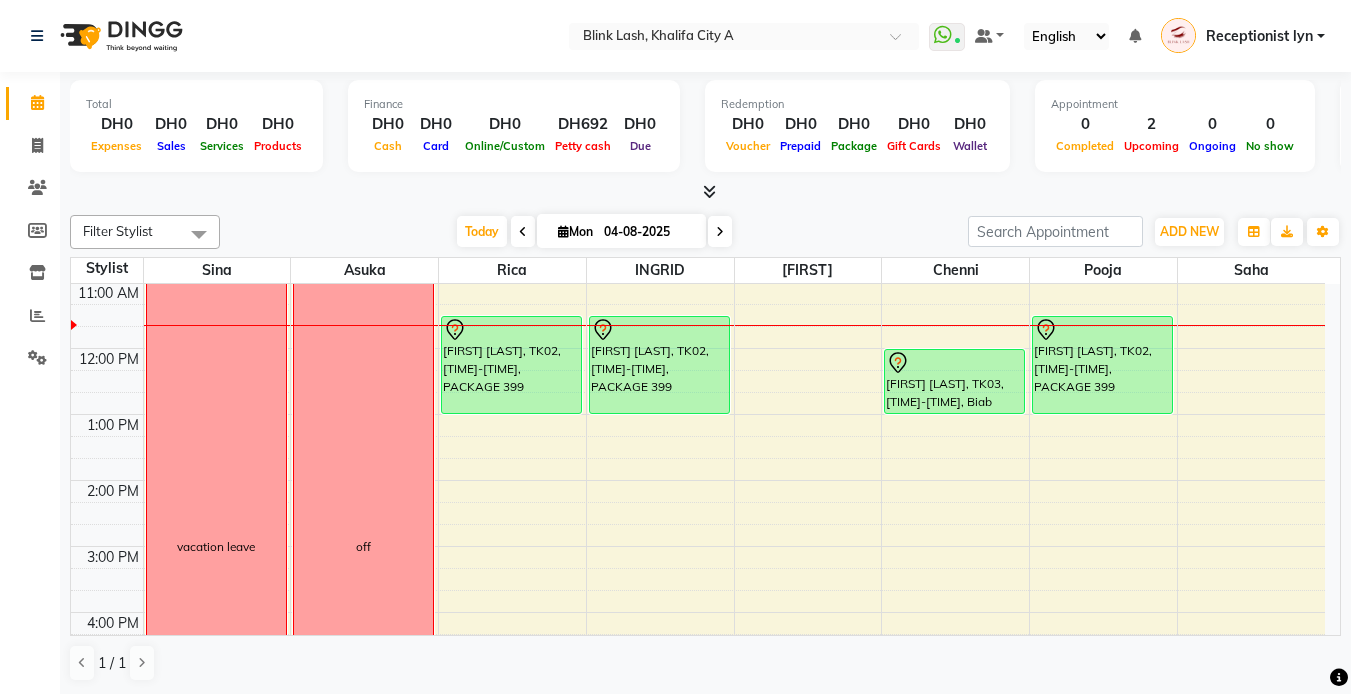 click at bounding box center (720, 232) 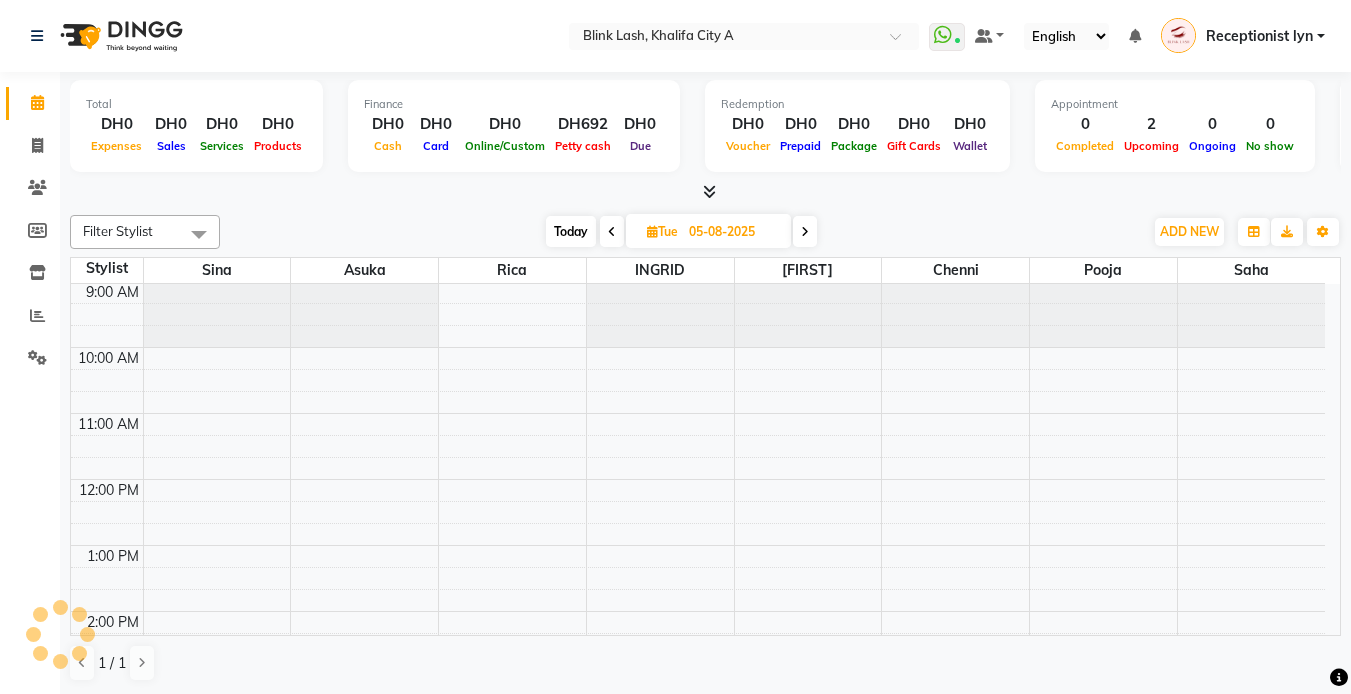 scroll, scrollTop: 0, scrollLeft: 0, axis: both 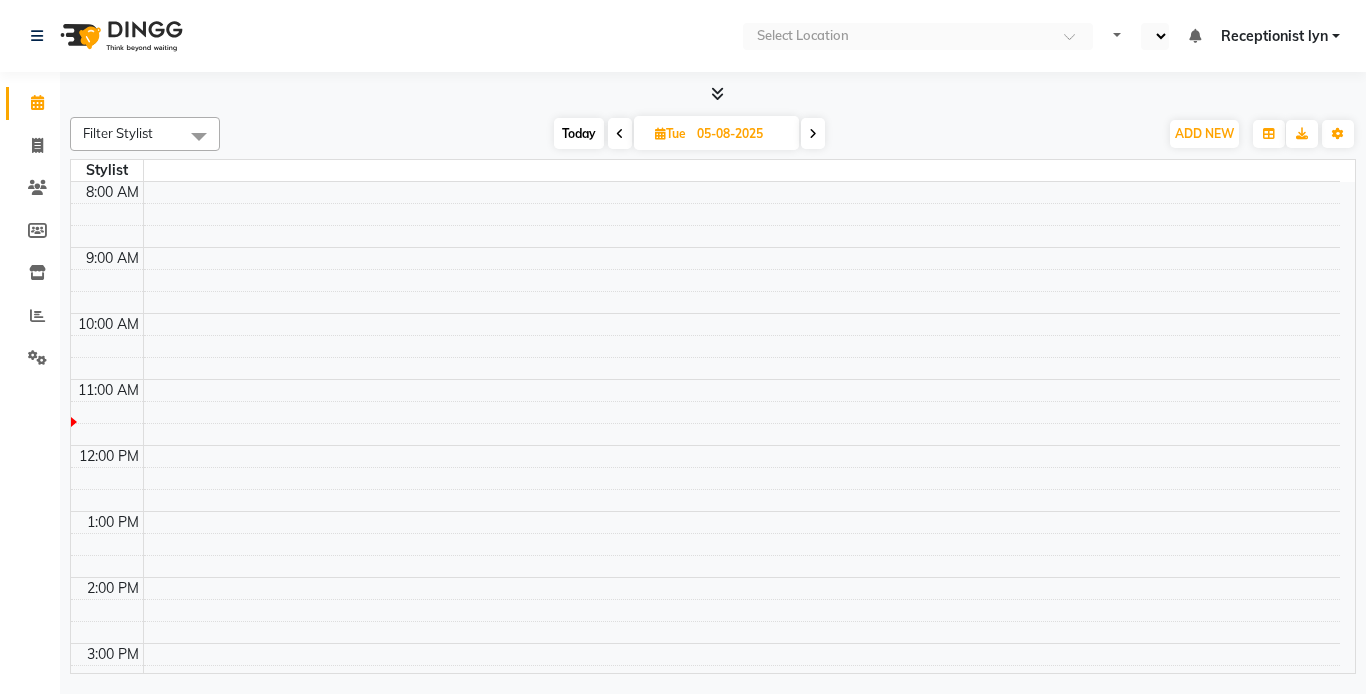 select on "en" 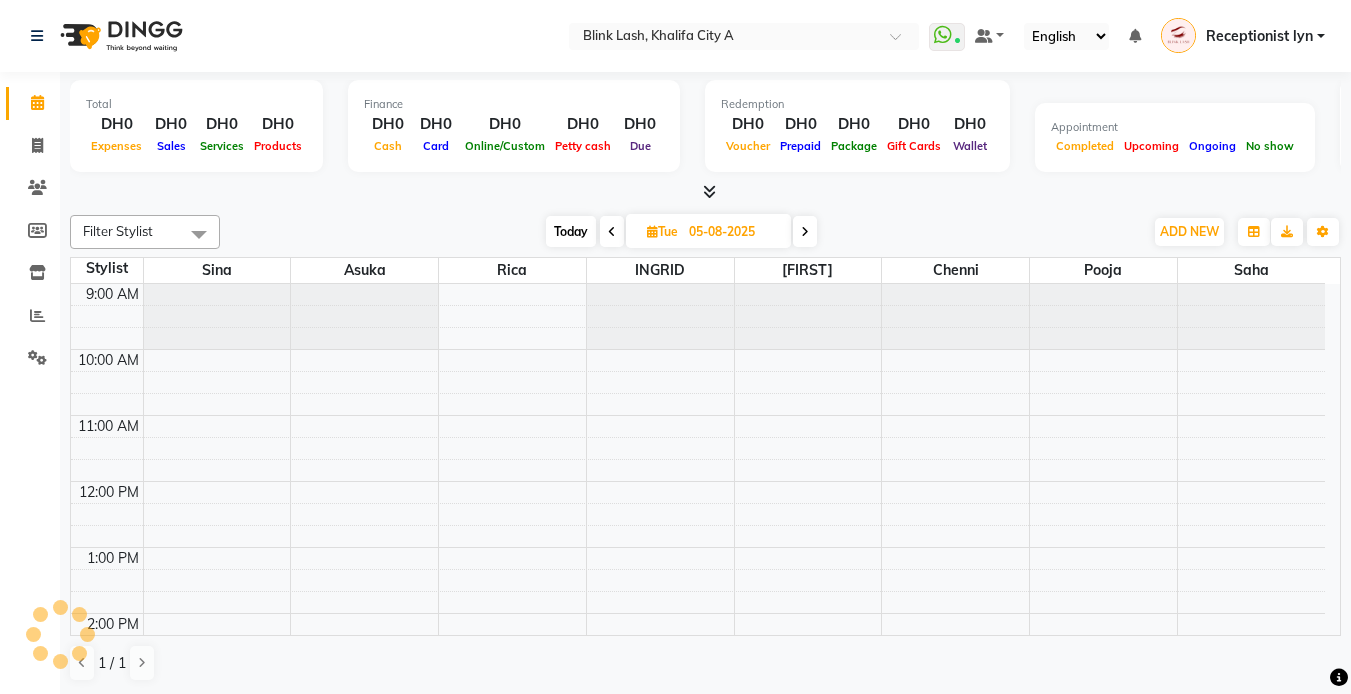 scroll, scrollTop: 0, scrollLeft: 0, axis: both 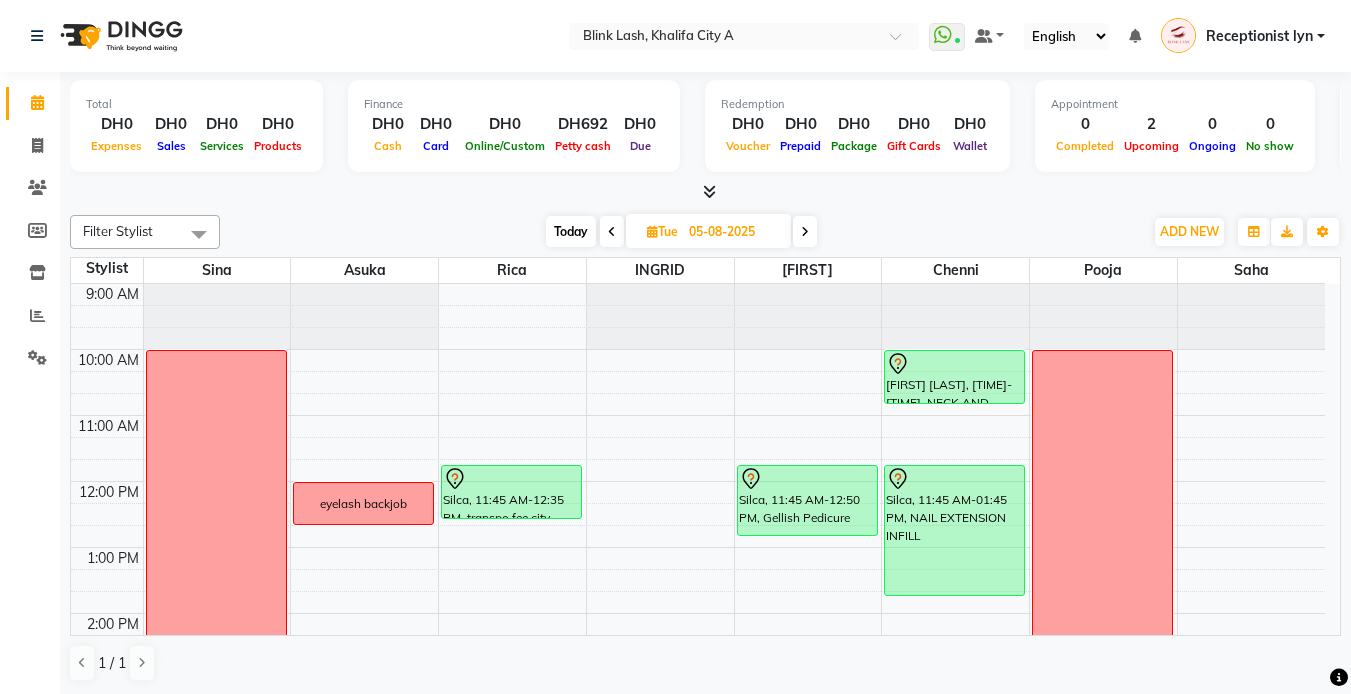 click on "Today" at bounding box center [571, 231] 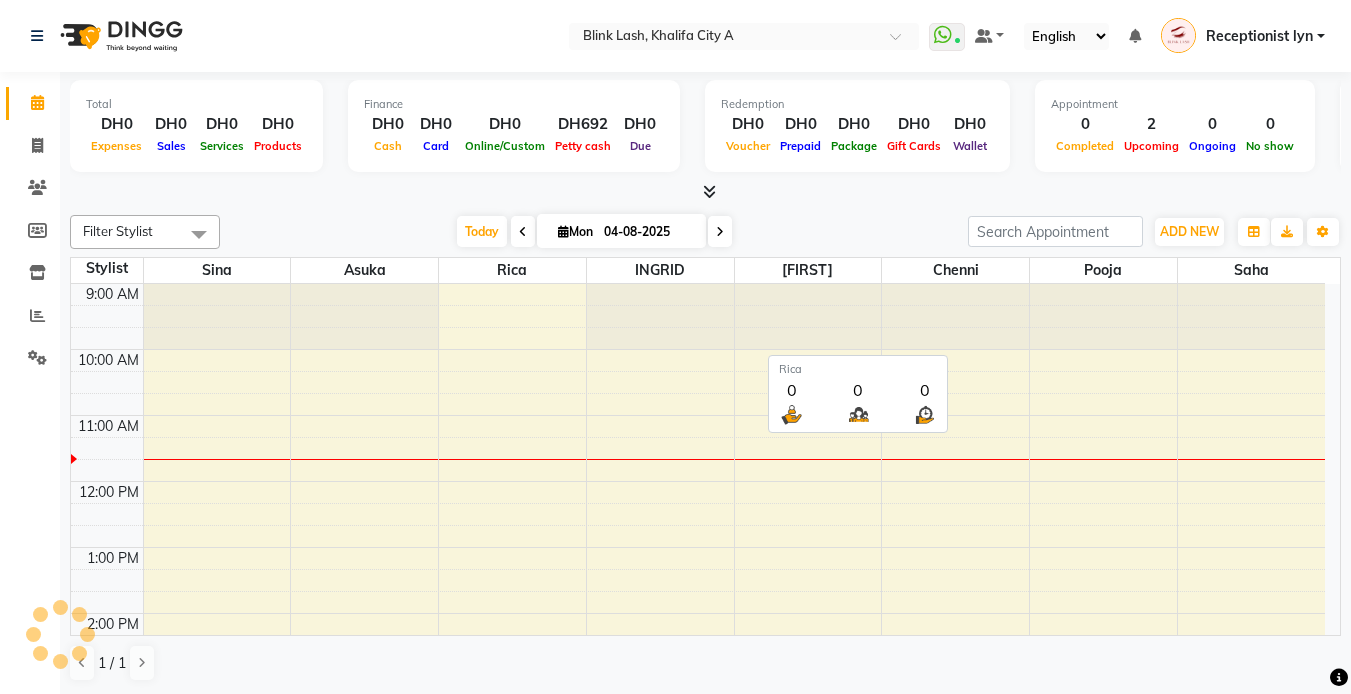 scroll, scrollTop: 133, scrollLeft: 0, axis: vertical 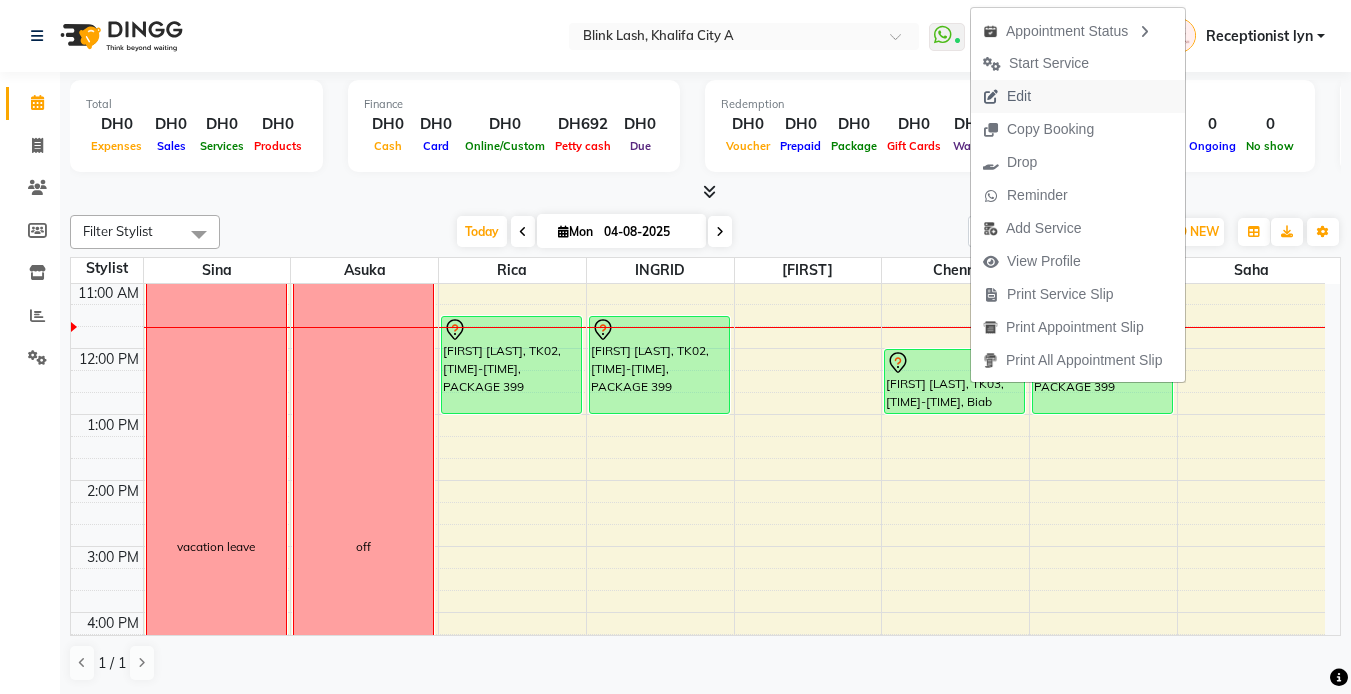 click on "Edit" at bounding box center [1019, 96] 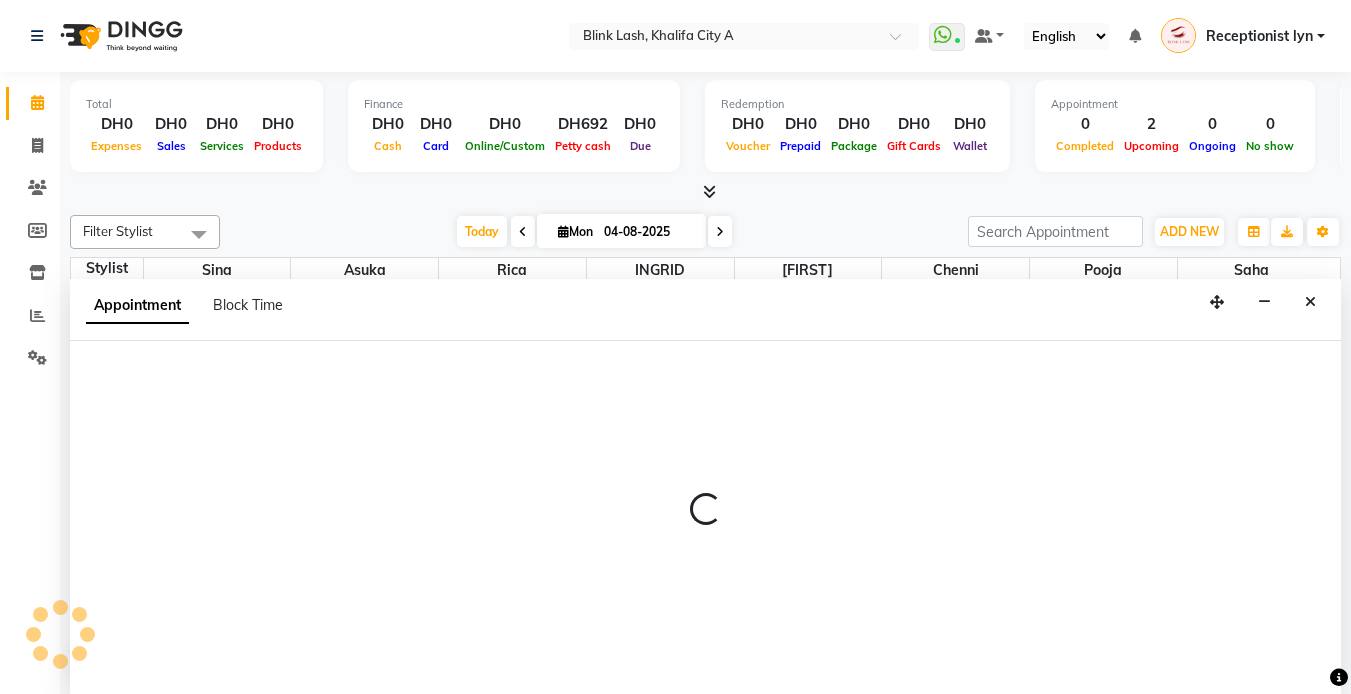 scroll, scrollTop: 1, scrollLeft: 0, axis: vertical 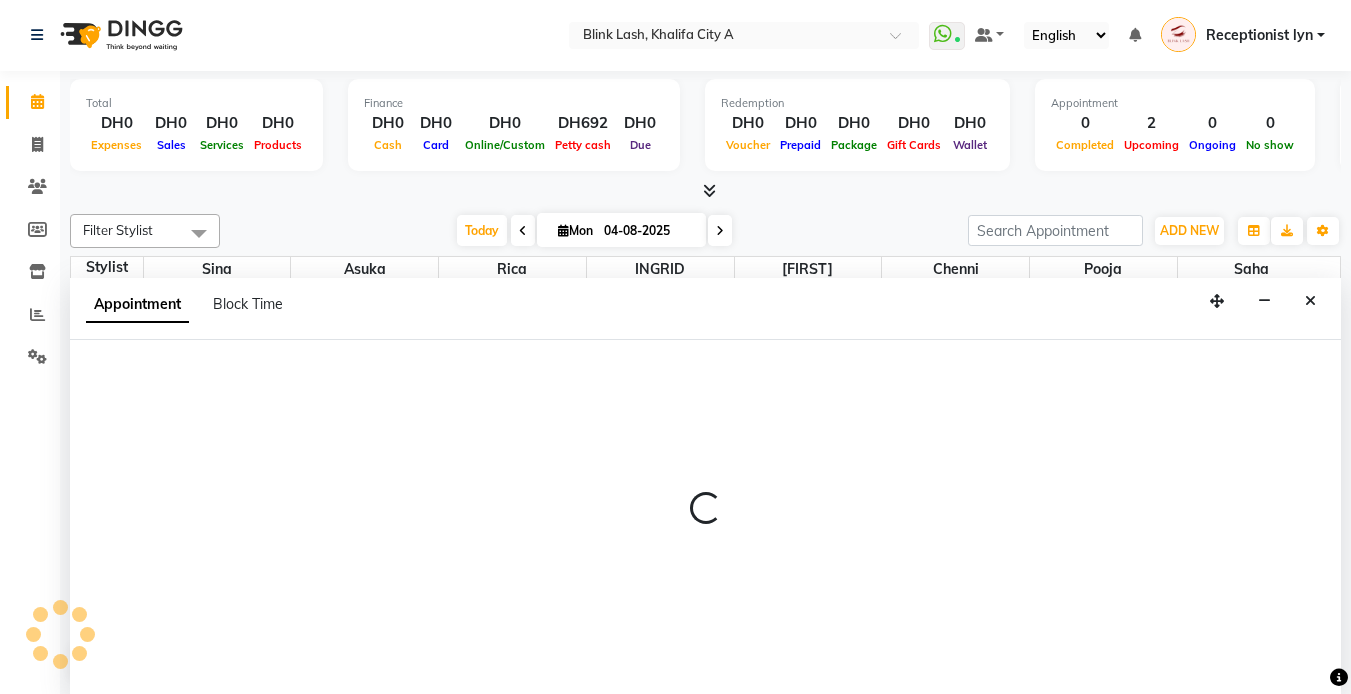 select on "tentative" 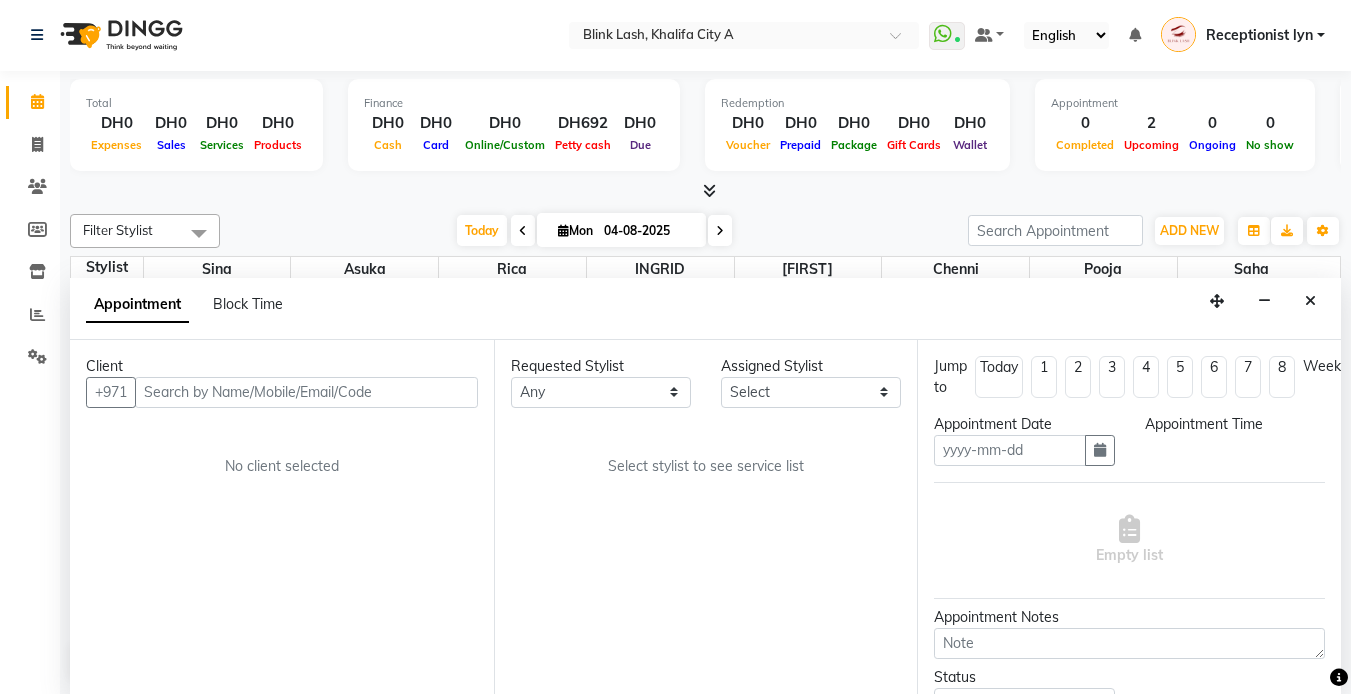 type on "04-08-2025" 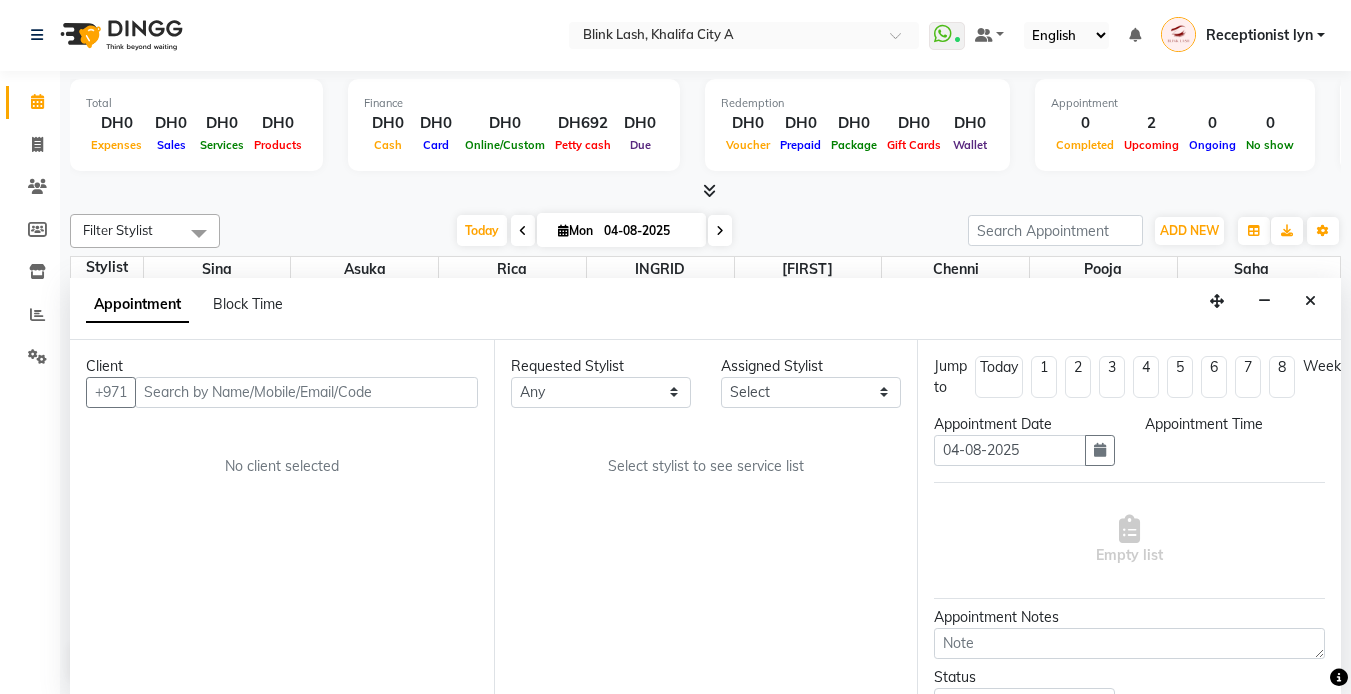 scroll, scrollTop: 0, scrollLeft: 0, axis: both 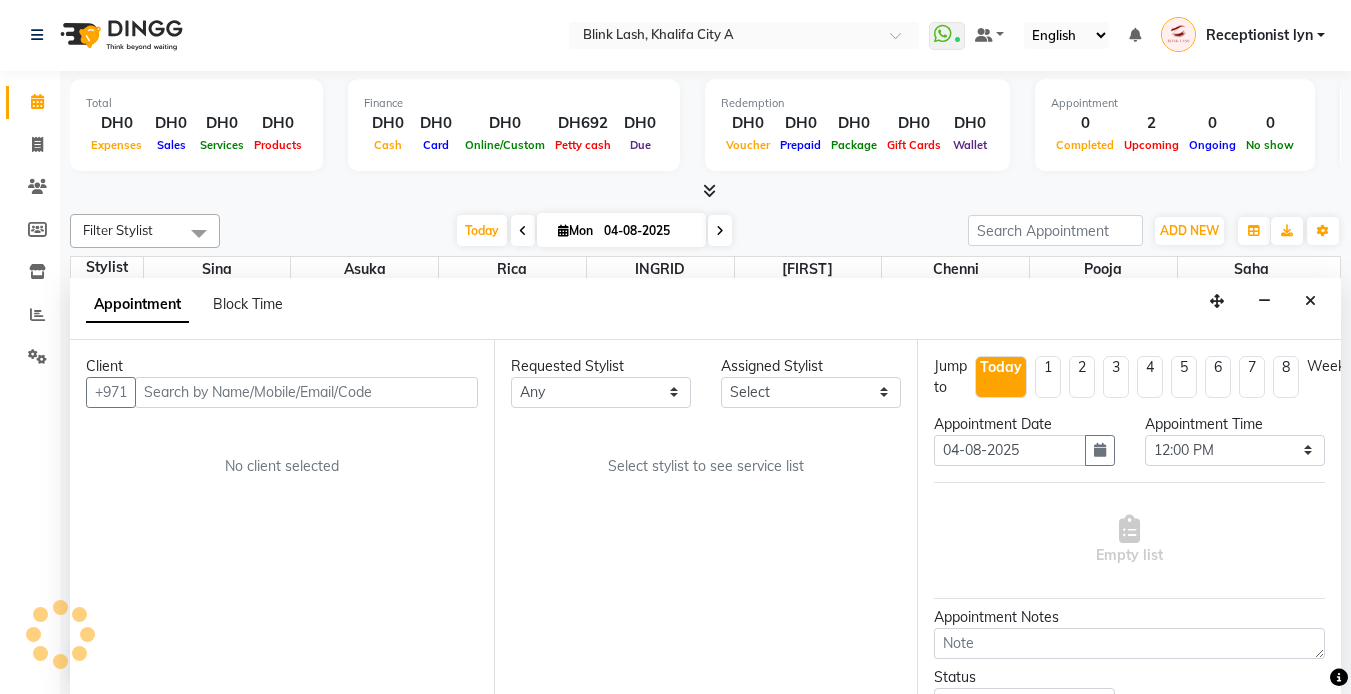 select on "57849" 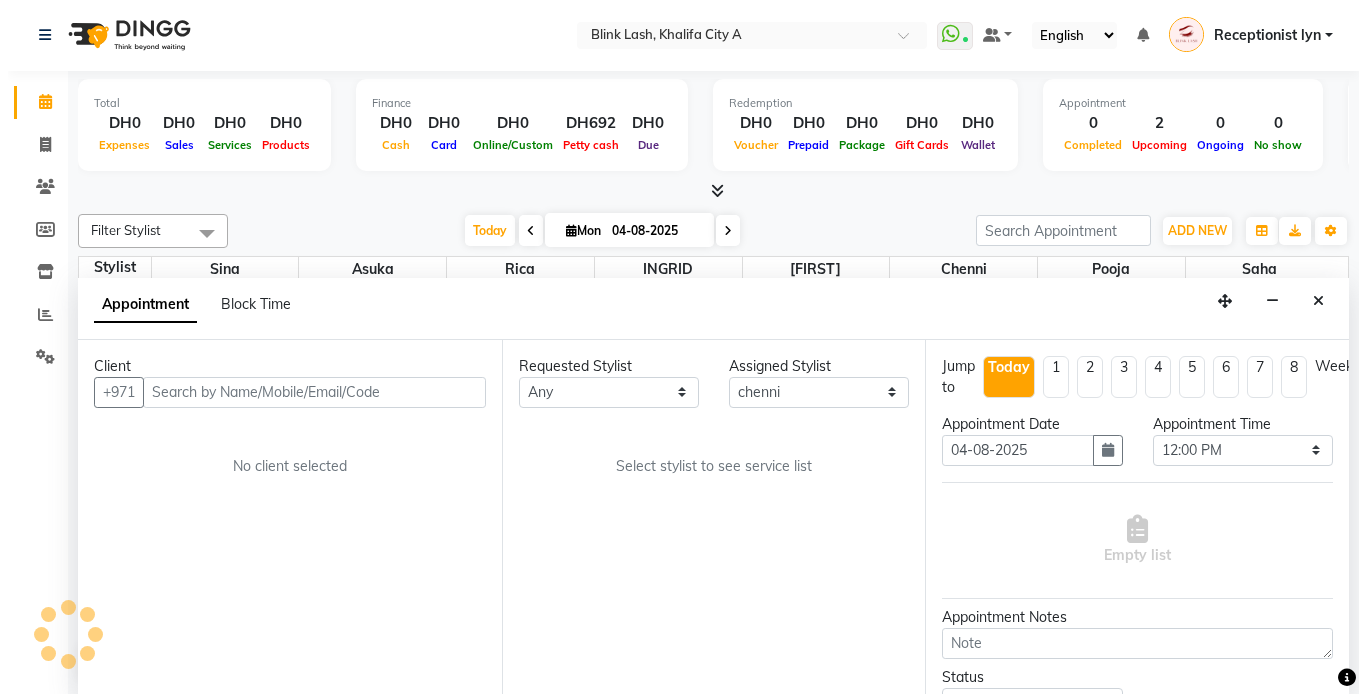 scroll, scrollTop: 133, scrollLeft: 0, axis: vertical 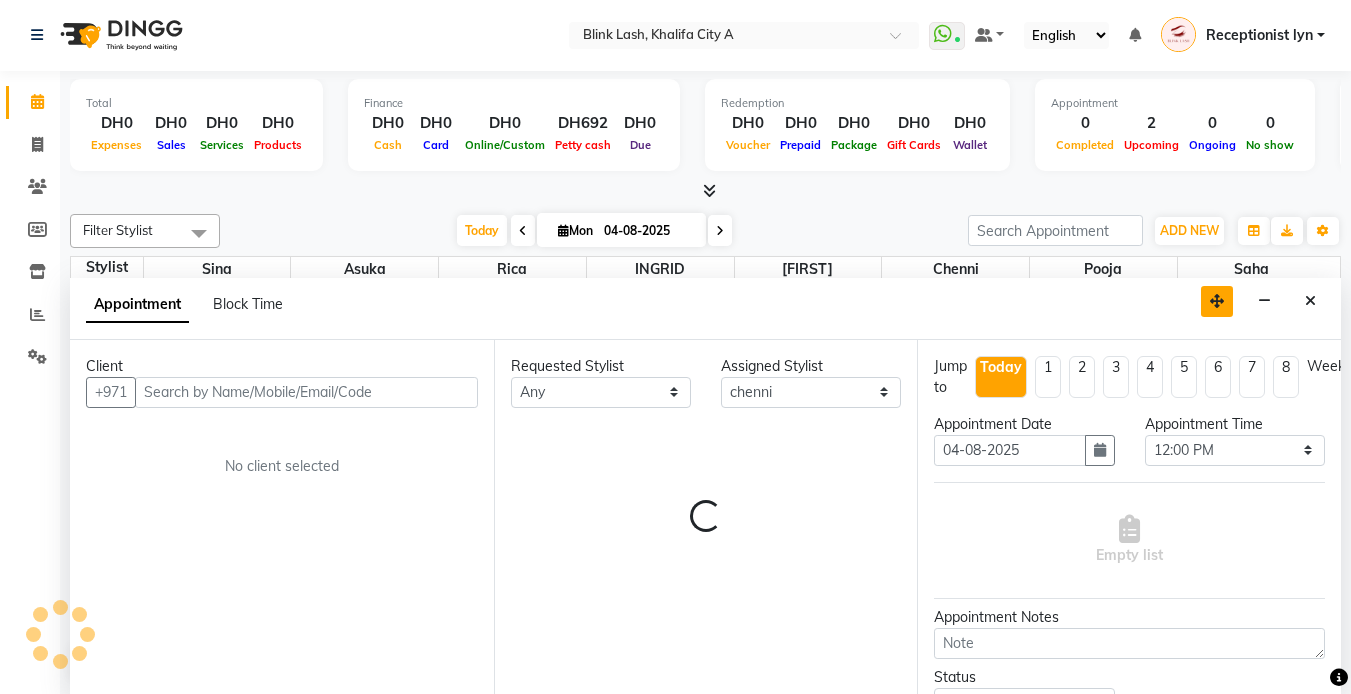 select on "2892" 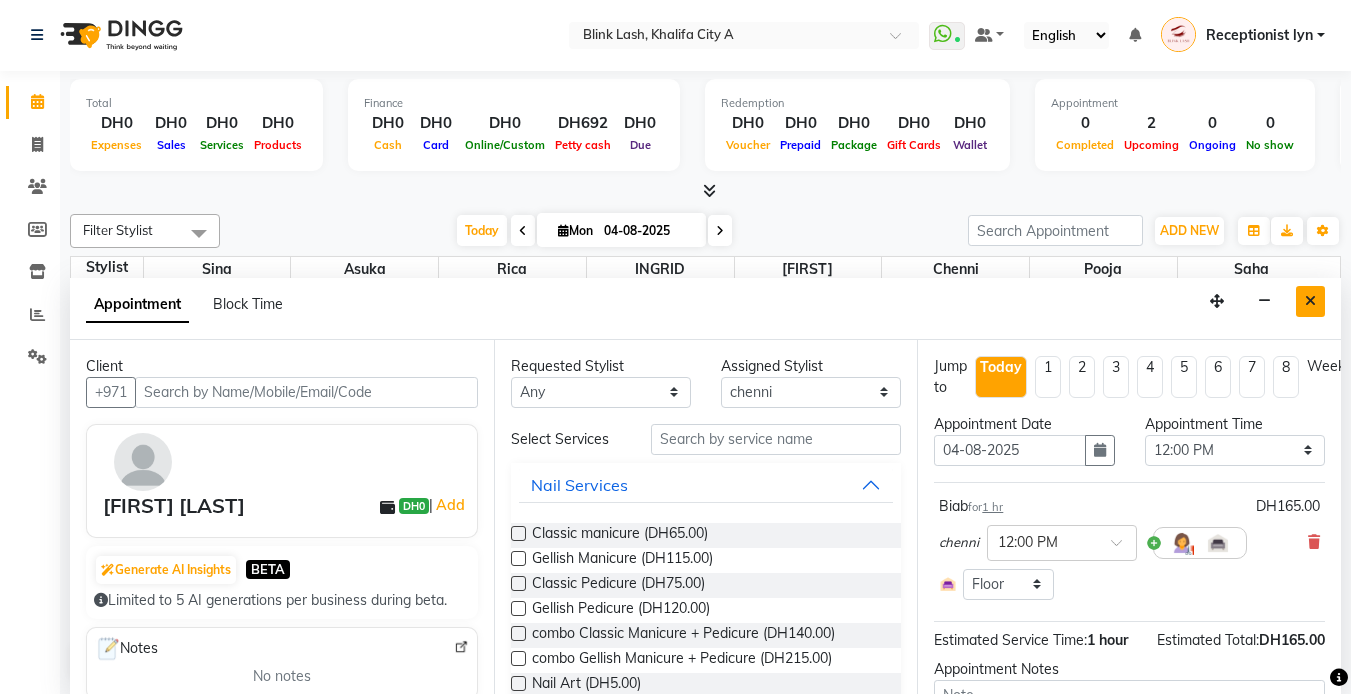 click at bounding box center (1310, 301) 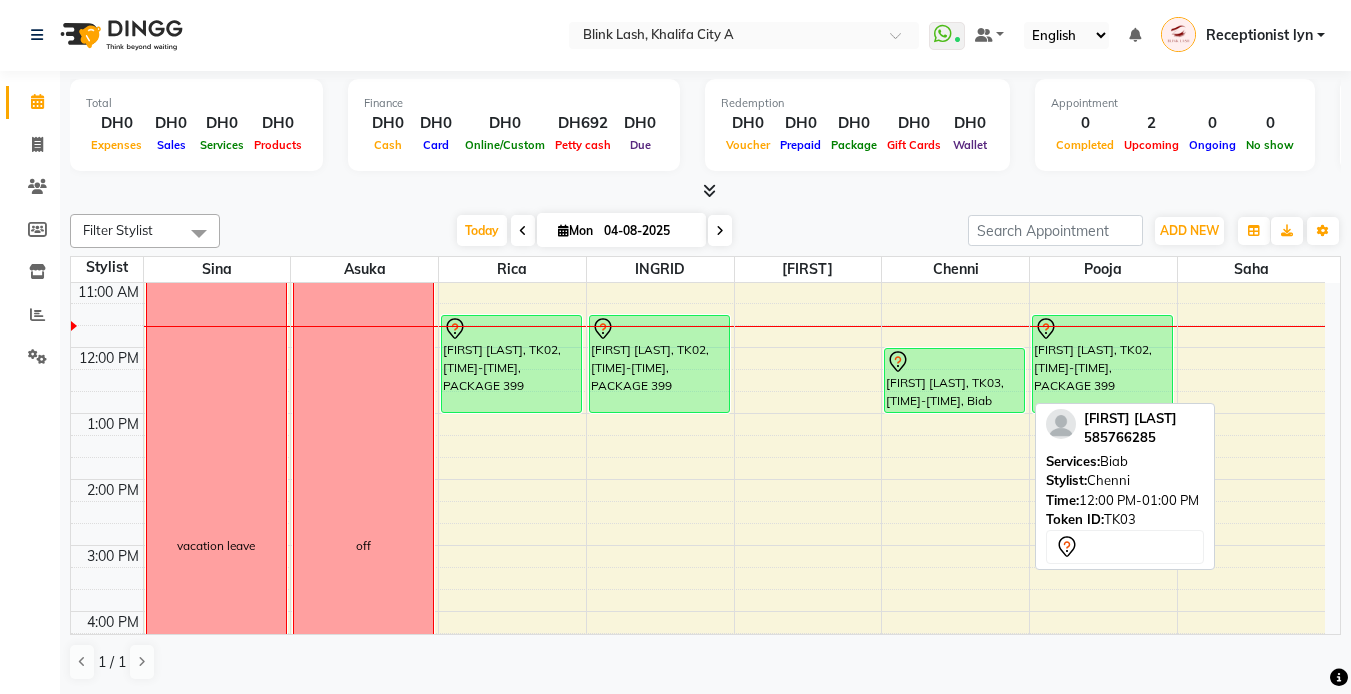click on "[LAST], TK03, [TIME]-[TIME], Biab" at bounding box center [954, 380] 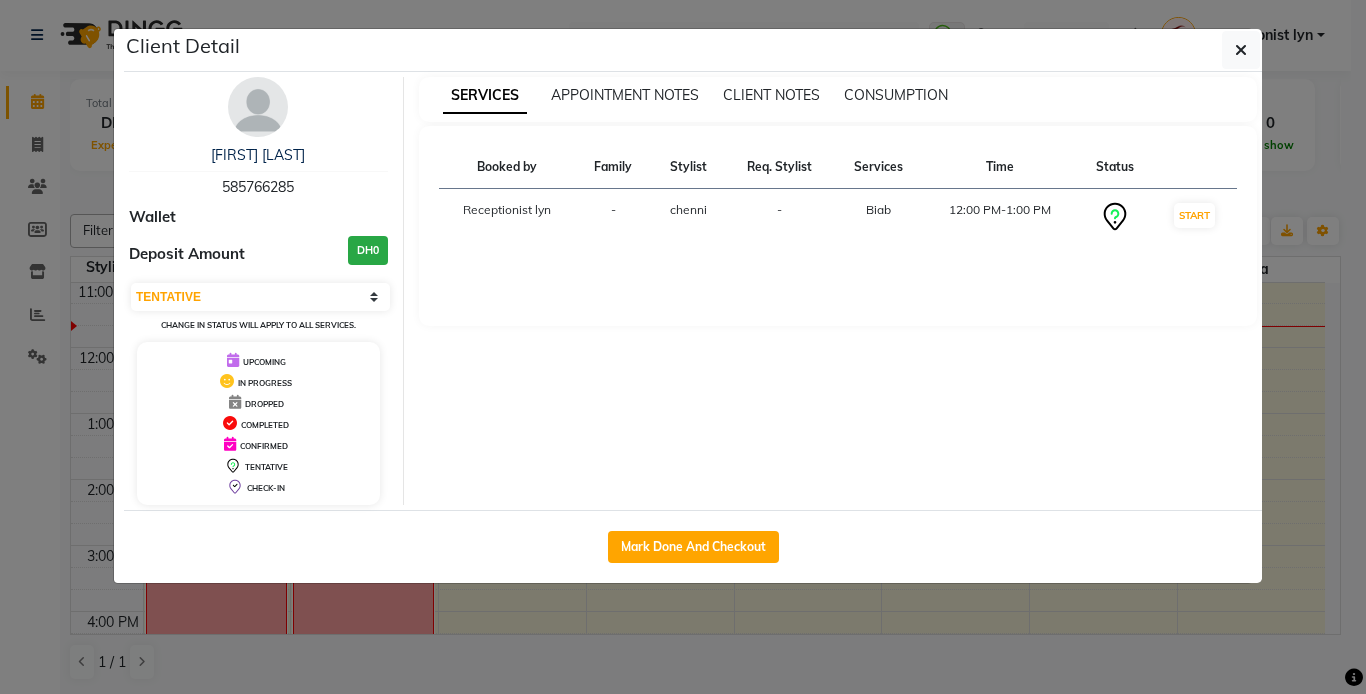 click at bounding box center [258, 107] 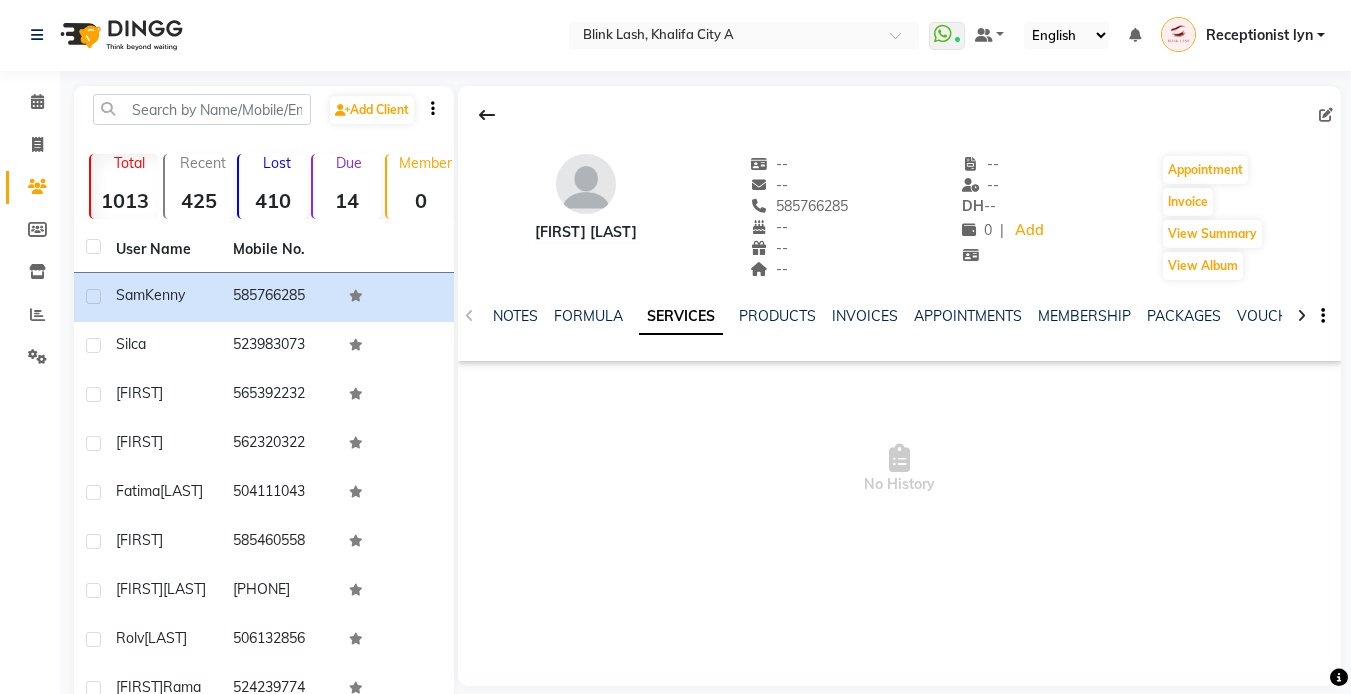click 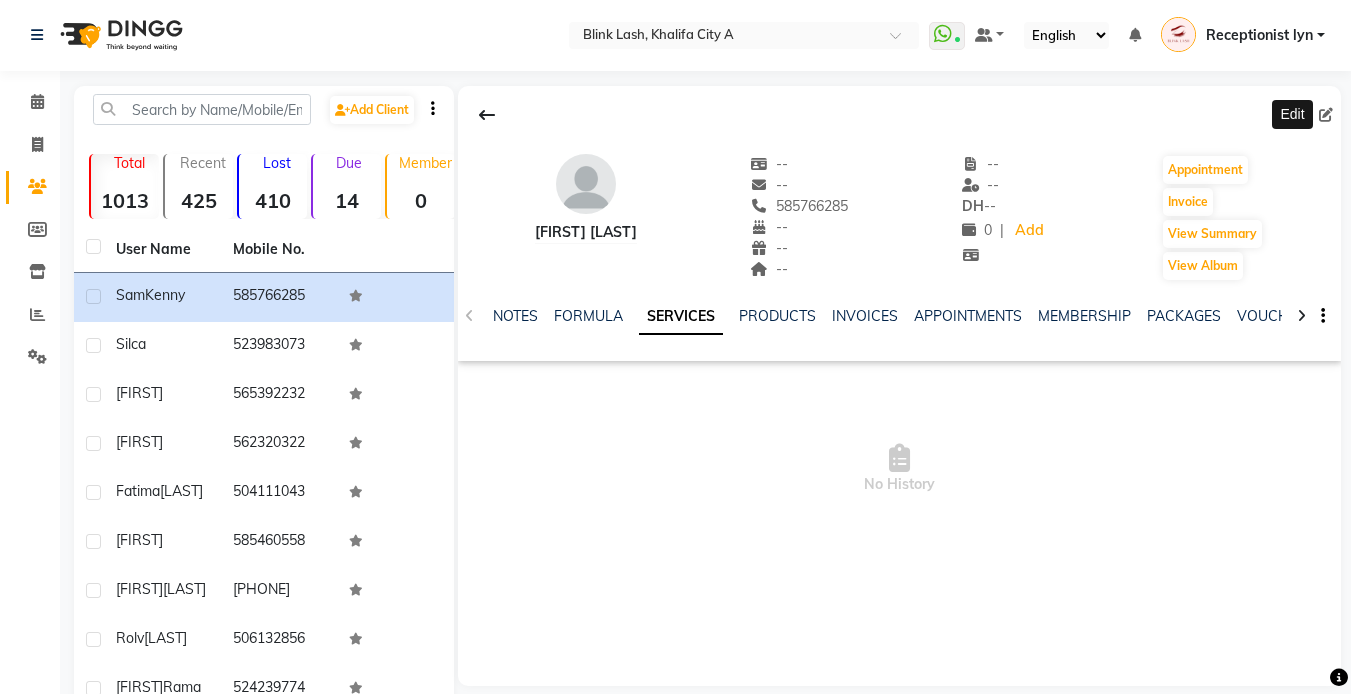 click 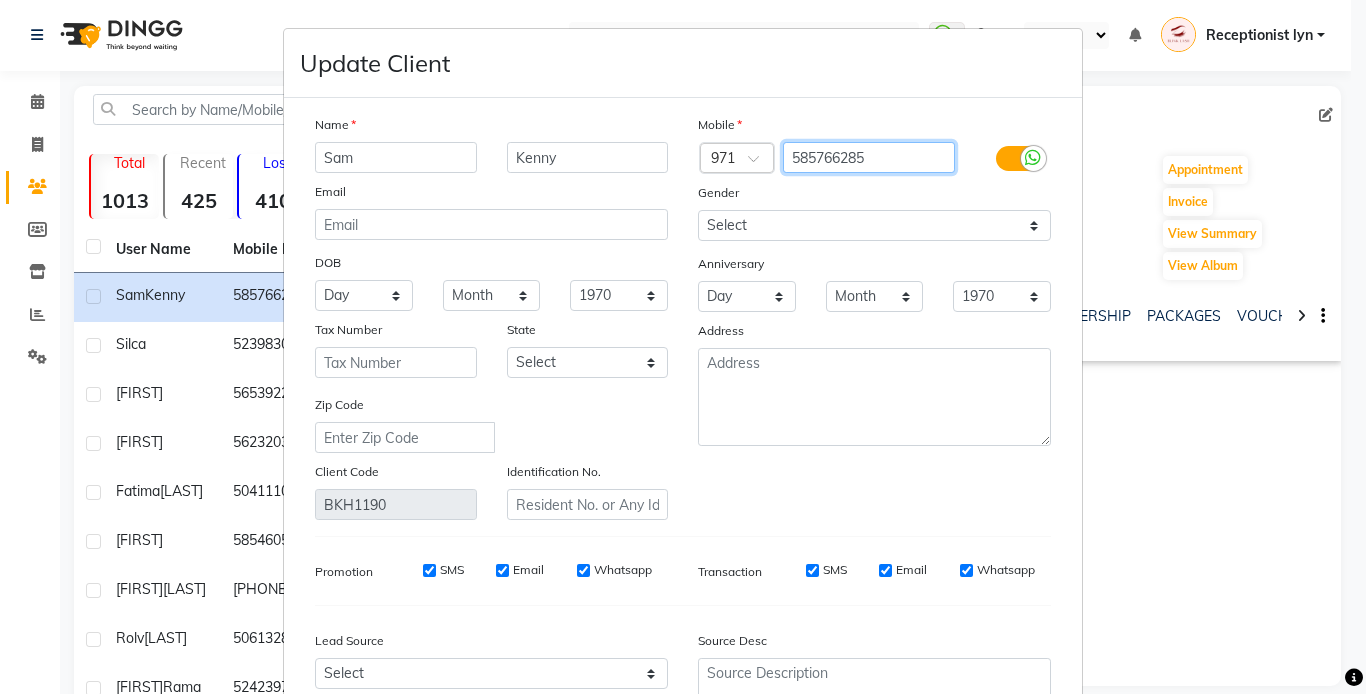 click on "585766285" at bounding box center (869, 157) 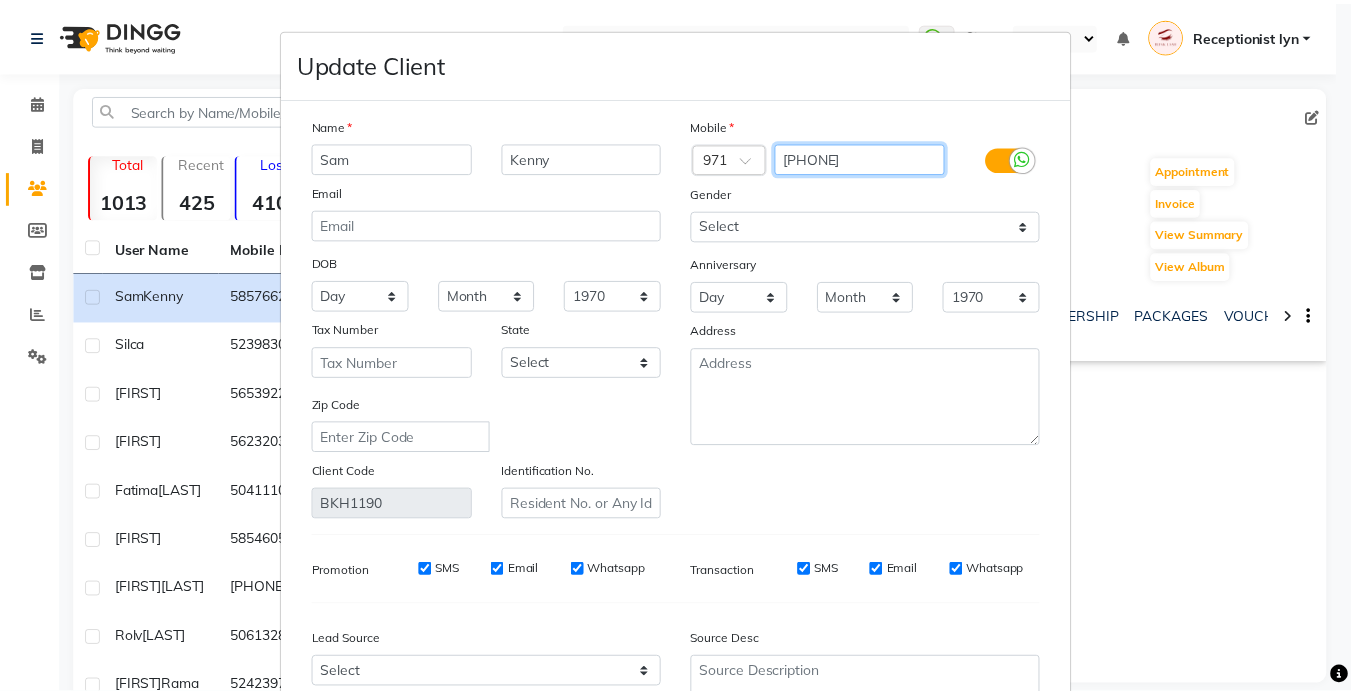 scroll, scrollTop: 193, scrollLeft: 0, axis: vertical 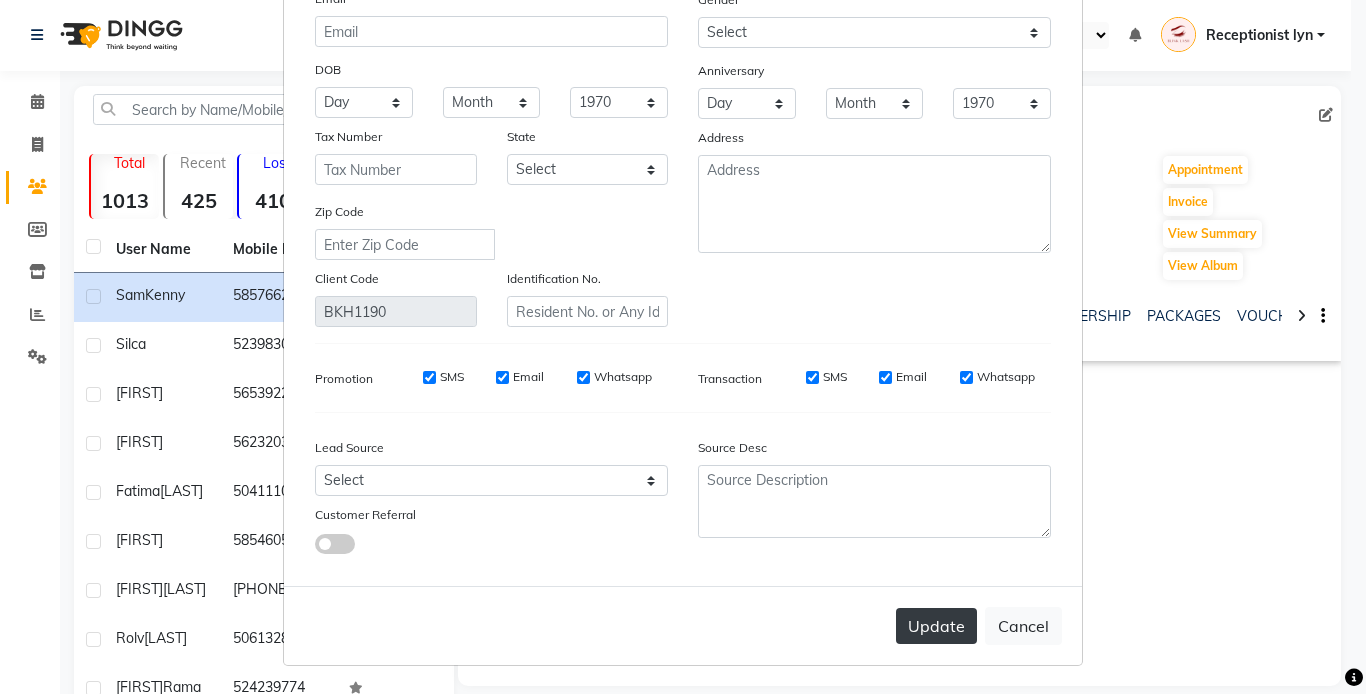 type on "505766285" 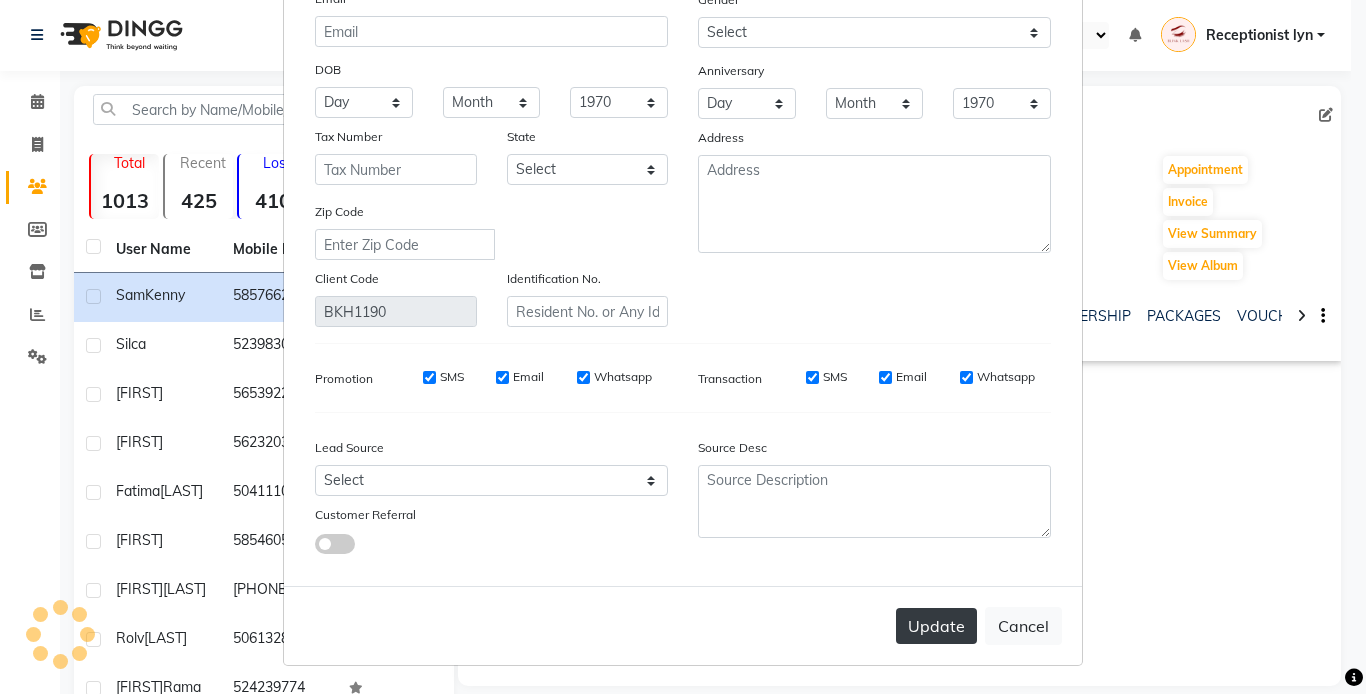 click on "Update" at bounding box center (936, 626) 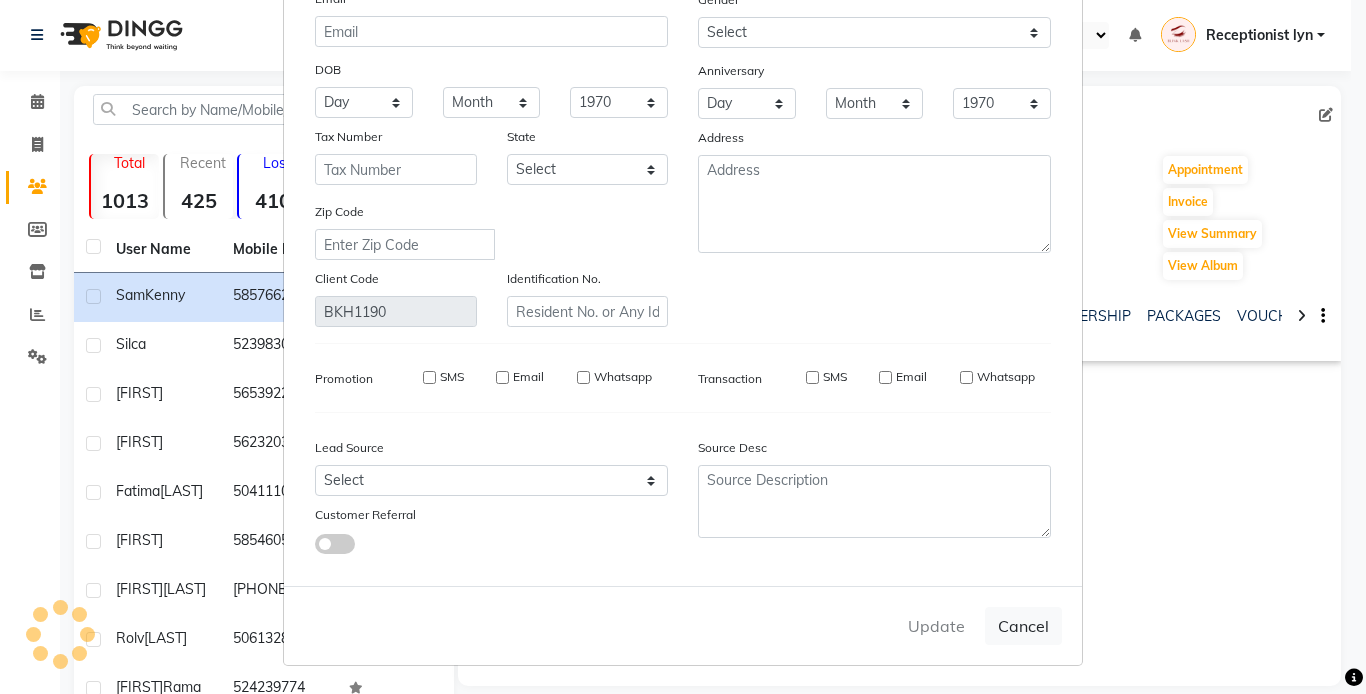 type 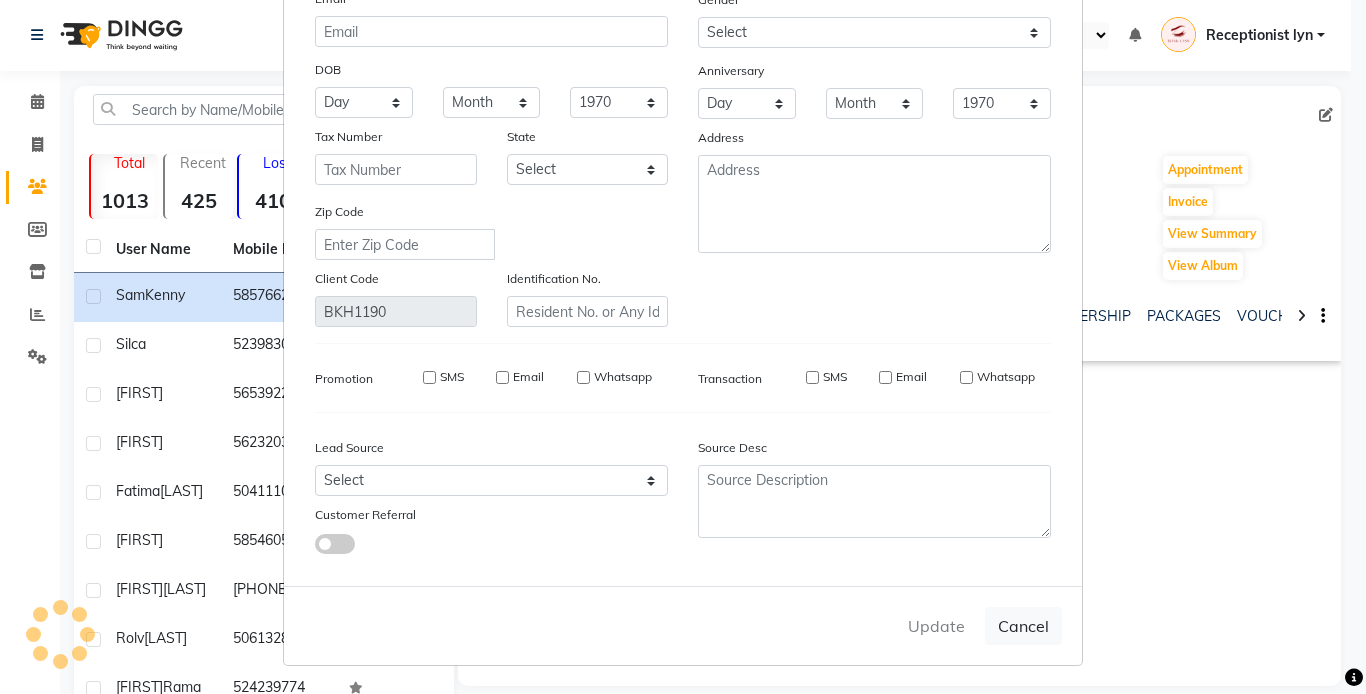 type 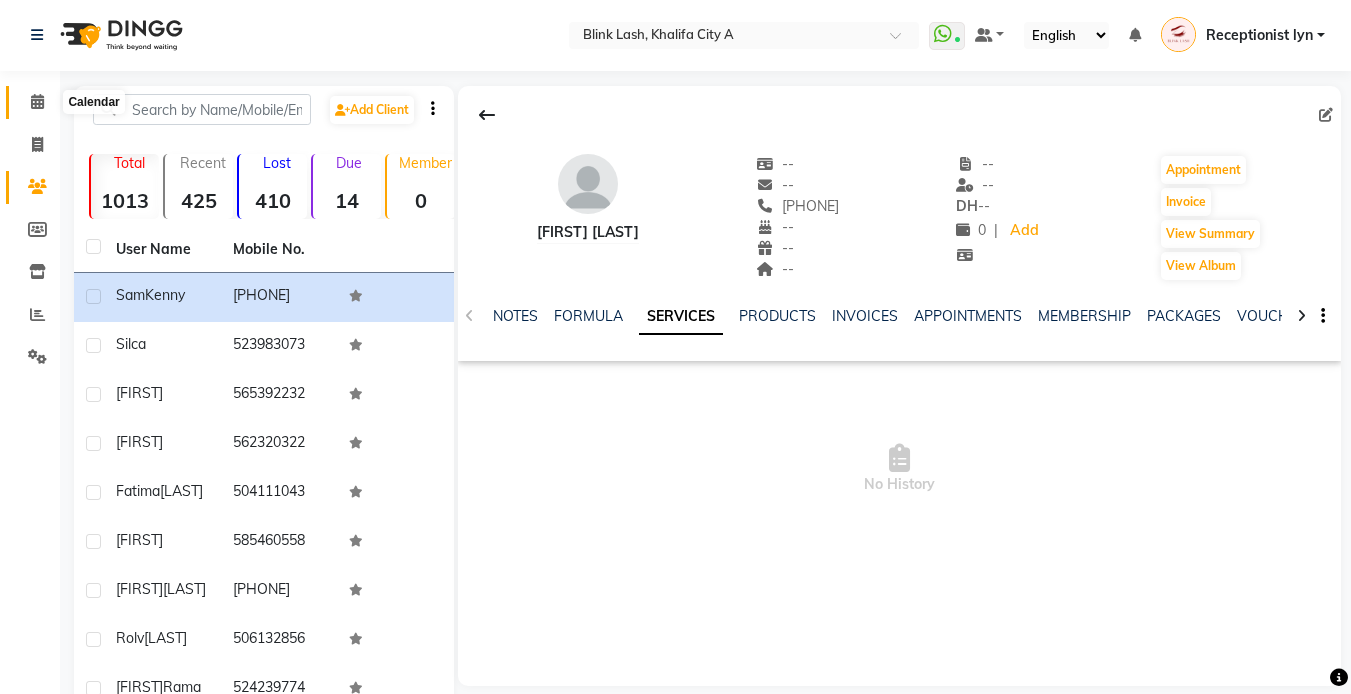 drag, startPoint x: 32, startPoint y: 97, endPoint x: 59, endPoint y: 195, distance: 101.65137 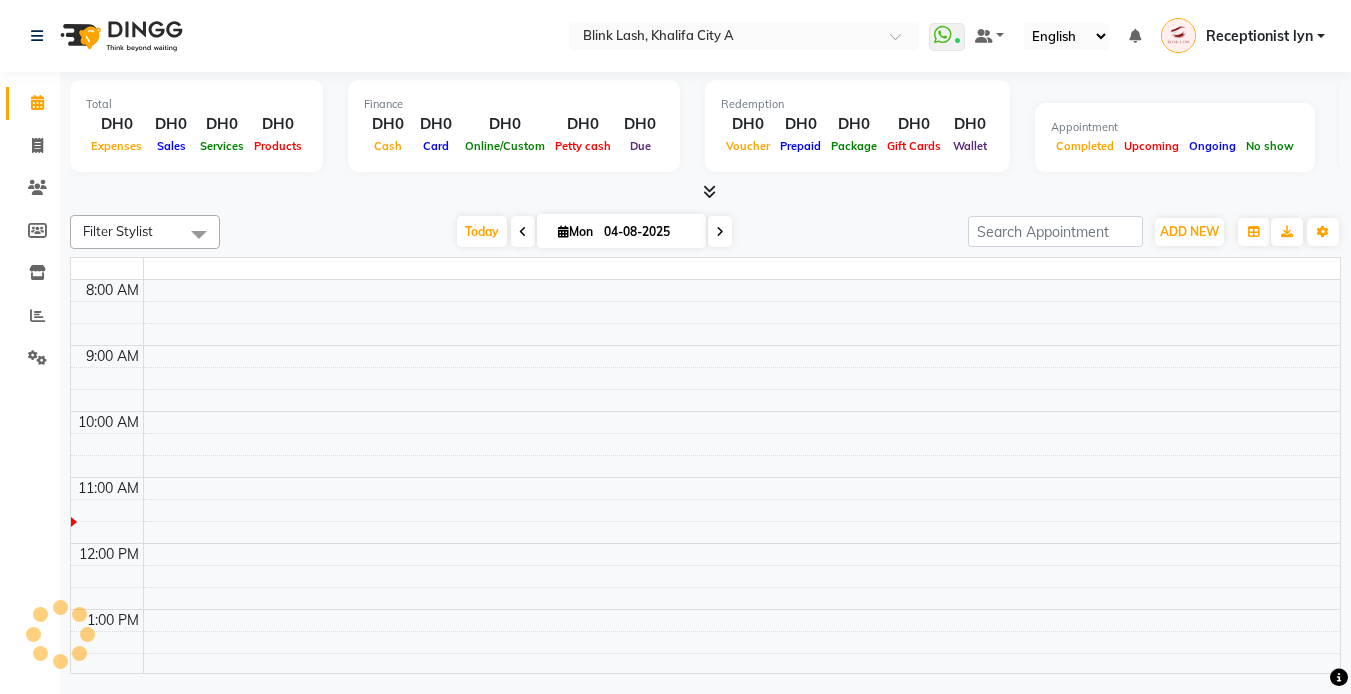 scroll, scrollTop: 0, scrollLeft: 0, axis: both 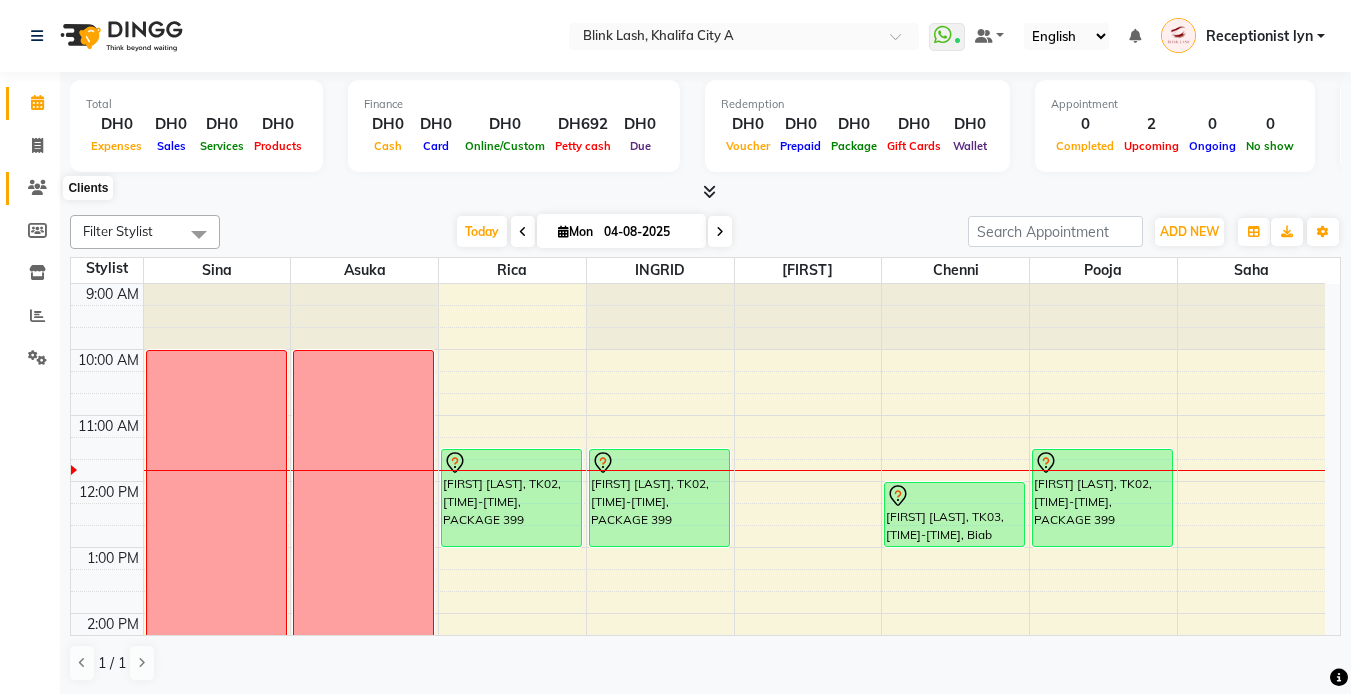click 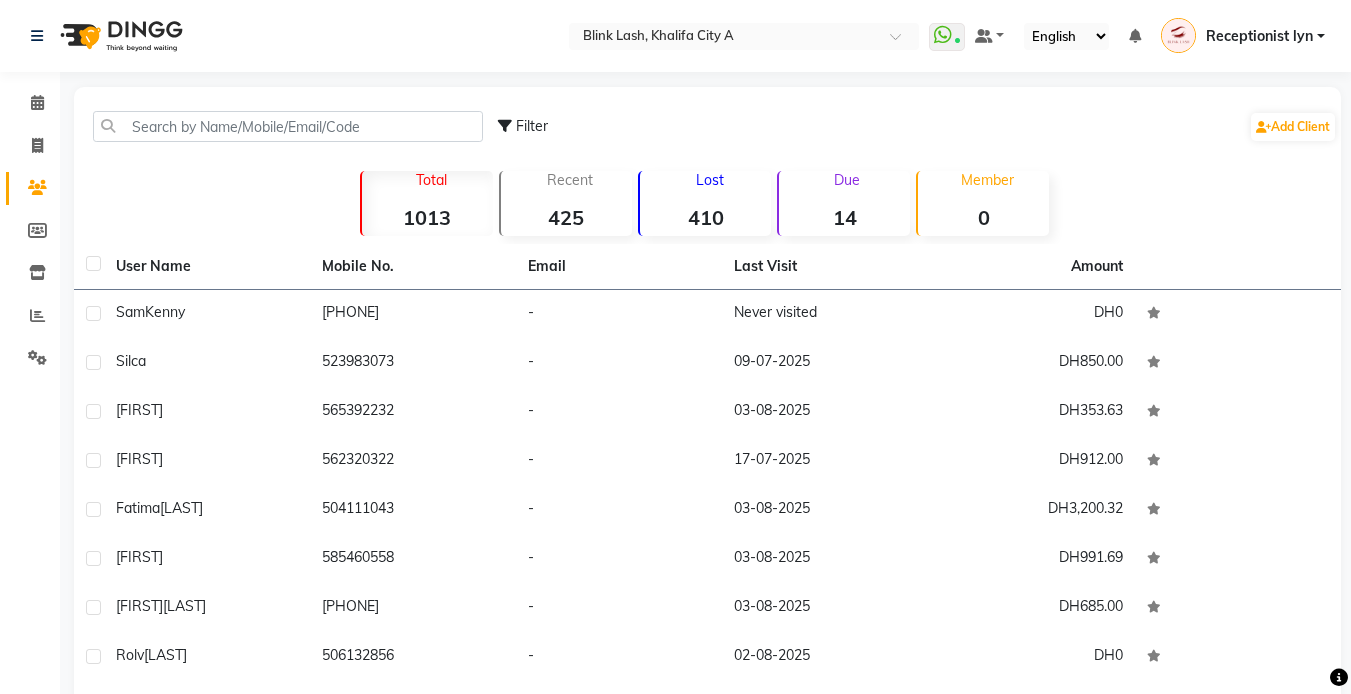 click on "Due" 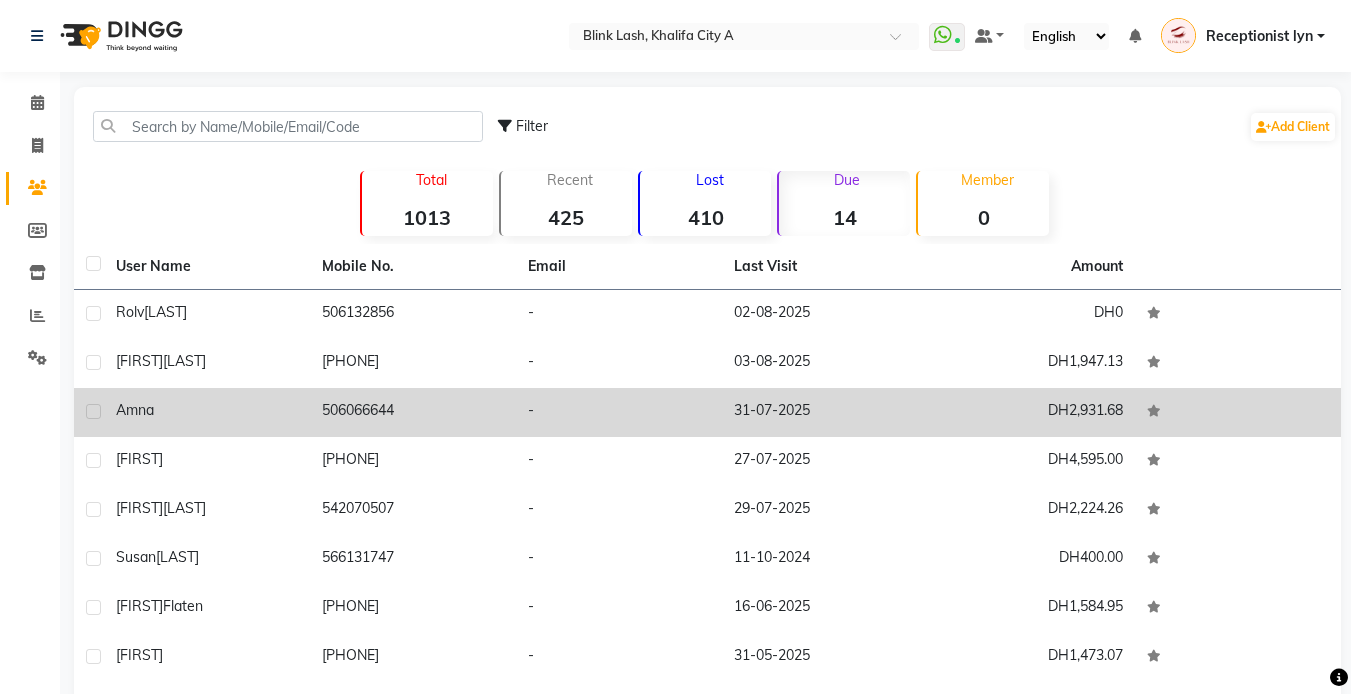click on "Amna" 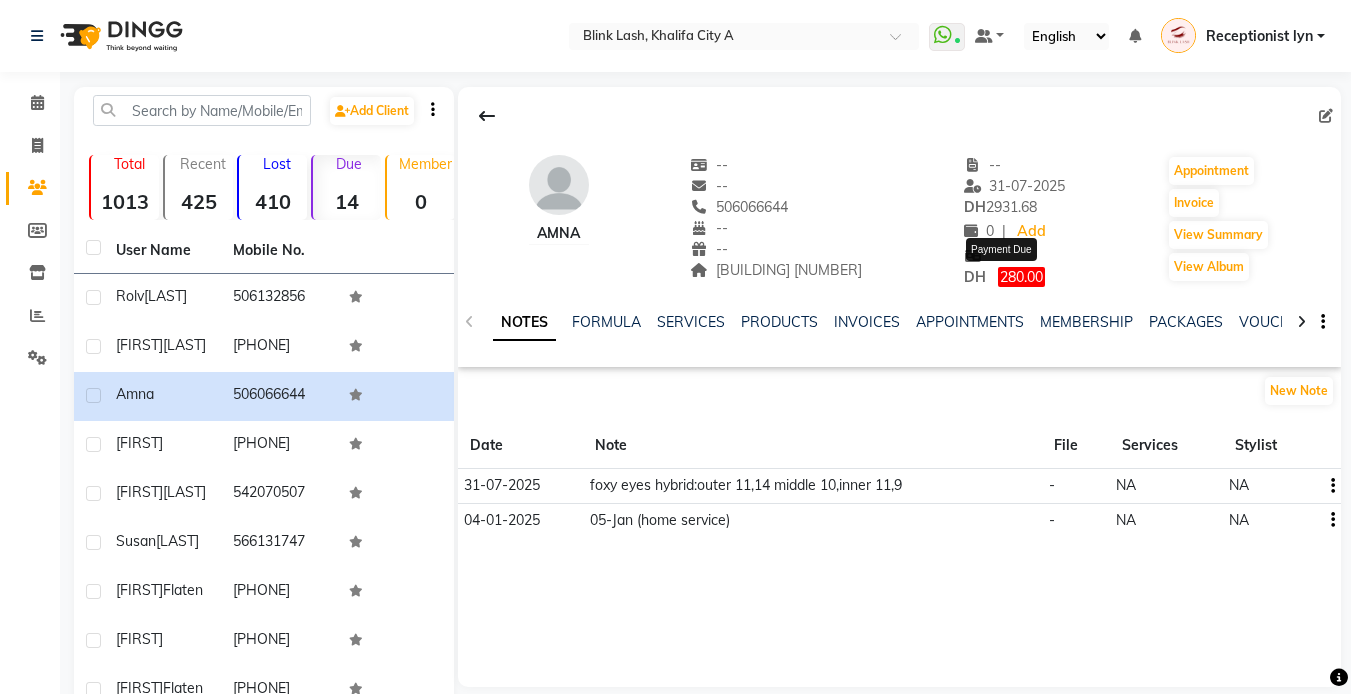 click on "280.00" 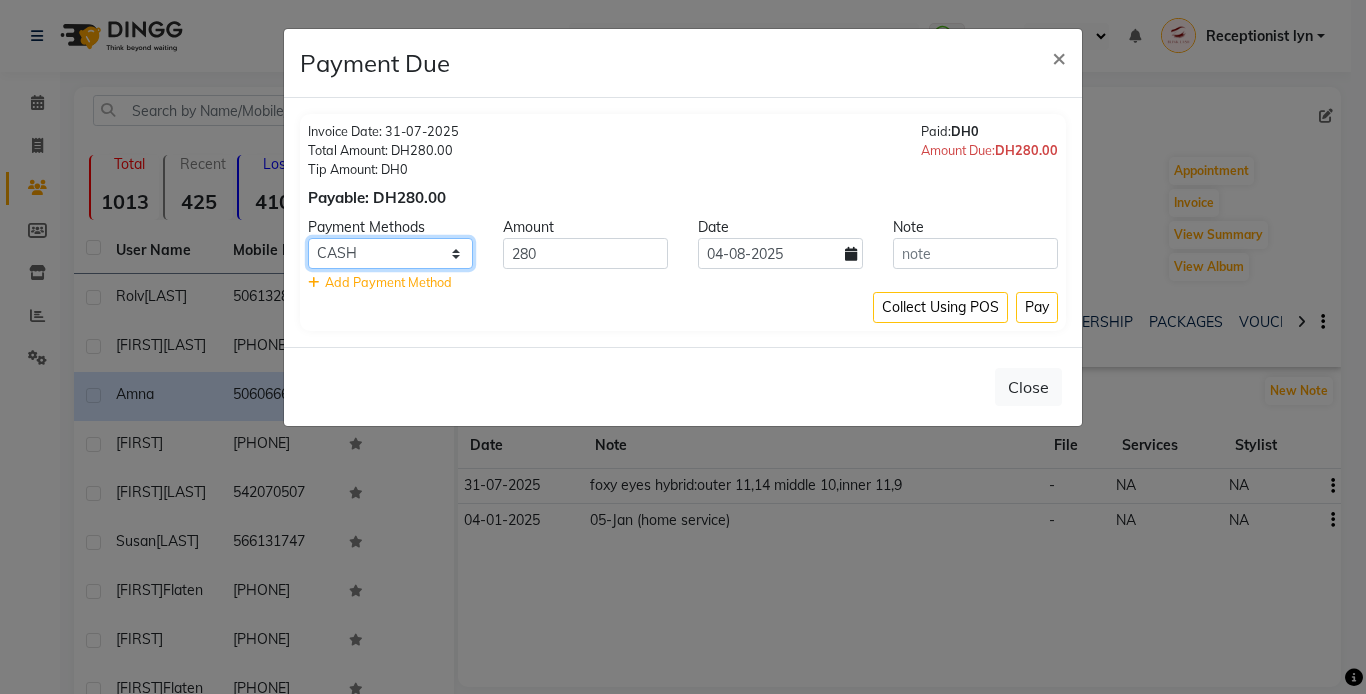 click on "Master Card ONLINE Visa Card CASH Cheque" 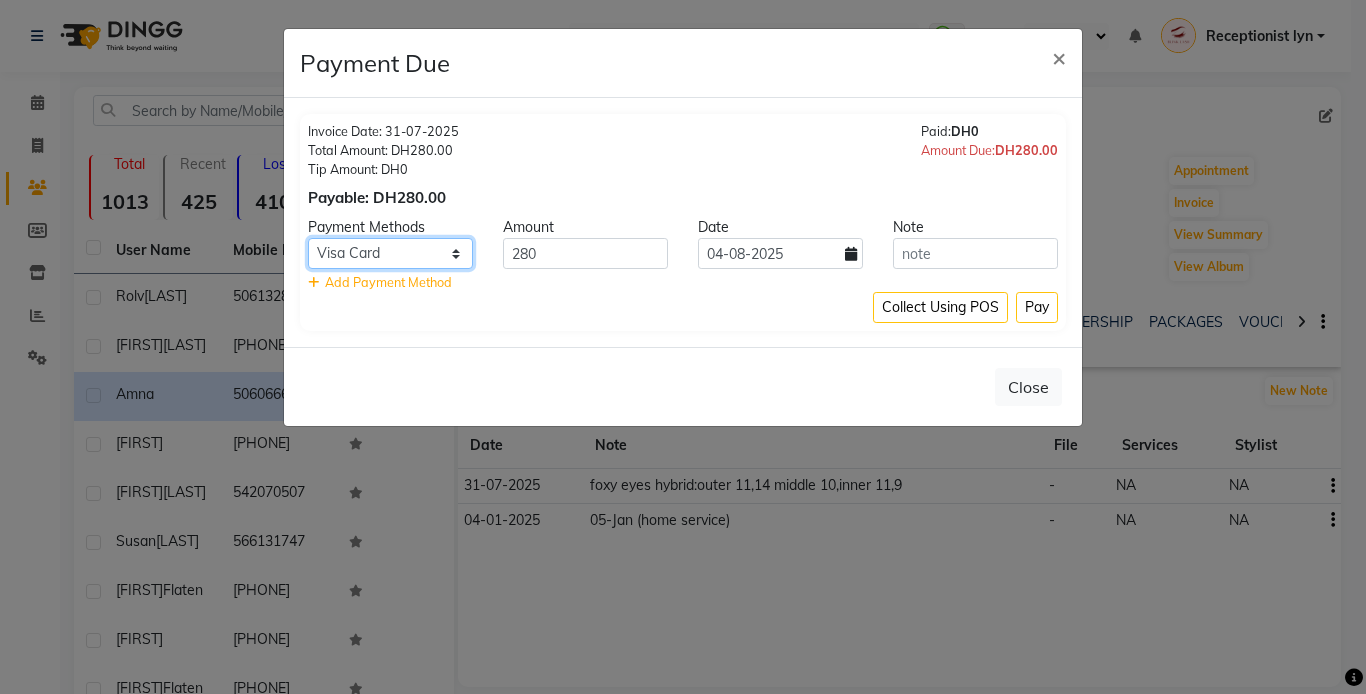 click on "Master Card ONLINE Visa Card CASH Cheque" 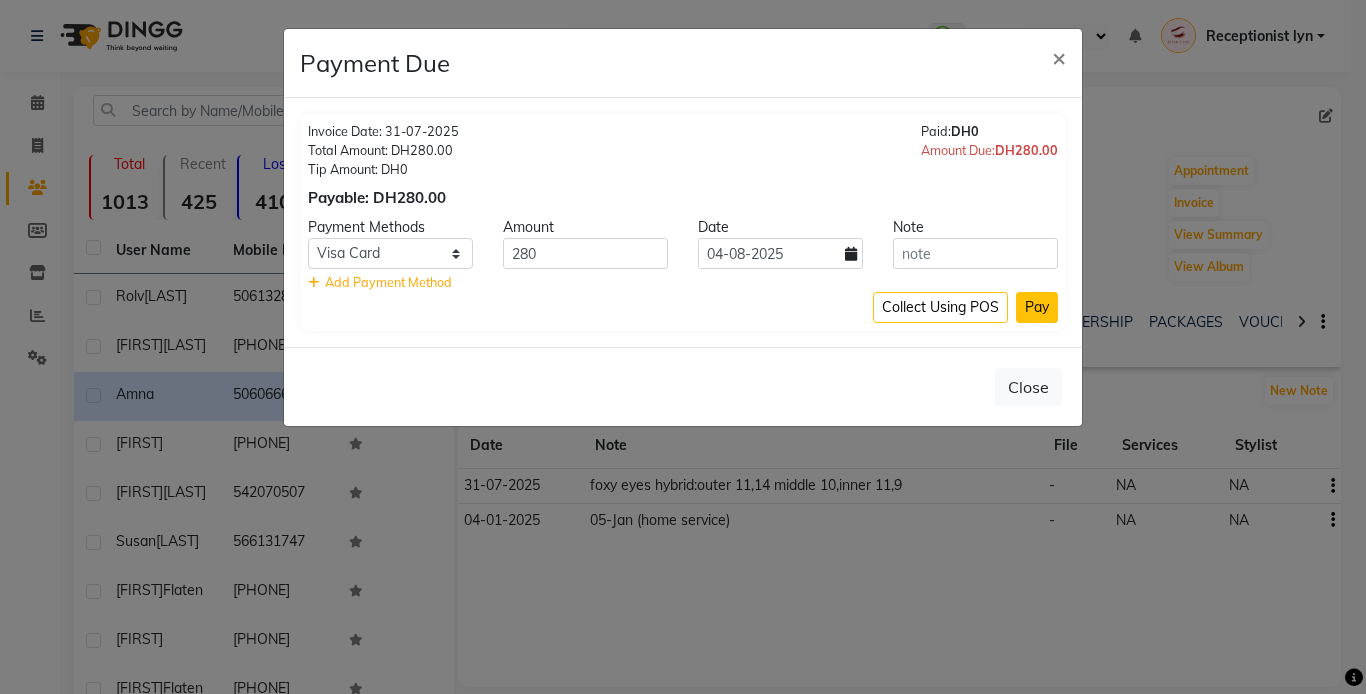 click on "Pay" 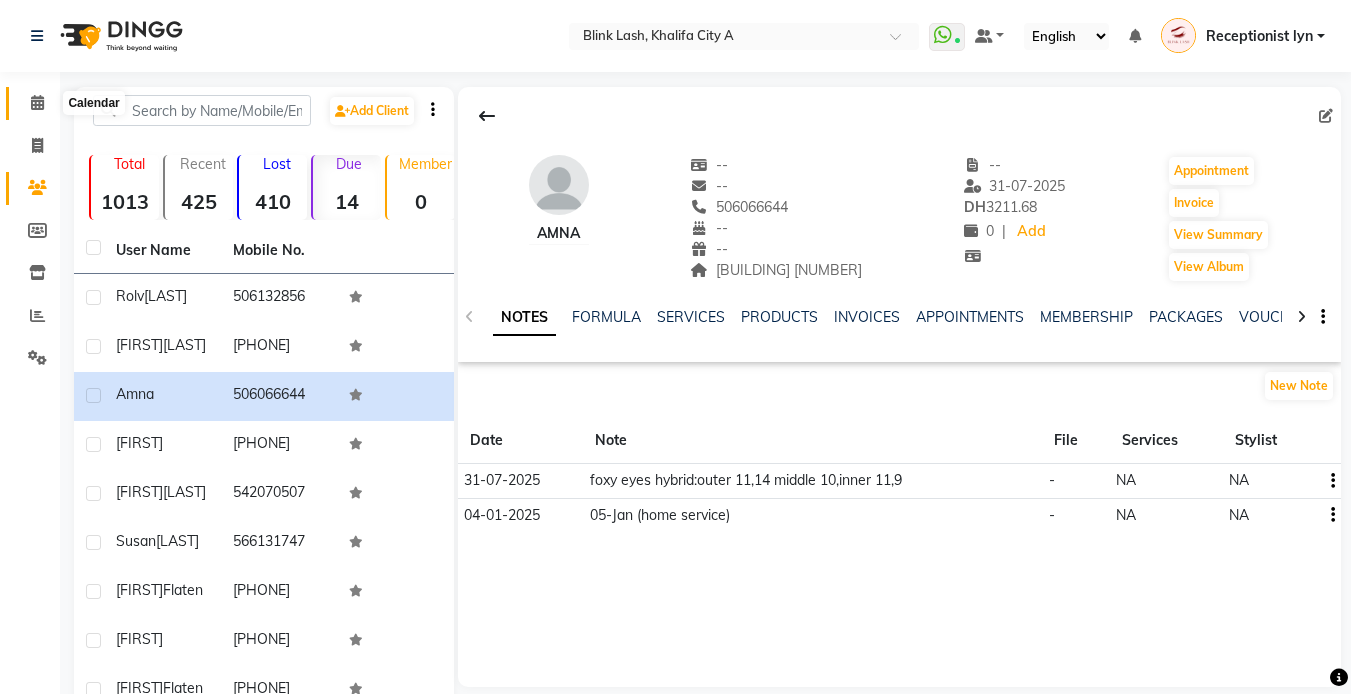 click 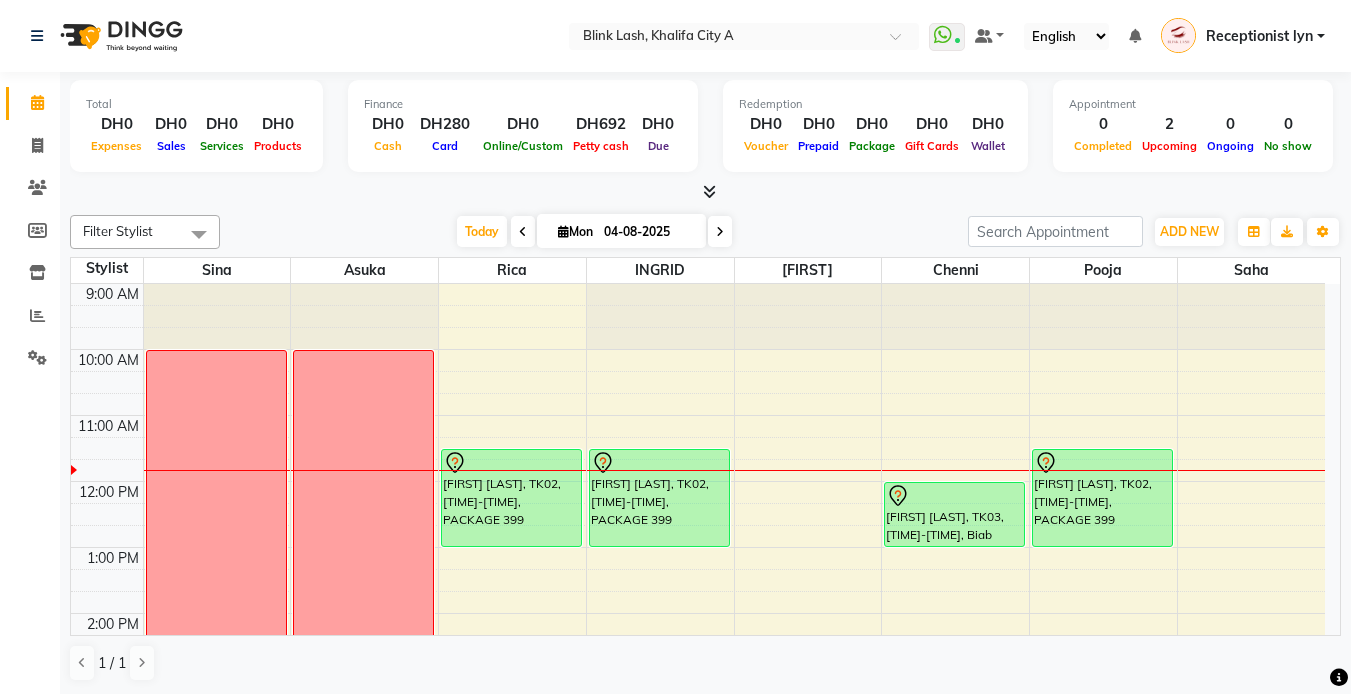 scroll, scrollTop: 100, scrollLeft: 0, axis: vertical 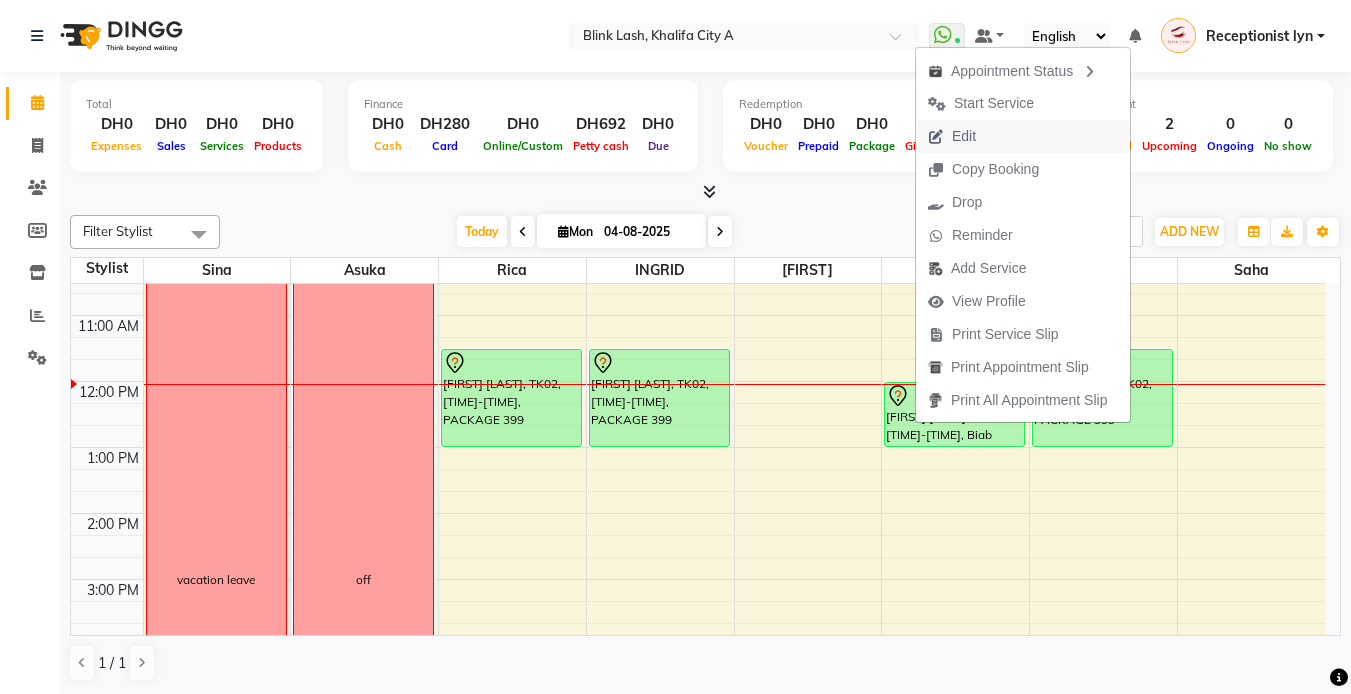 click on "Edit" at bounding box center (964, 136) 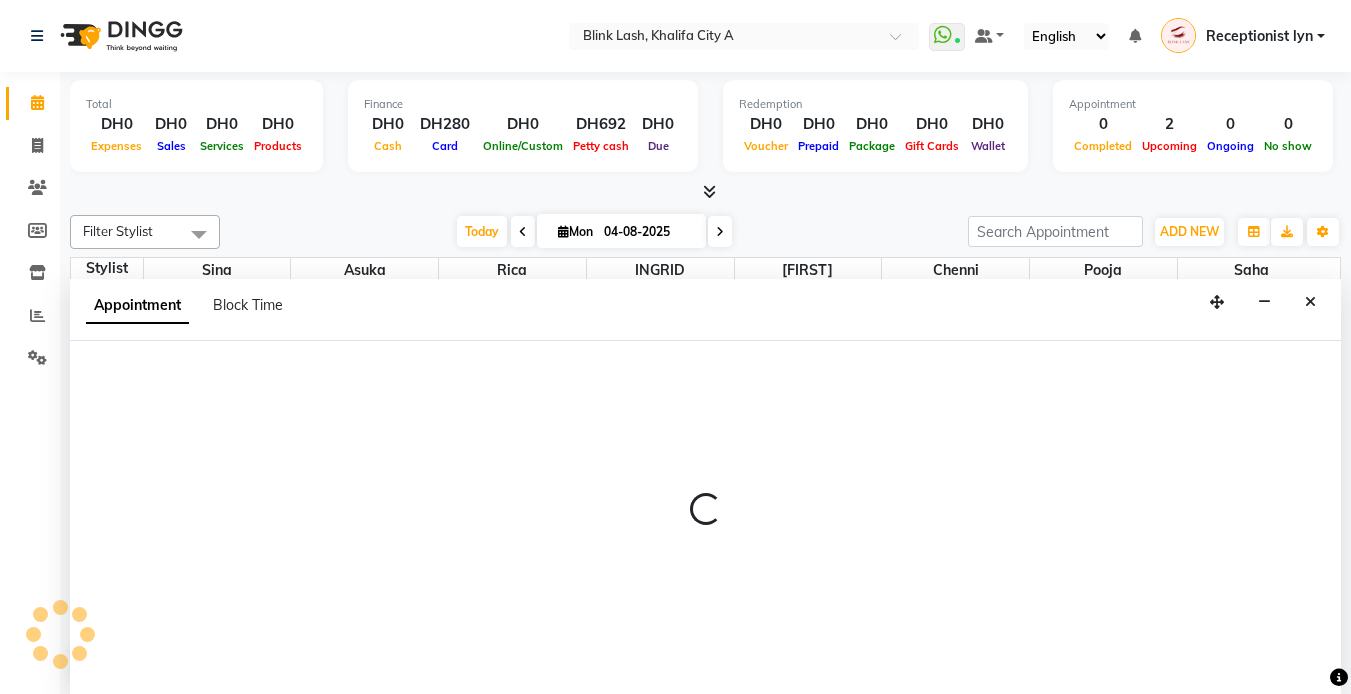 scroll, scrollTop: 1, scrollLeft: 0, axis: vertical 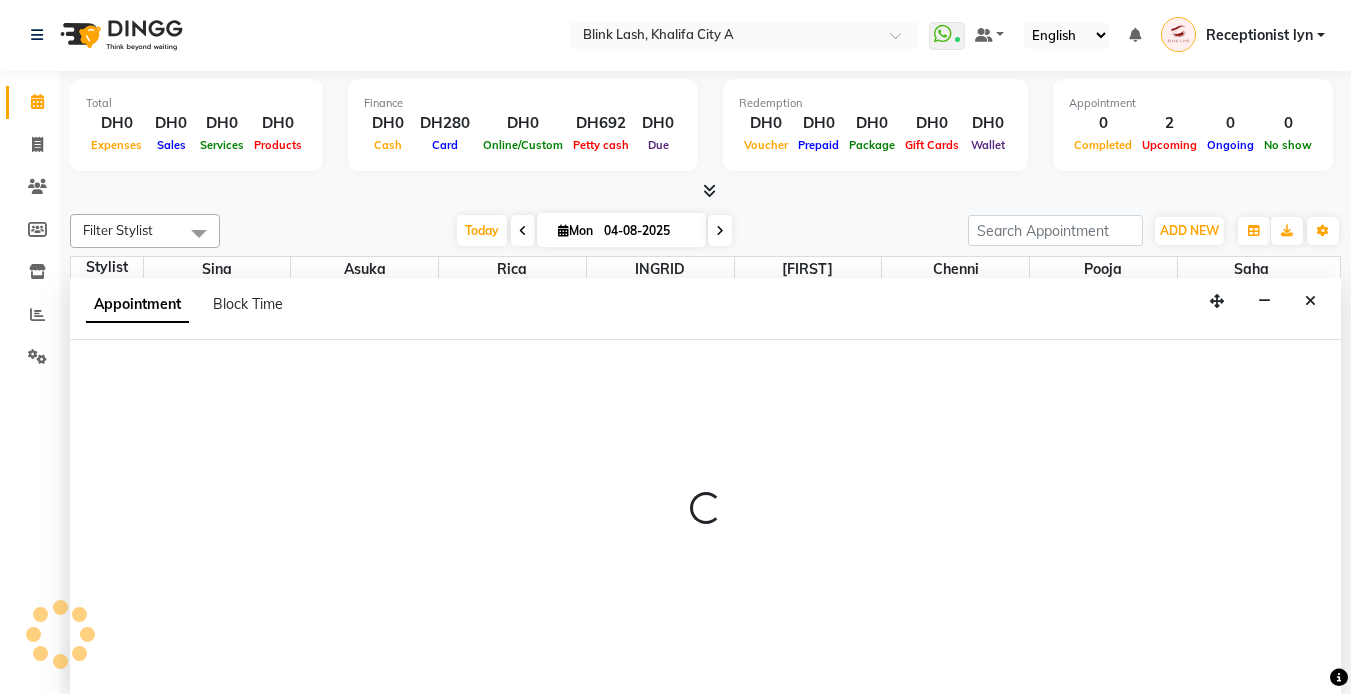 select on "tentative" 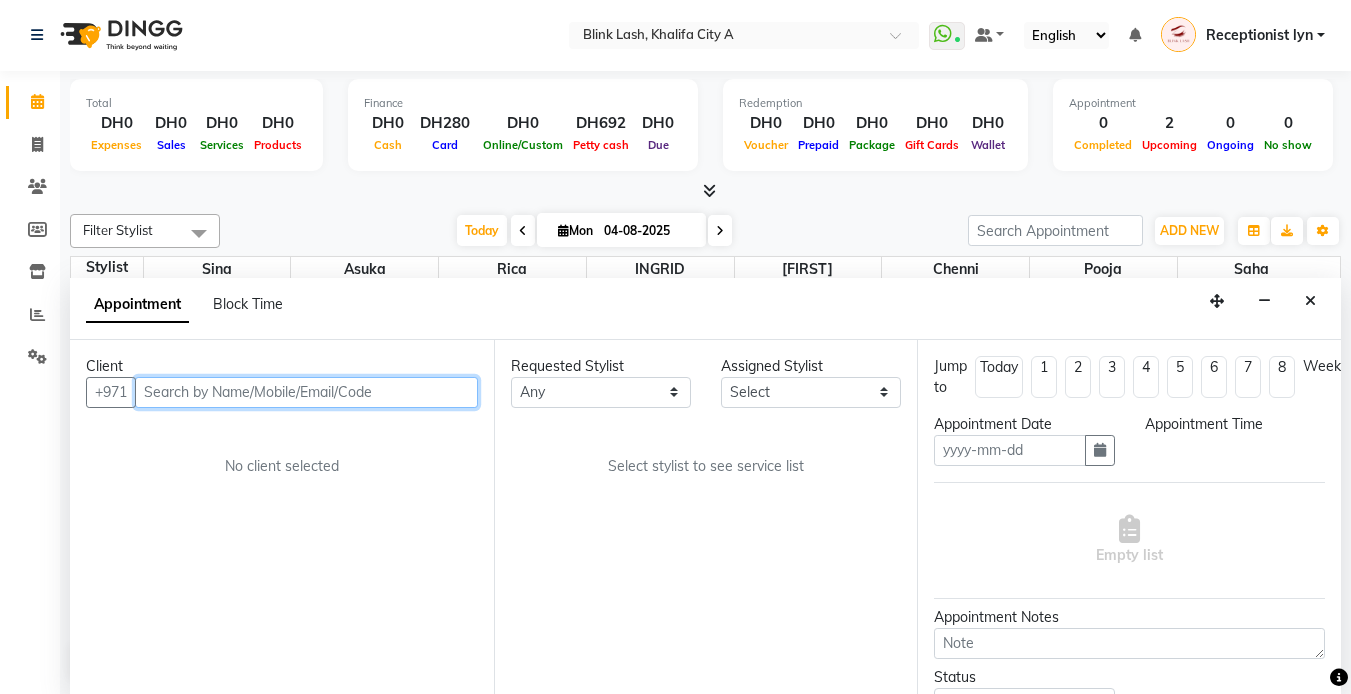 type on "04-08-2025" 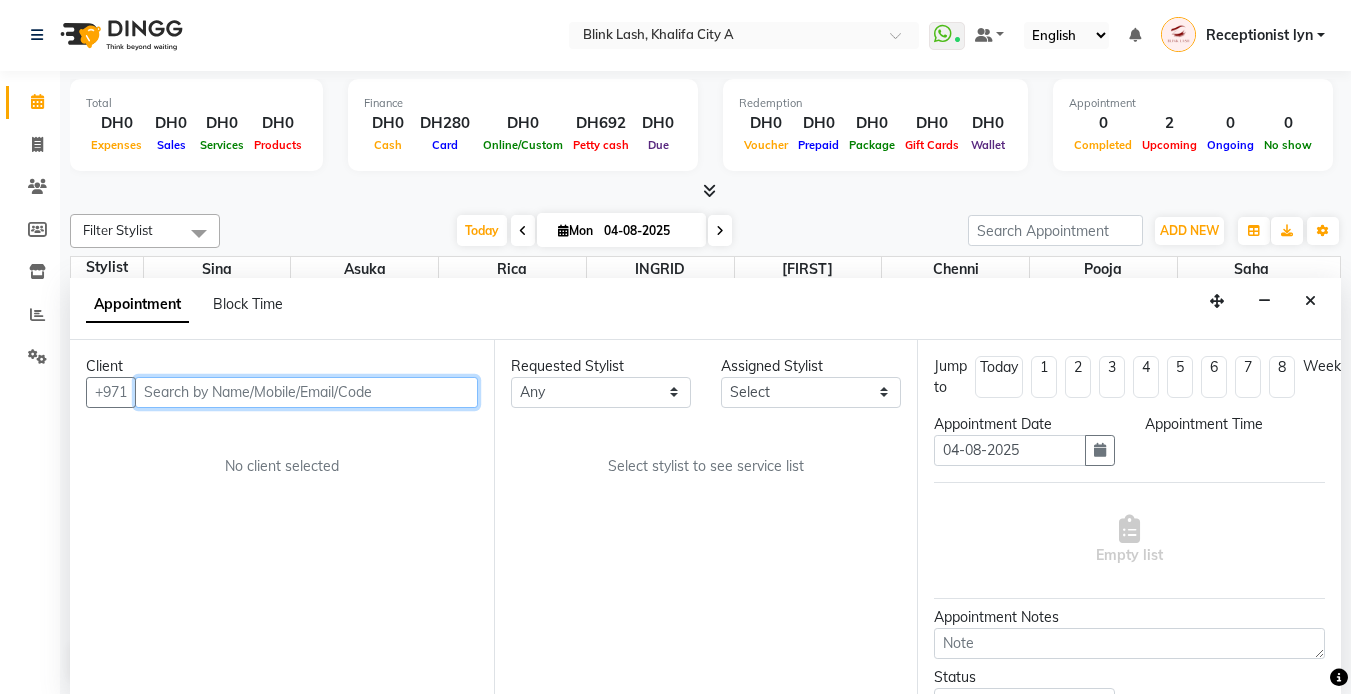 scroll, scrollTop: 0, scrollLeft: 0, axis: both 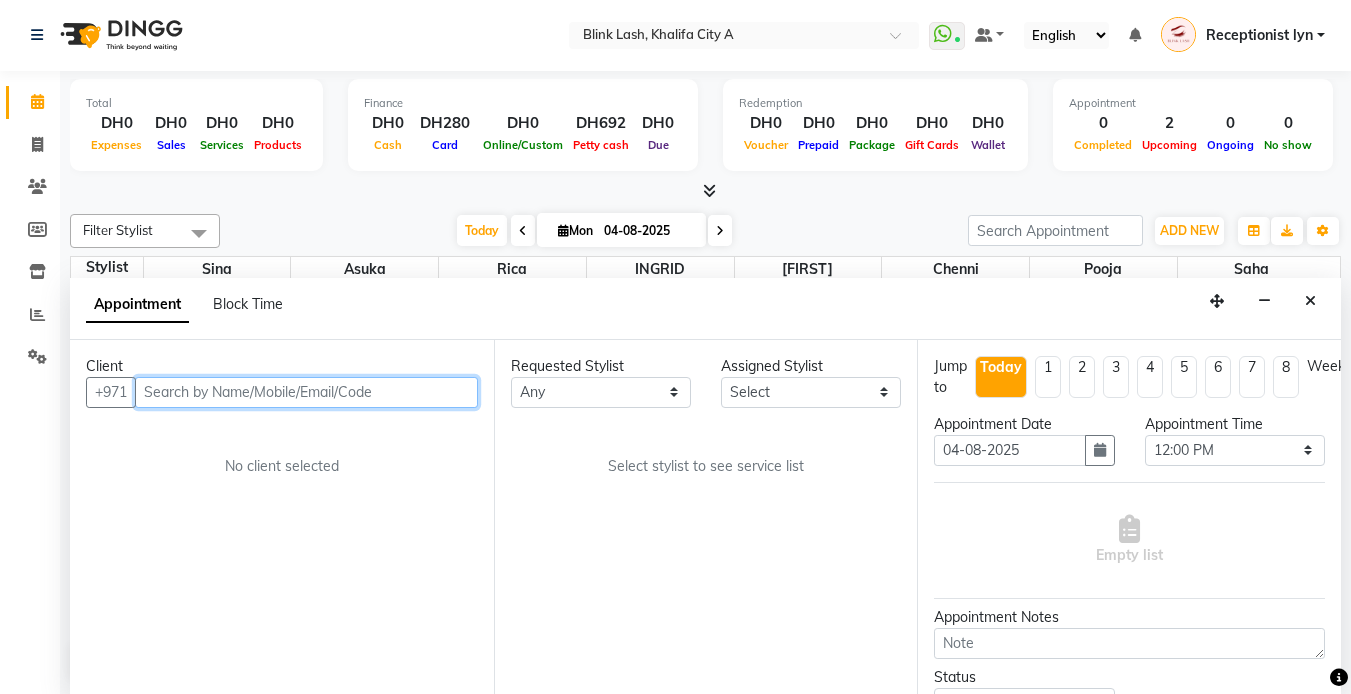 select on "57849" 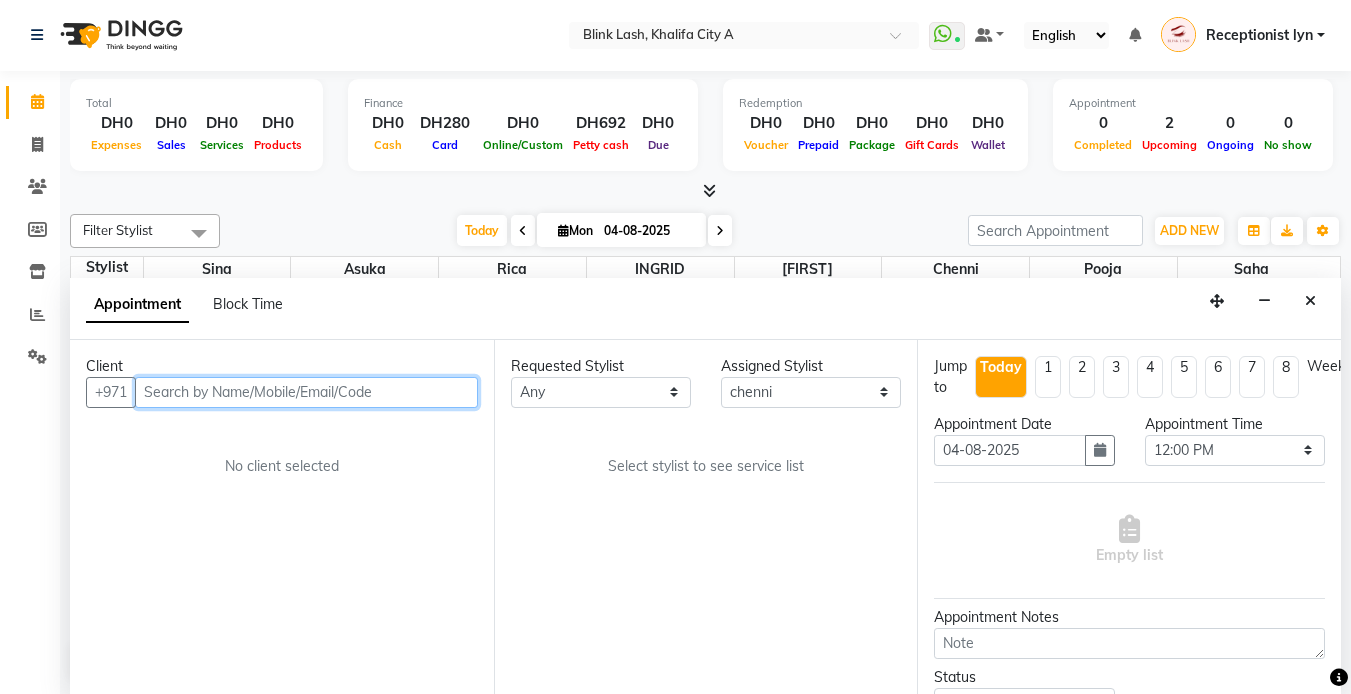 select on "2892" 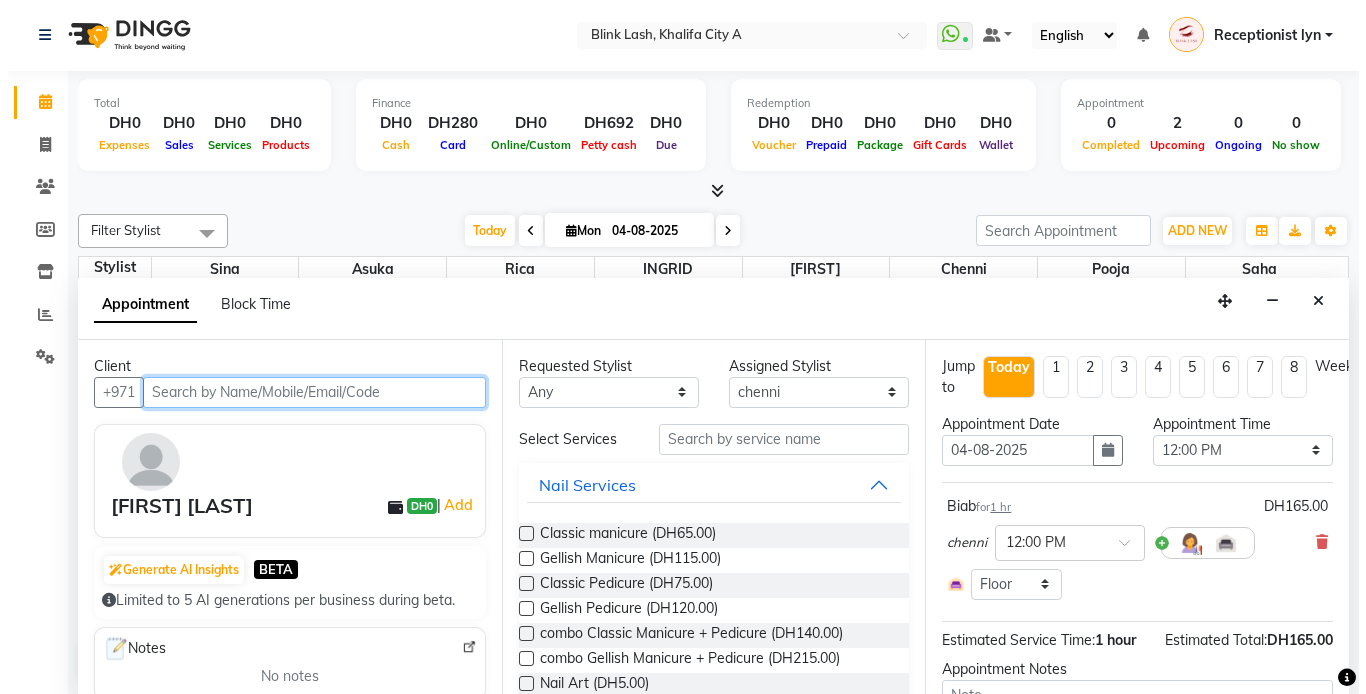 scroll, scrollTop: 199, scrollLeft: 0, axis: vertical 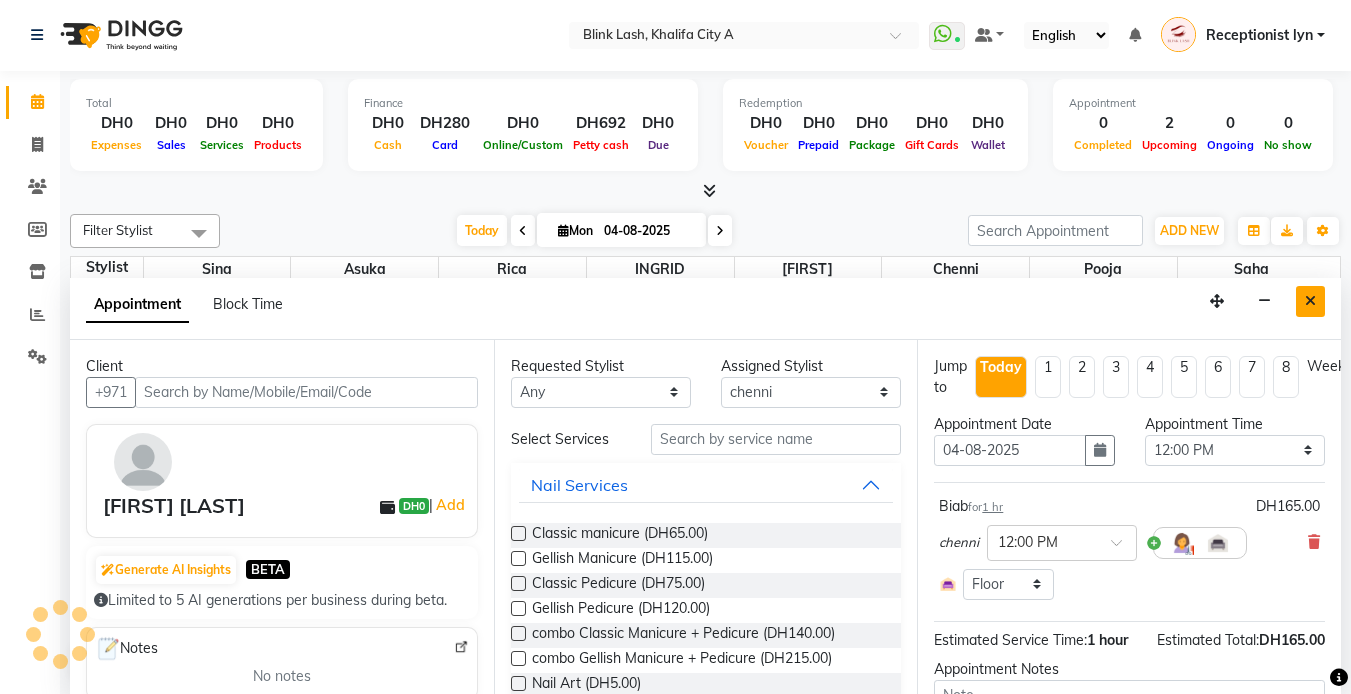 click at bounding box center (1310, 301) 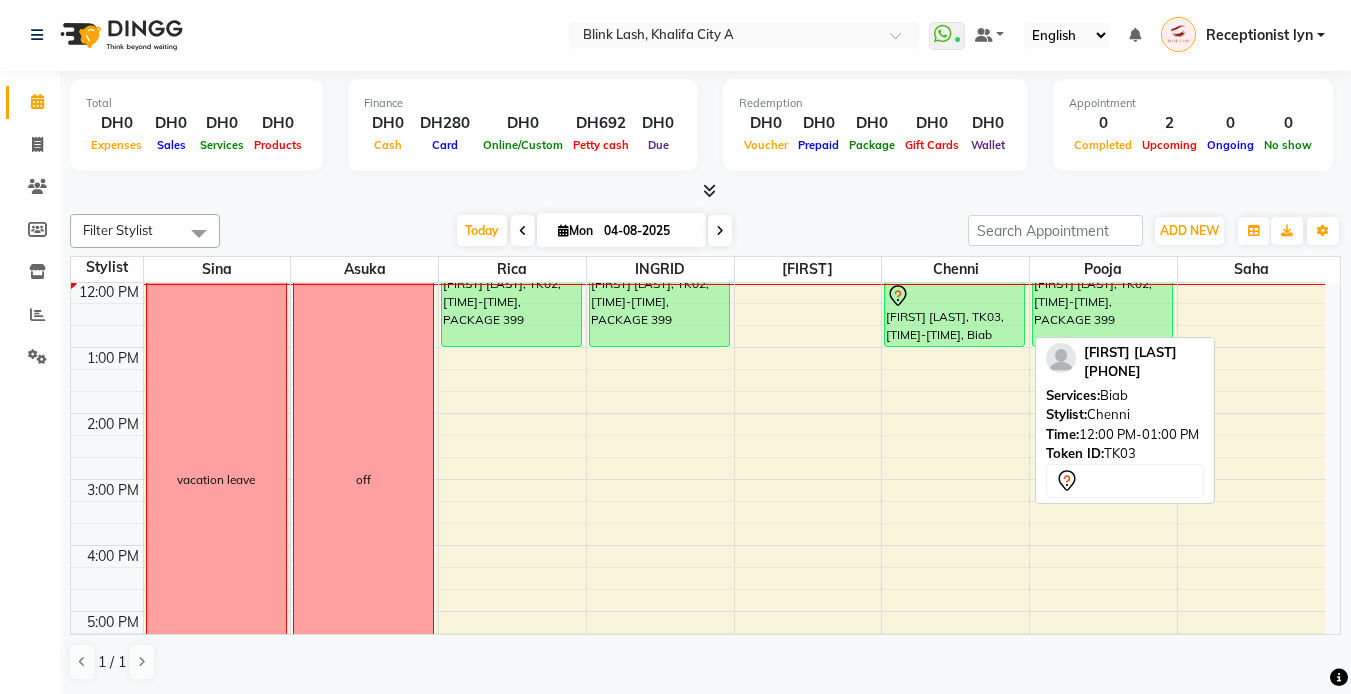 click on "[LAST], TK03, [TIME]-[TIME], Biab" at bounding box center (954, 314) 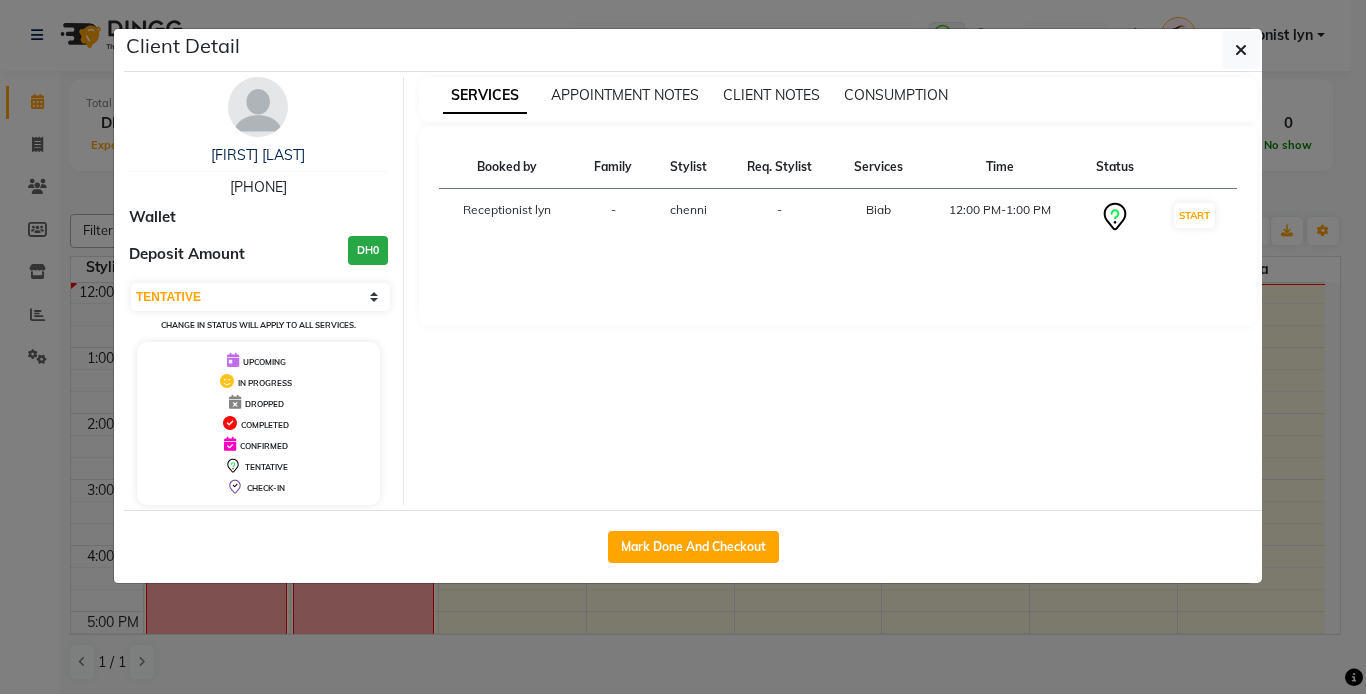 click at bounding box center [258, 107] 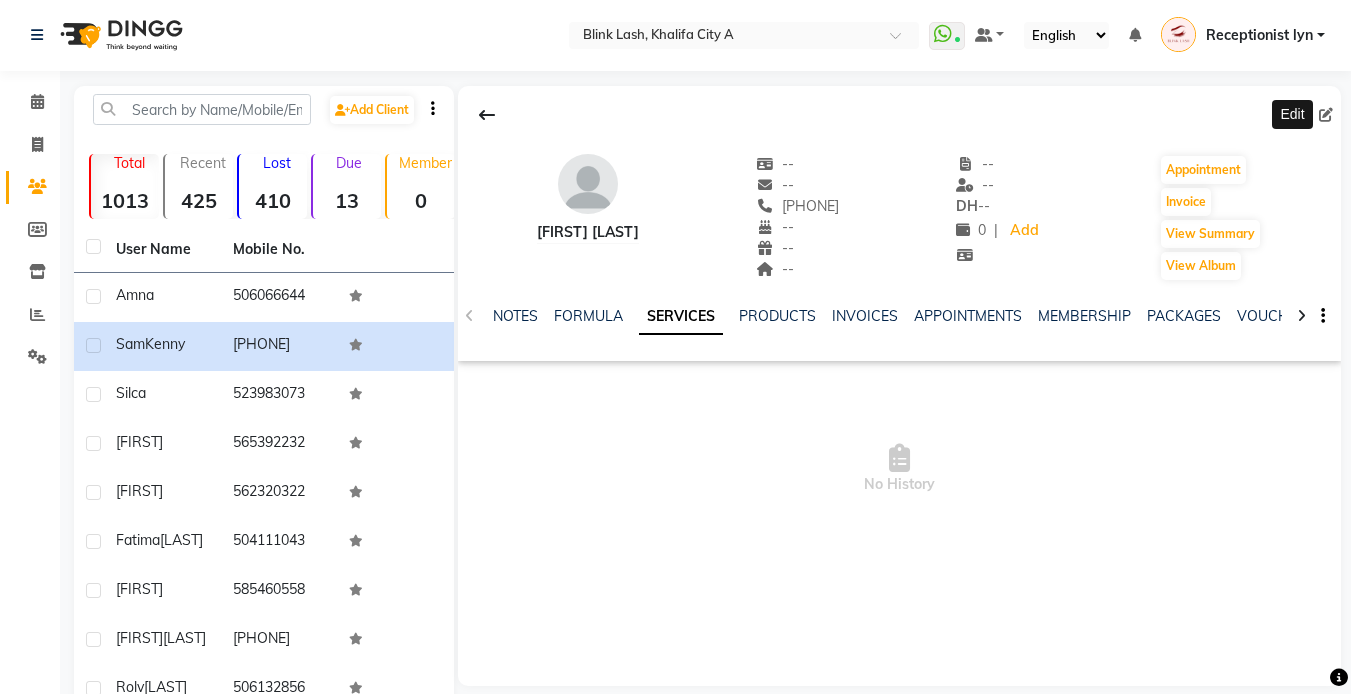 click 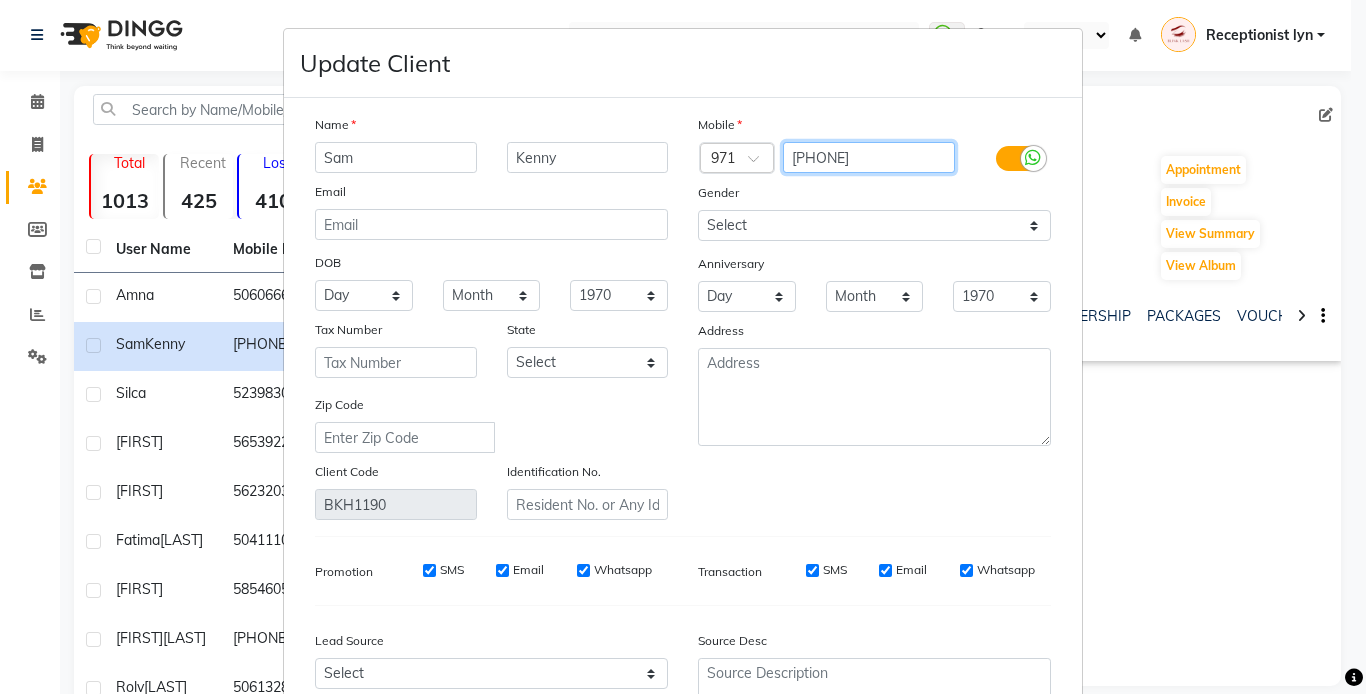 drag, startPoint x: 799, startPoint y: 158, endPoint x: 810, endPoint y: 172, distance: 17.804493 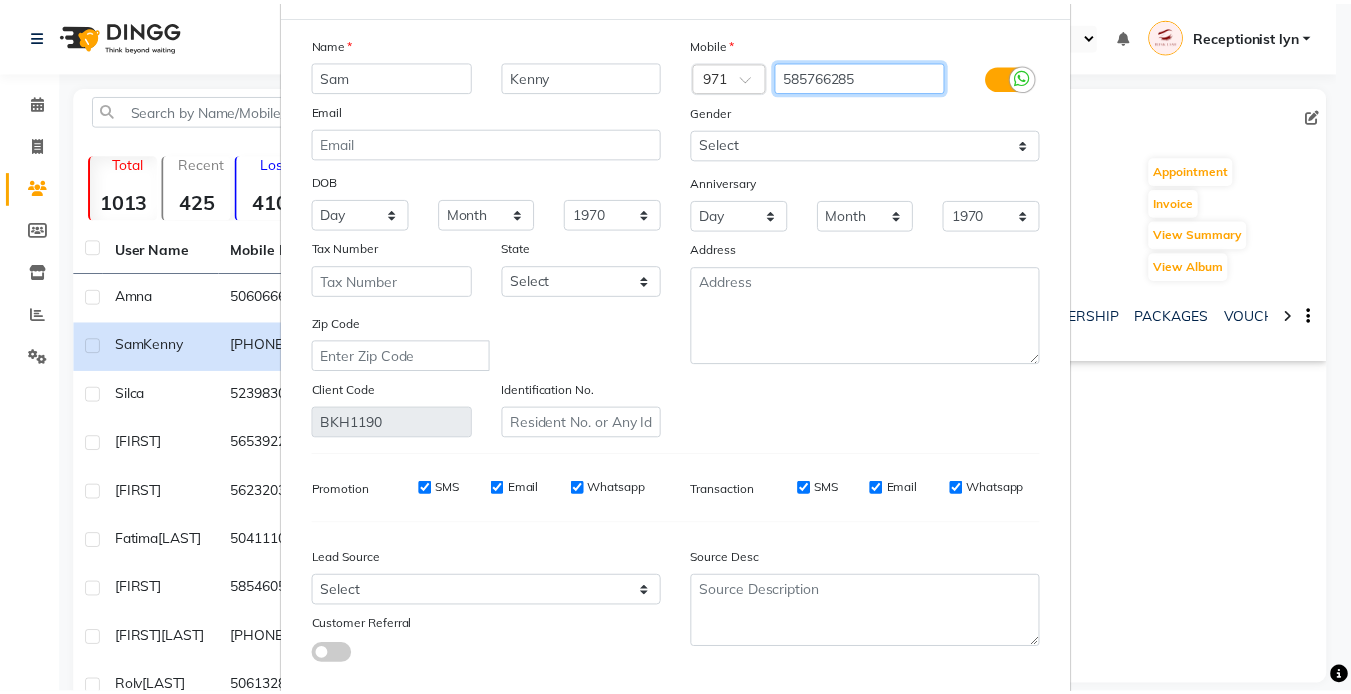 scroll, scrollTop: 193, scrollLeft: 0, axis: vertical 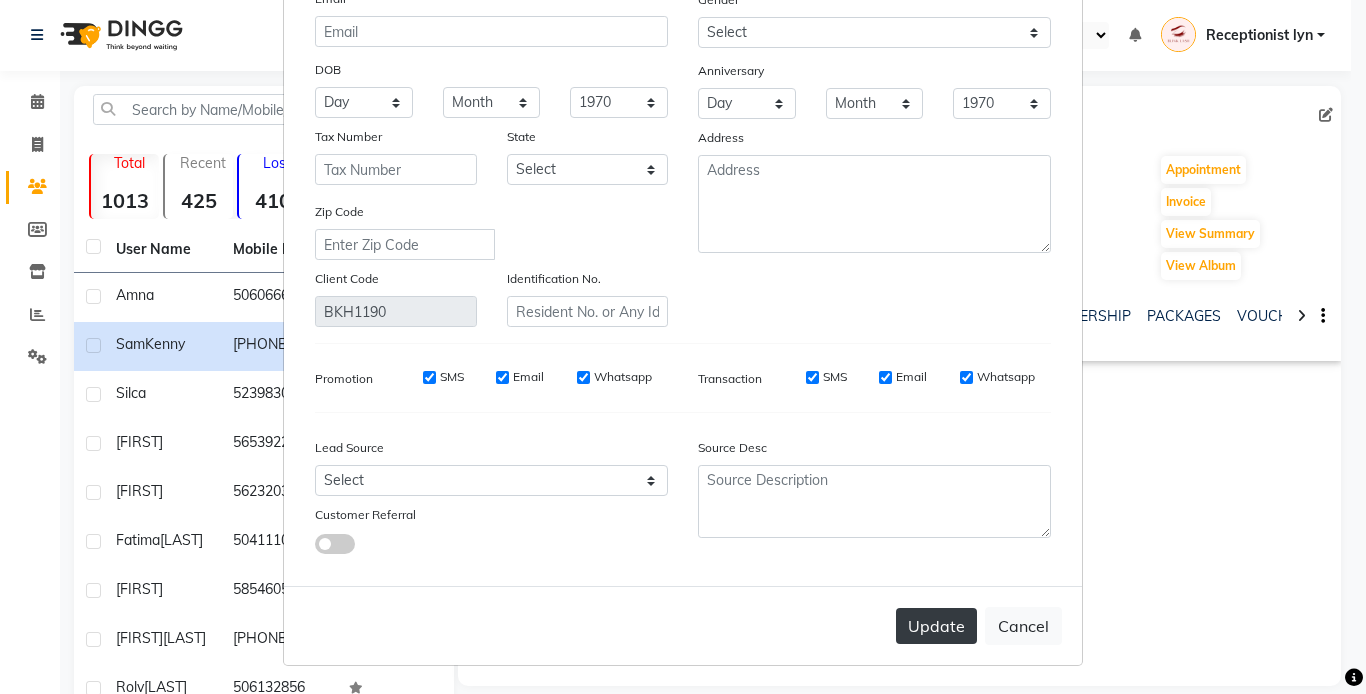 type on "585766285" 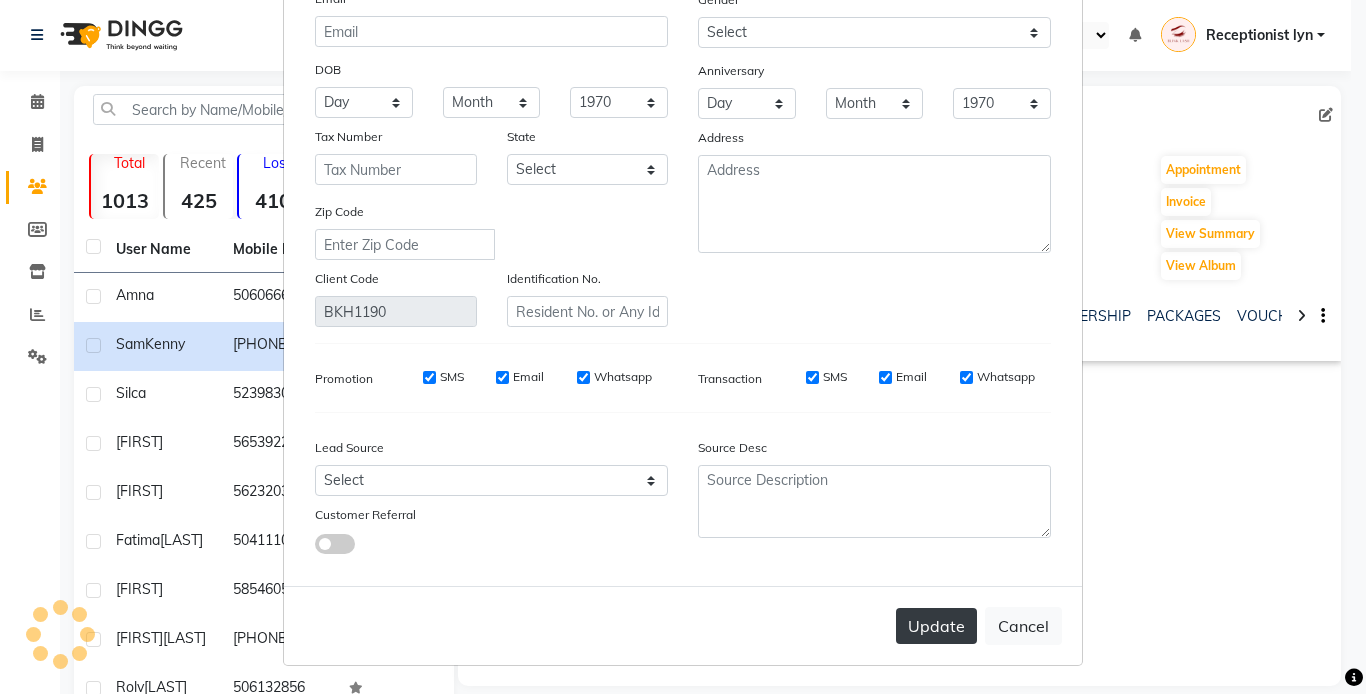 click on "Update" at bounding box center [936, 626] 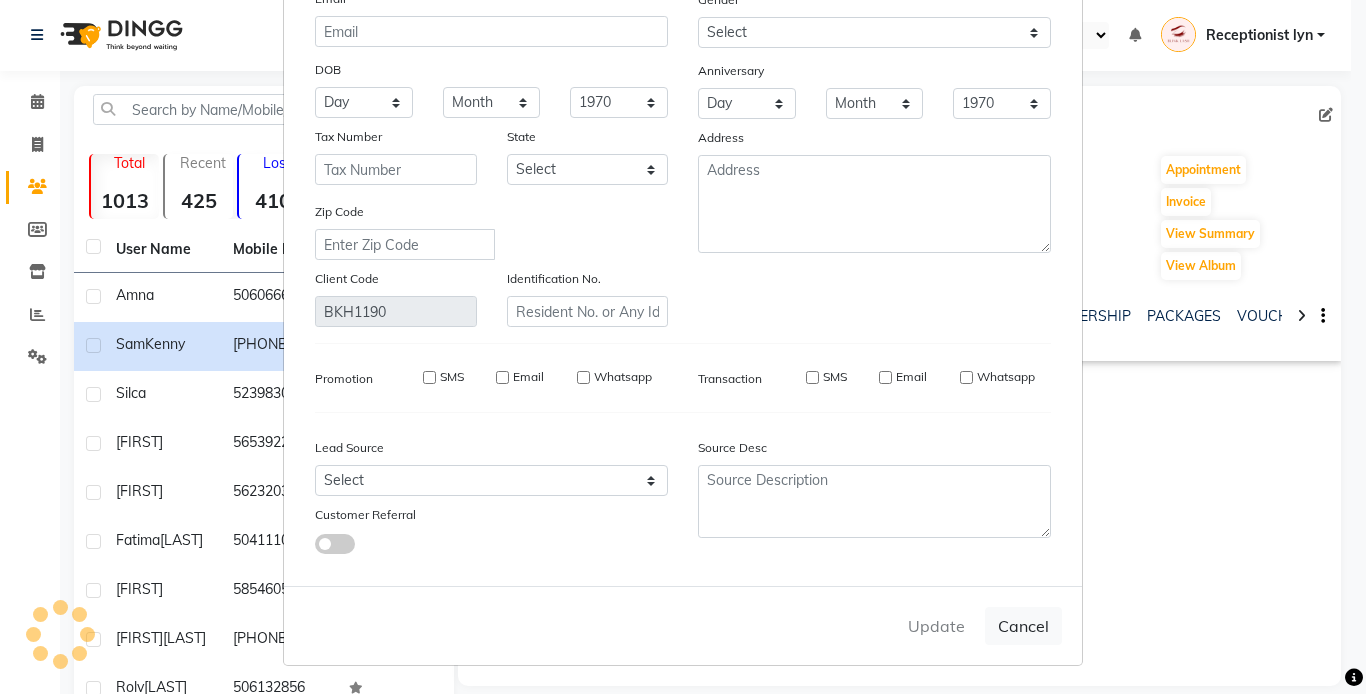 type 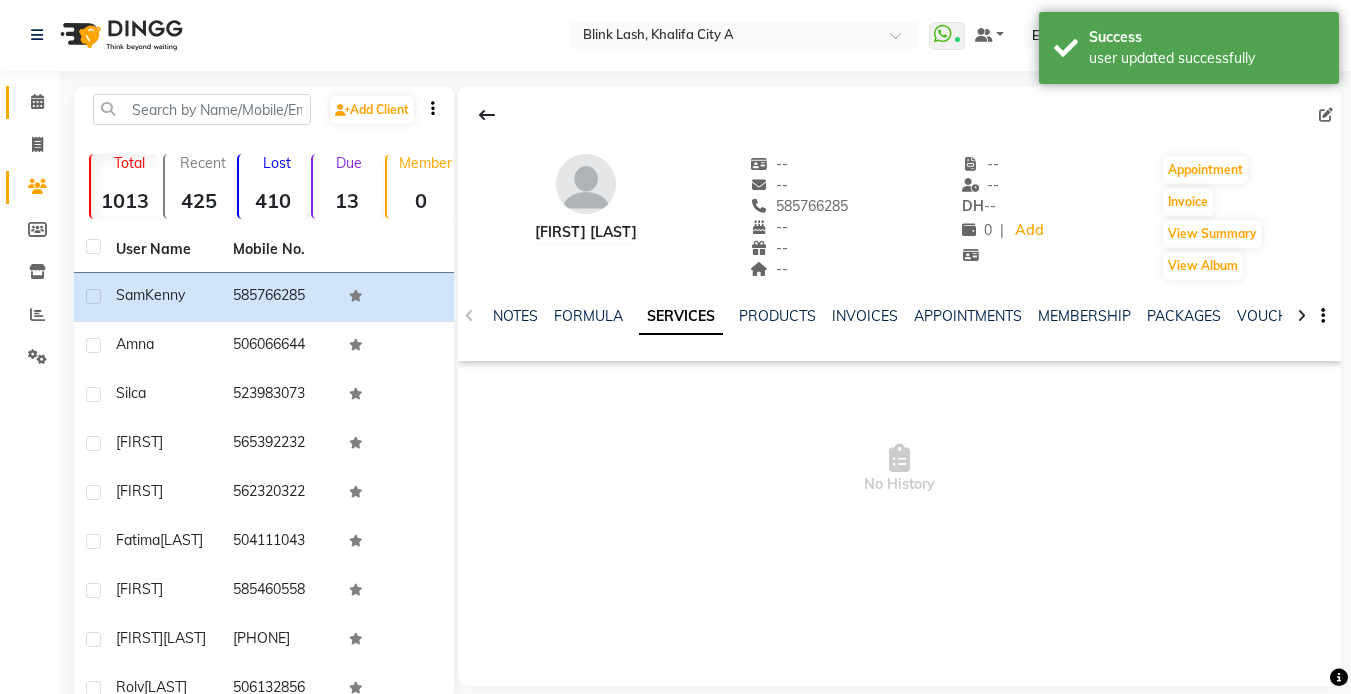 click on "Calendar" 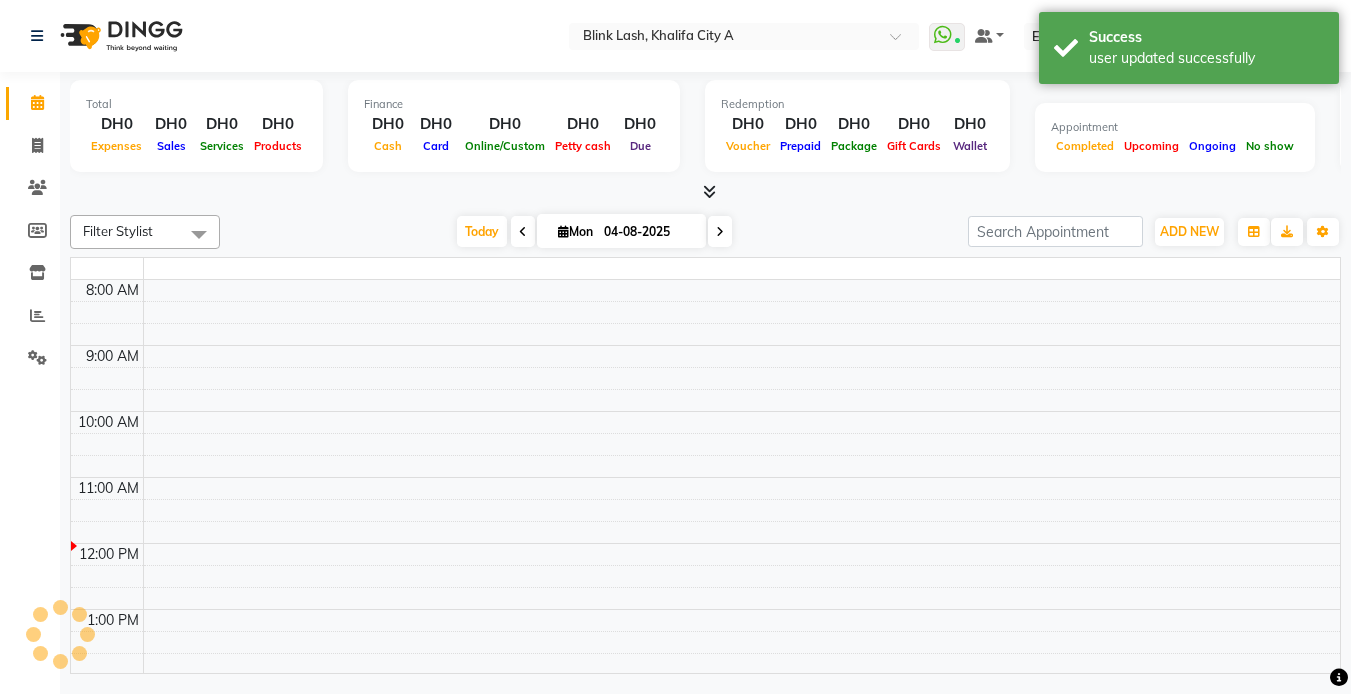 scroll, scrollTop: 0, scrollLeft: 0, axis: both 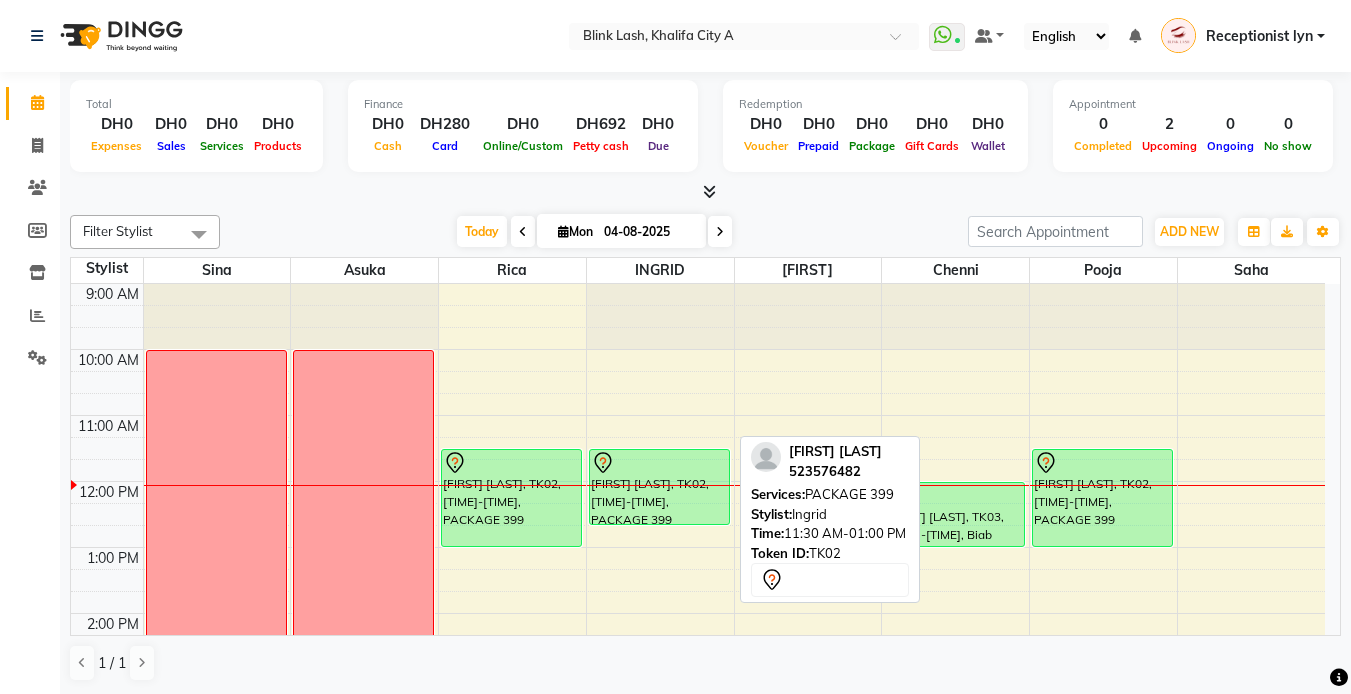 drag, startPoint x: 679, startPoint y: 544, endPoint x: 686, endPoint y: 514, distance: 30.805843 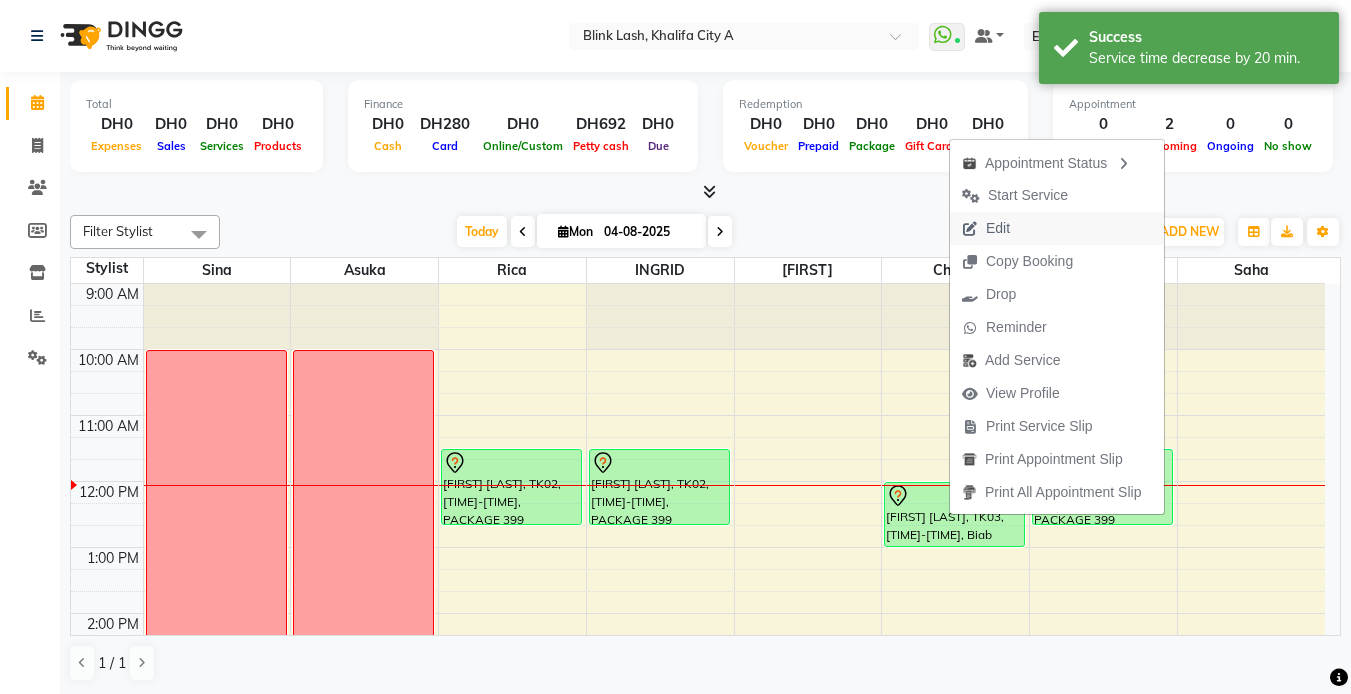 click on "Edit" at bounding box center [1057, 228] 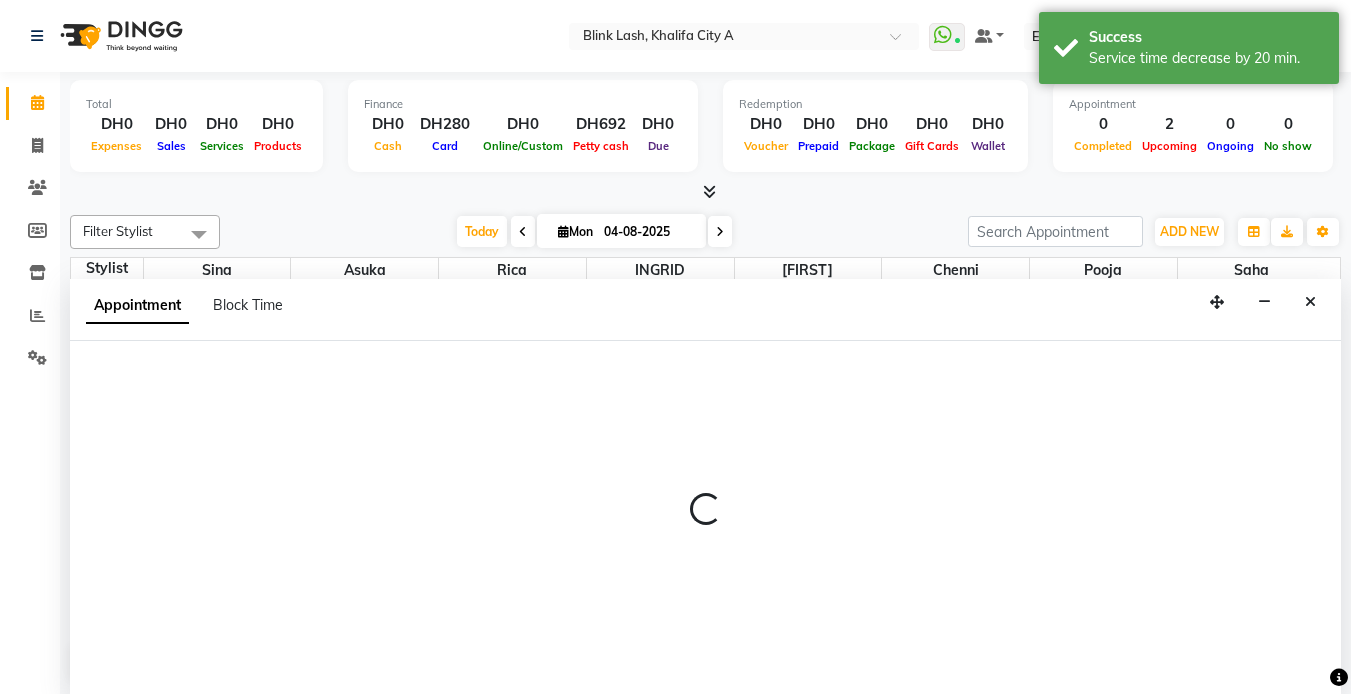 select on "tentative" 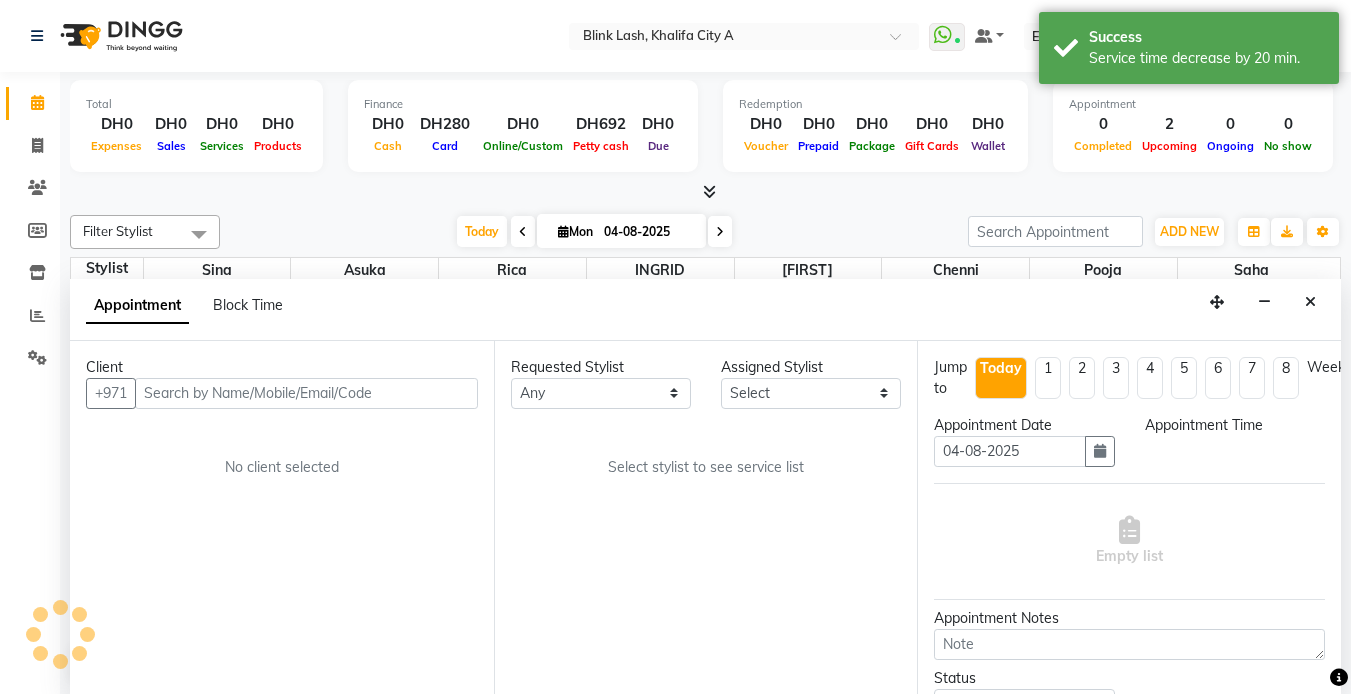 scroll, scrollTop: 1, scrollLeft: 0, axis: vertical 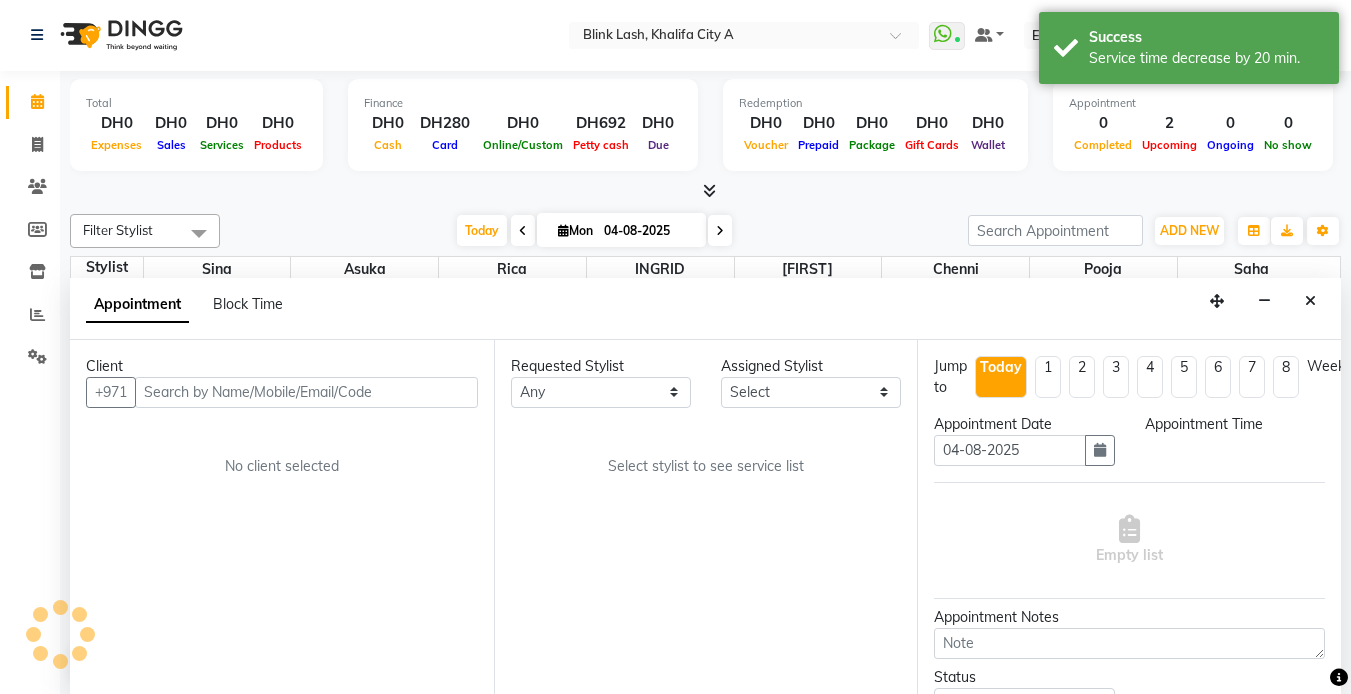 select on "57849" 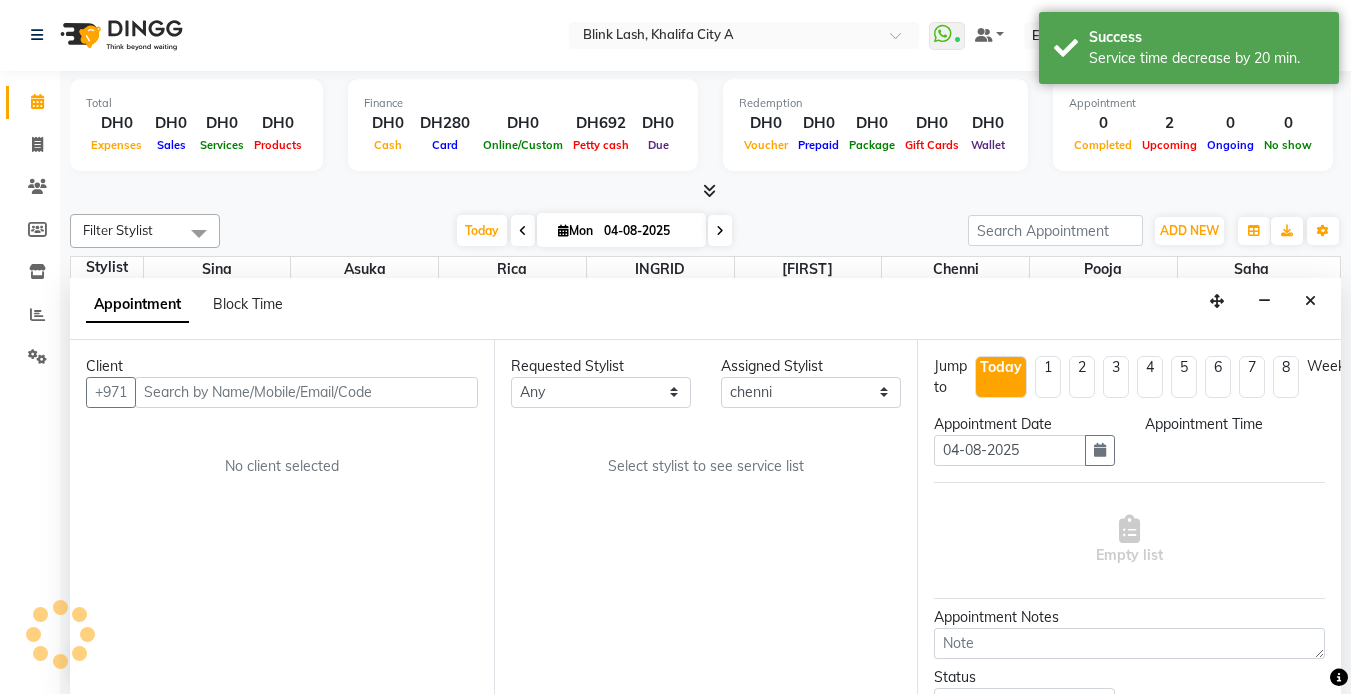 scroll, scrollTop: 199, scrollLeft: 0, axis: vertical 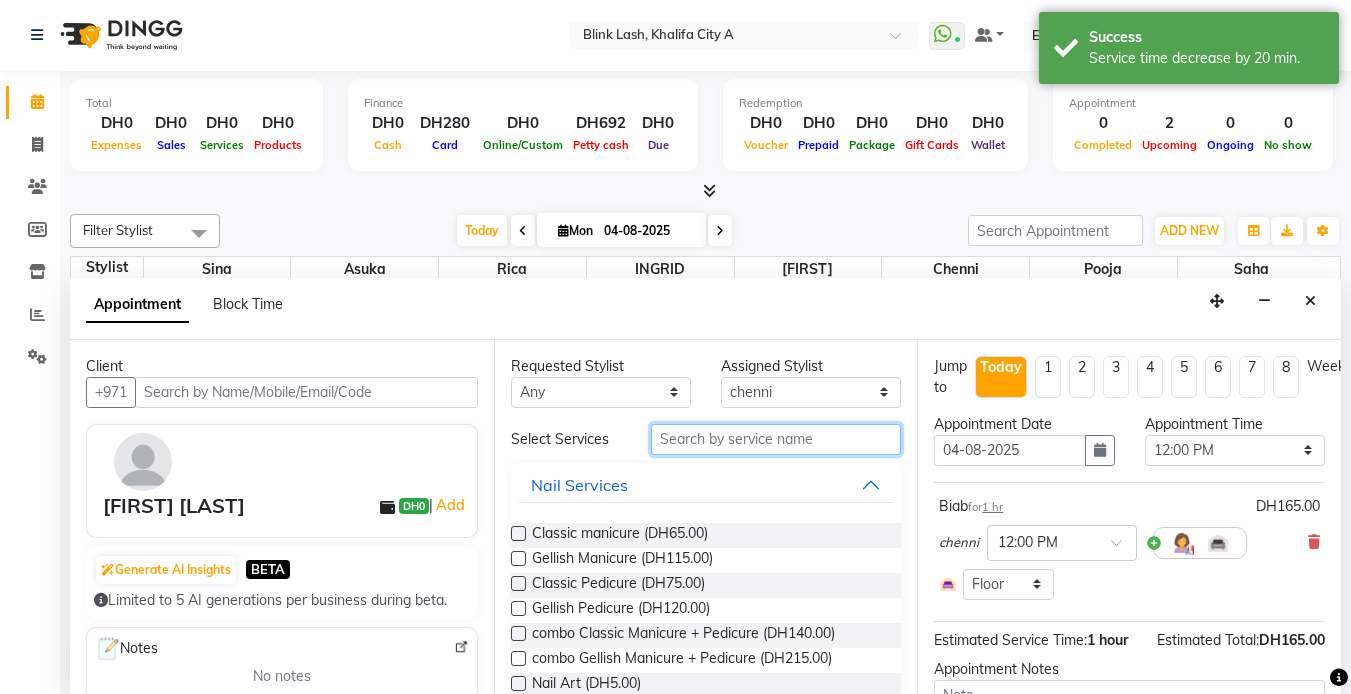 click at bounding box center [776, 439] 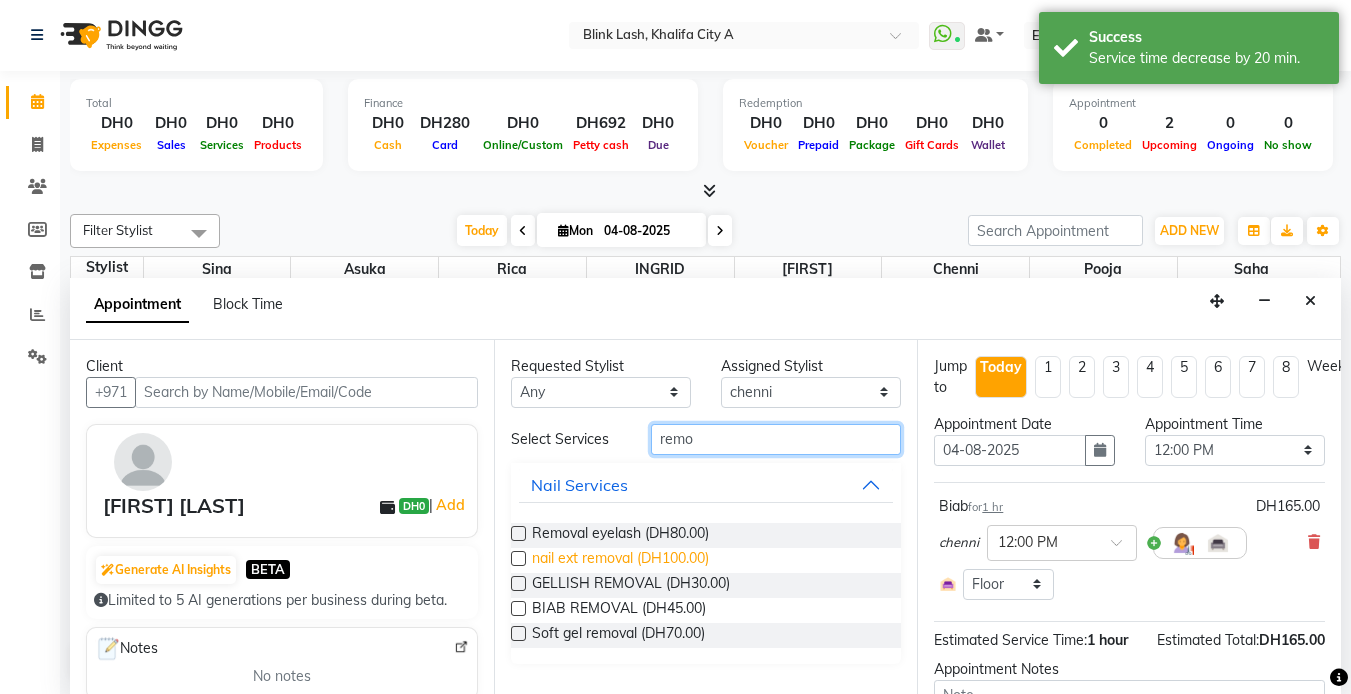 type on "remo" 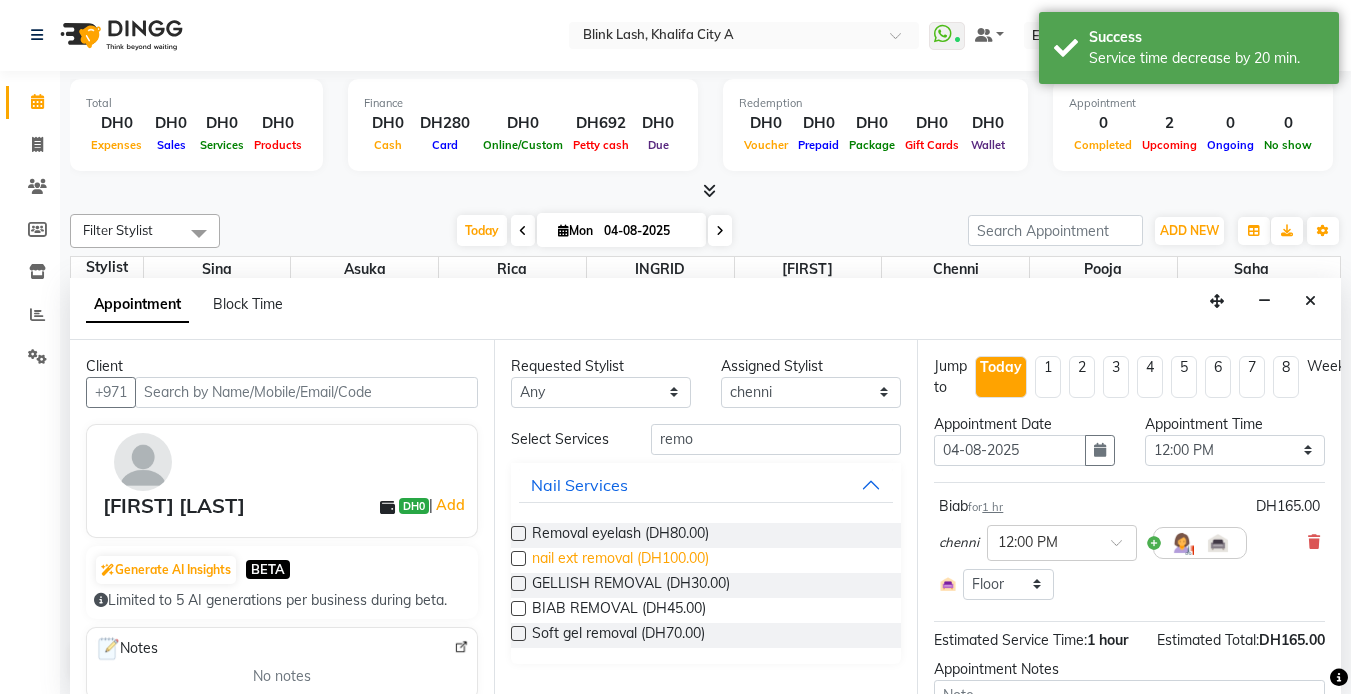 click on "nail ext removal (DH100.00)" at bounding box center (620, 560) 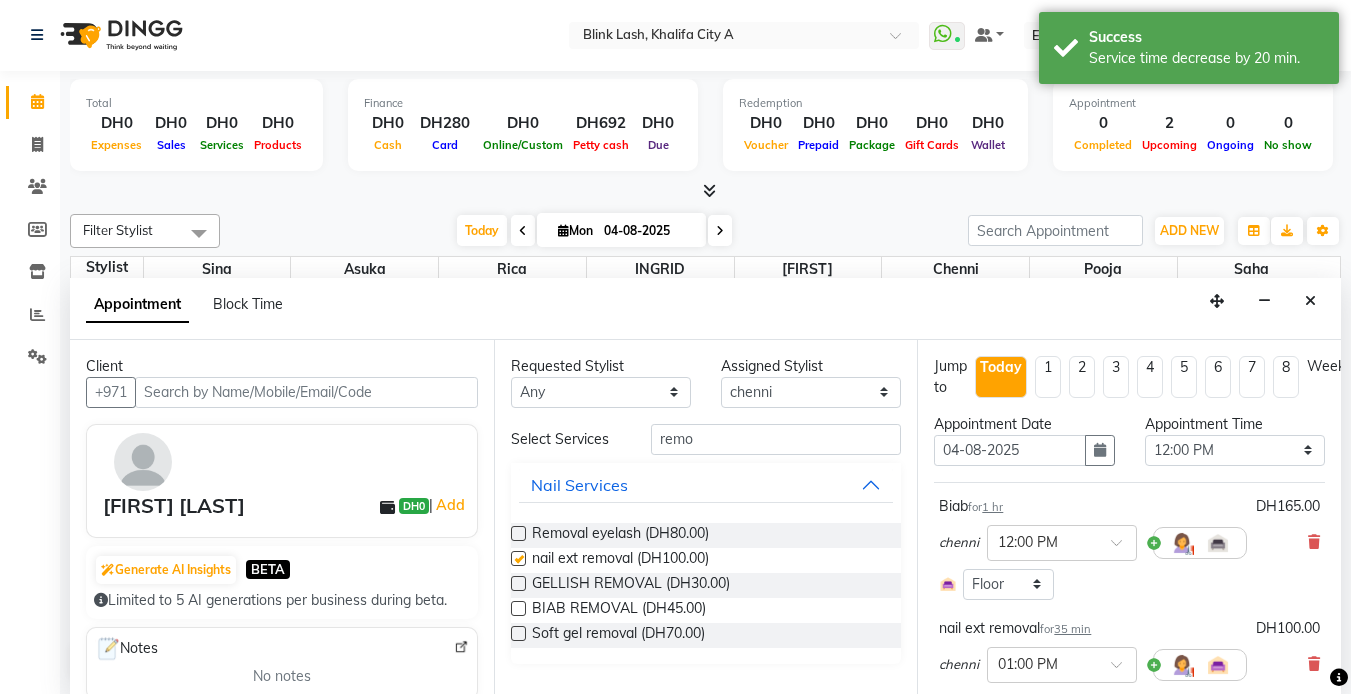 checkbox on "false" 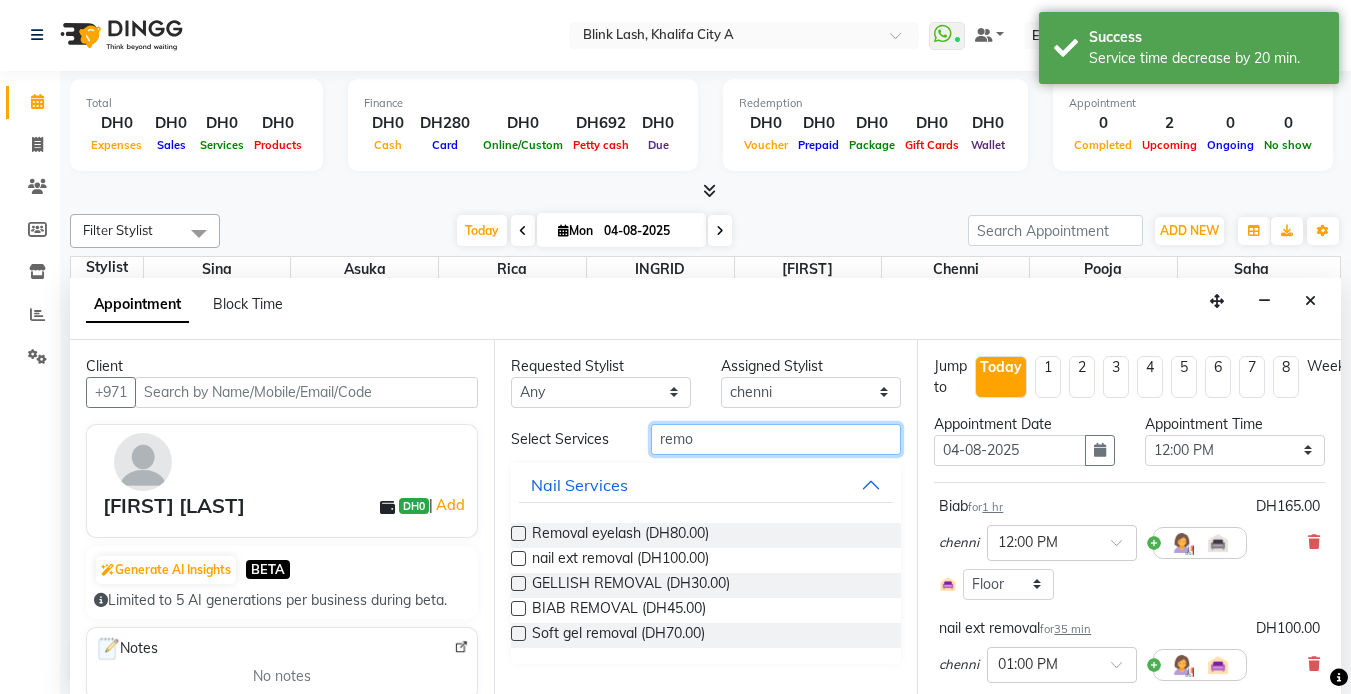 click on "remo" at bounding box center (776, 439) 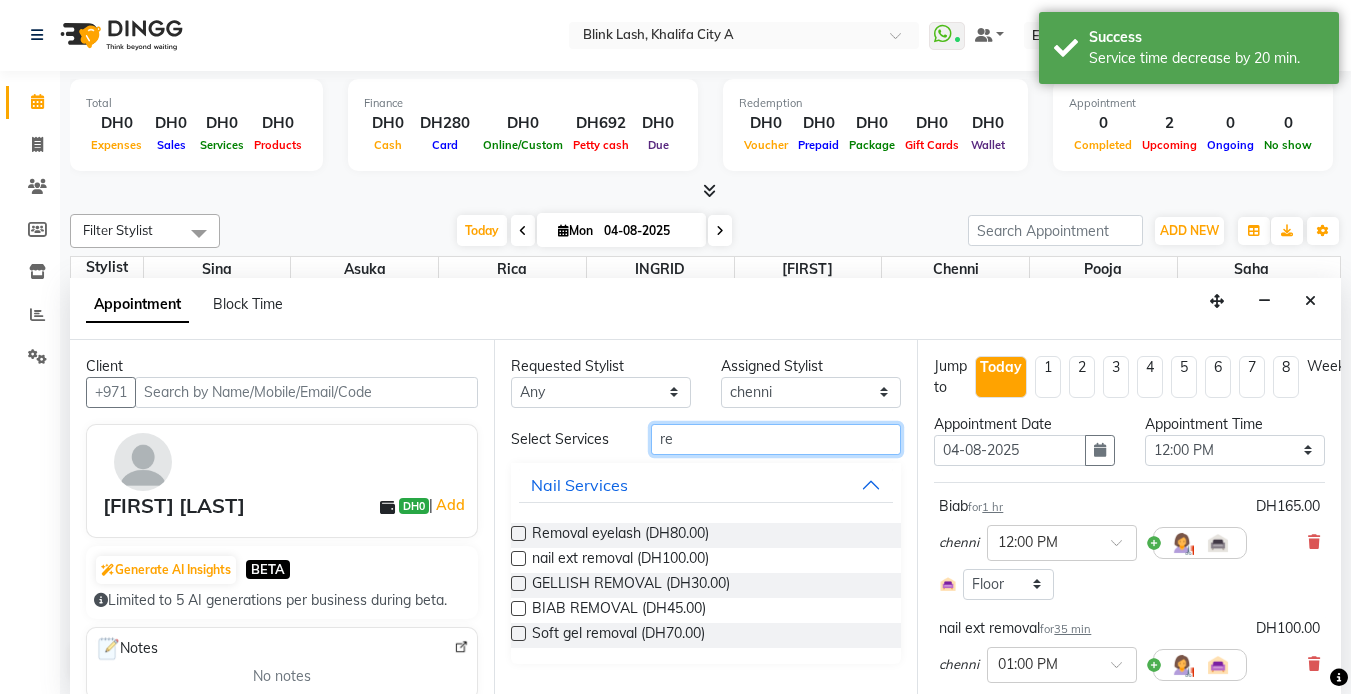 type on "r" 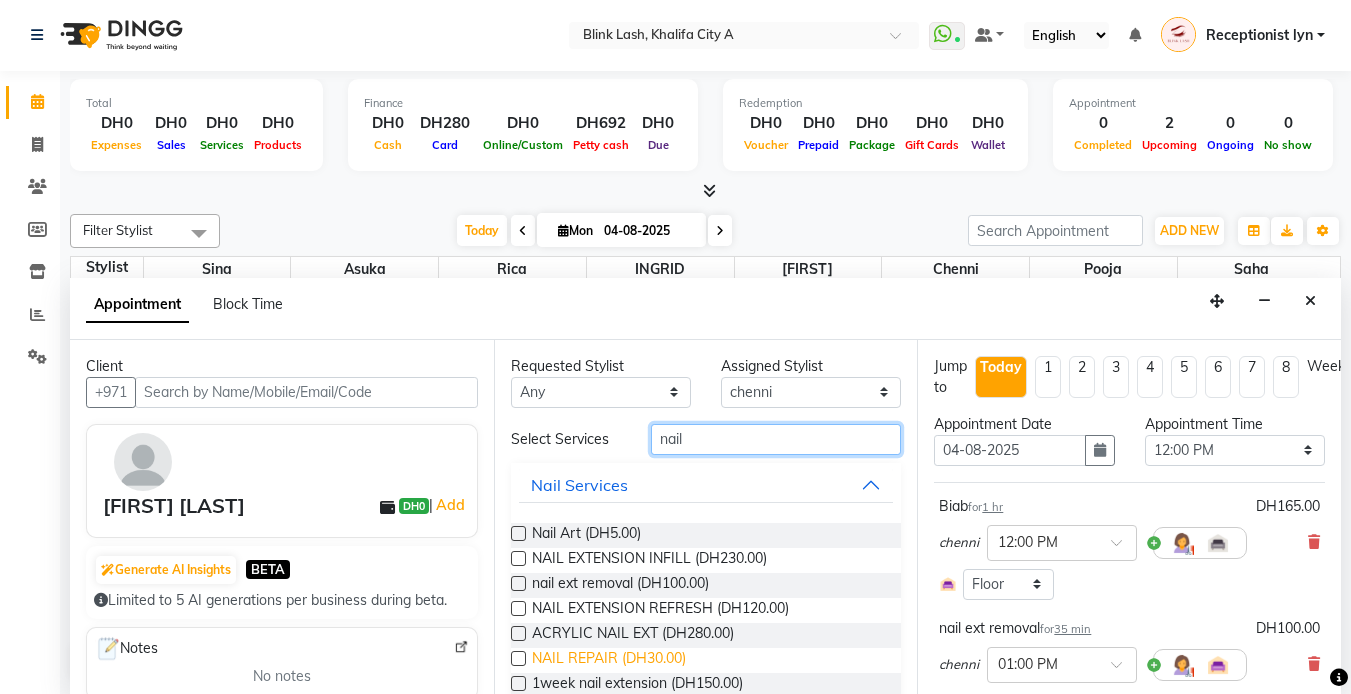 type on "nail" 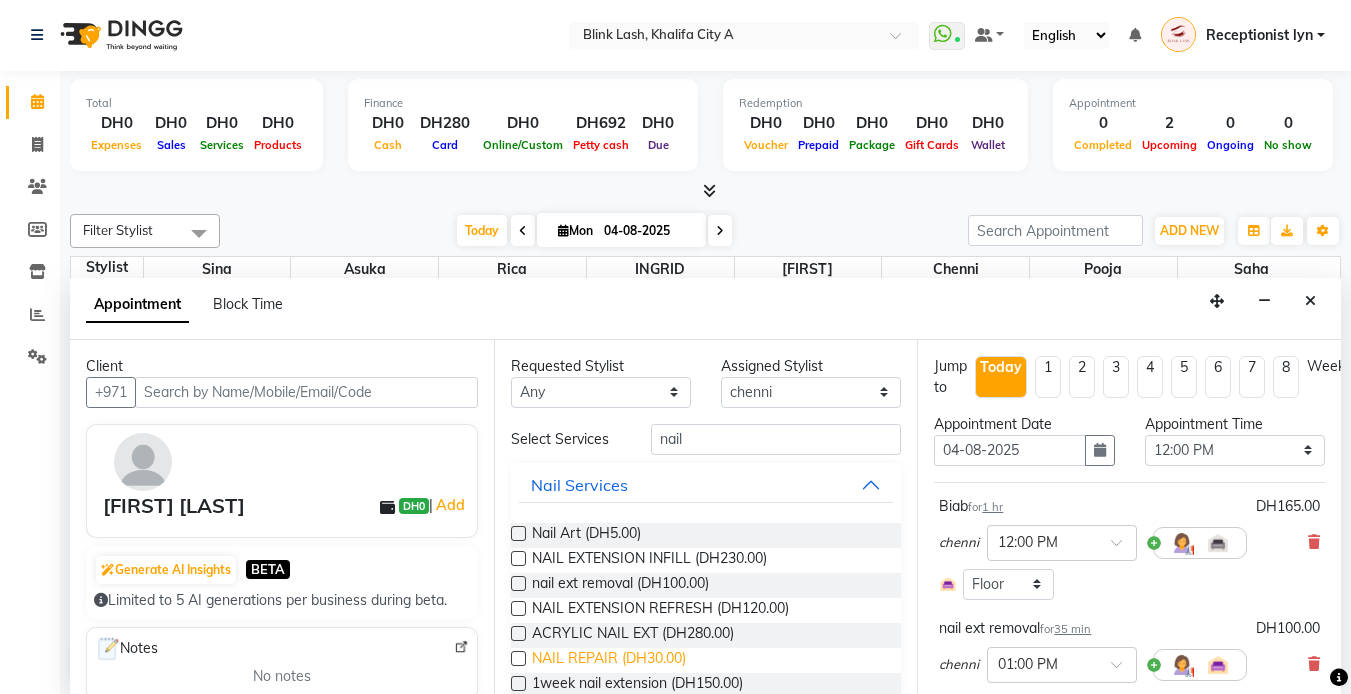 click on "NAIL REPAIR (DH30.00)" at bounding box center (609, 660) 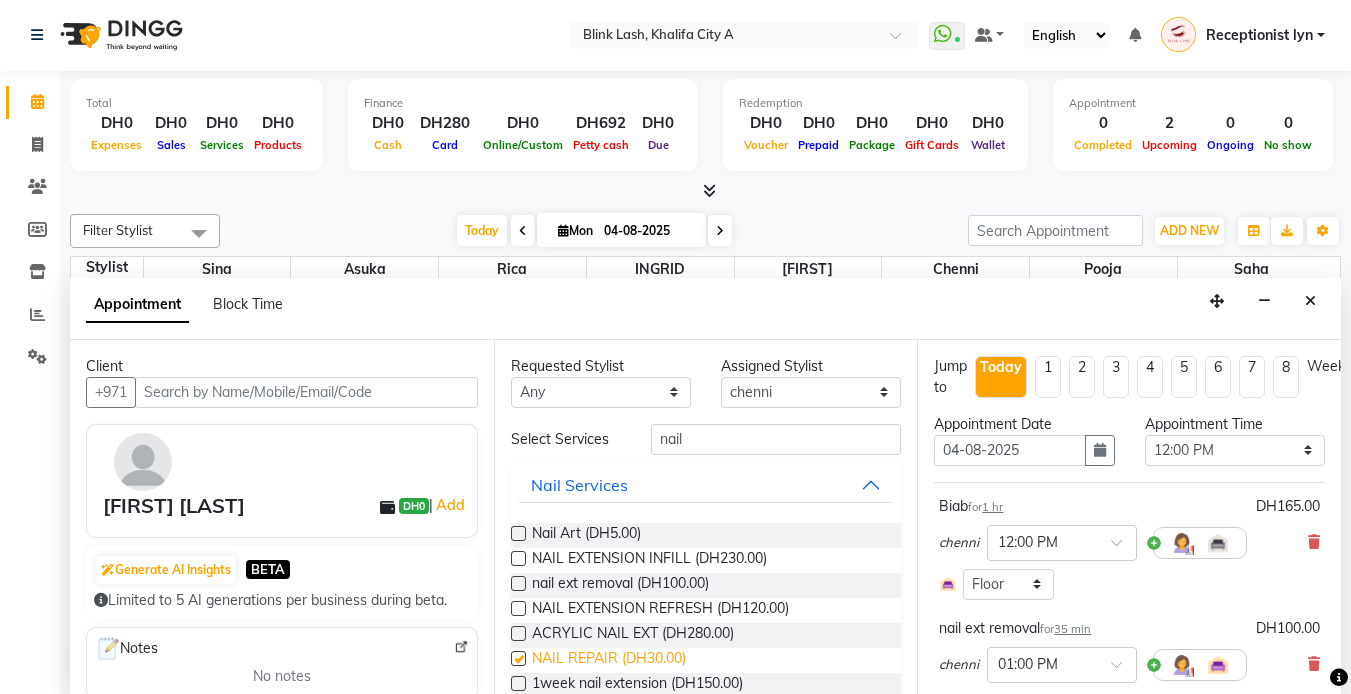 checkbox on "false" 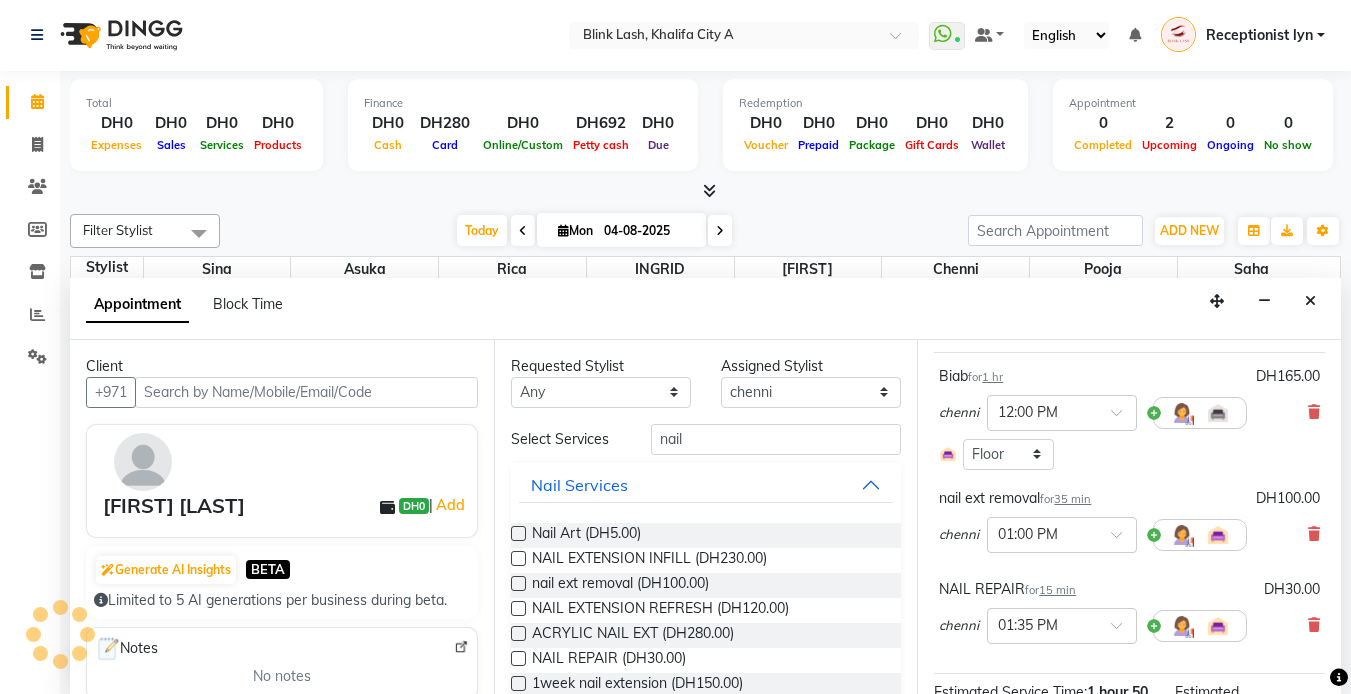 scroll, scrollTop: 363, scrollLeft: 0, axis: vertical 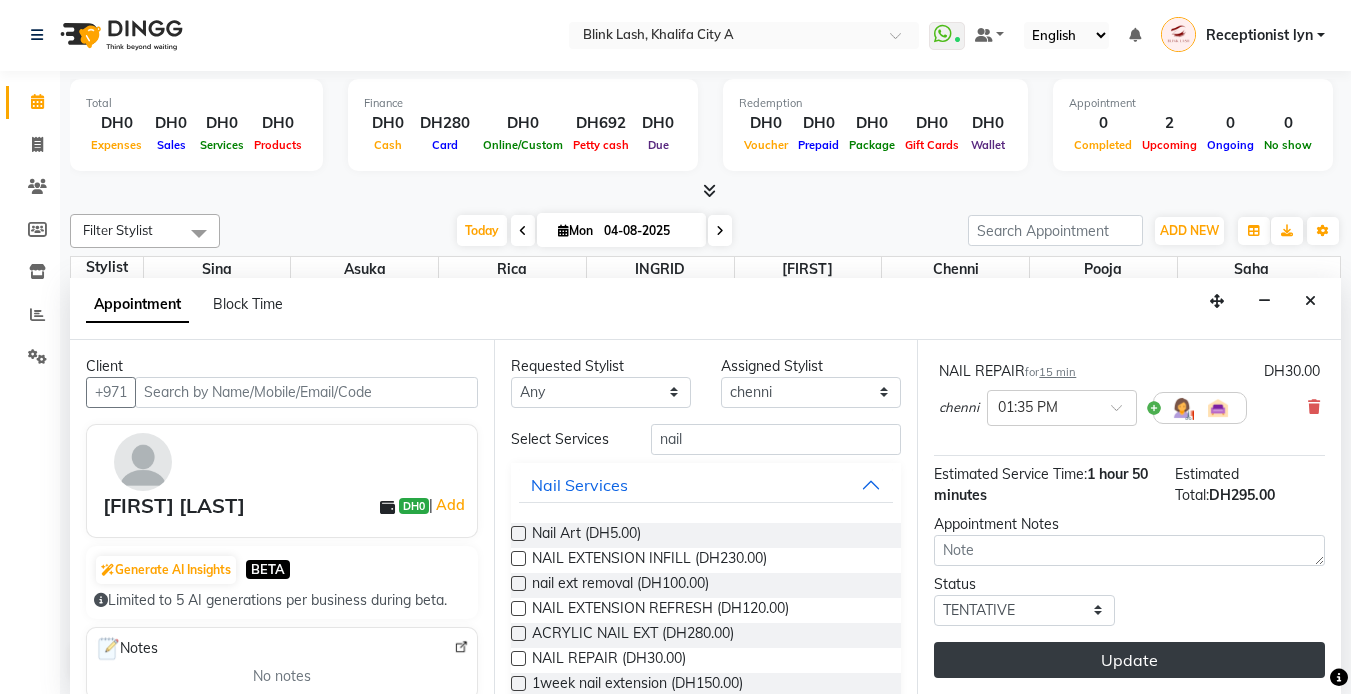 click on "Update" at bounding box center (1129, 660) 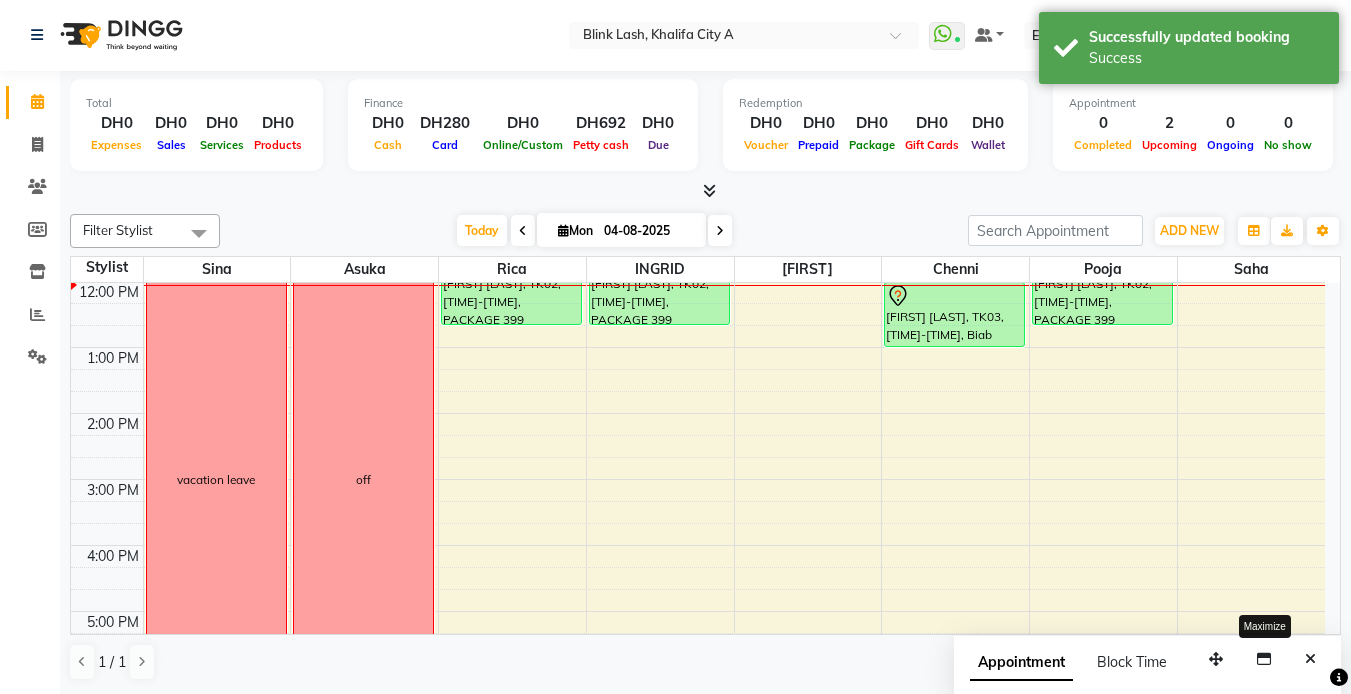 scroll, scrollTop: 0, scrollLeft: 0, axis: both 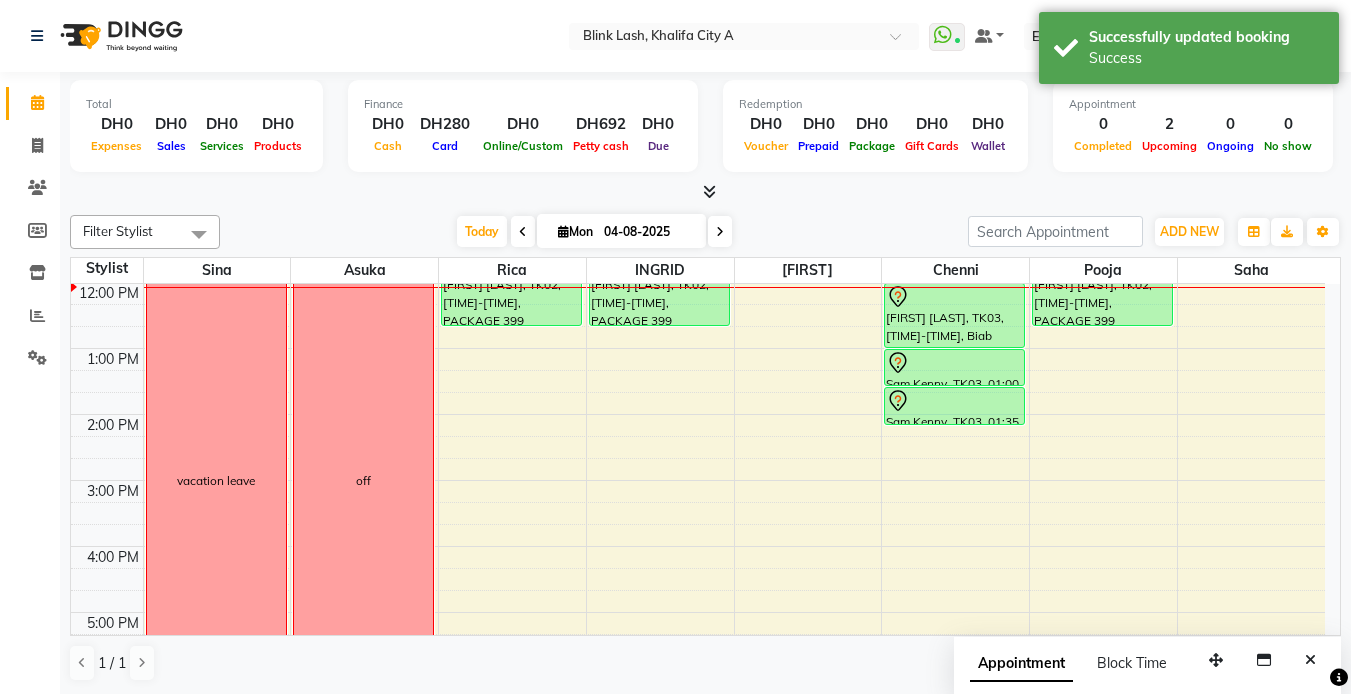 drag, startPoint x: 960, startPoint y: 399, endPoint x: 960, endPoint y: 425, distance: 26 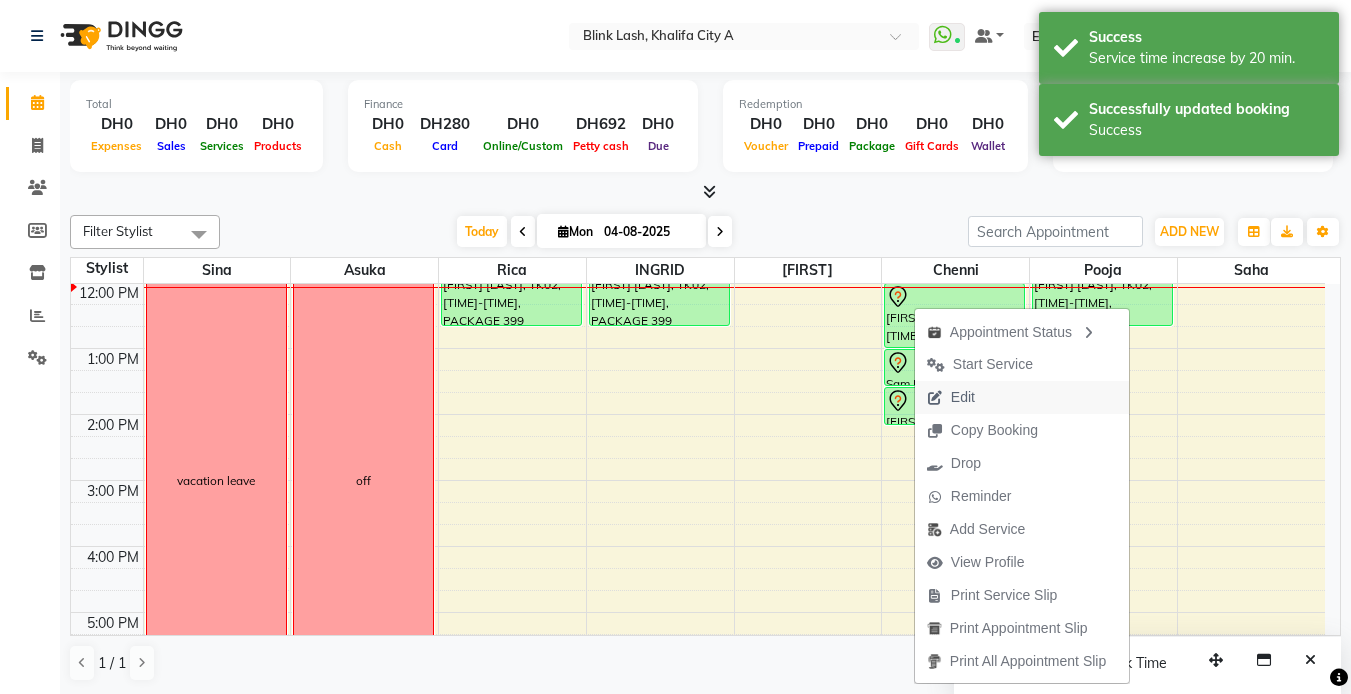 click on "Edit" at bounding box center [963, 397] 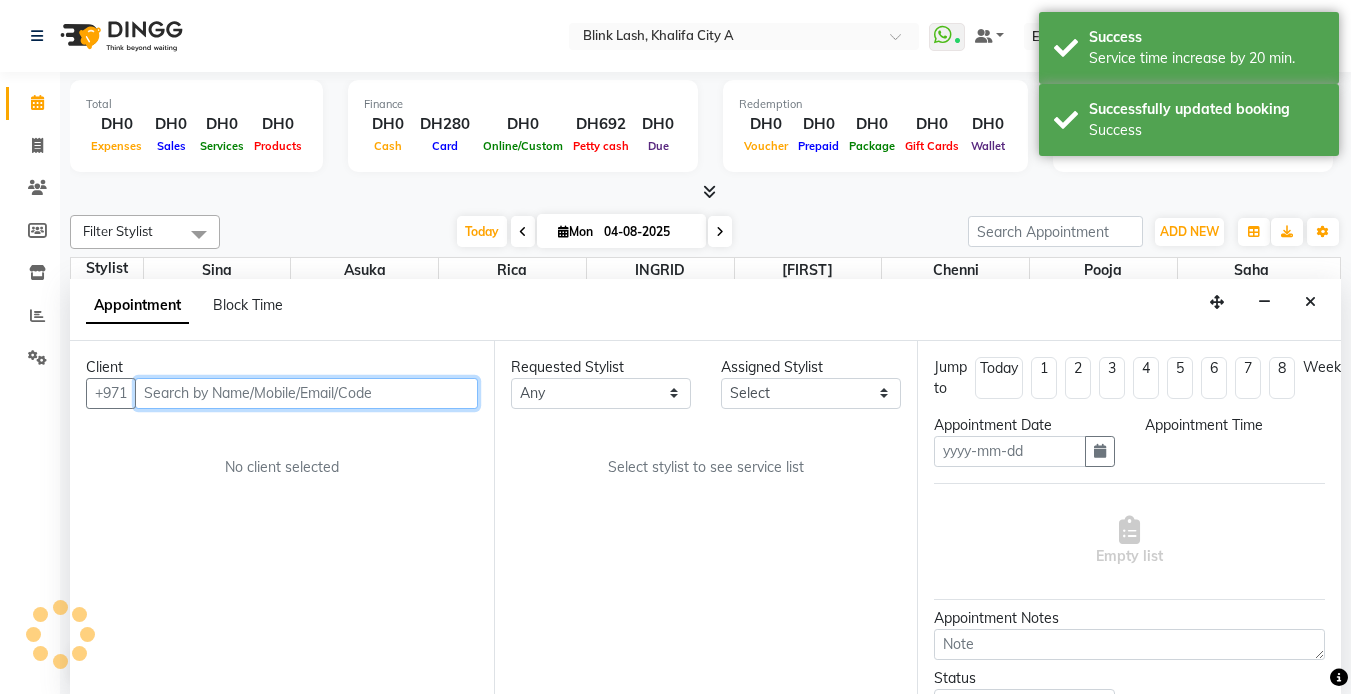 scroll, scrollTop: 1, scrollLeft: 0, axis: vertical 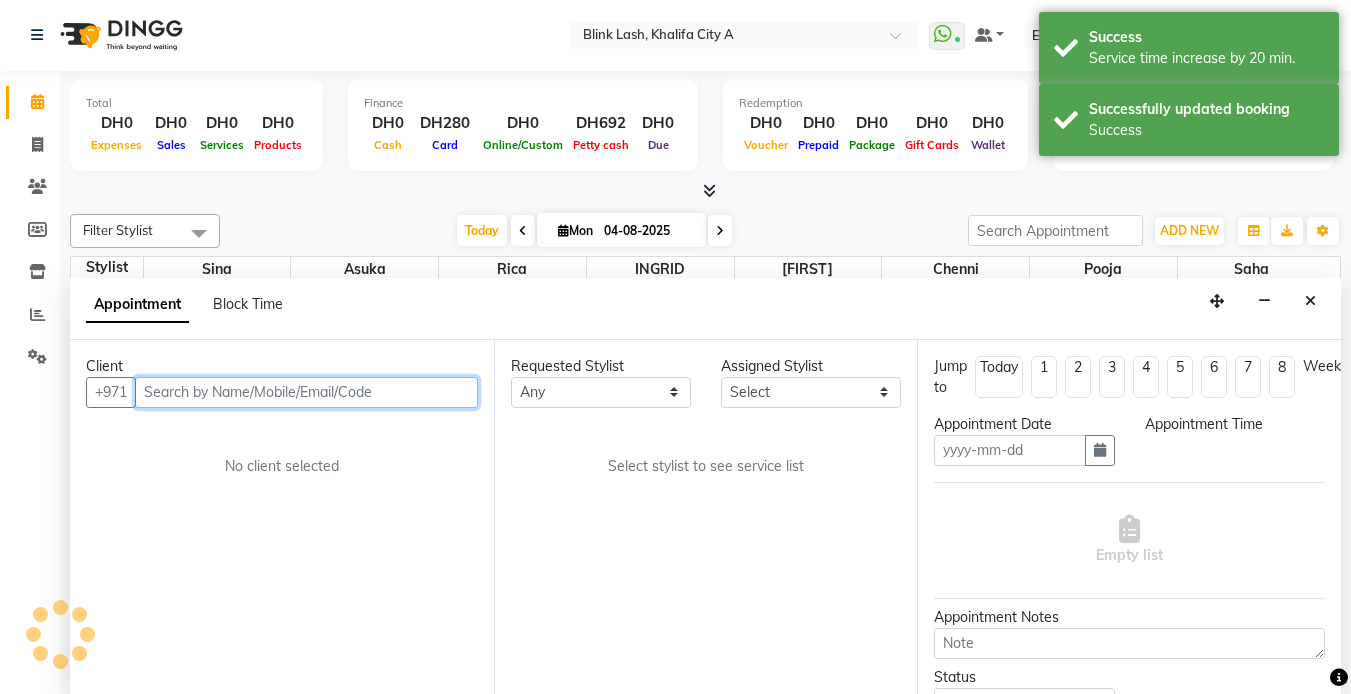type on "04-08-2025" 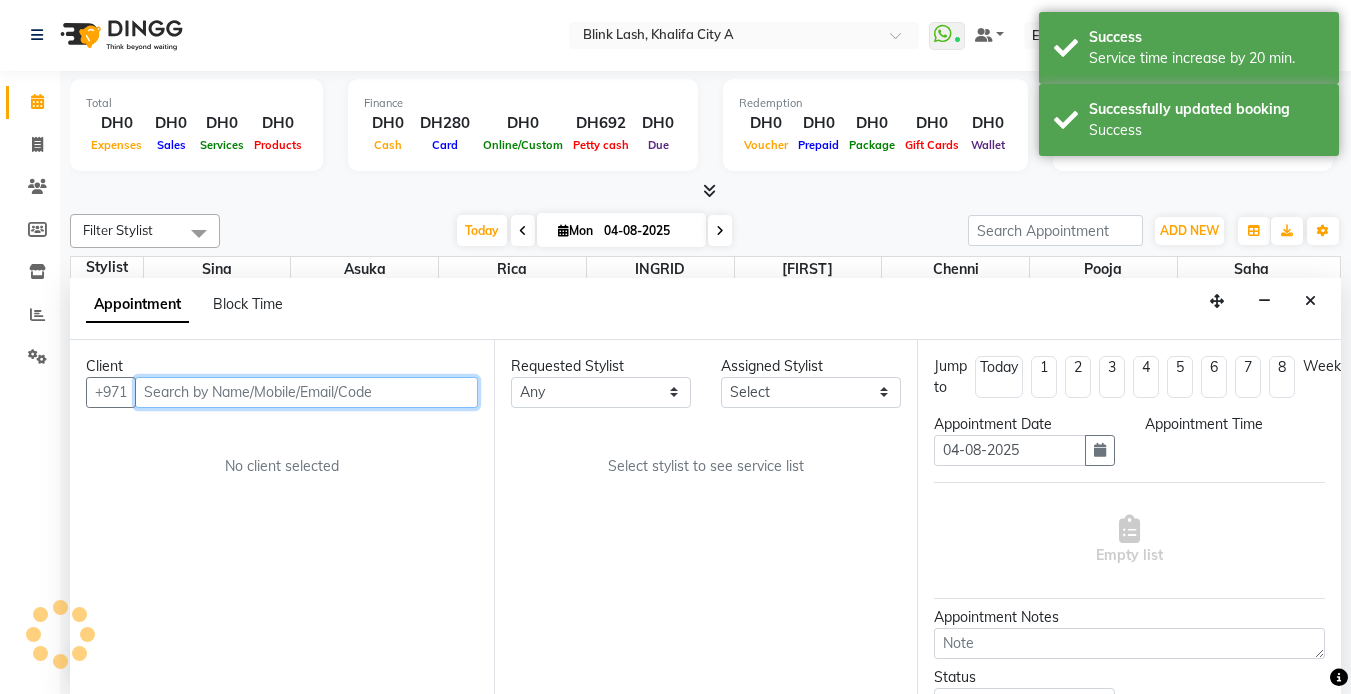 select on "690" 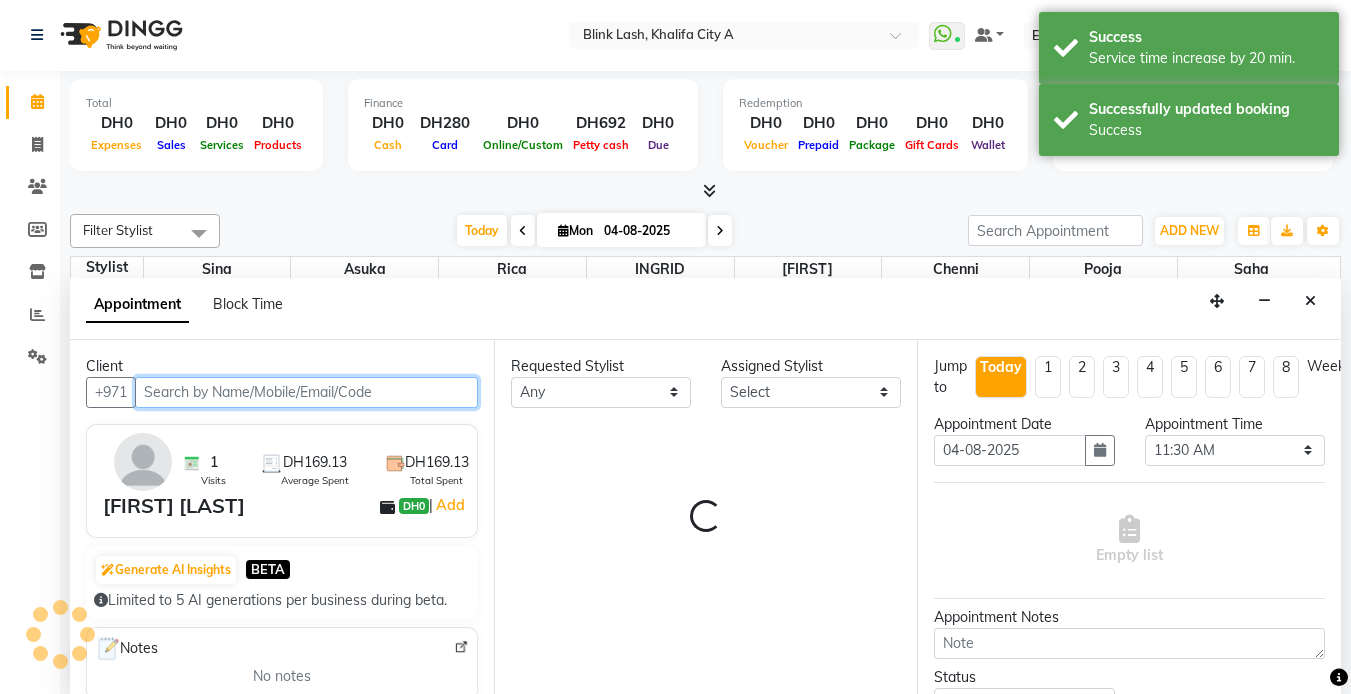 select on "42464" 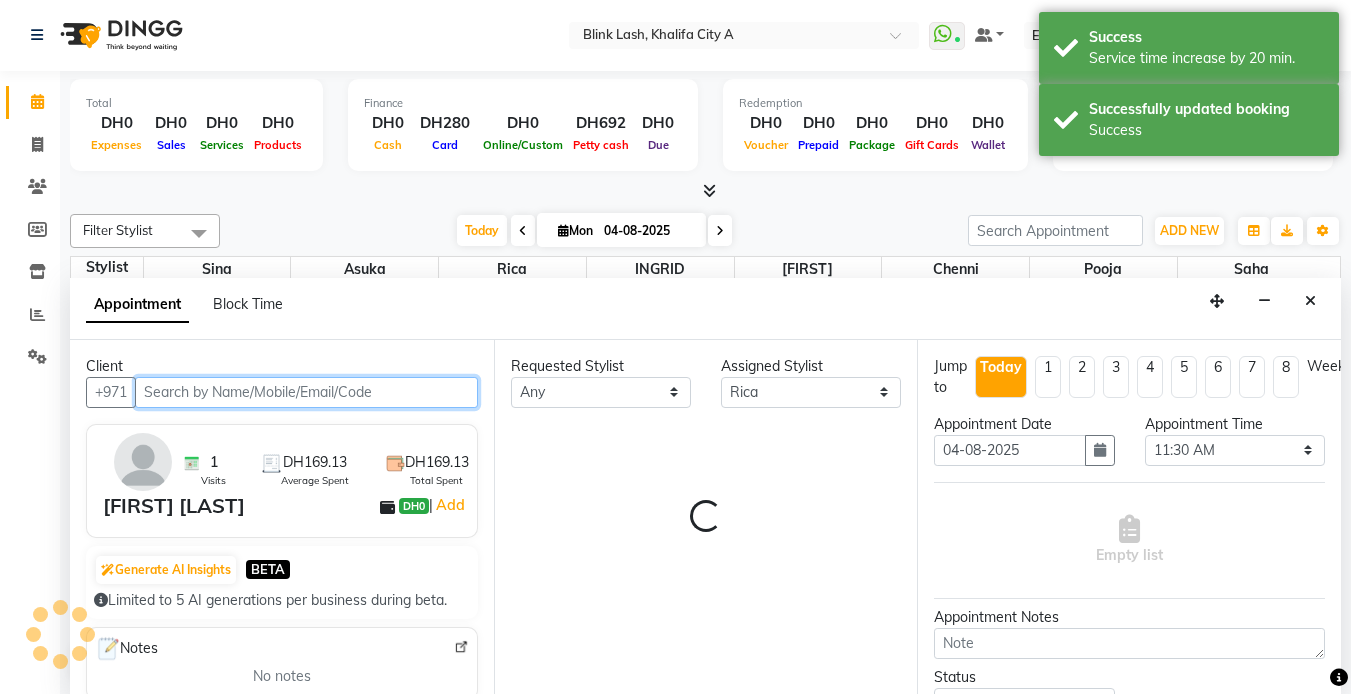 scroll, scrollTop: 199, scrollLeft: 0, axis: vertical 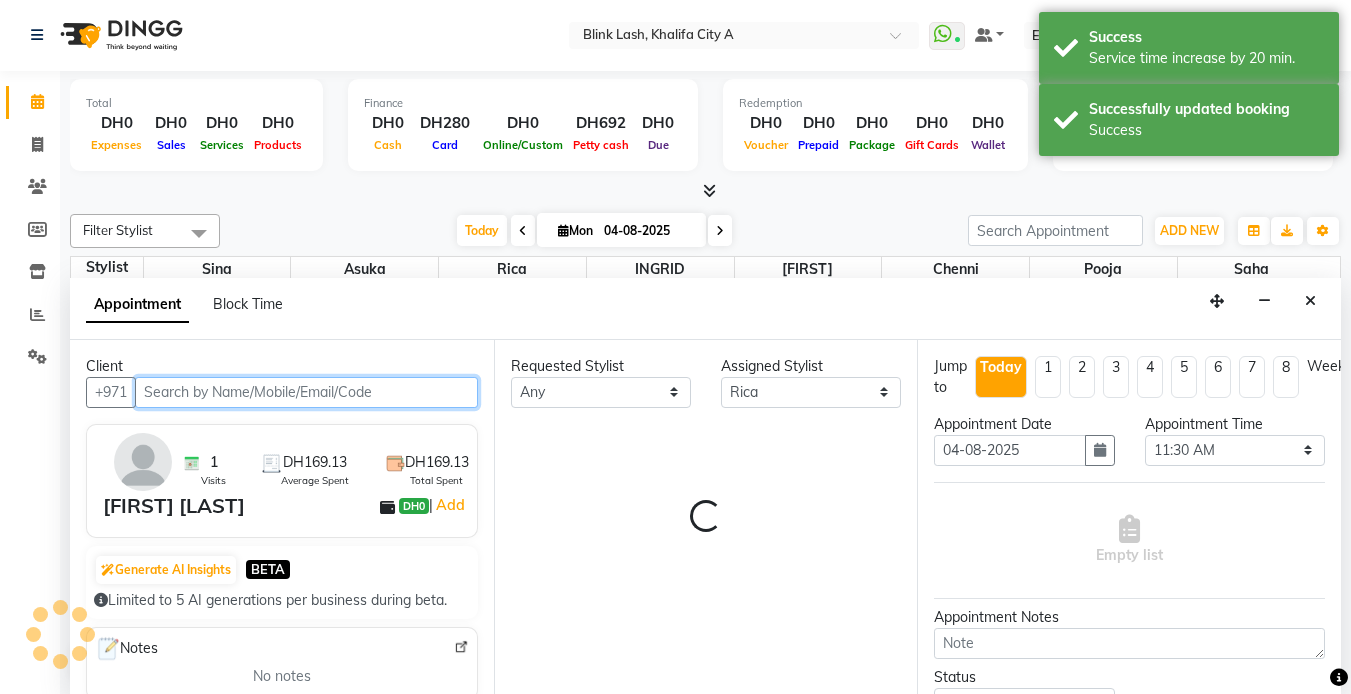 select on "2892" 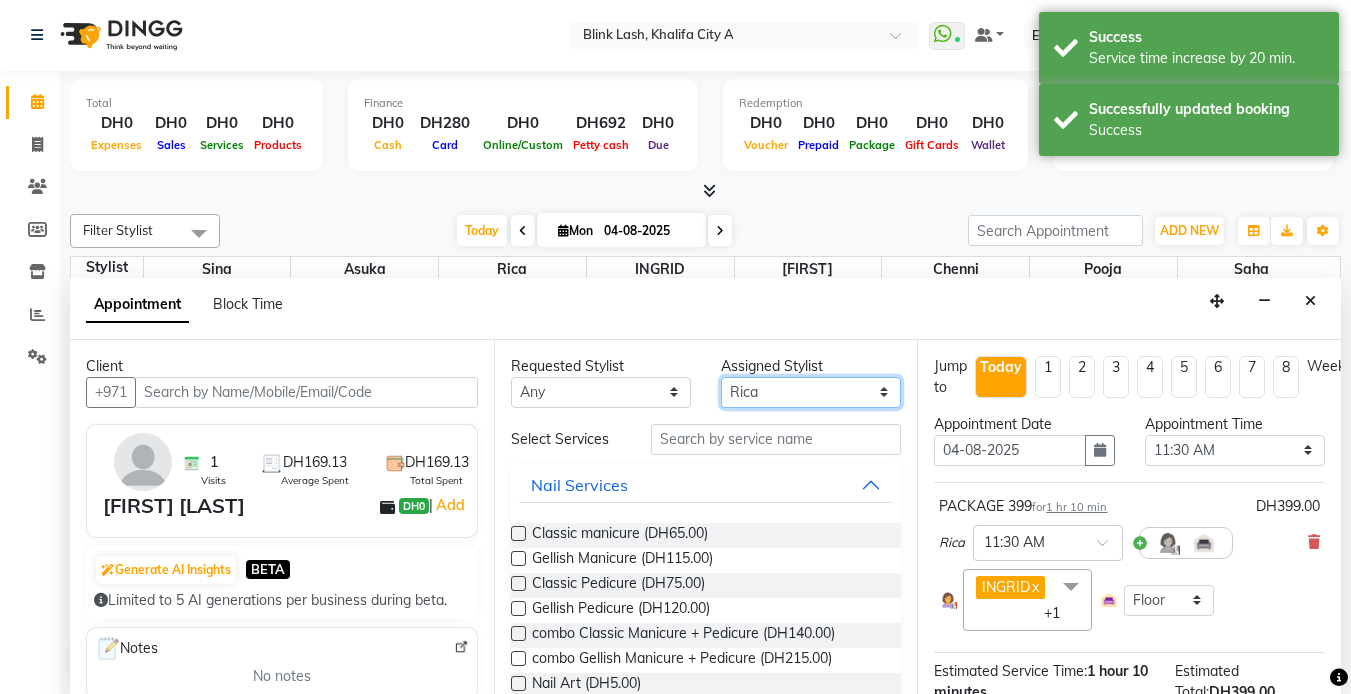 drag, startPoint x: 829, startPoint y: 381, endPoint x: 831, endPoint y: 411, distance: 30.066593 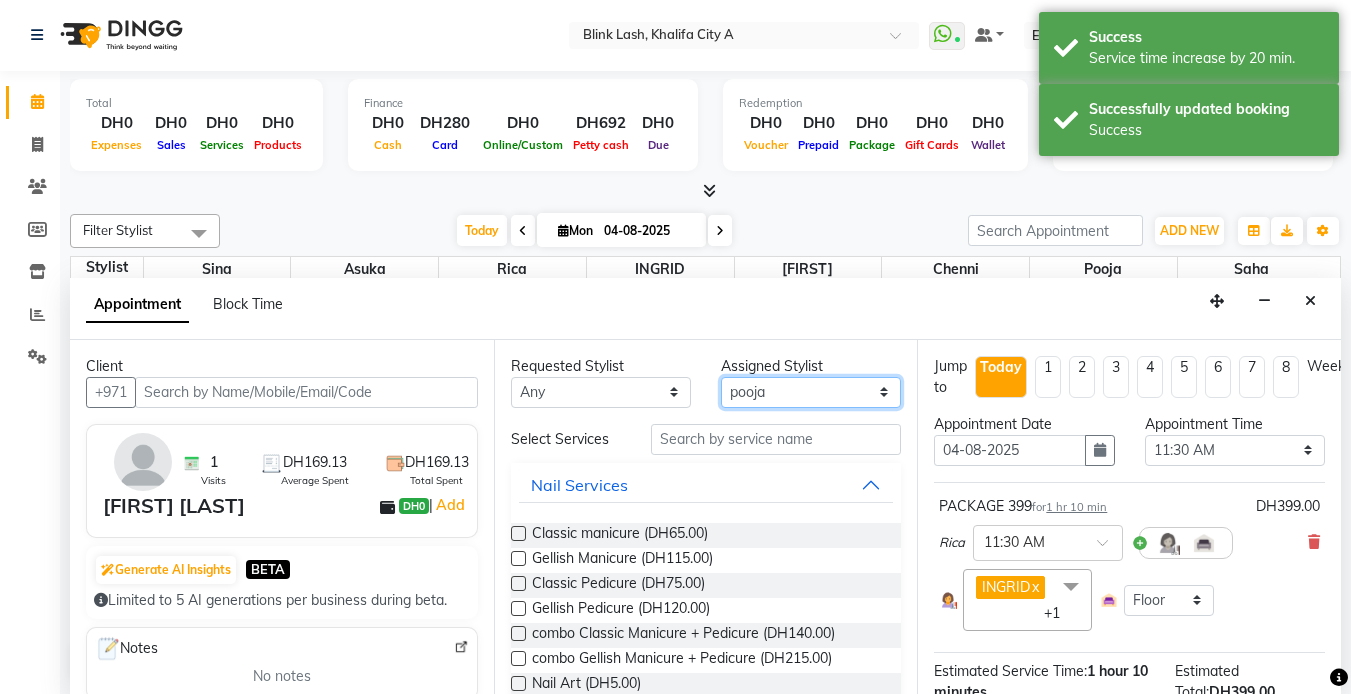 click on "Select Asuka chenni INGRID jumana pooja Rica saha Sina" at bounding box center (811, 392) 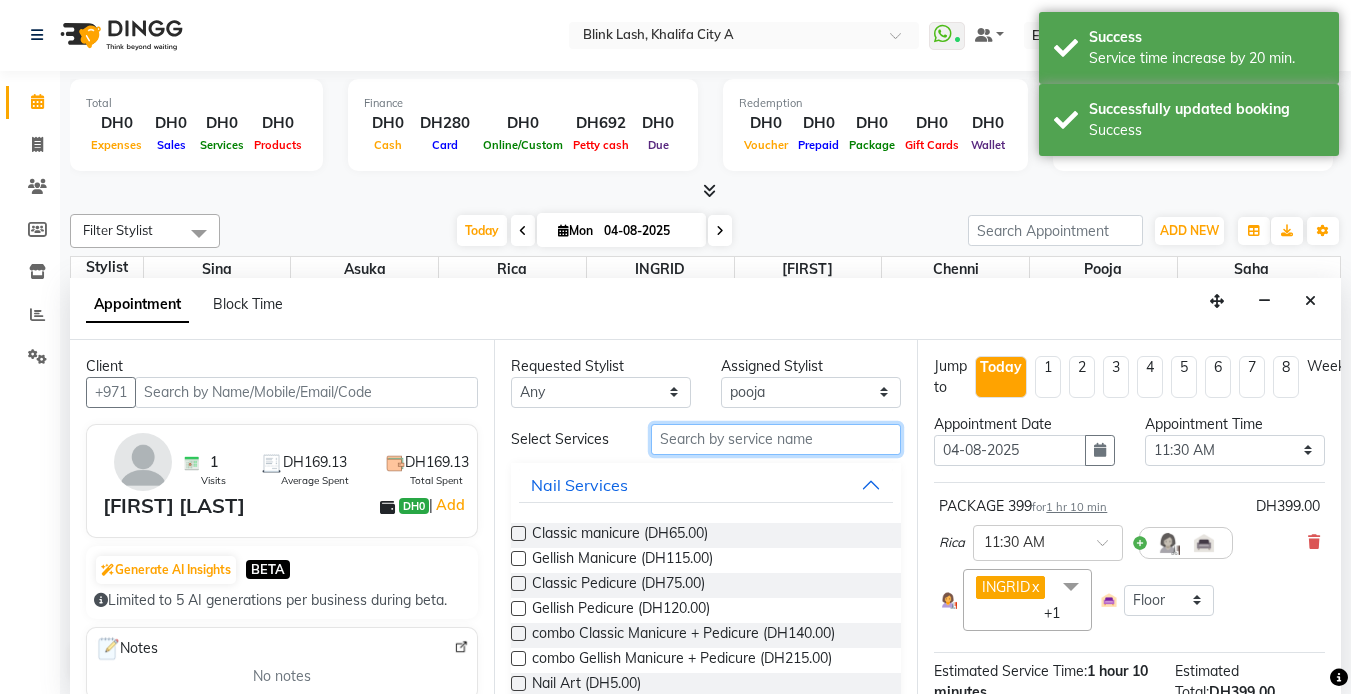 click at bounding box center (776, 439) 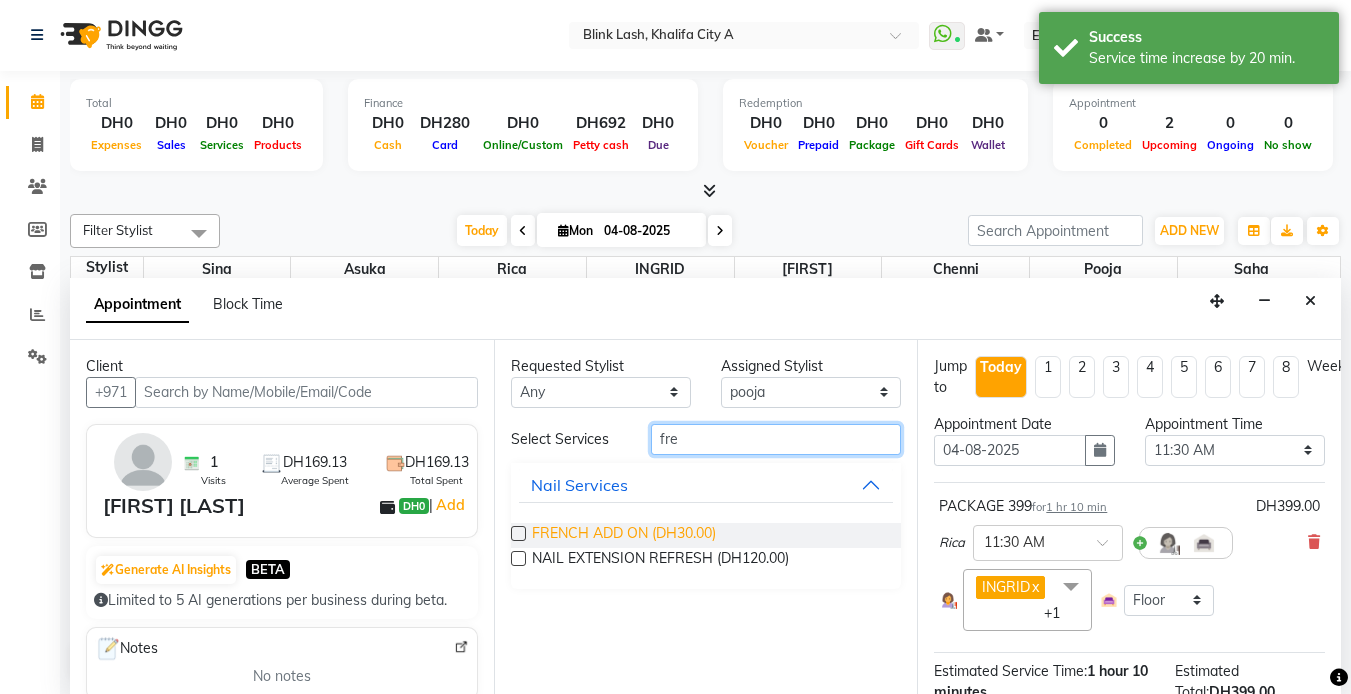 type on "fre" 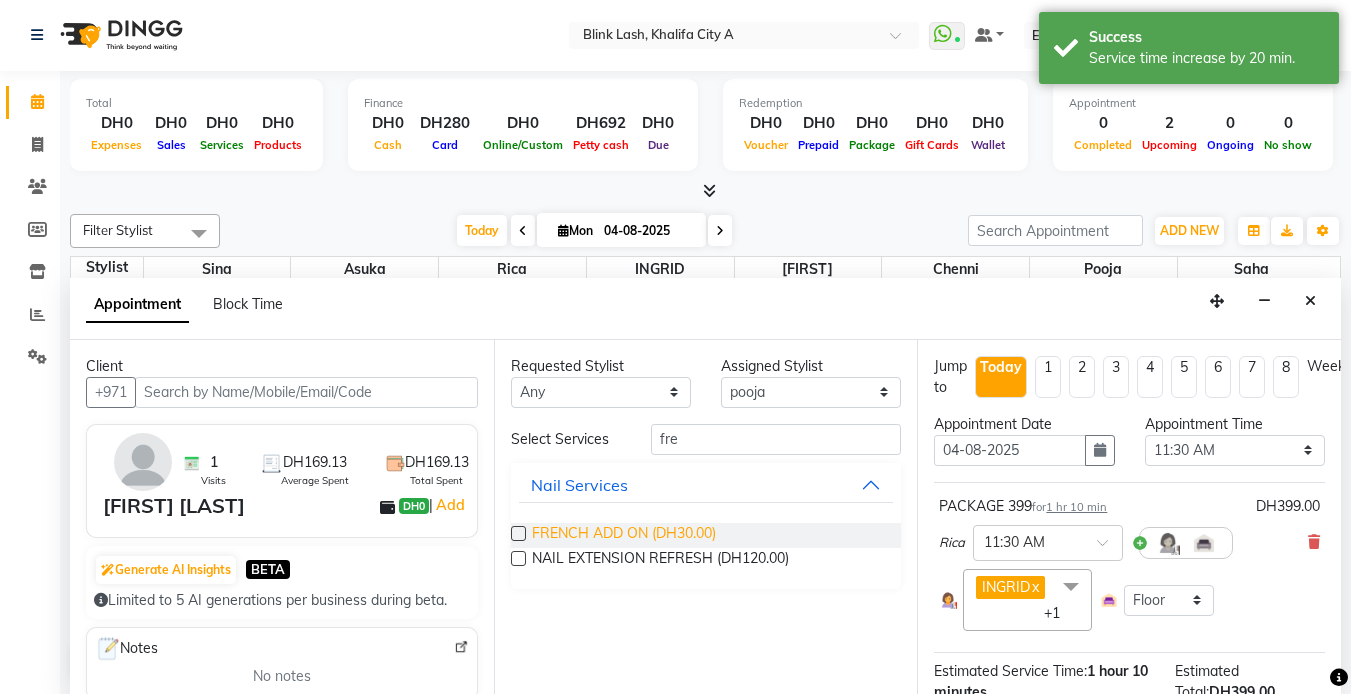 click on "FRENCH ADD ON (DH30.00)" at bounding box center (624, 535) 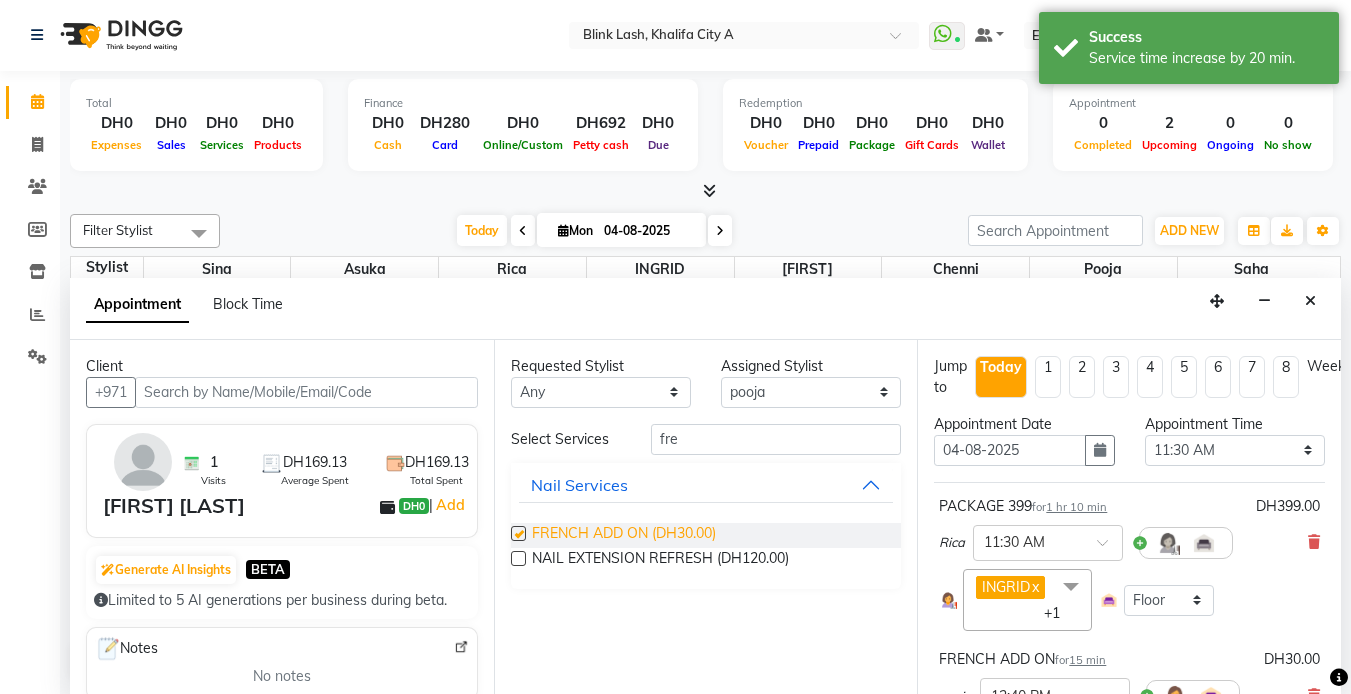 checkbox on "false" 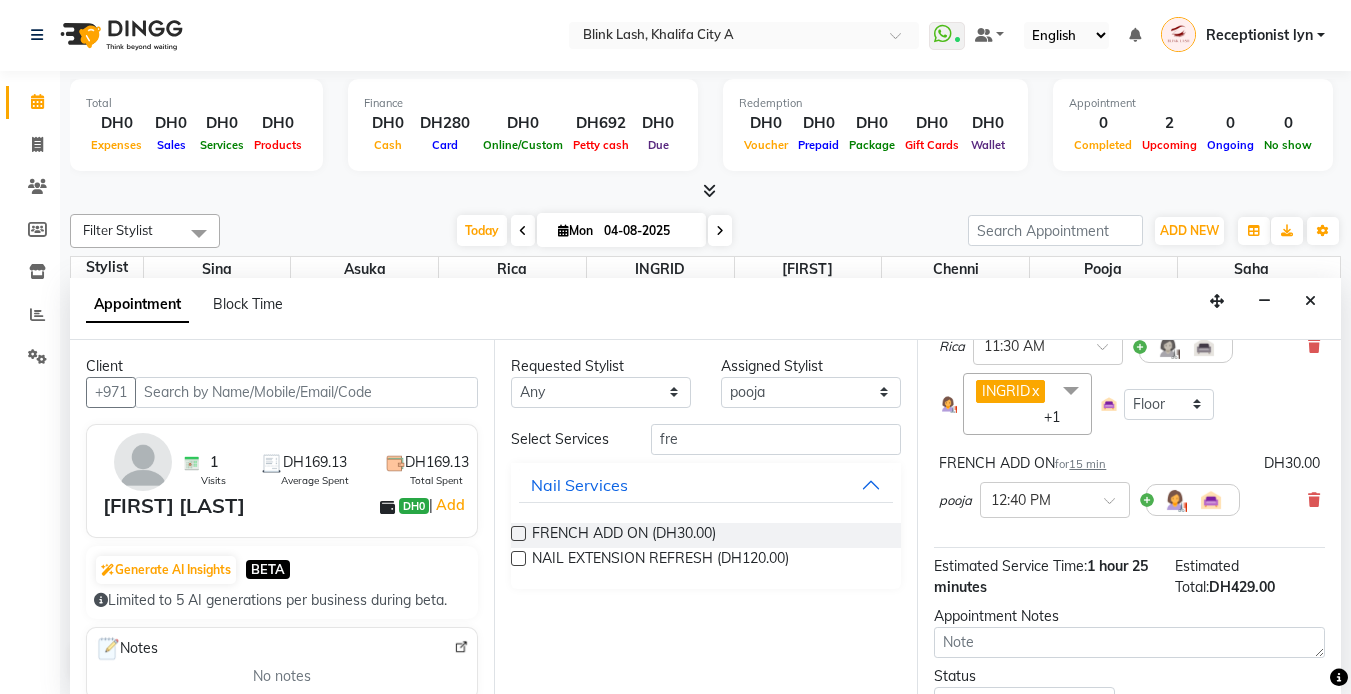 scroll, scrollTop: 303, scrollLeft: 0, axis: vertical 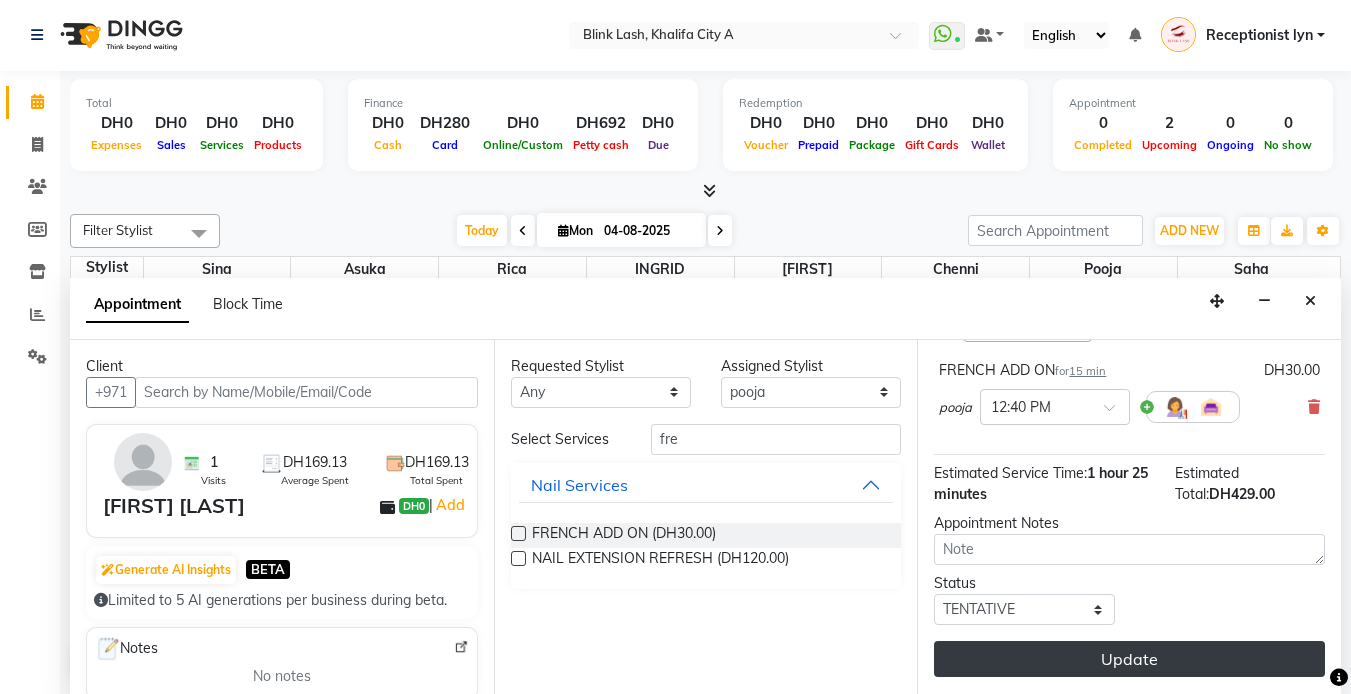 click on "Update" at bounding box center [1129, 659] 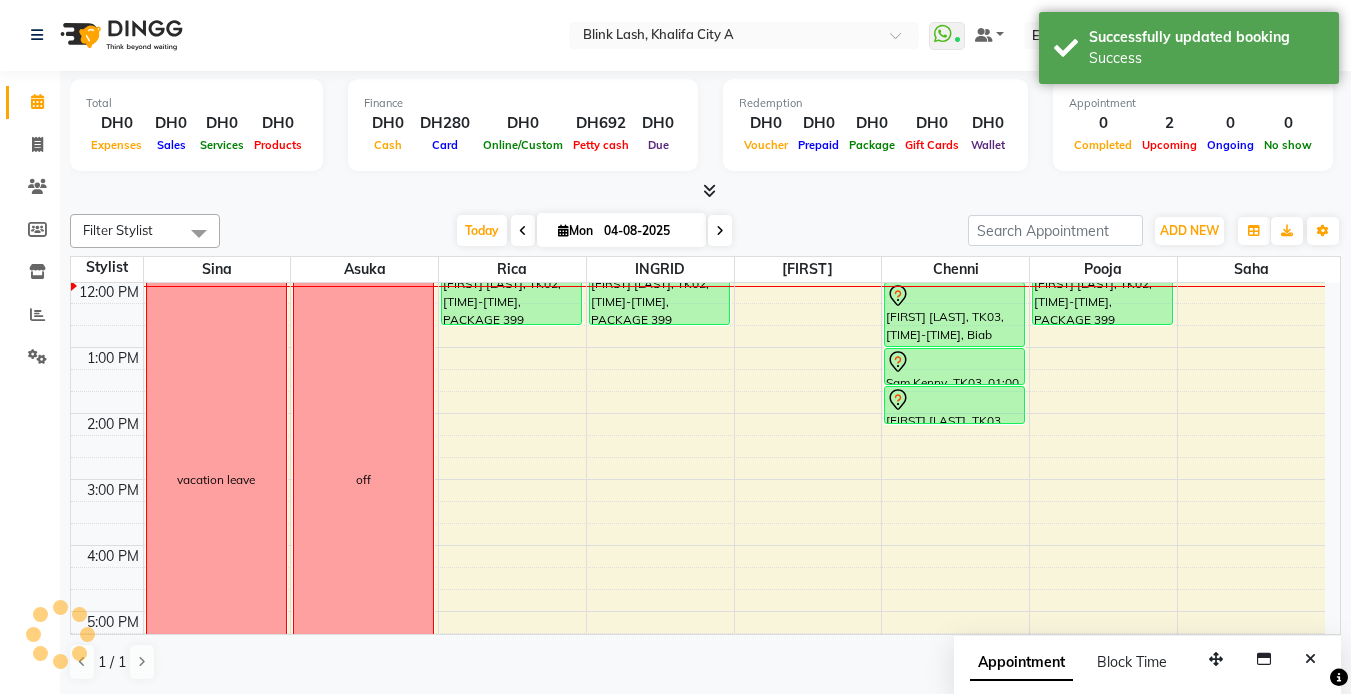 scroll, scrollTop: 0, scrollLeft: 0, axis: both 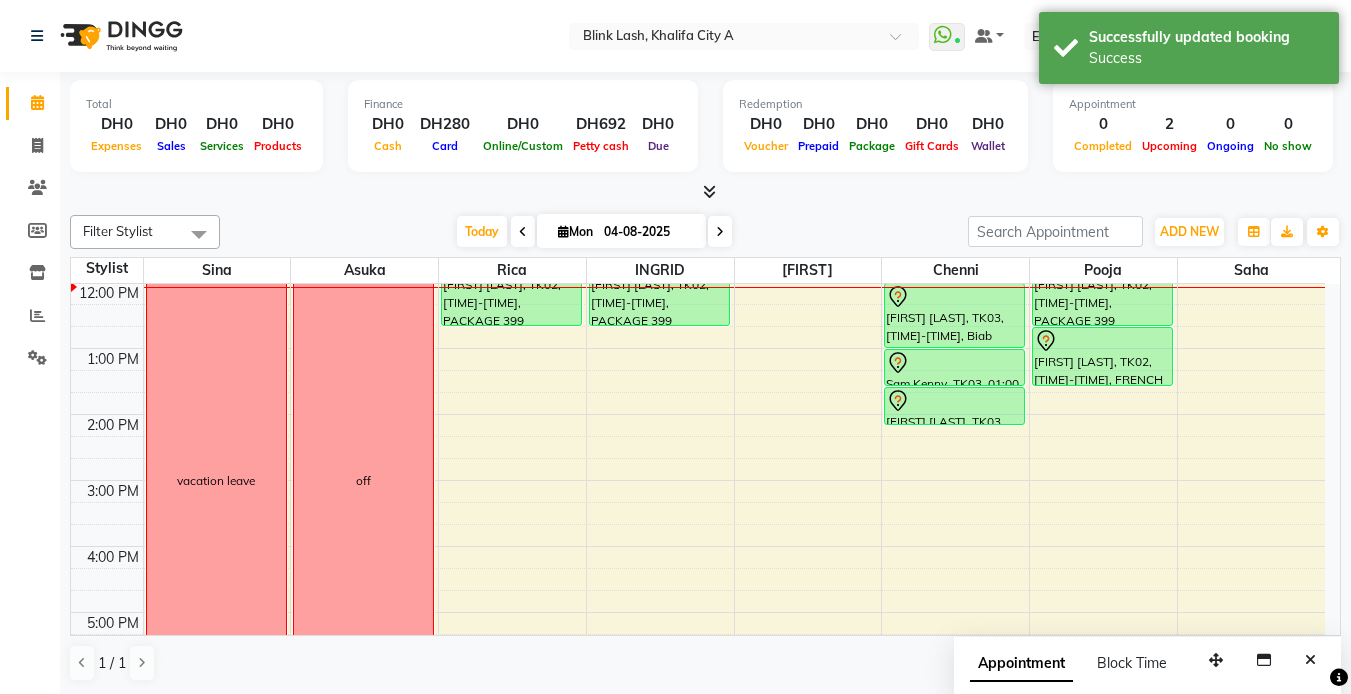 drag, startPoint x: 1125, startPoint y: 339, endPoint x: 1121, endPoint y: 383, distance: 44.181442 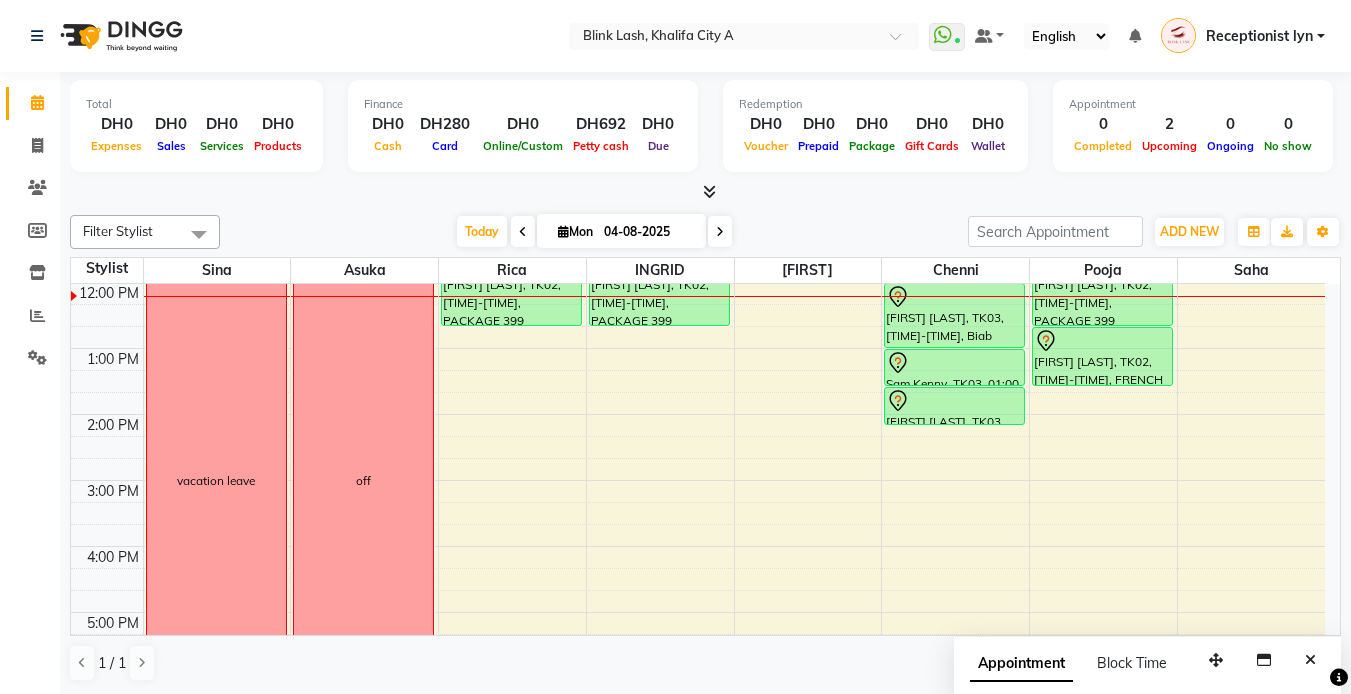 scroll, scrollTop: 1, scrollLeft: 0, axis: vertical 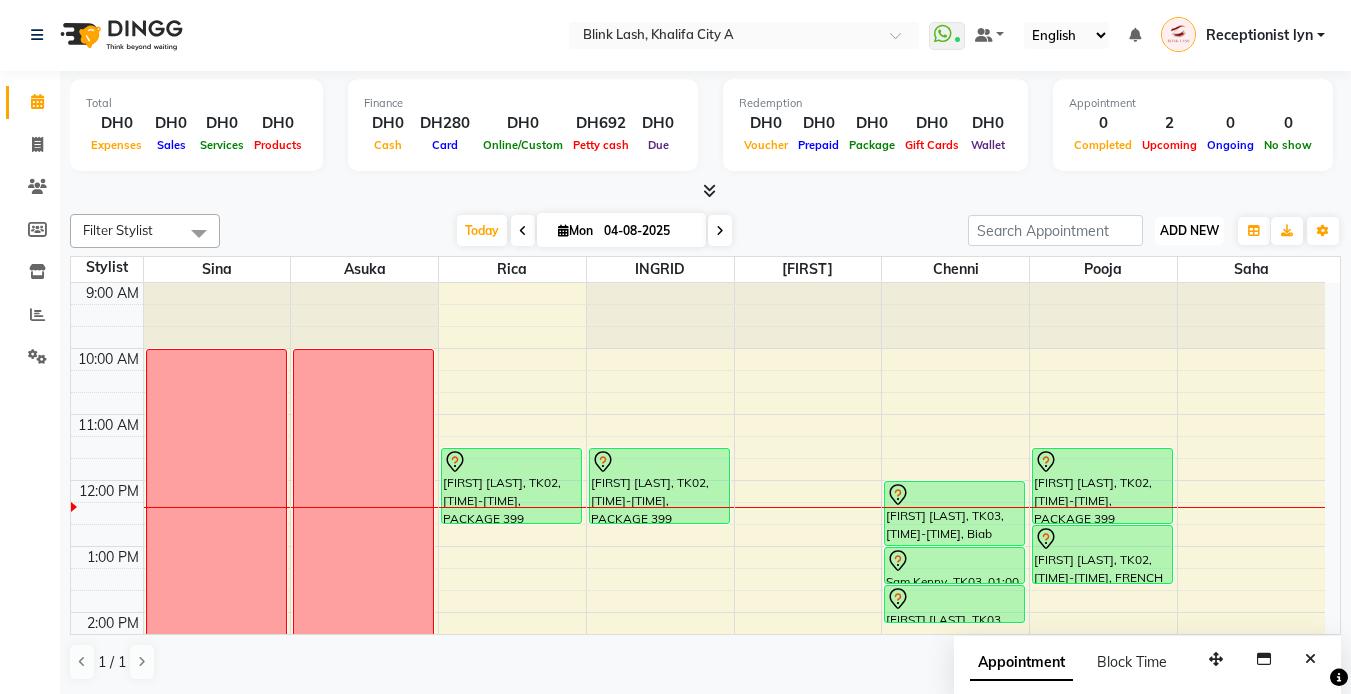 click on "ADD NEW" at bounding box center (1189, 230) 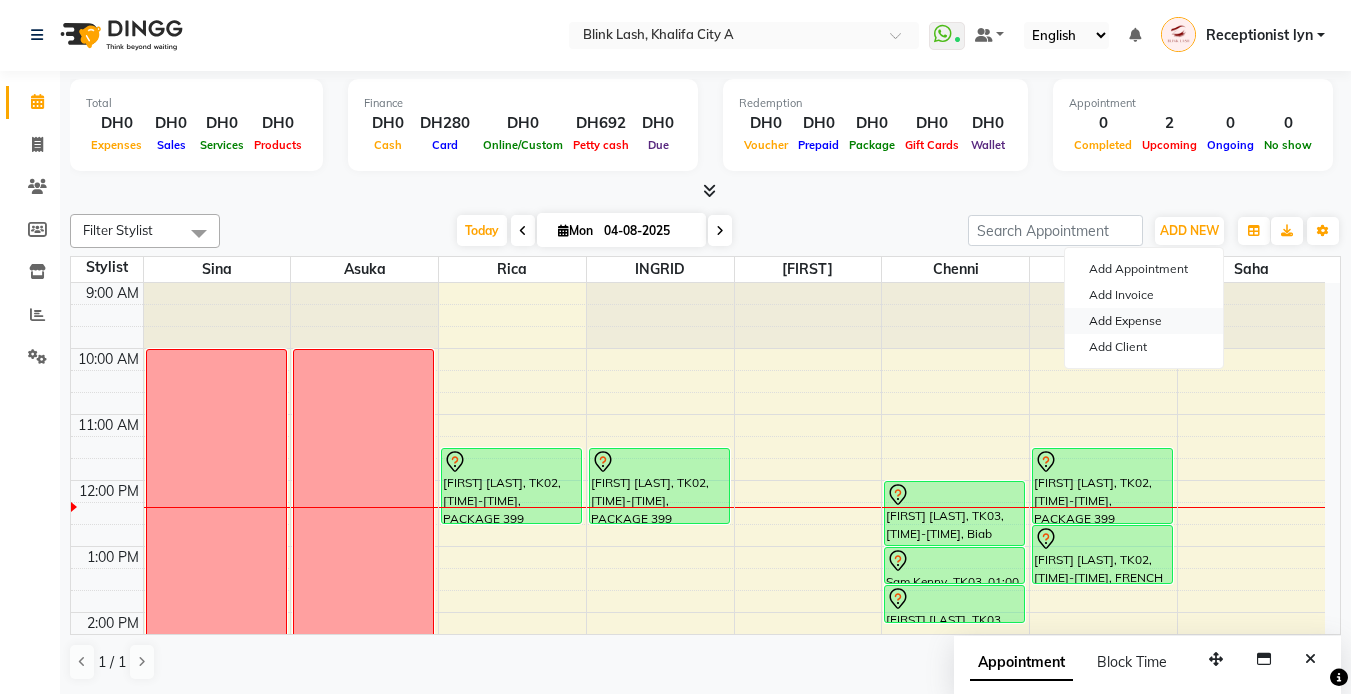 click on "Add Expense" at bounding box center (1144, 321) 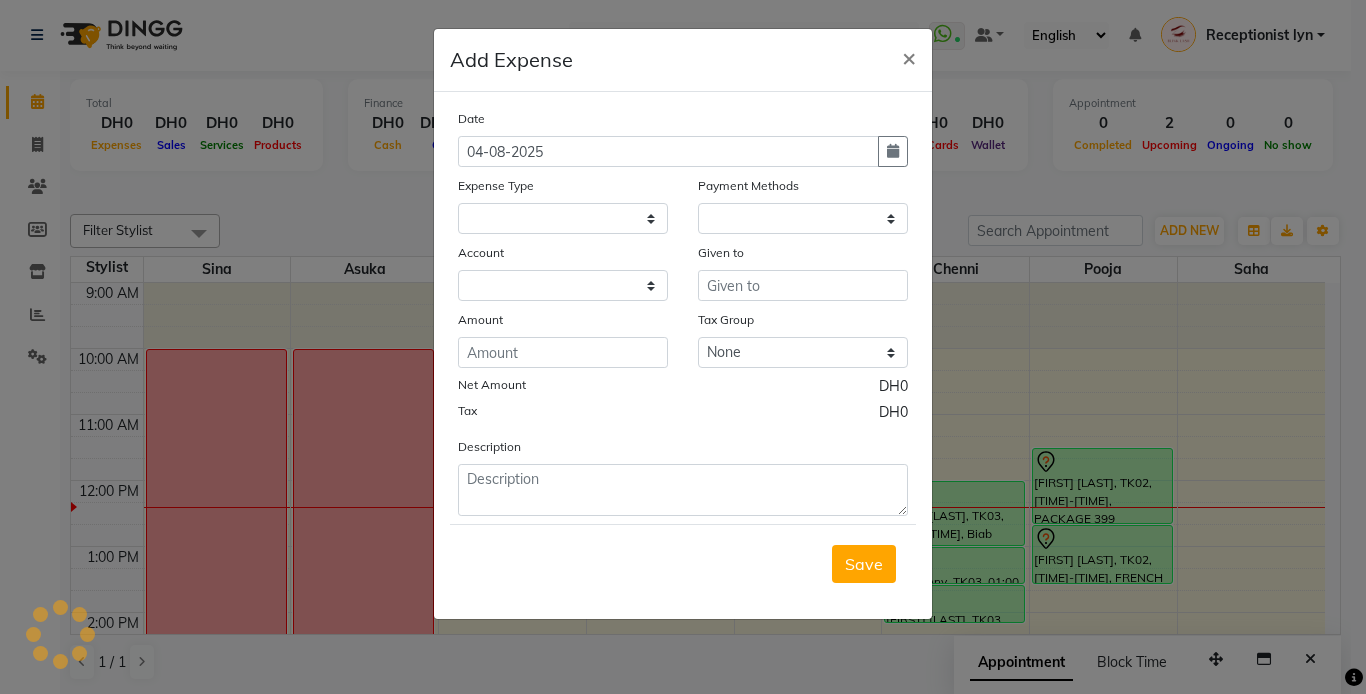 select 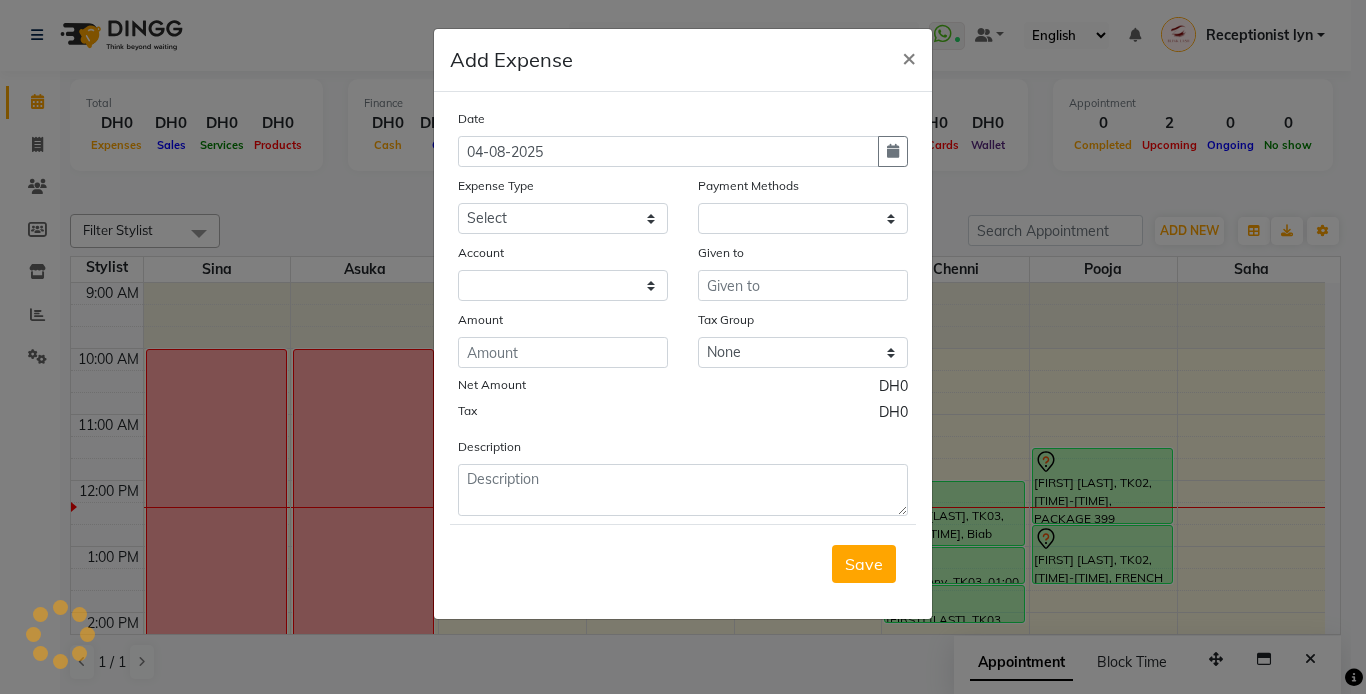 select on "1" 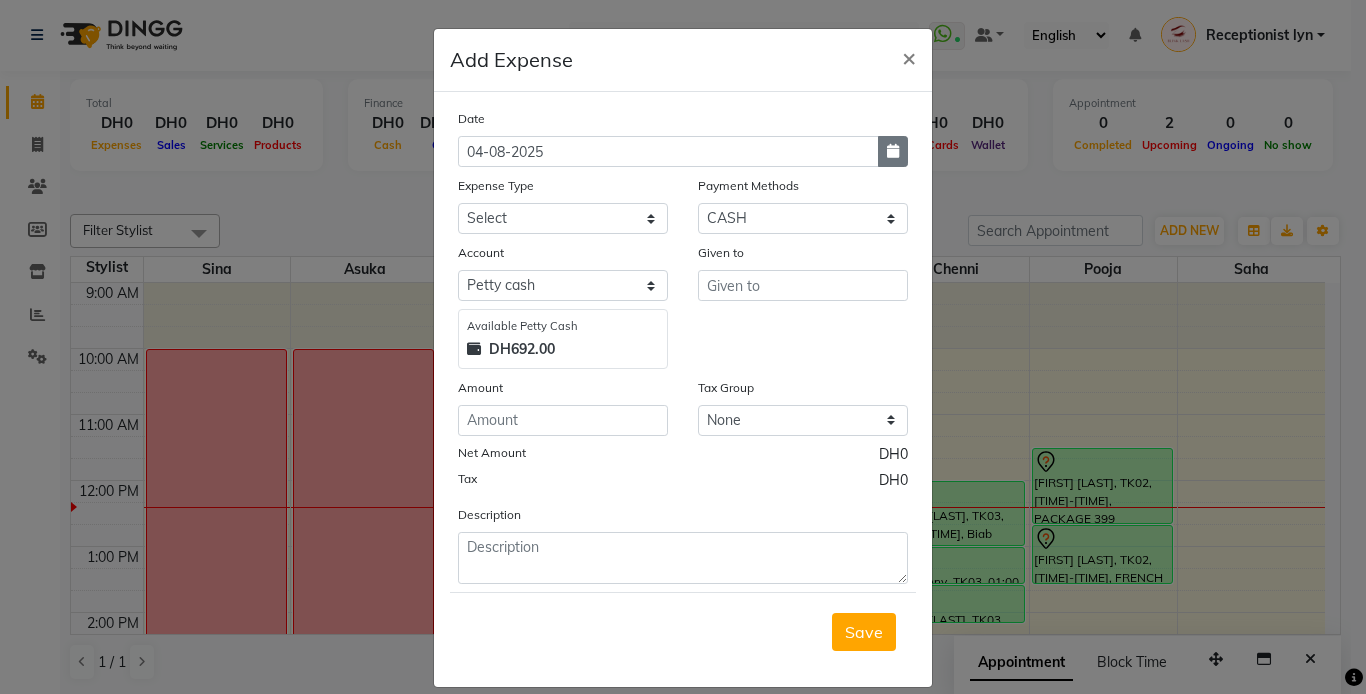 click 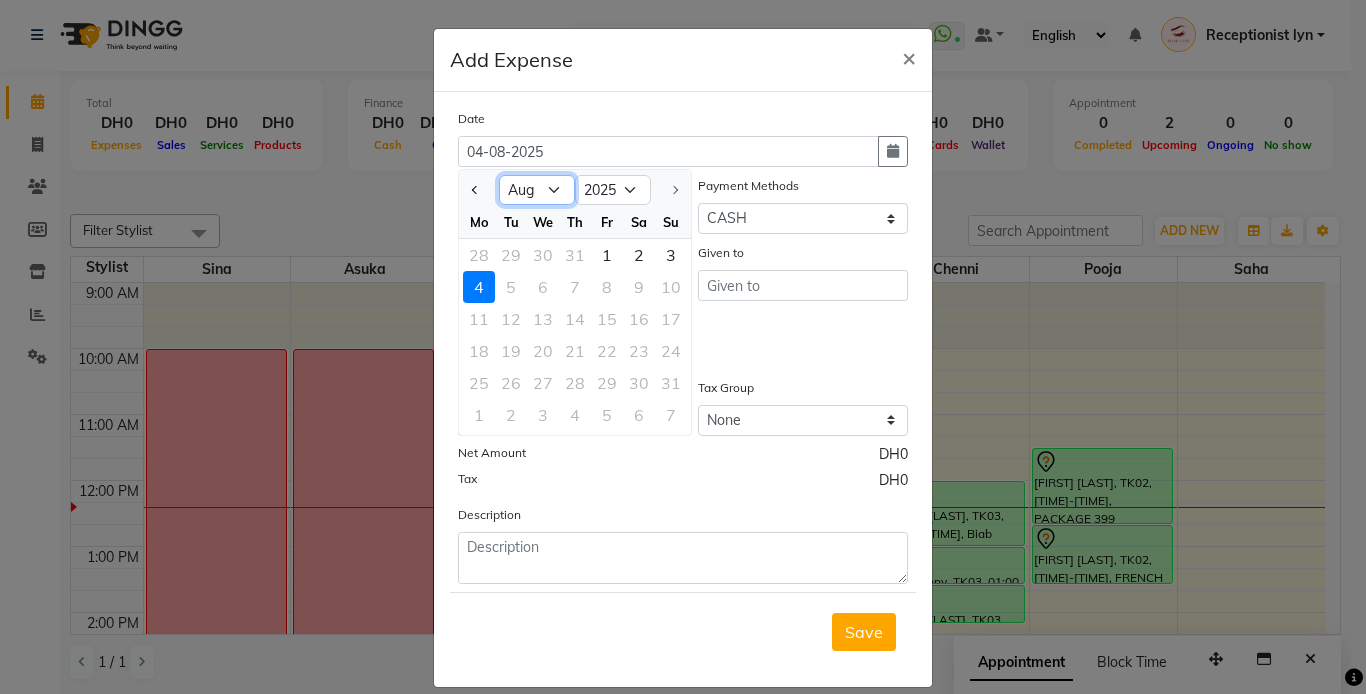 click on "Jan Feb Mar Apr May Jun Jul Aug" 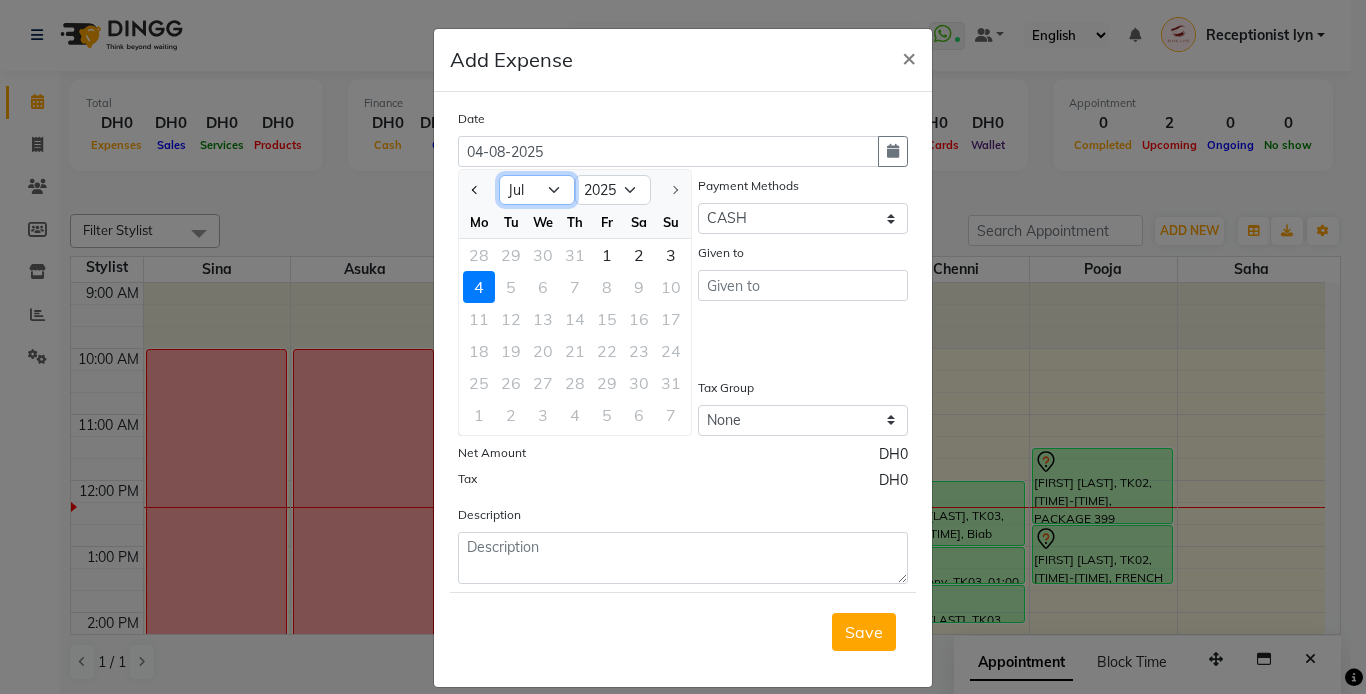 click on "Jan Feb Mar Apr May Jun Jul Aug" 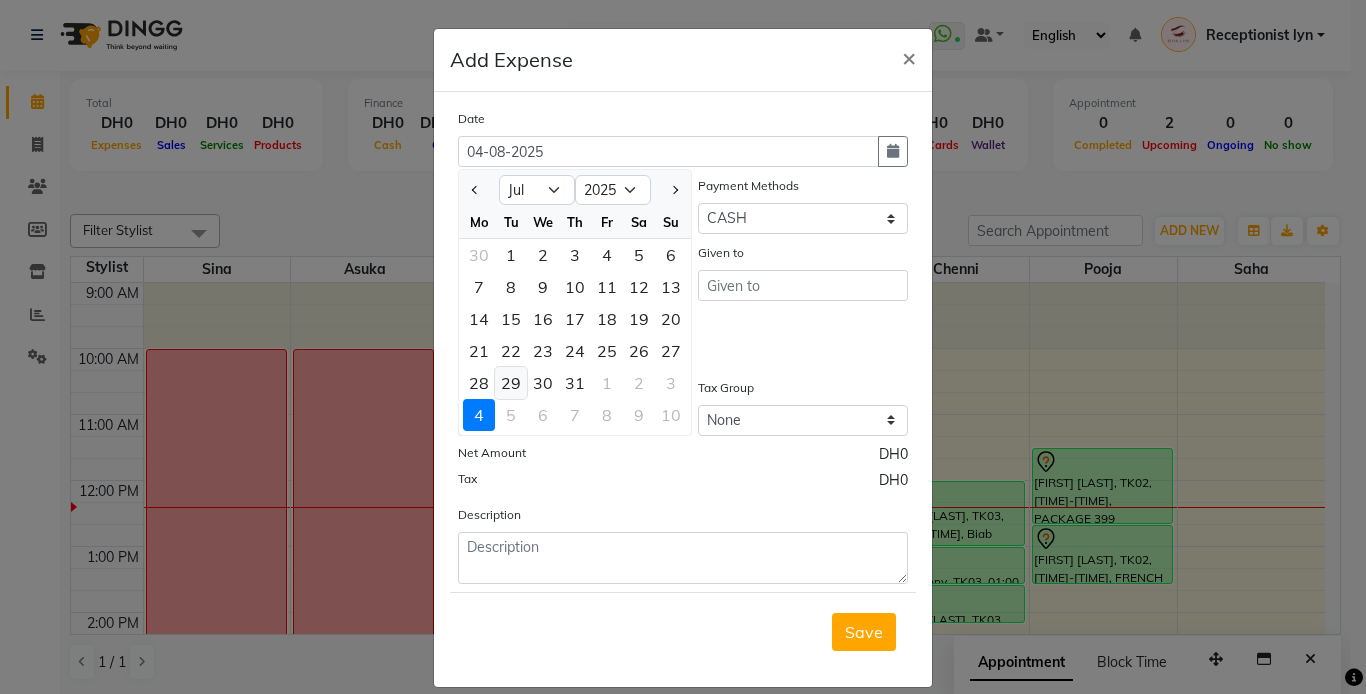 click on "29" 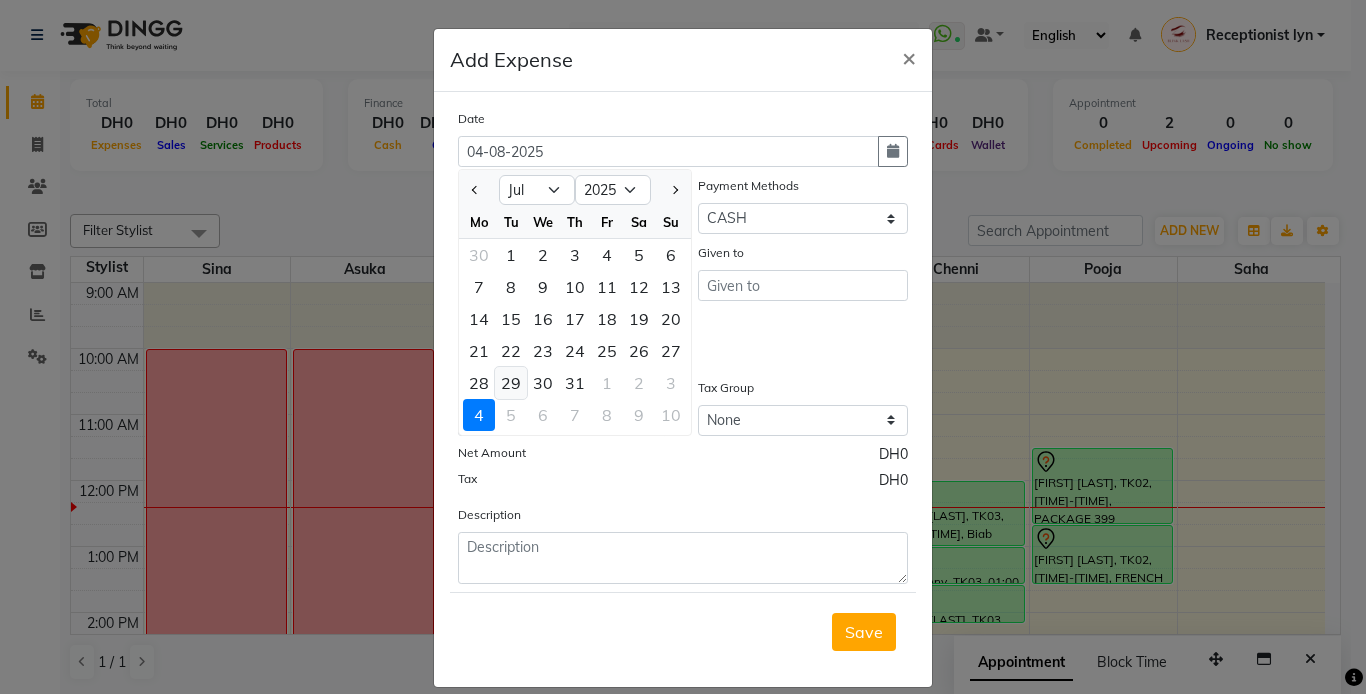 type on "29-07-2025" 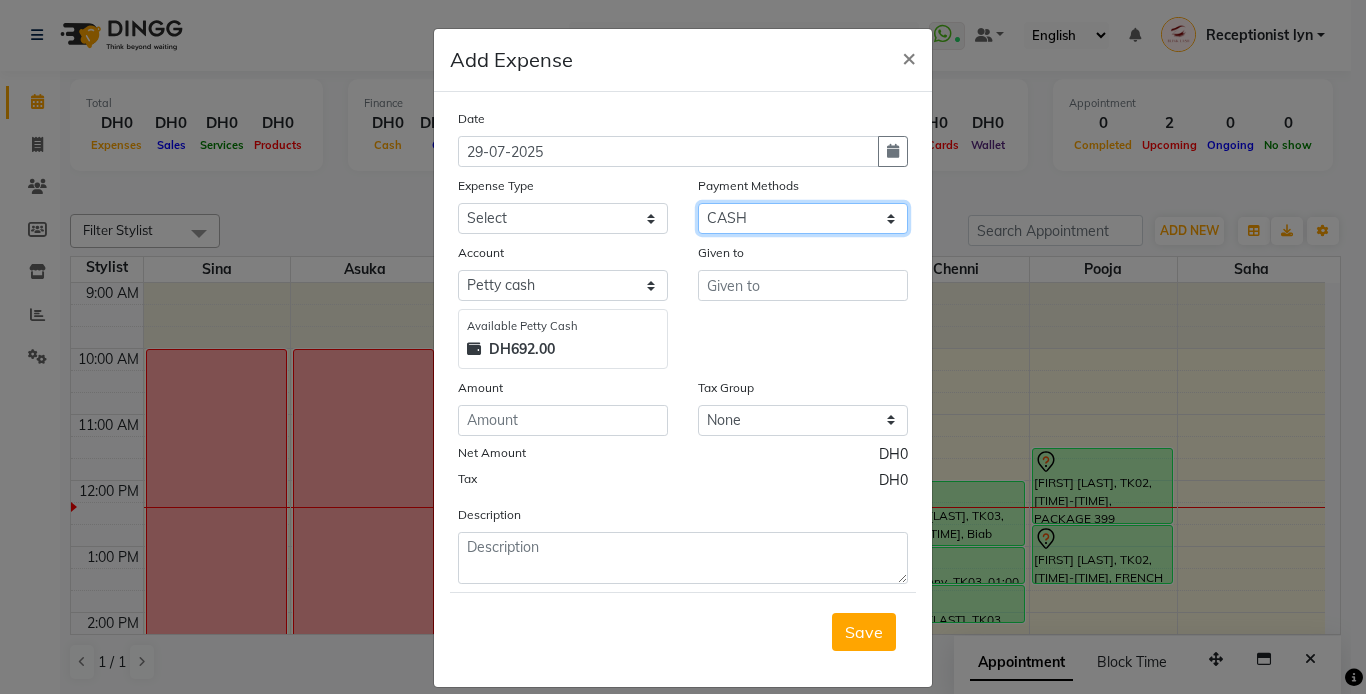 click on "Select Gift Card Master Card ONLINE Visa Card CASH Package Cheque Prepaid Voucher" 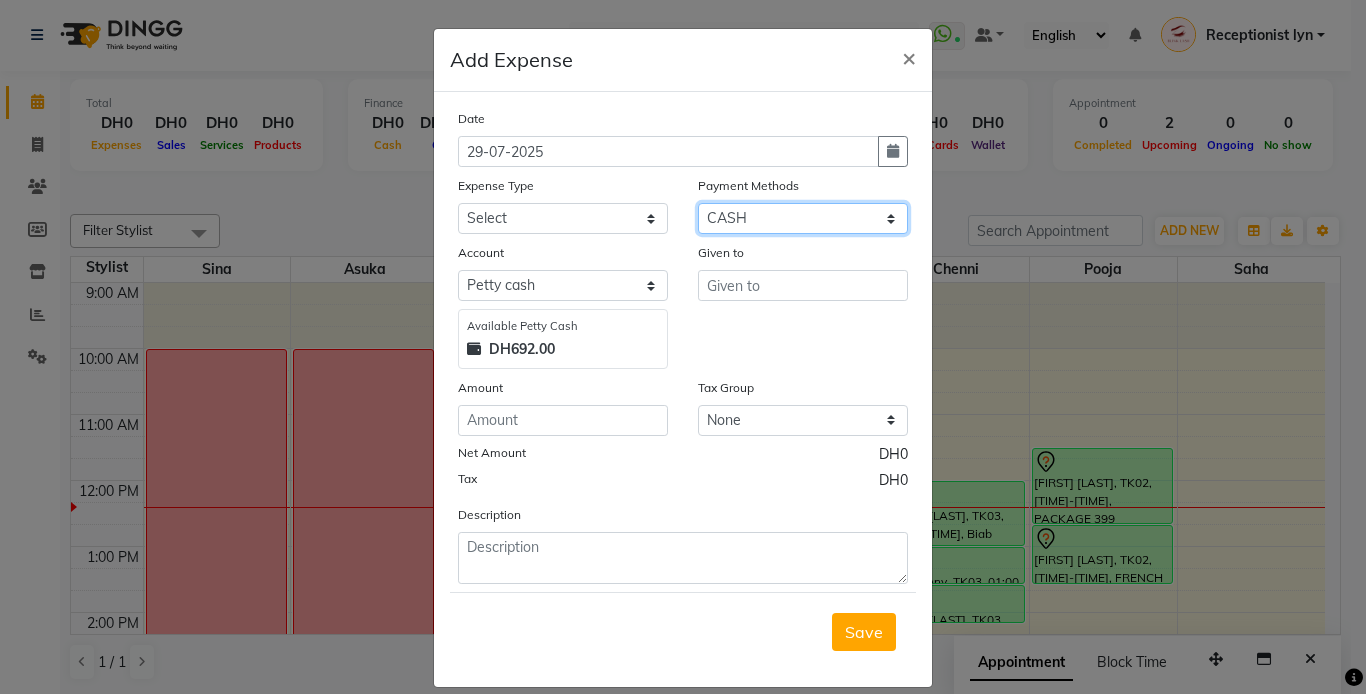 select on "19" 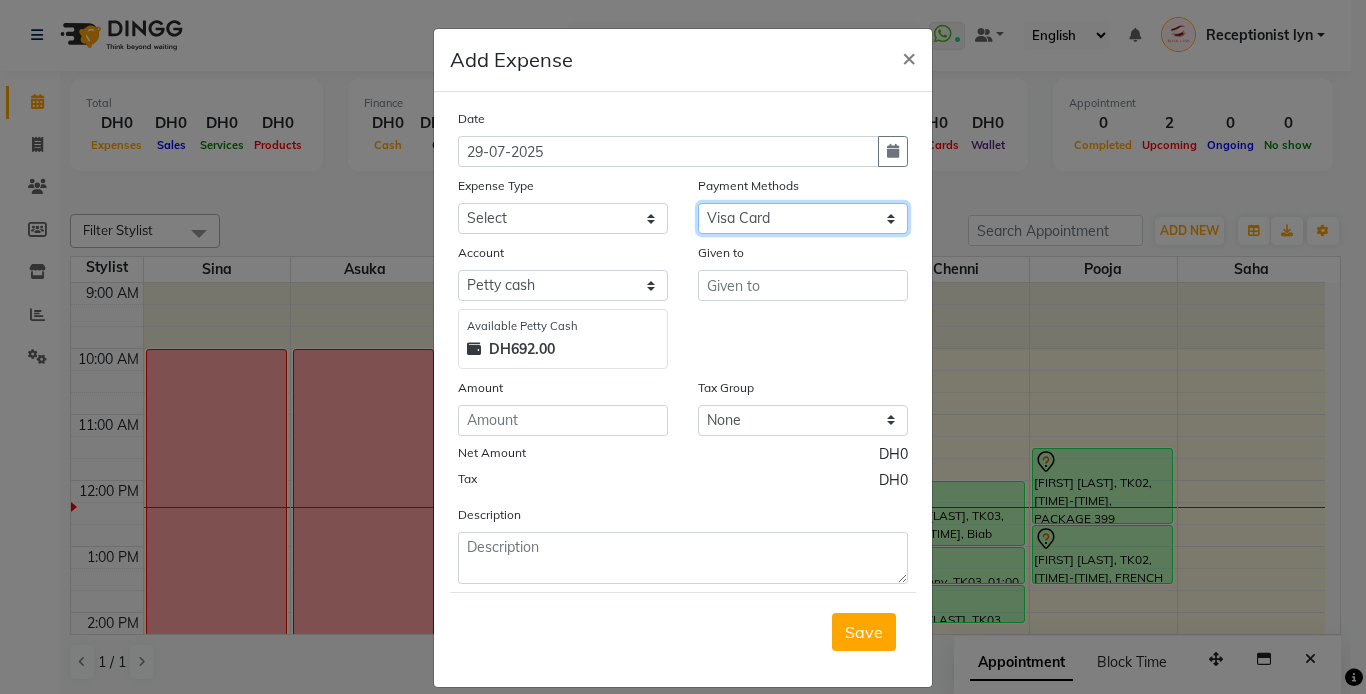 click on "Select Gift Card Master Card ONLINE Visa Card CASH Package Cheque Prepaid Voucher" 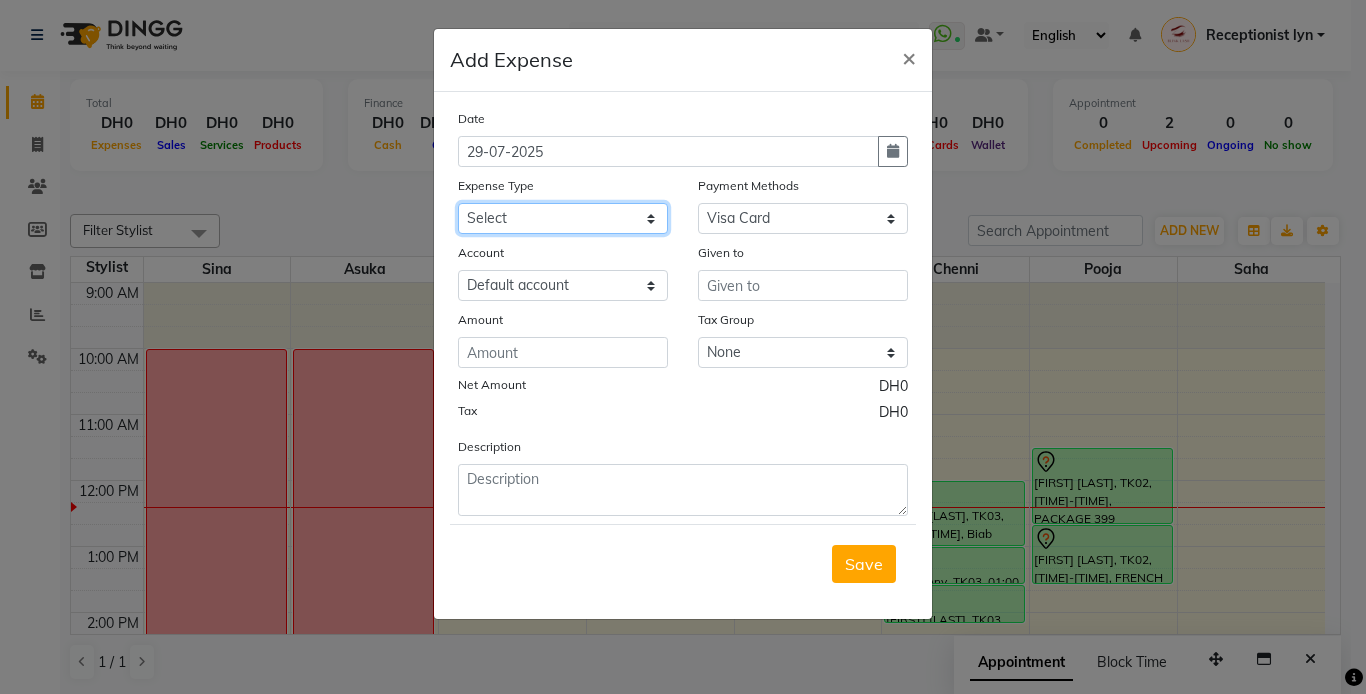click on "Select ACCOMODATIONS RENT Advance Salary Bank charges carlift Car maintenance  Cash transfer to bank Cash transfer to hub Client Snacks Equipment Fuel Govt fee GROCERY STOCKS Incentive Insurance International purchase INTERNET LICENSE EXPENSES Maintenance Marketing Miscellaneous PRODUCTS Quickbook Refund Rent Salary shop renovation Staff Snacks staff tips Suppliers SUPPLIES Taxi Tips Utilities VISA EXPENSES Water WPS CHARGE" 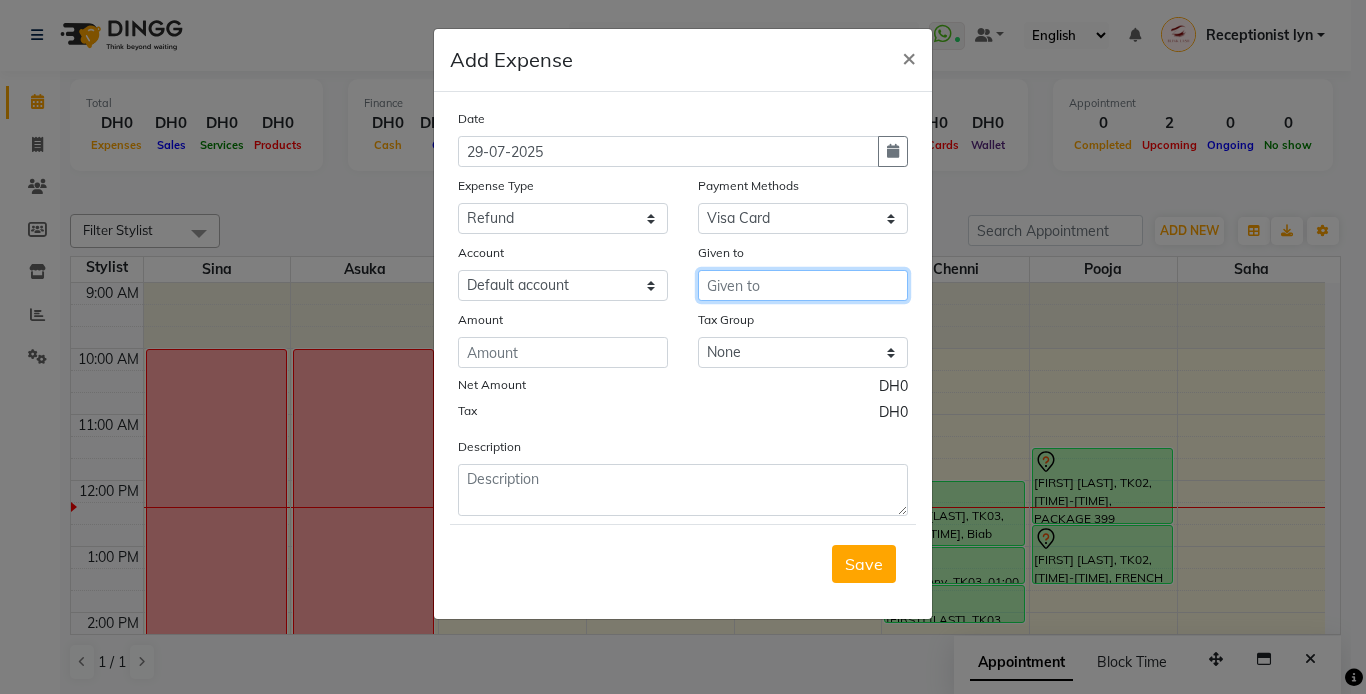 click at bounding box center (803, 285) 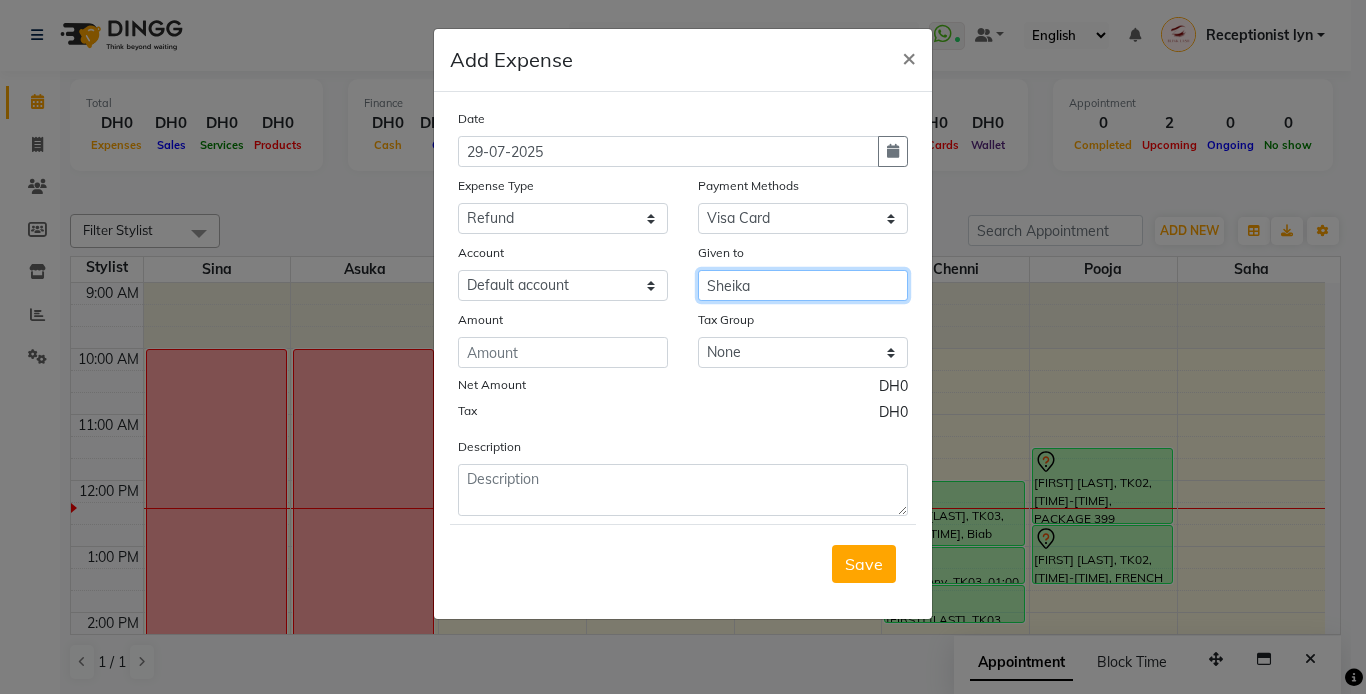 type on "Sheika" 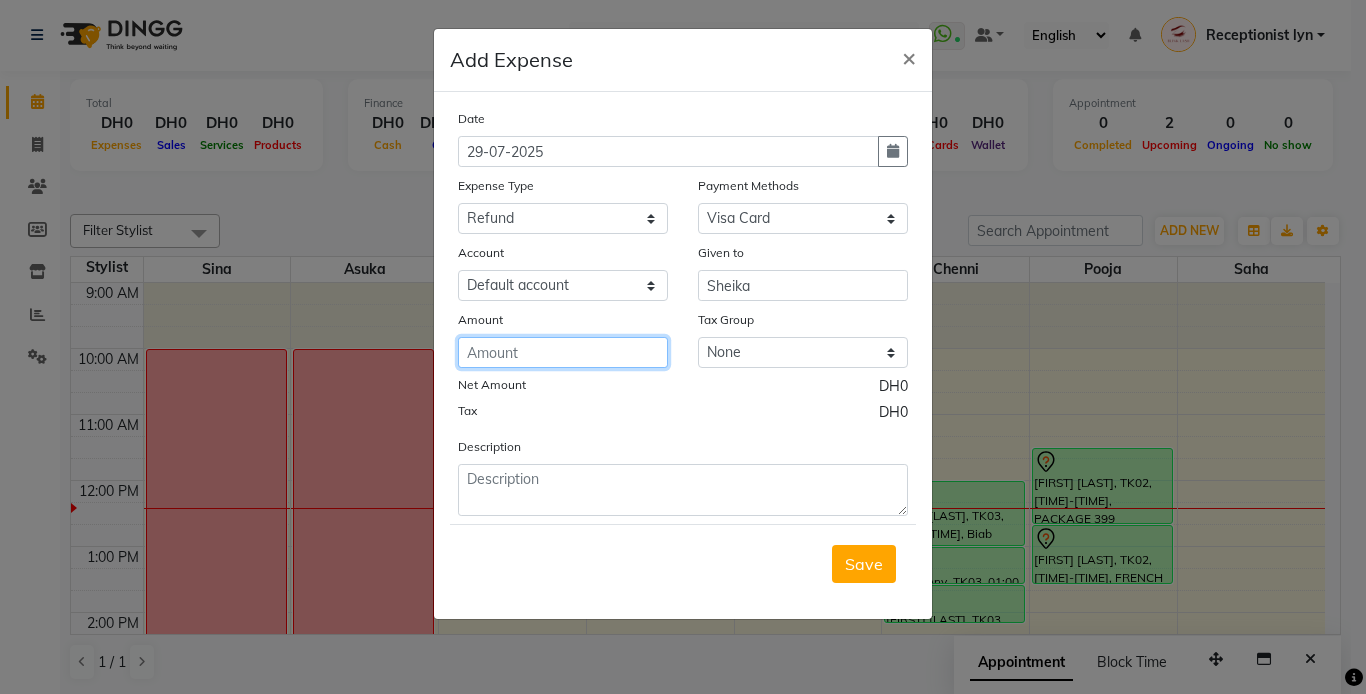 click 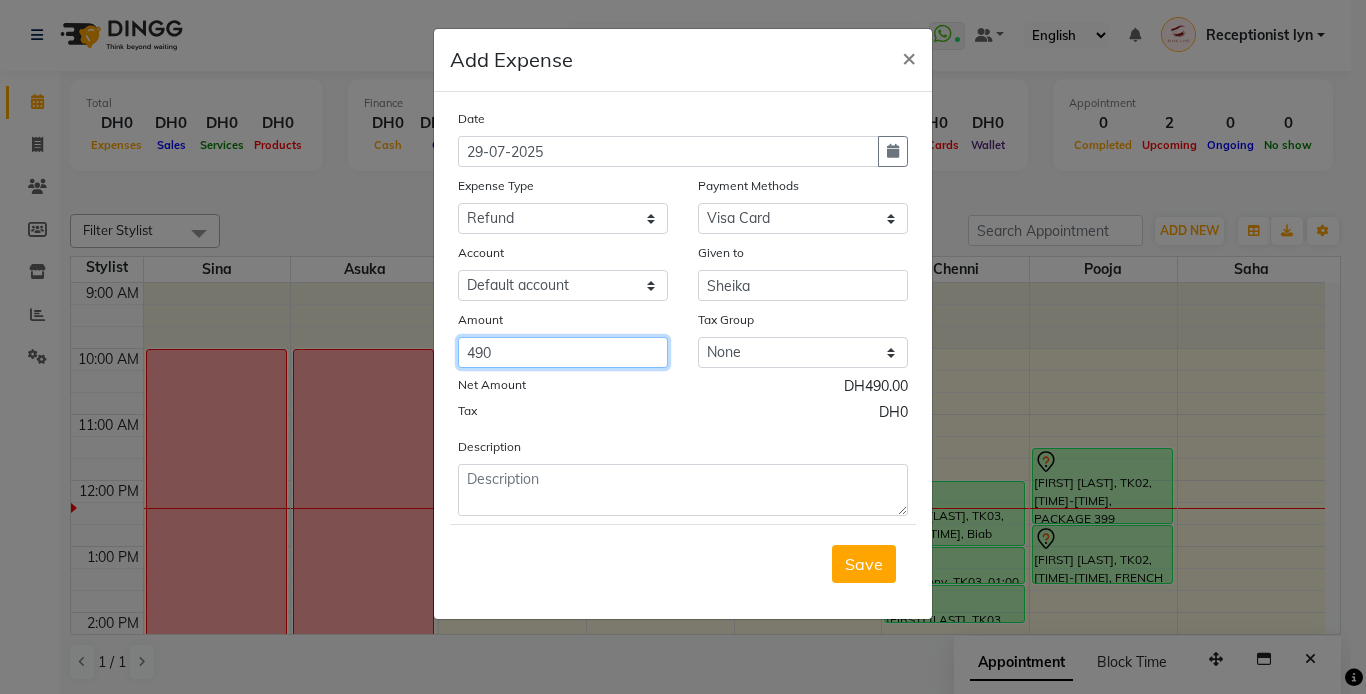 type on "490" 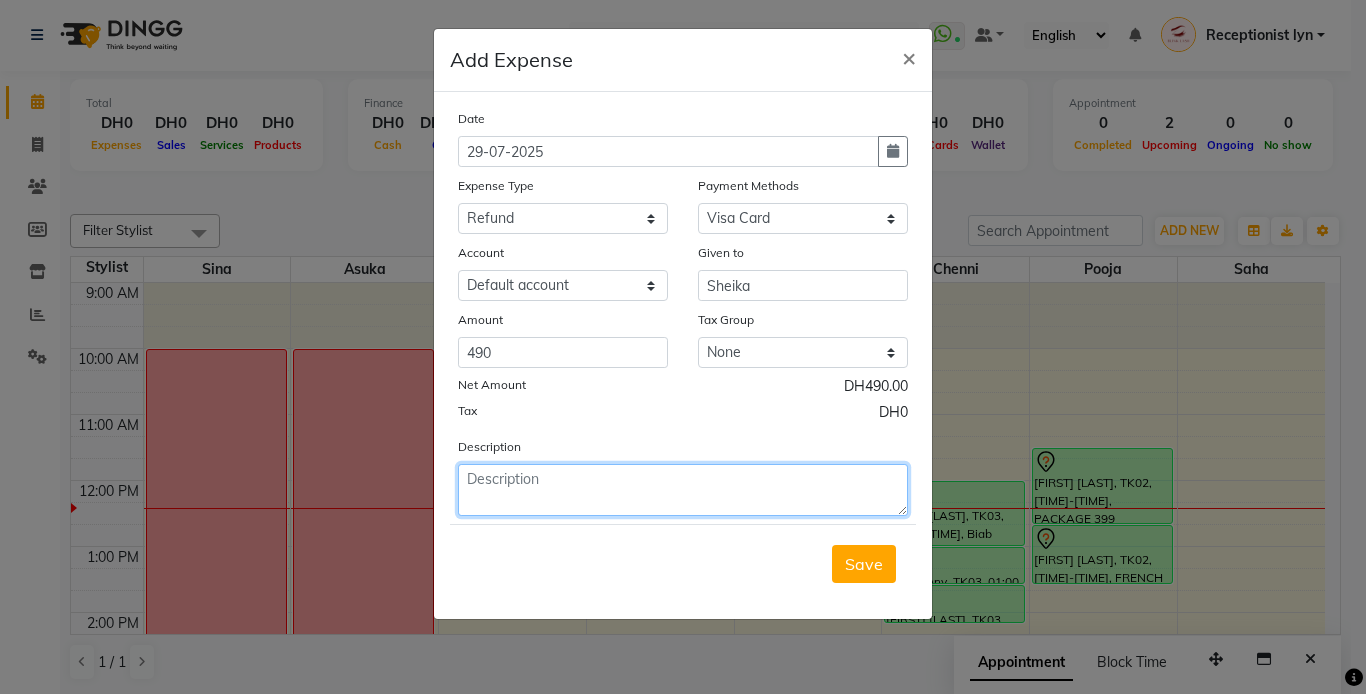 click 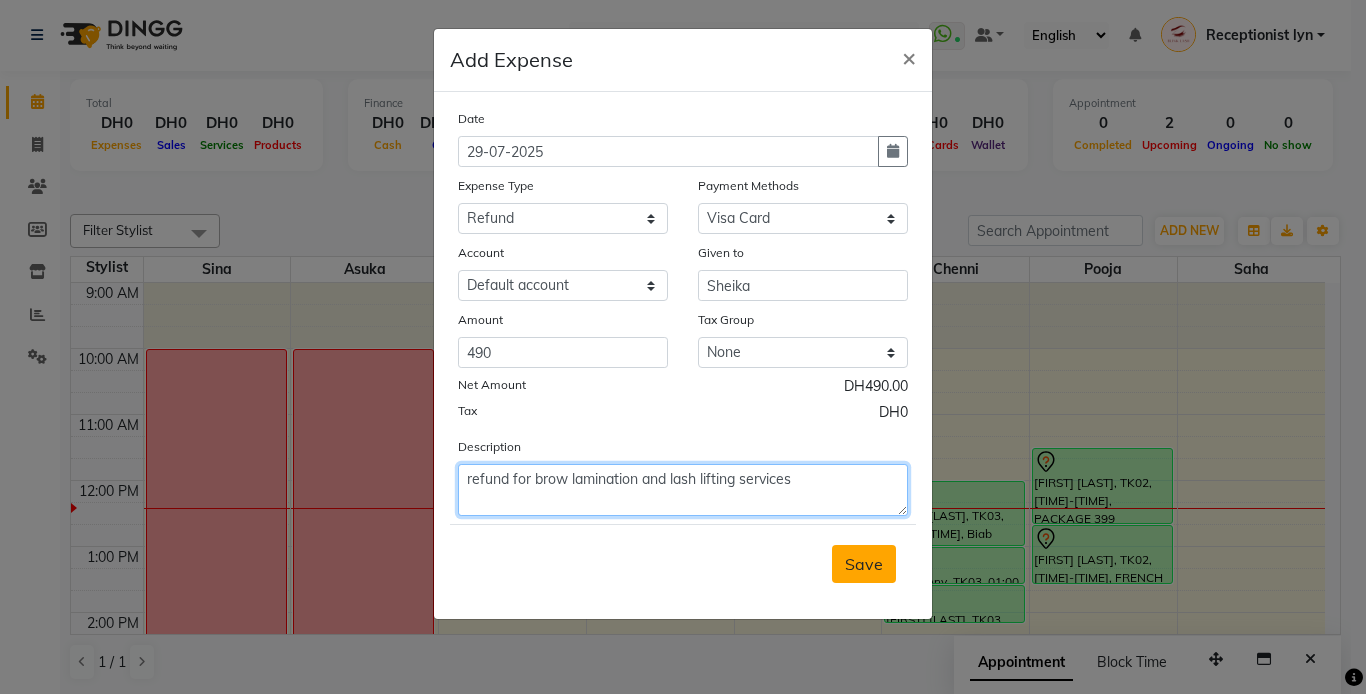 type on "refund for brow lamination and lash lifting services" 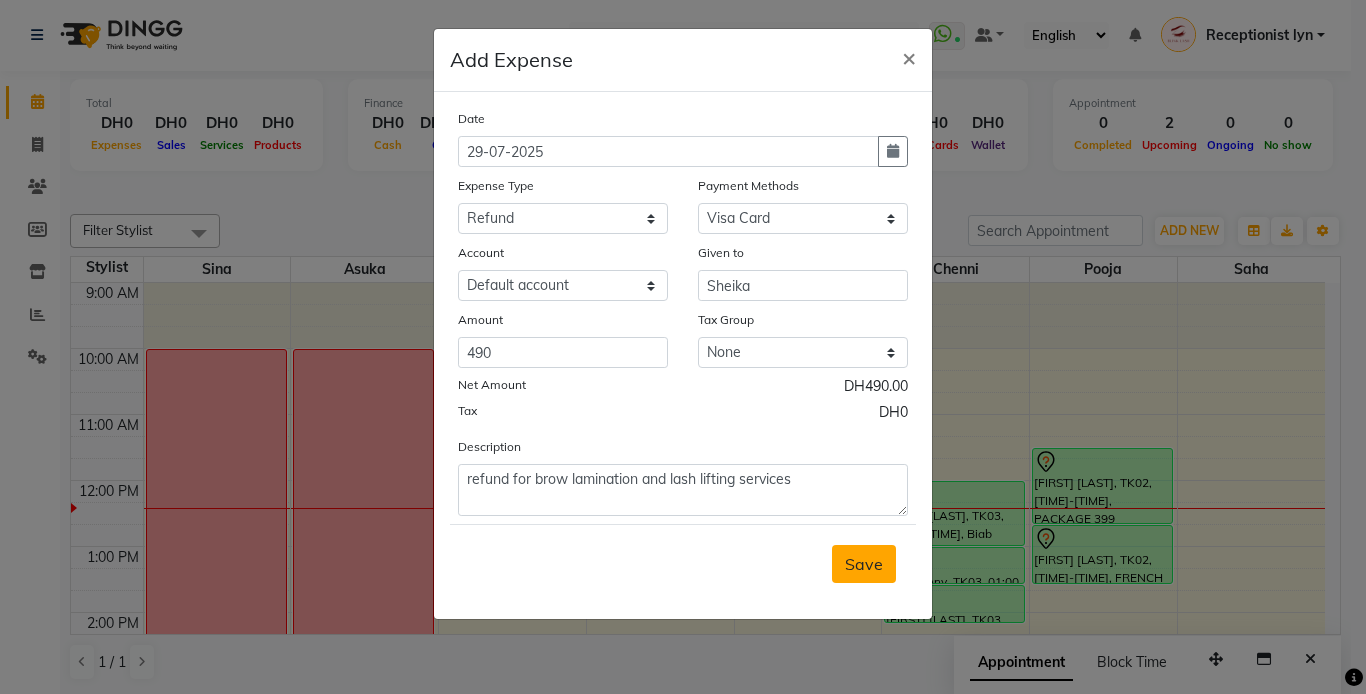 click on "Save" at bounding box center [864, 564] 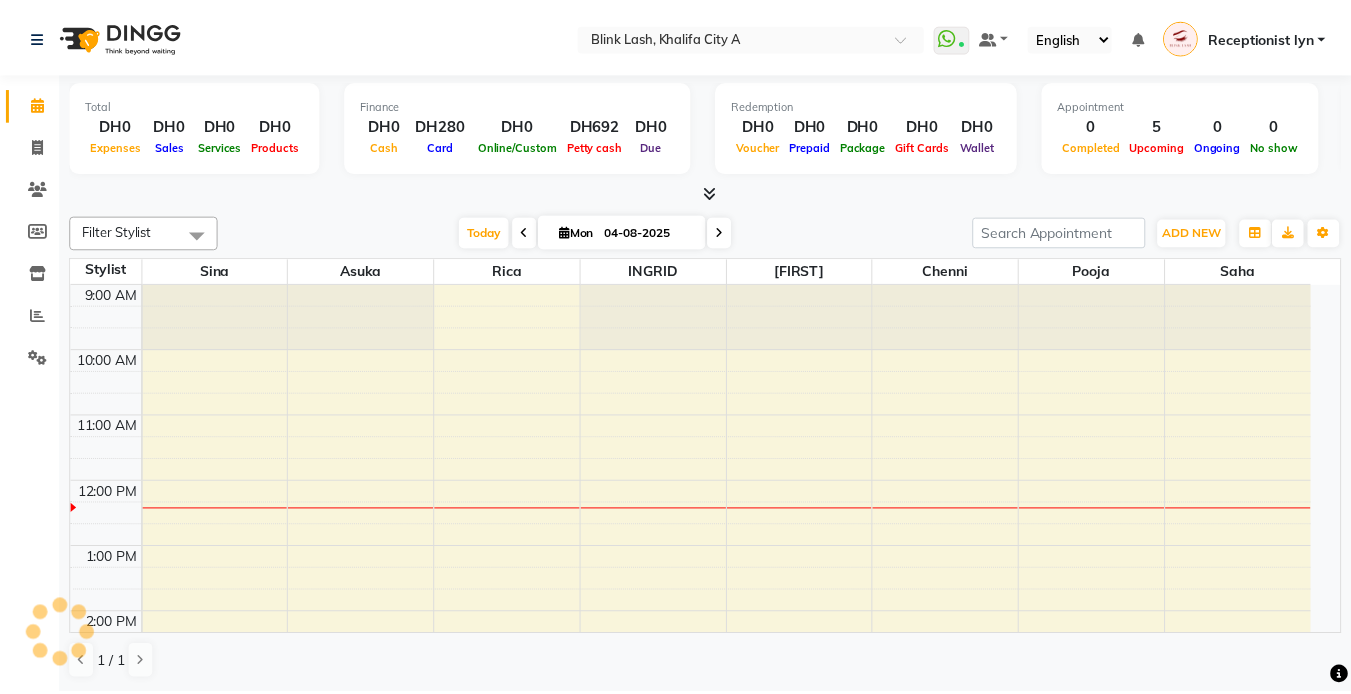 scroll, scrollTop: 0, scrollLeft: 0, axis: both 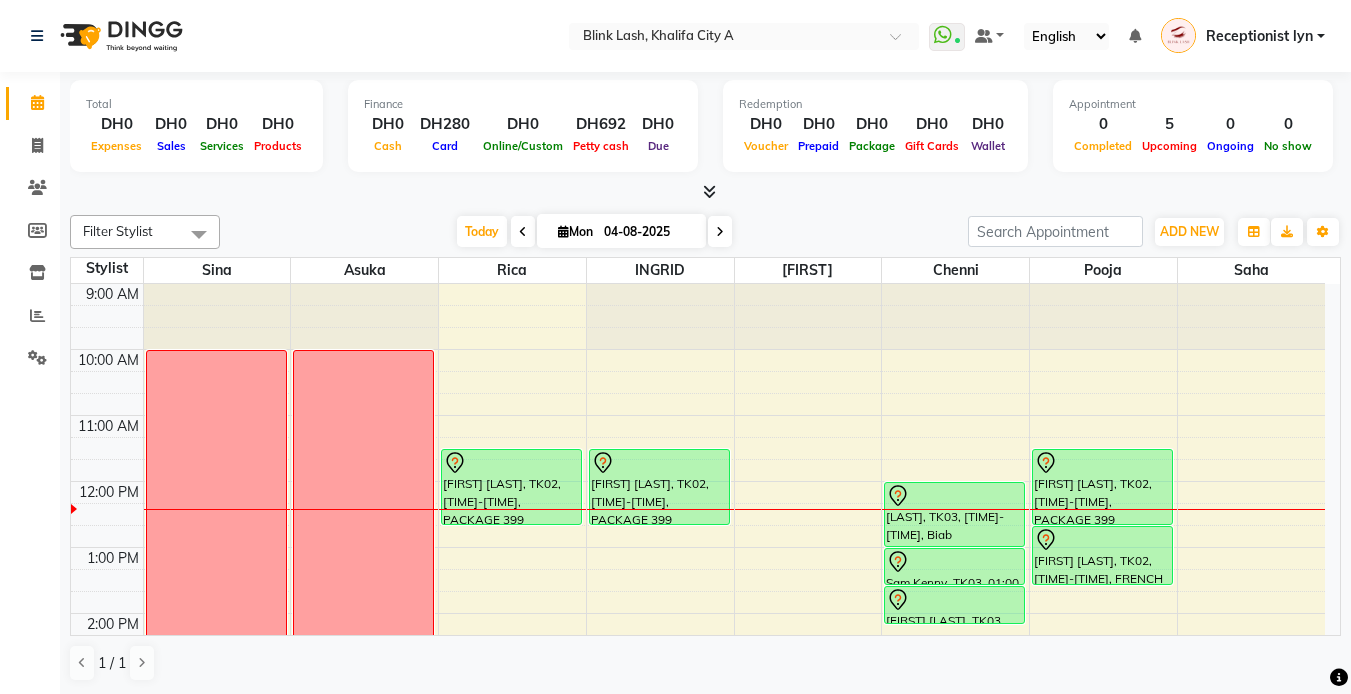 click at bounding box center (709, 191) 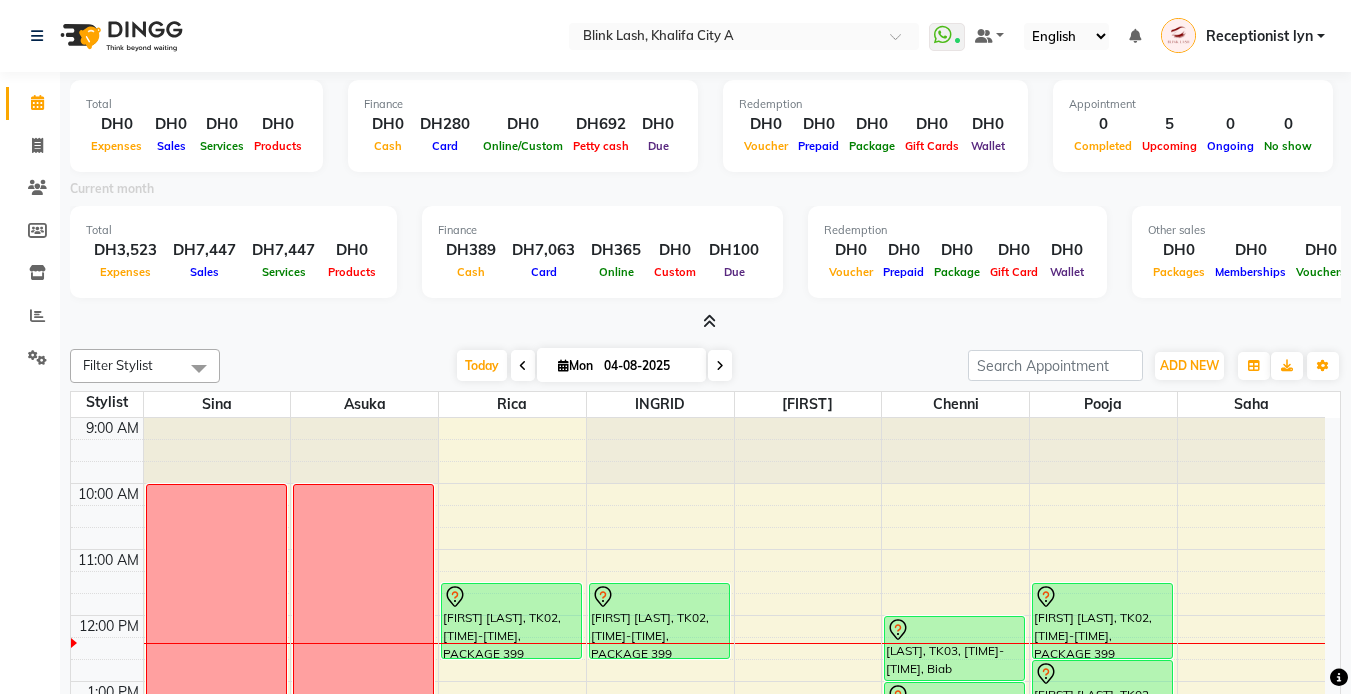 click at bounding box center (705, 322) 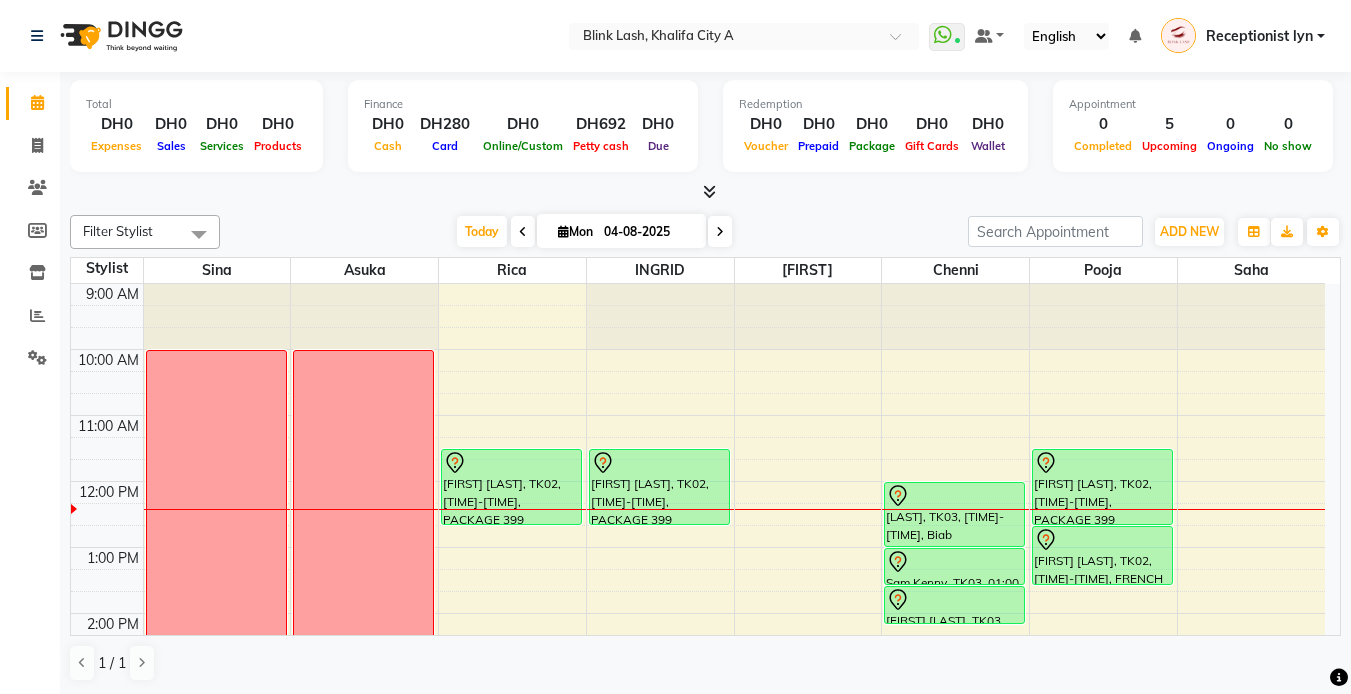 click at bounding box center [709, 191] 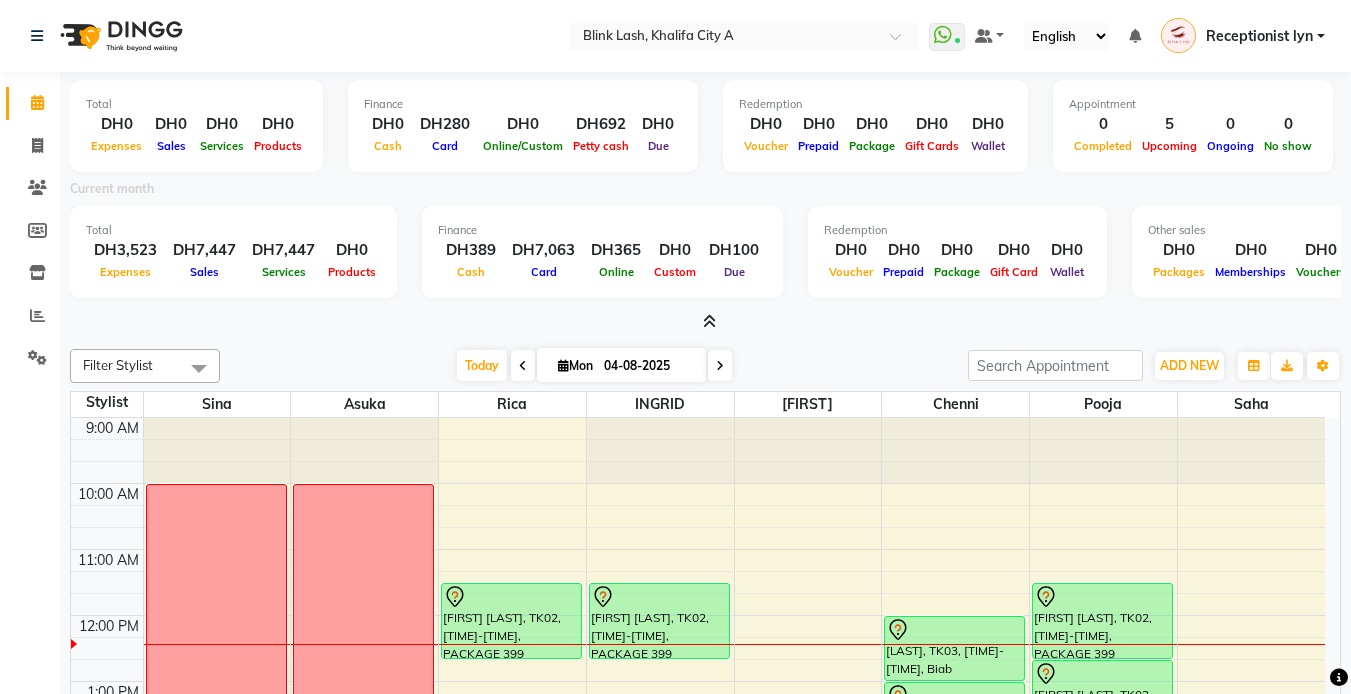 click on "Settings" 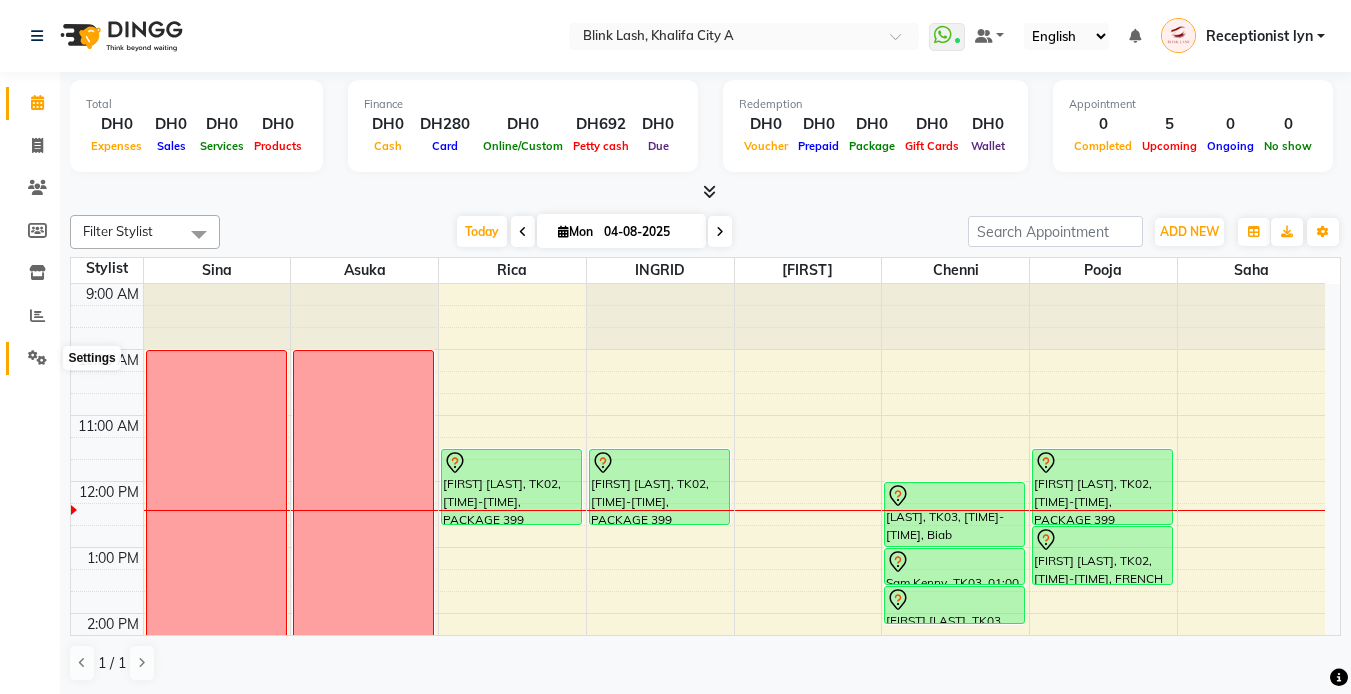 drag, startPoint x: 37, startPoint y: 358, endPoint x: 39, endPoint y: 348, distance: 10.198039 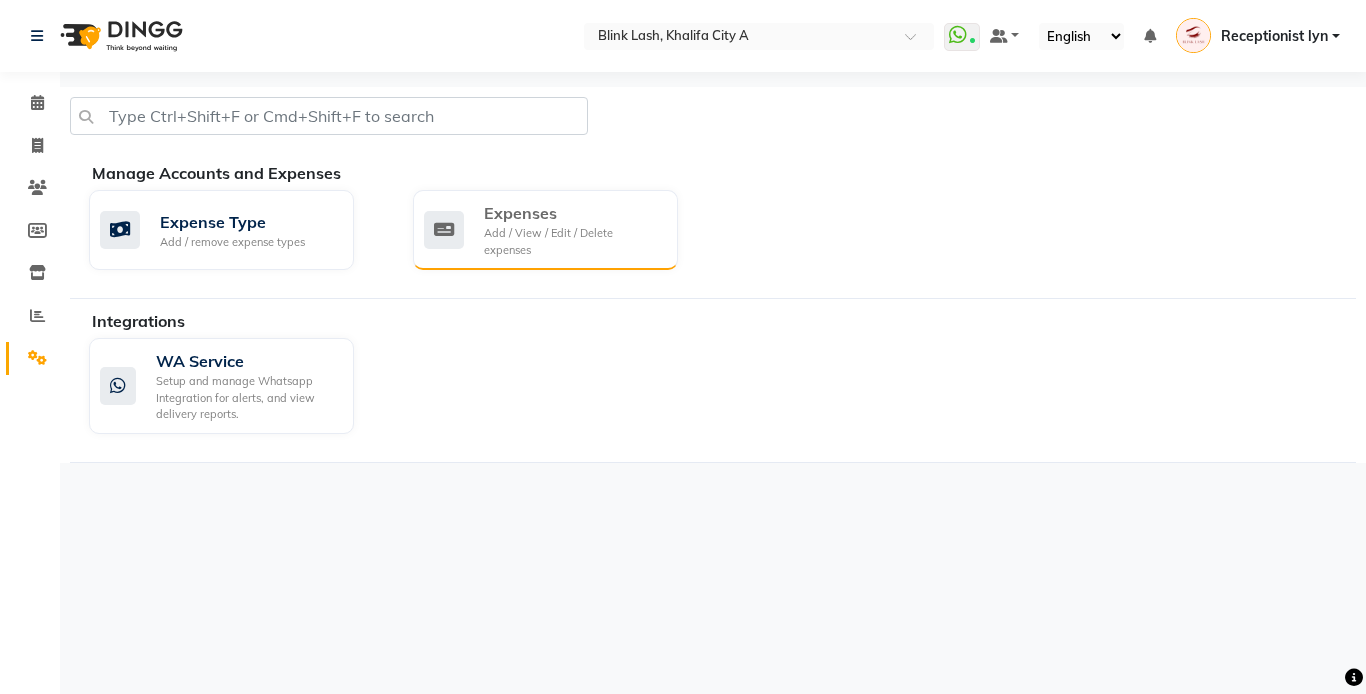 click on "Expenses" 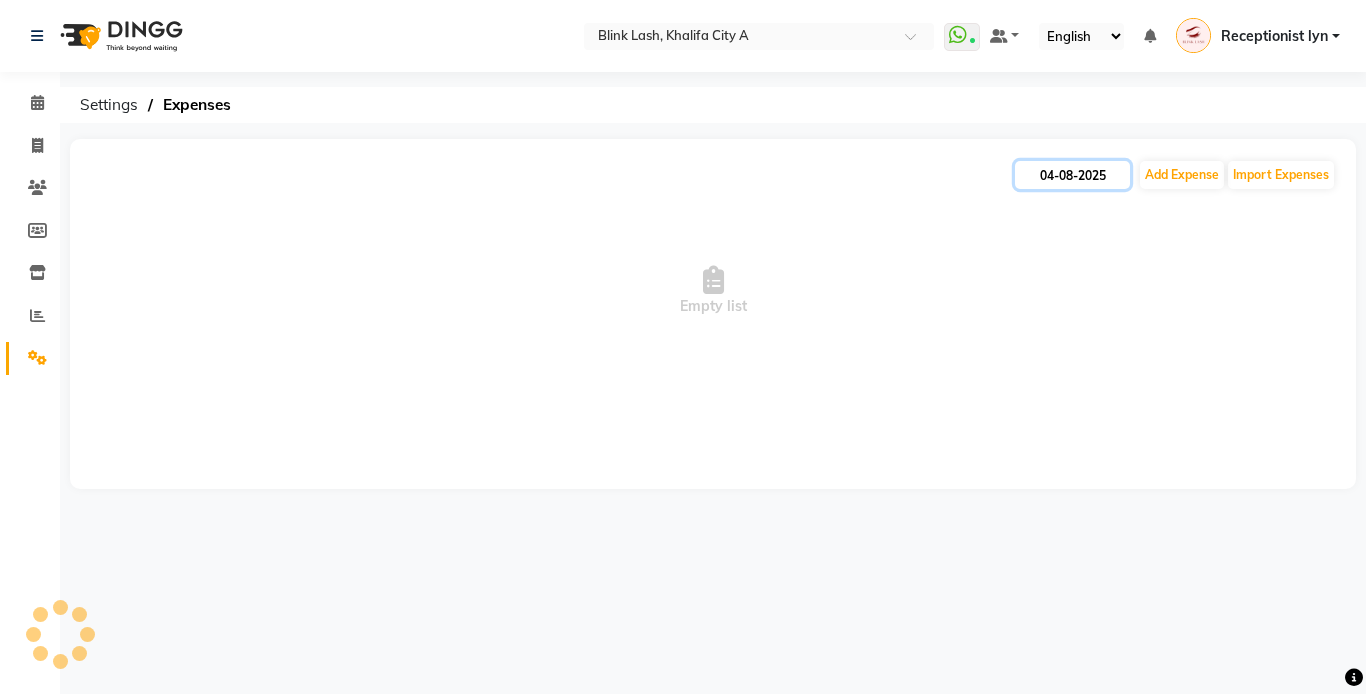 click on "04-08-2025" 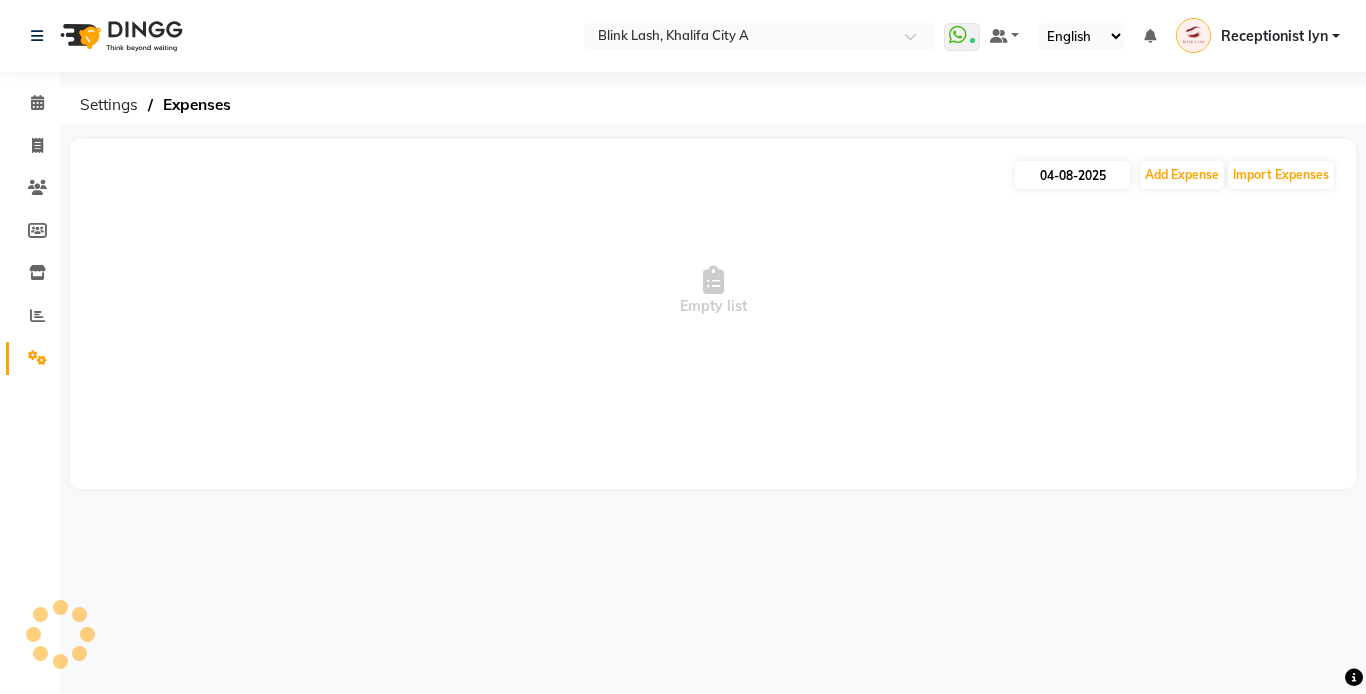 select on "8" 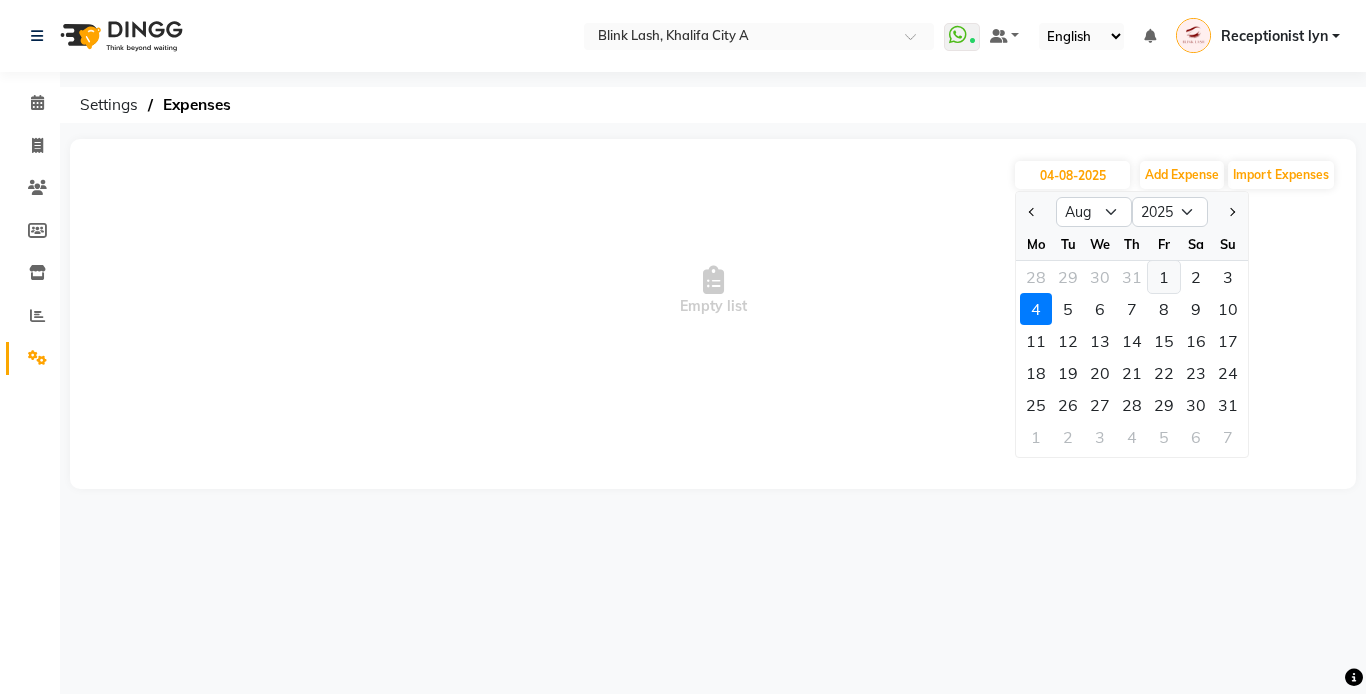 click on "1" 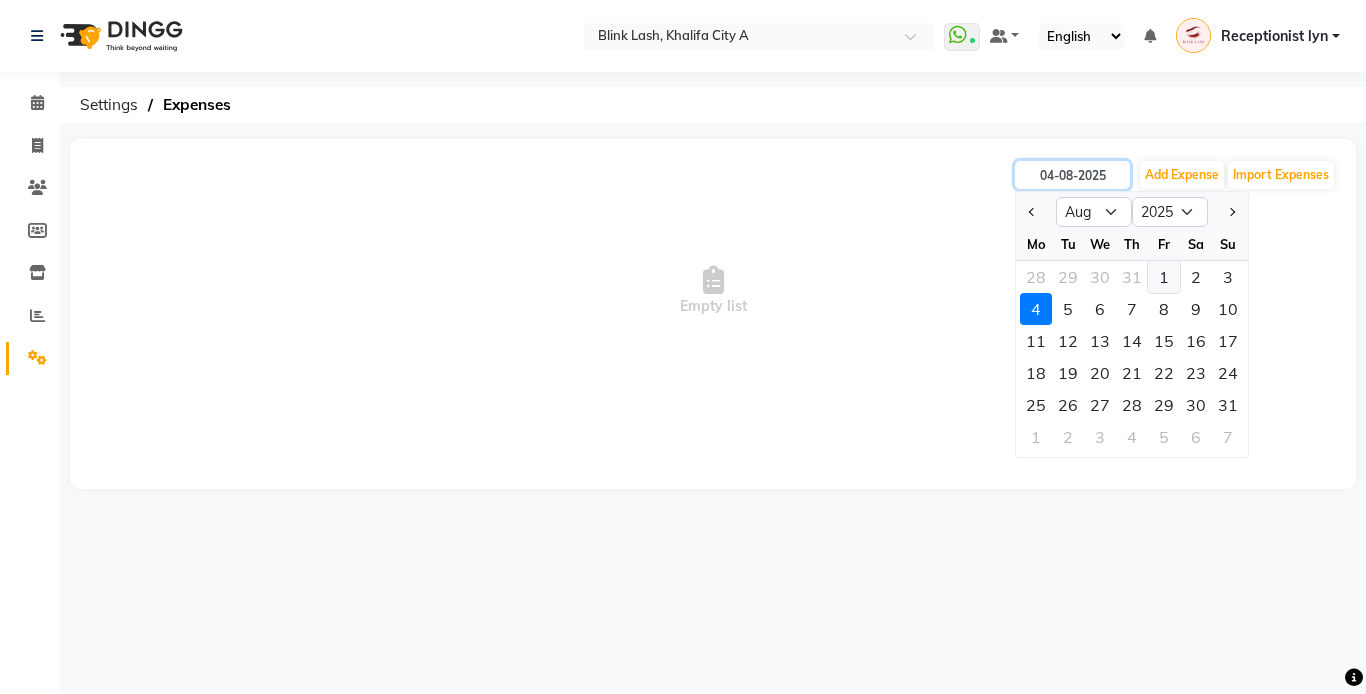 type on "01-08-2025" 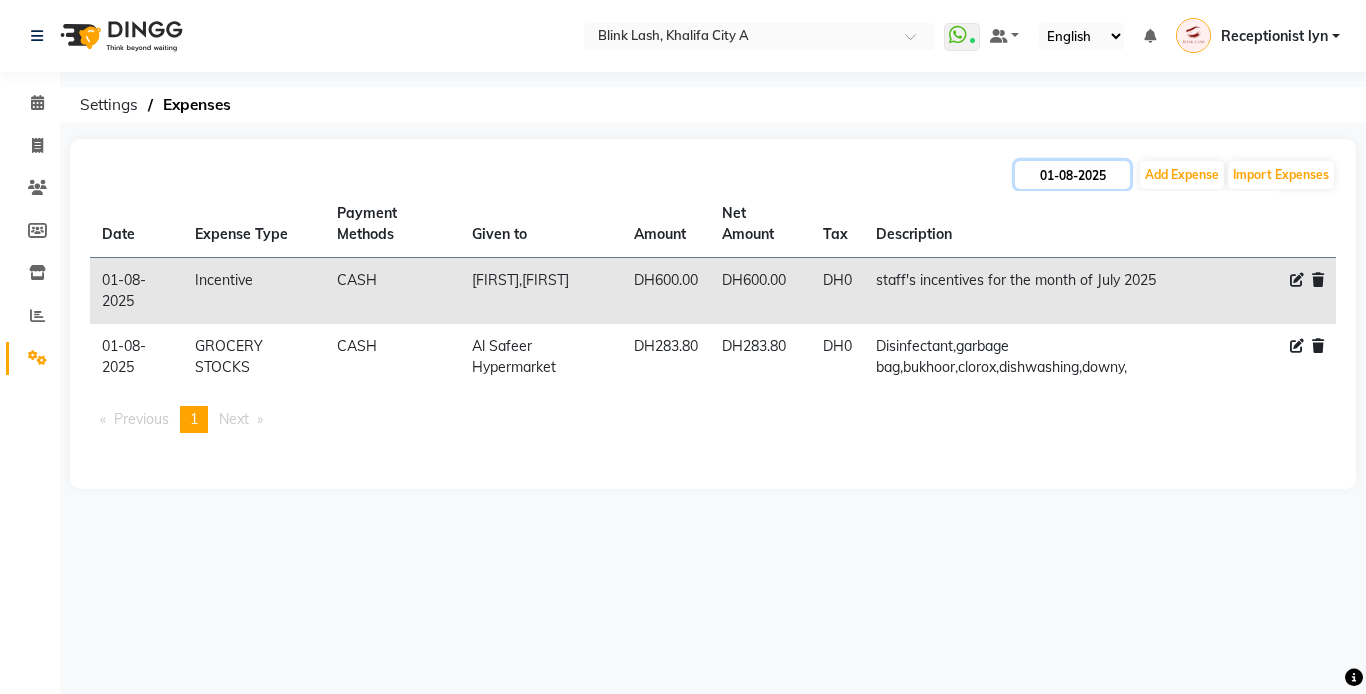 click on "01-08-2025" 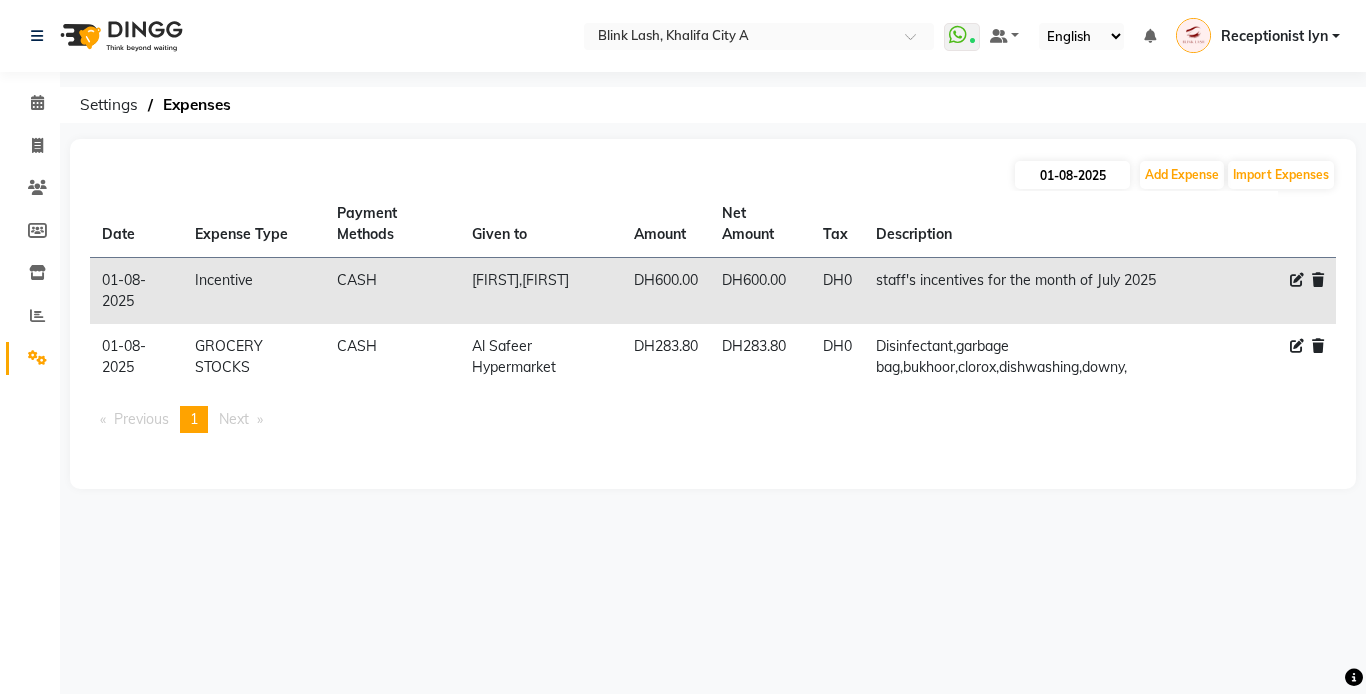 select on "8" 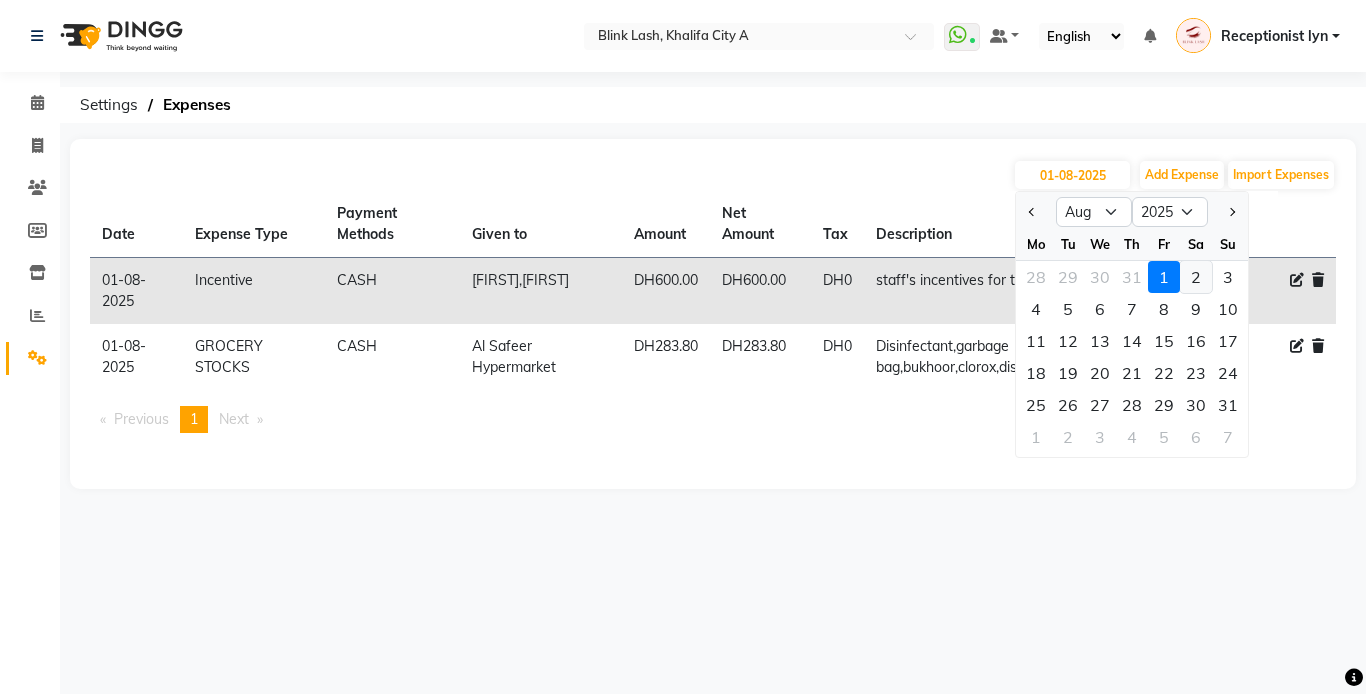 click on "2" 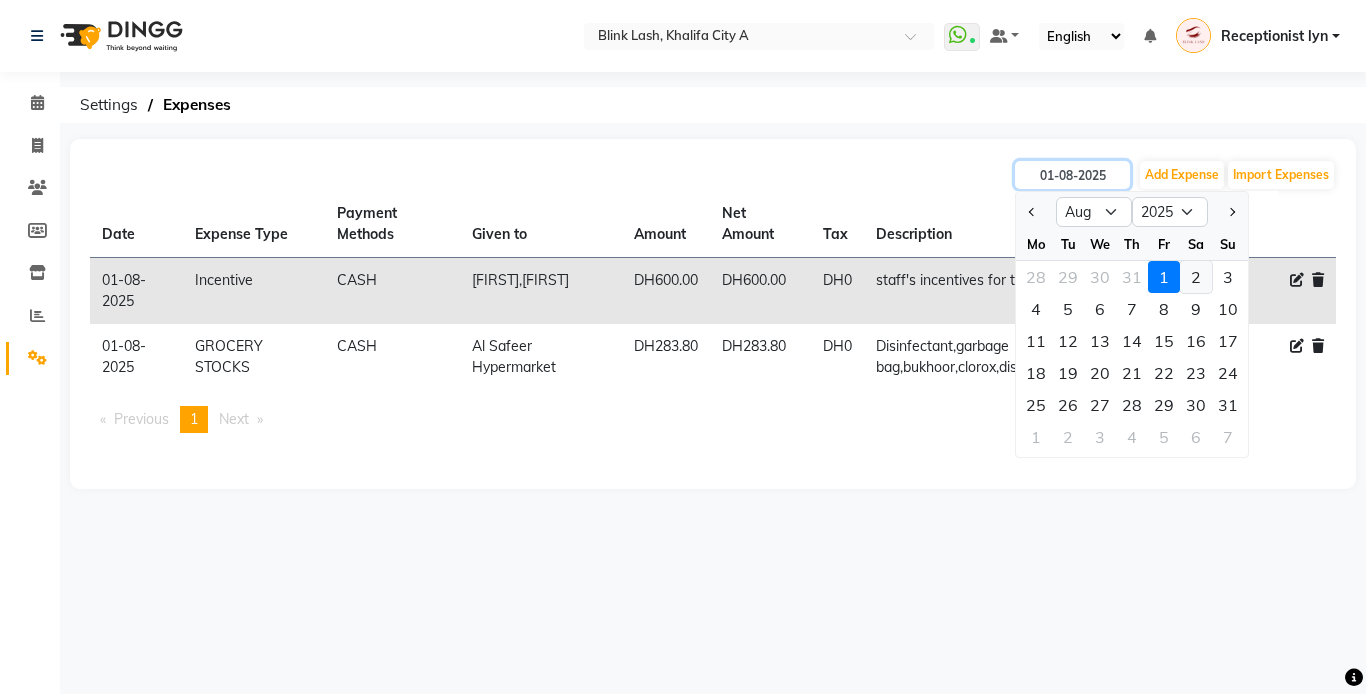 type on "02-08-2025" 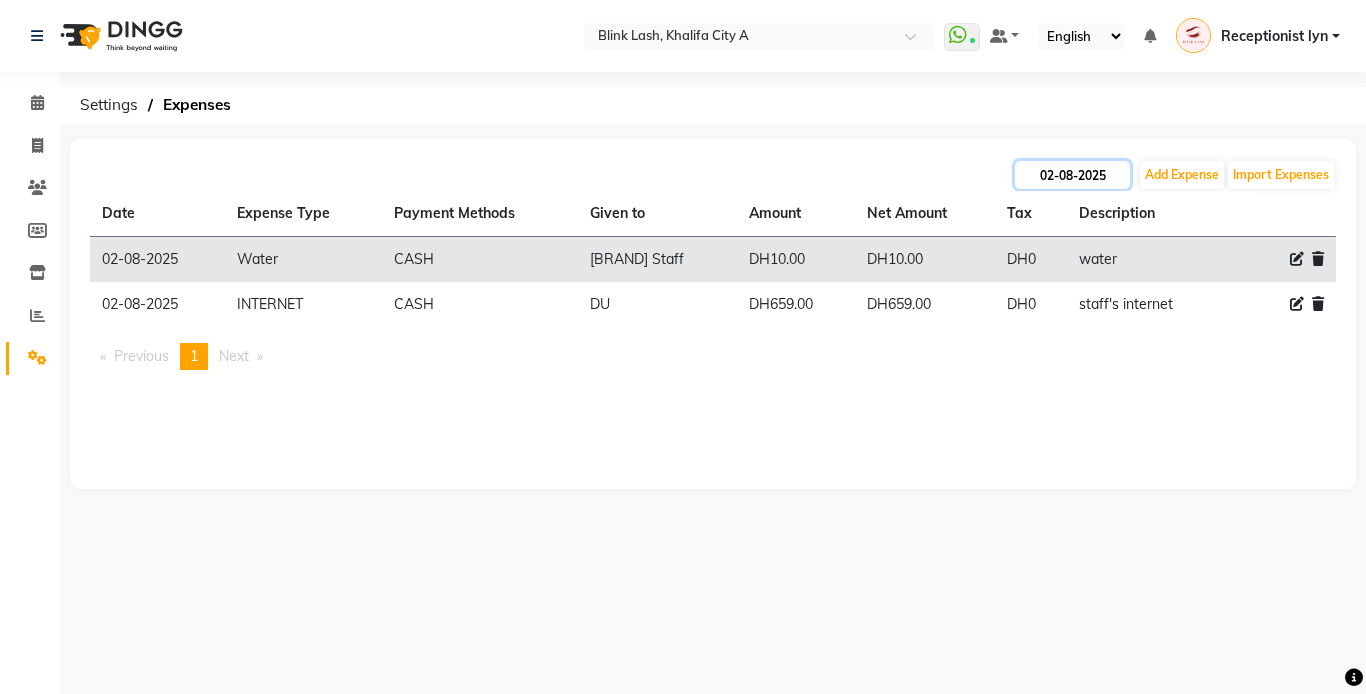 click on "02-08-2025" 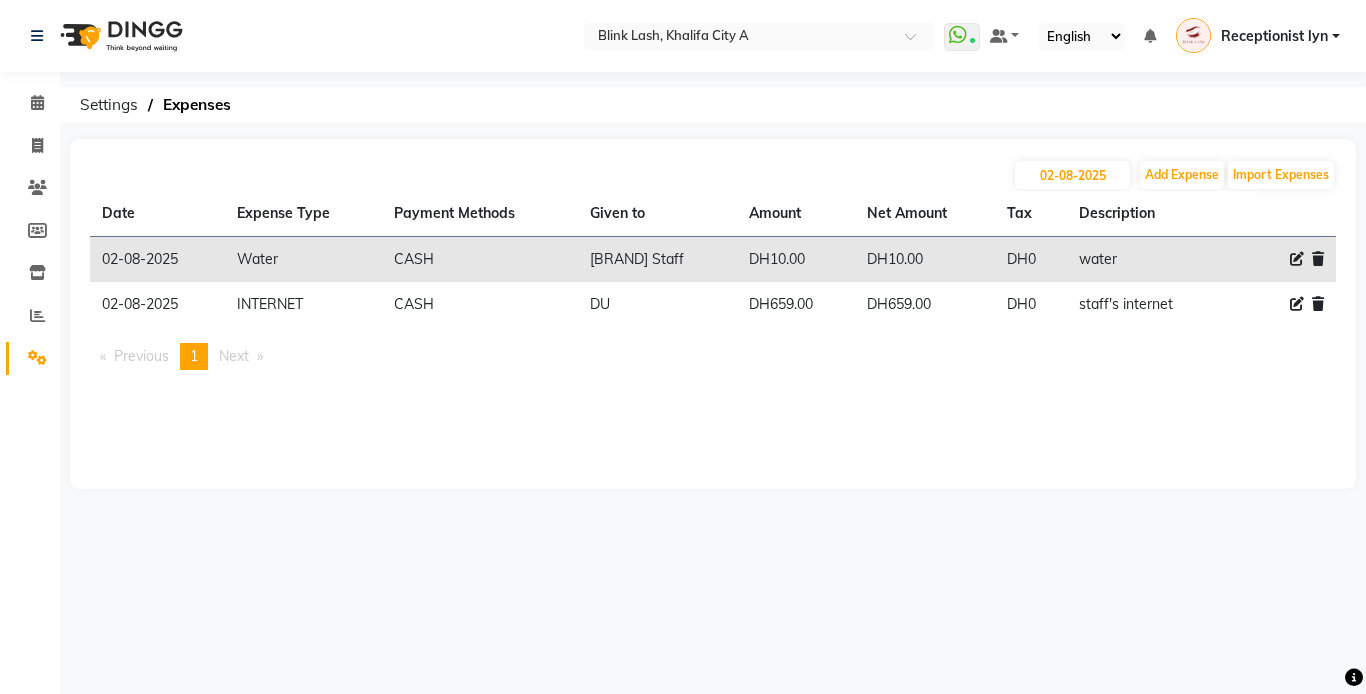 select on "8" 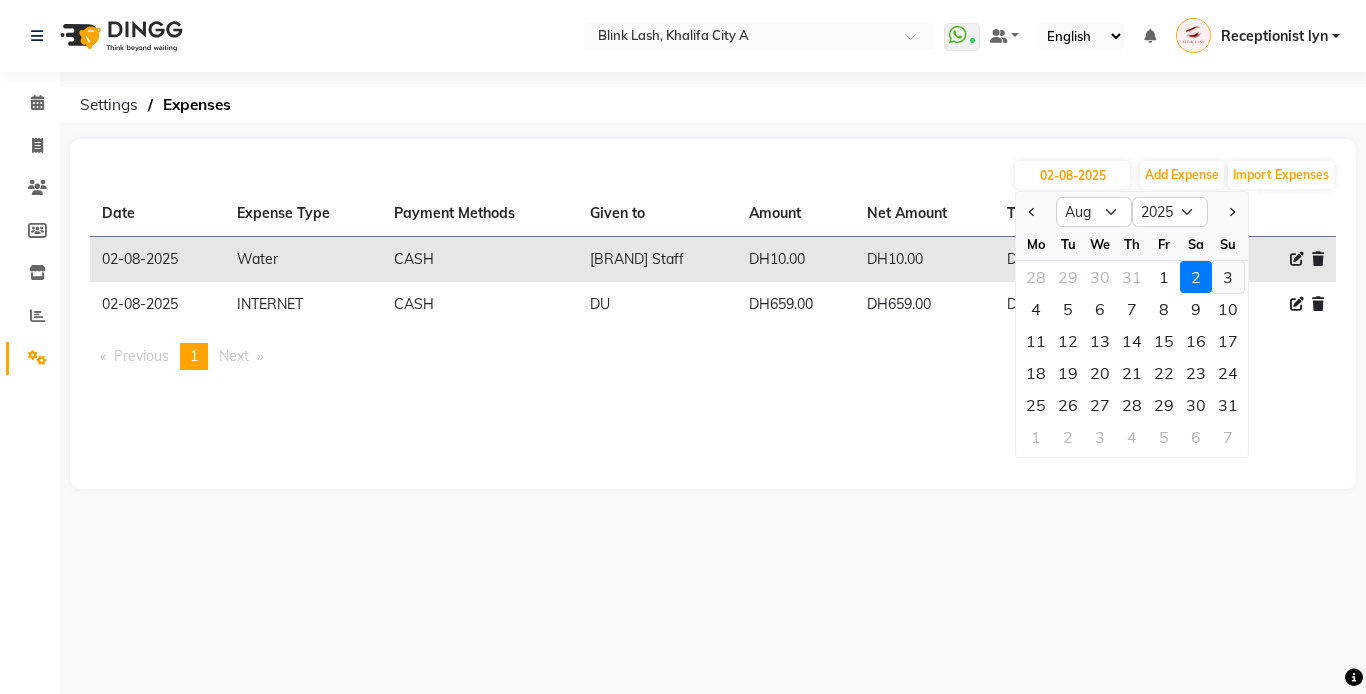 click on "3" 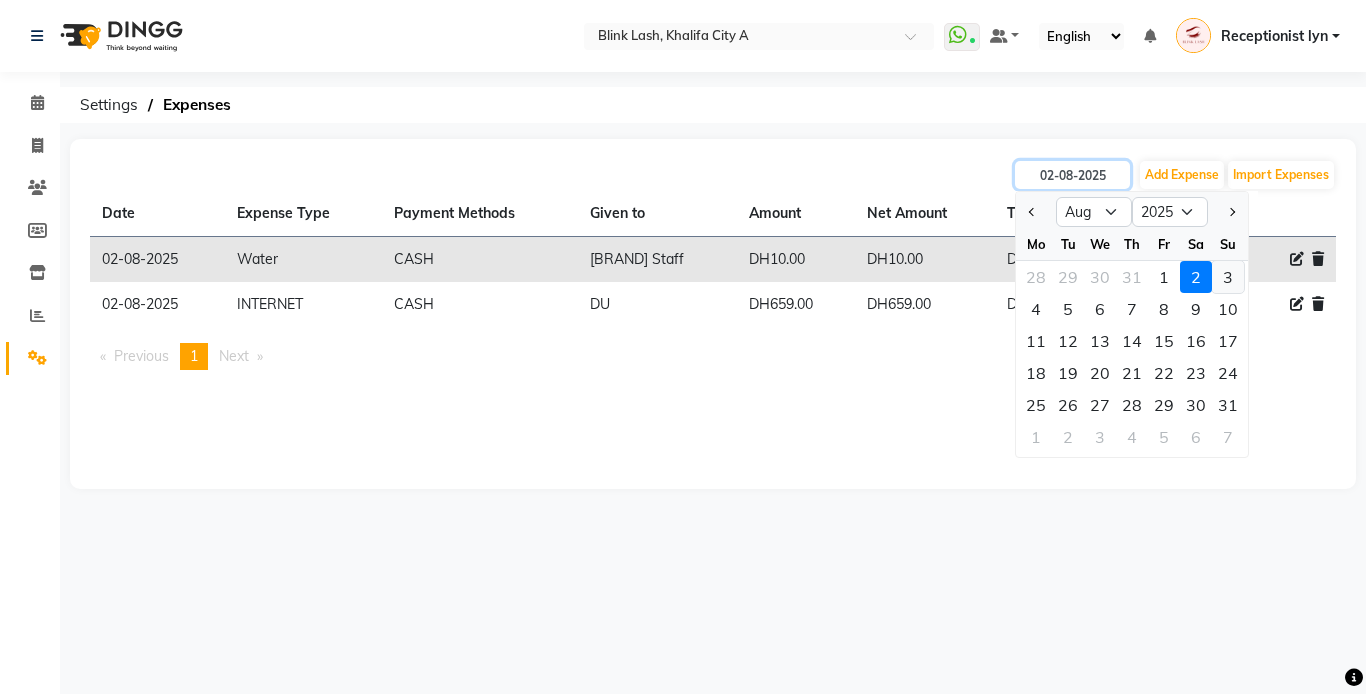 type on "03-08-2025" 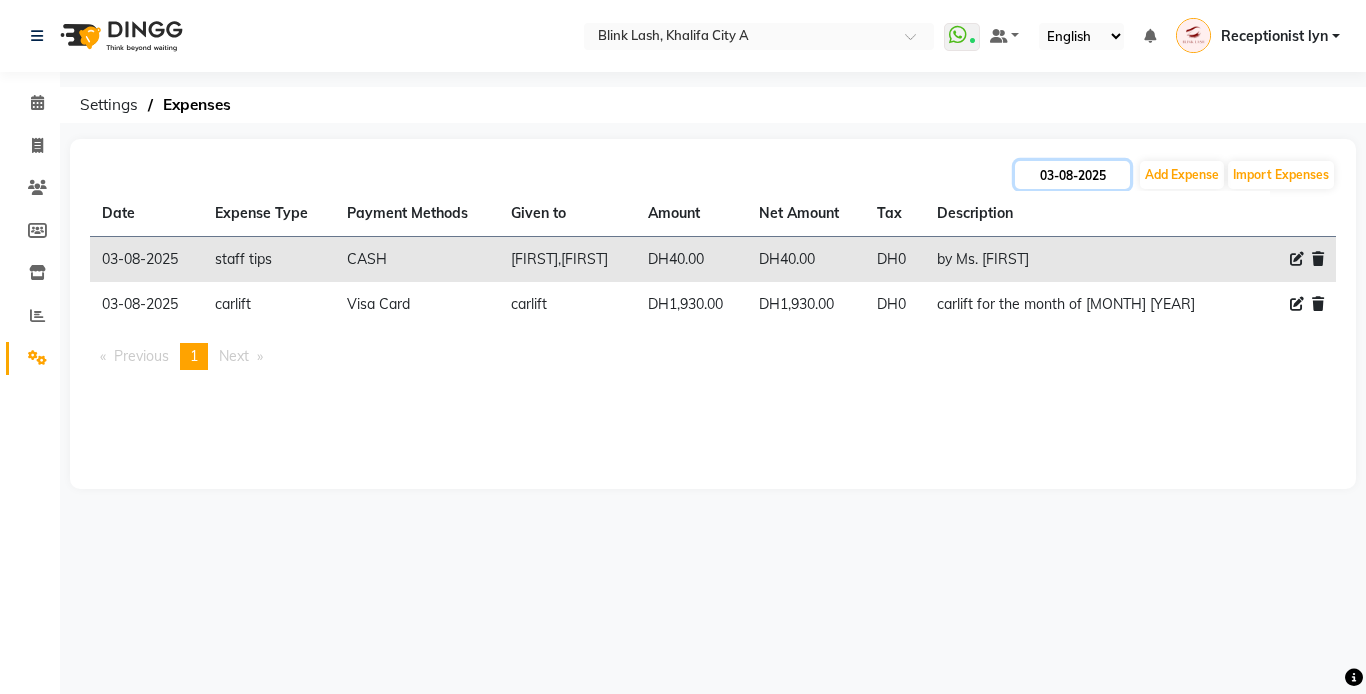 click on "03-08-2025" 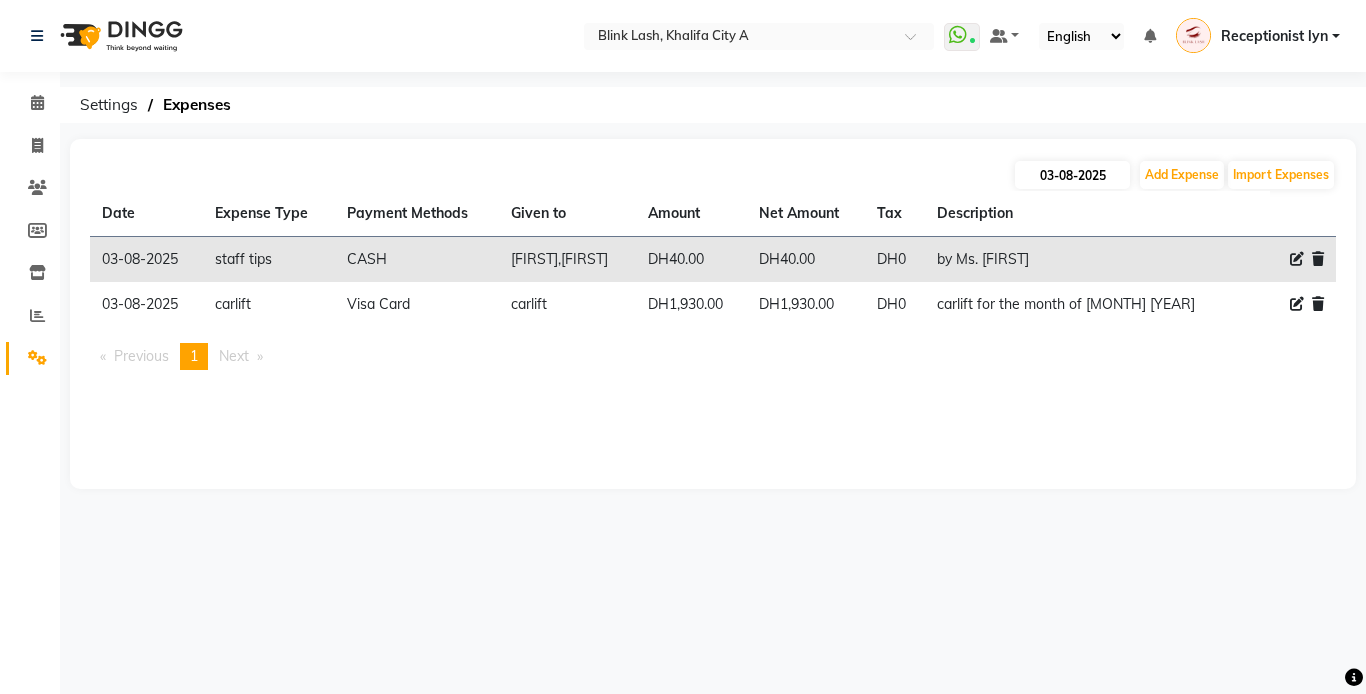 select on "8" 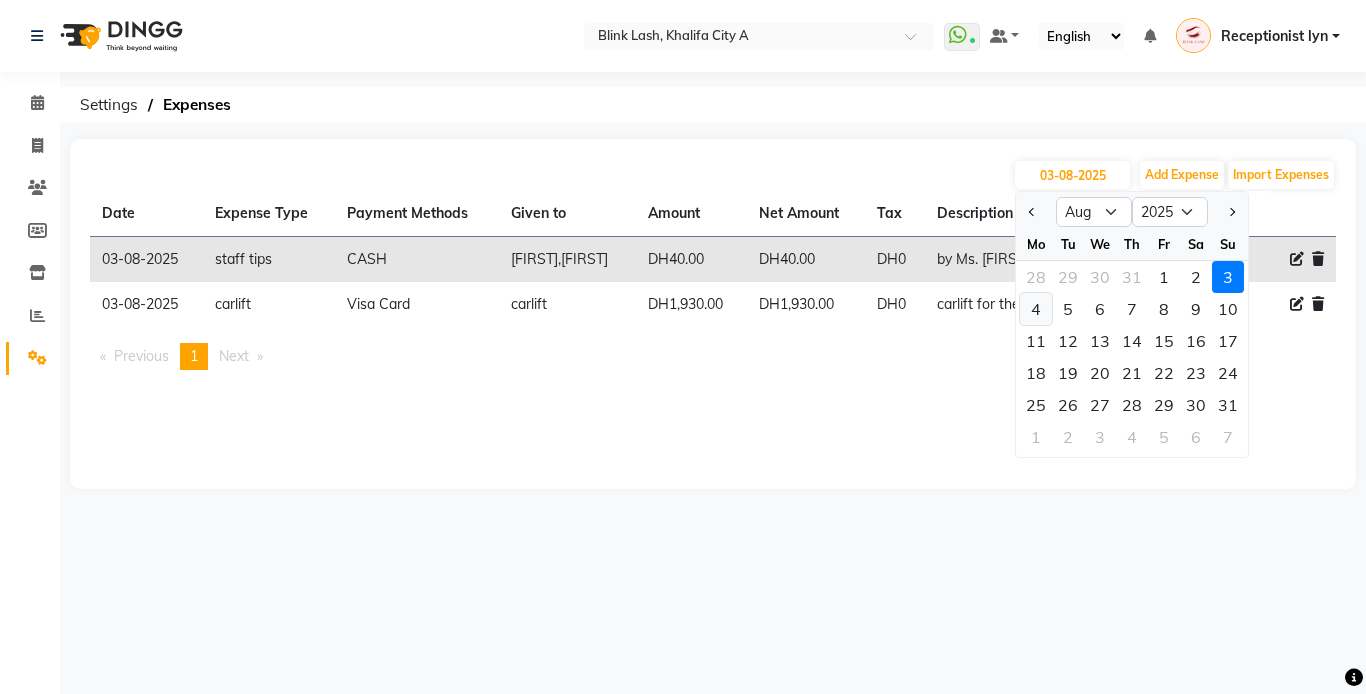 click on "4" 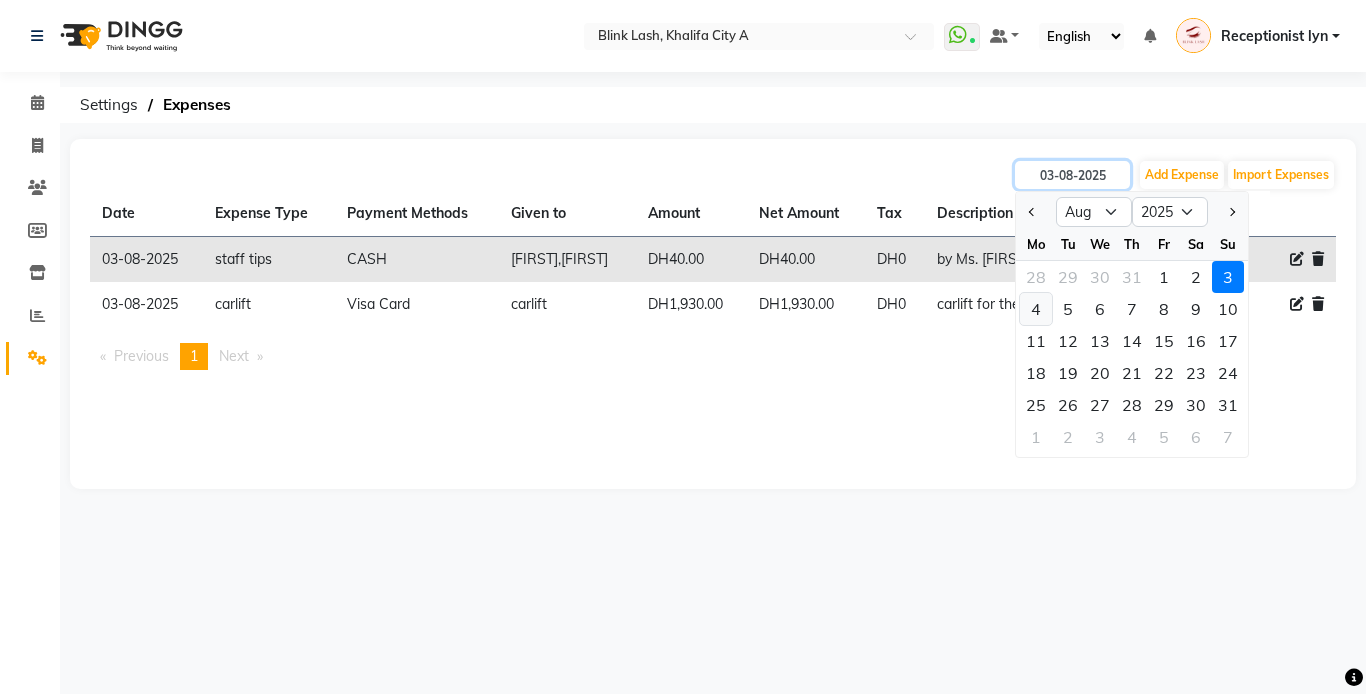 type on "04-08-2025" 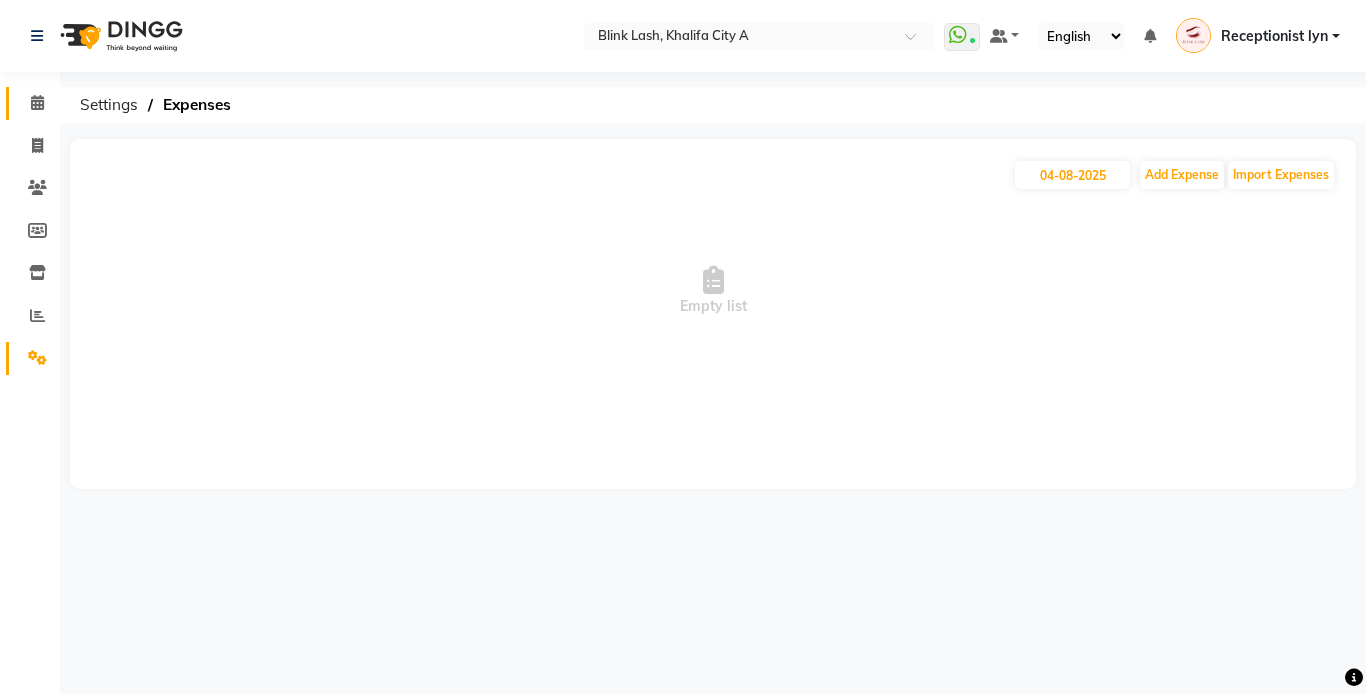 click on "Calendar" 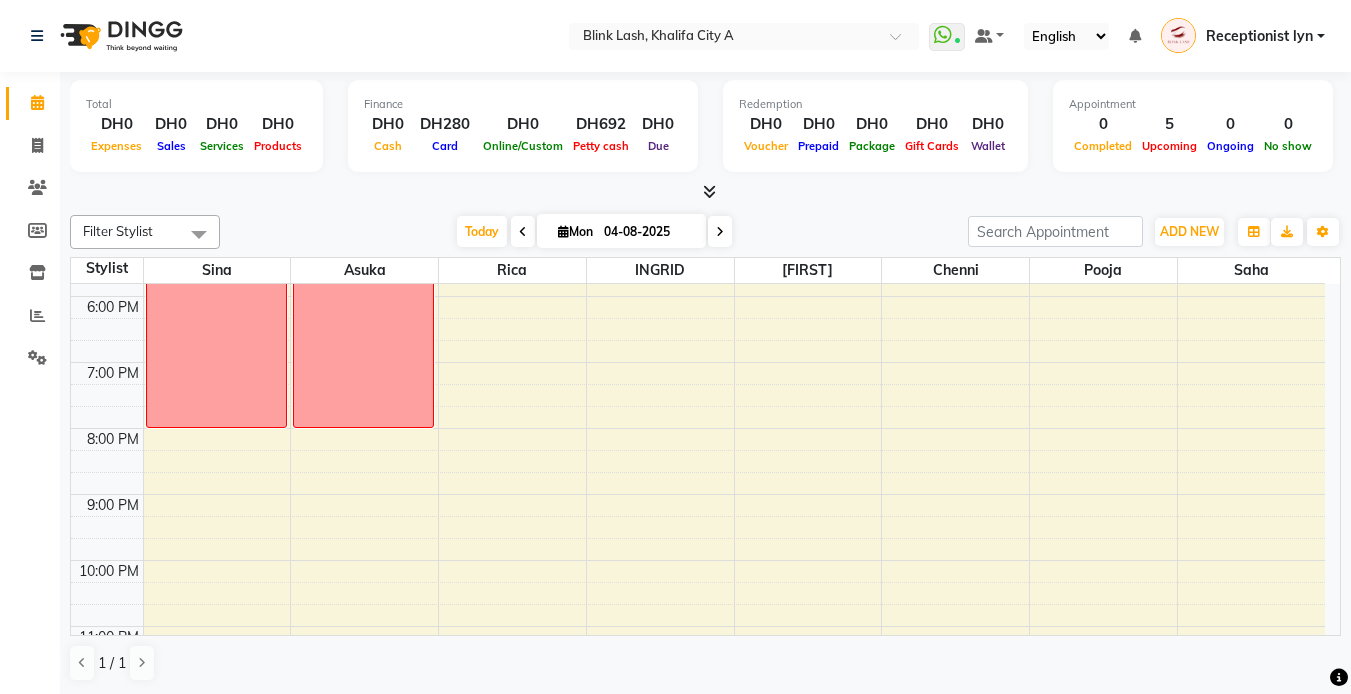 scroll, scrollTop: 600, scrollLeft: 0, axis: vertical 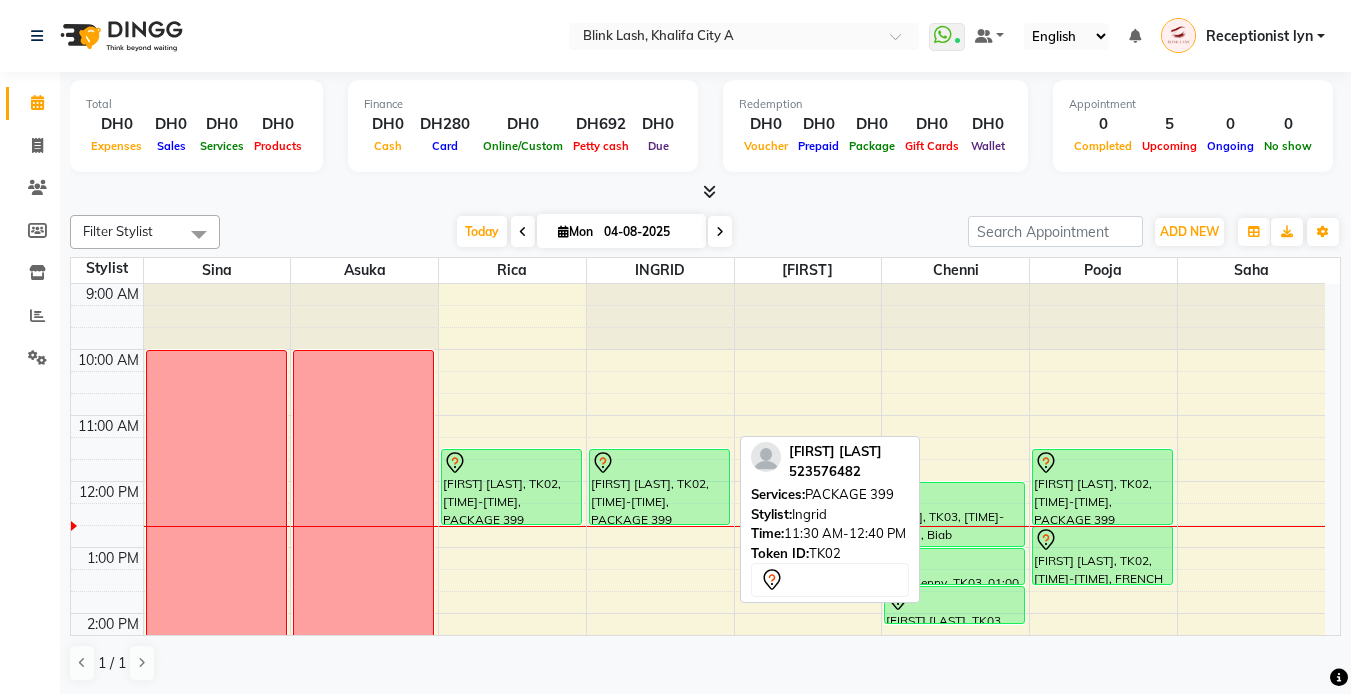 click on "[FIRST] [LAST], TK02, [TIME]-[TIME], PACKAGE 399" at bounding box center [659, 487] 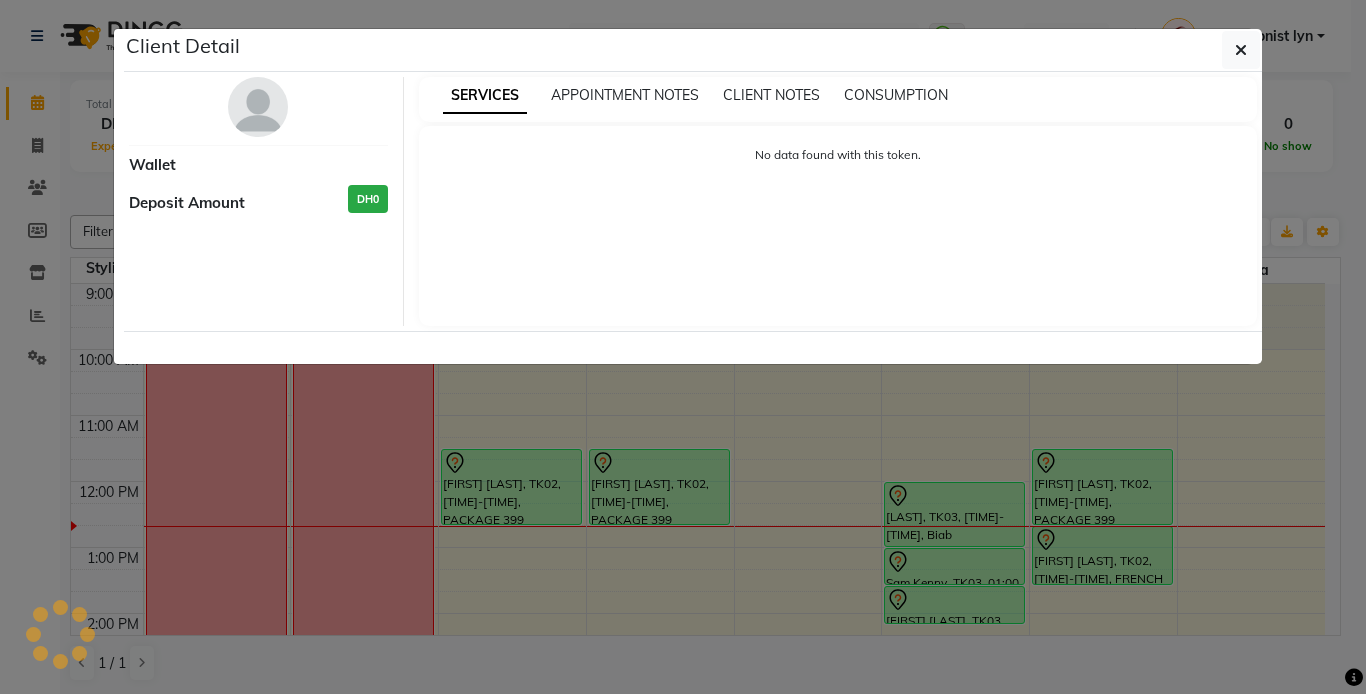 select on "7" 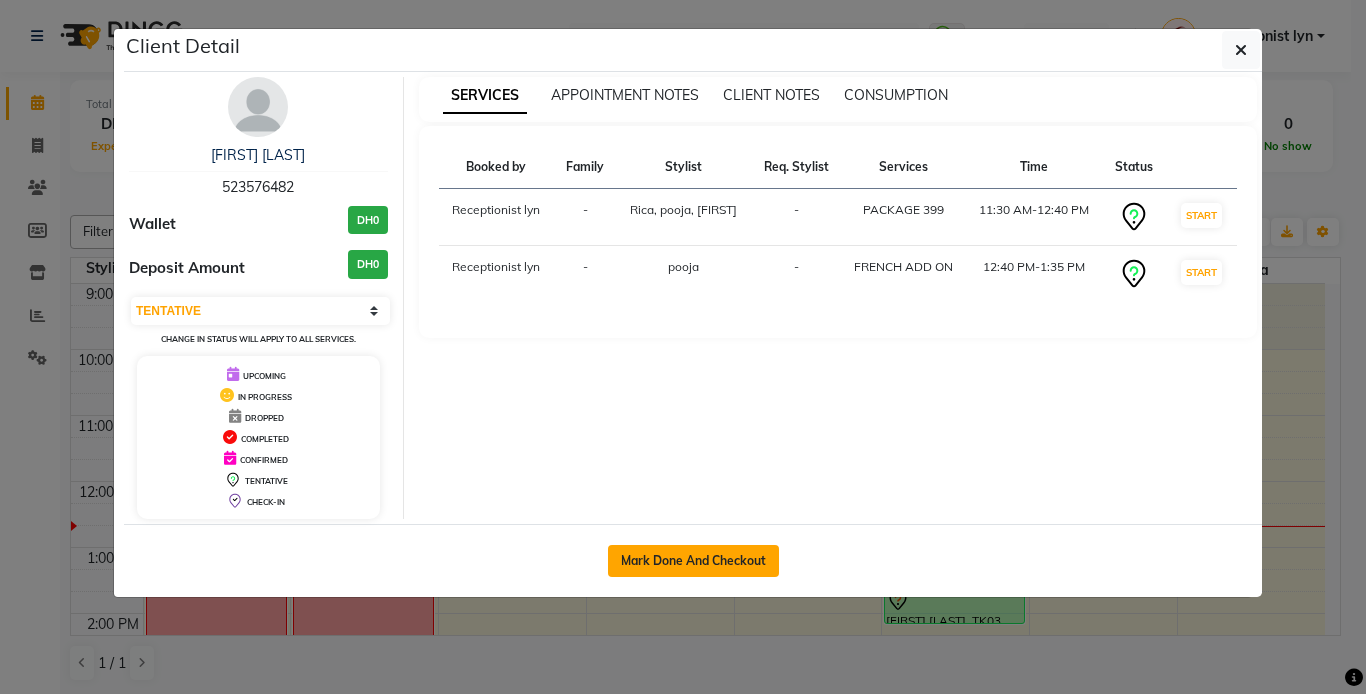 click on "Mark Done And Checkout" 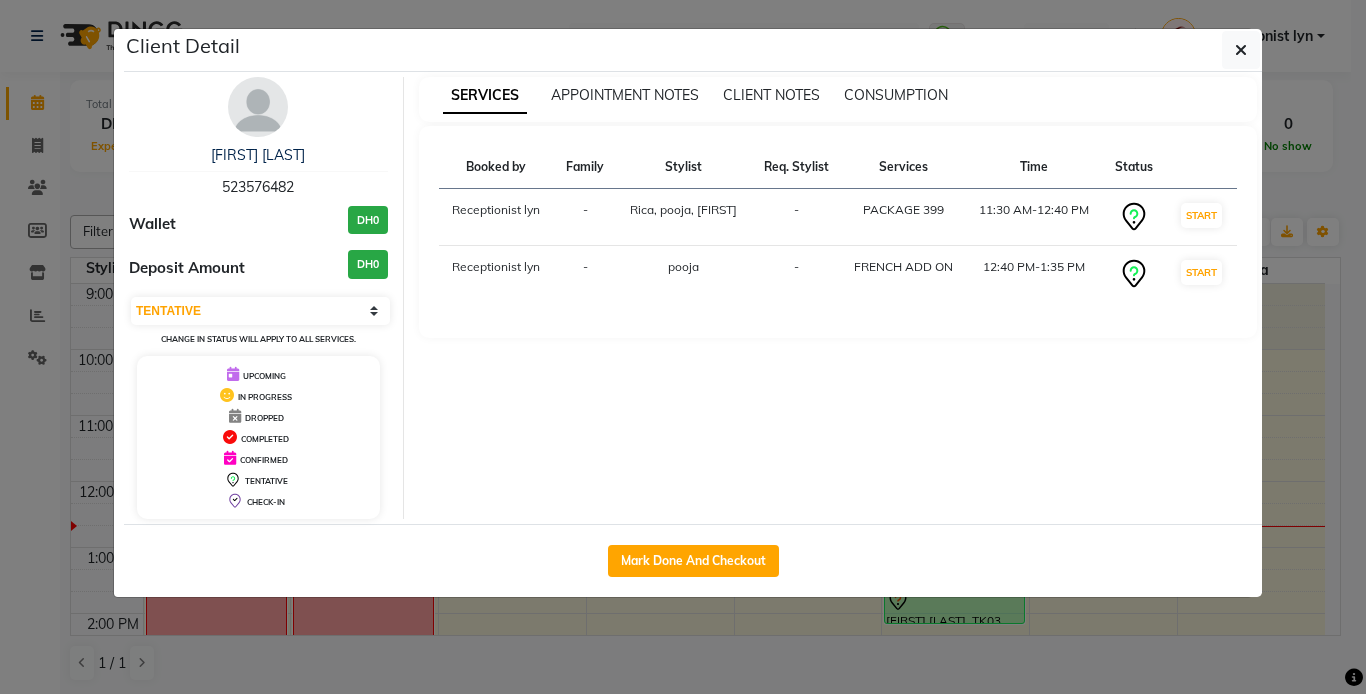 select on "5970" 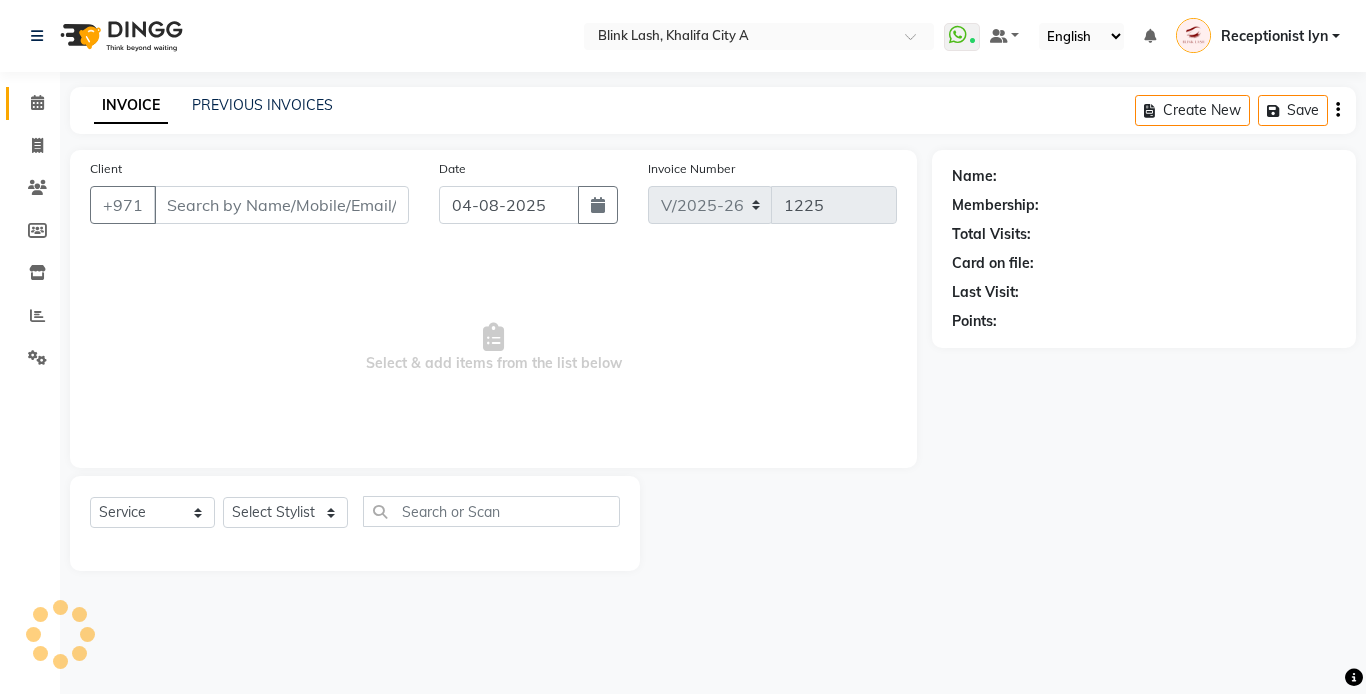 type on "523576482" 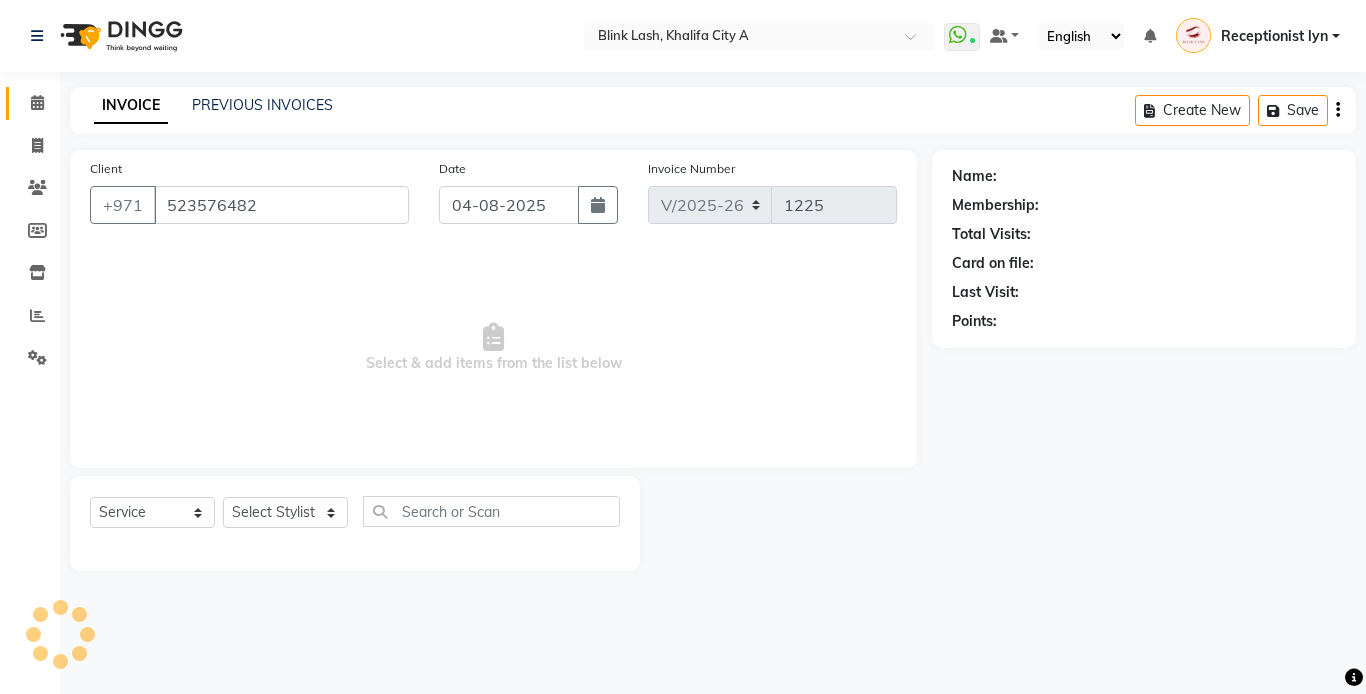 select on "63341" 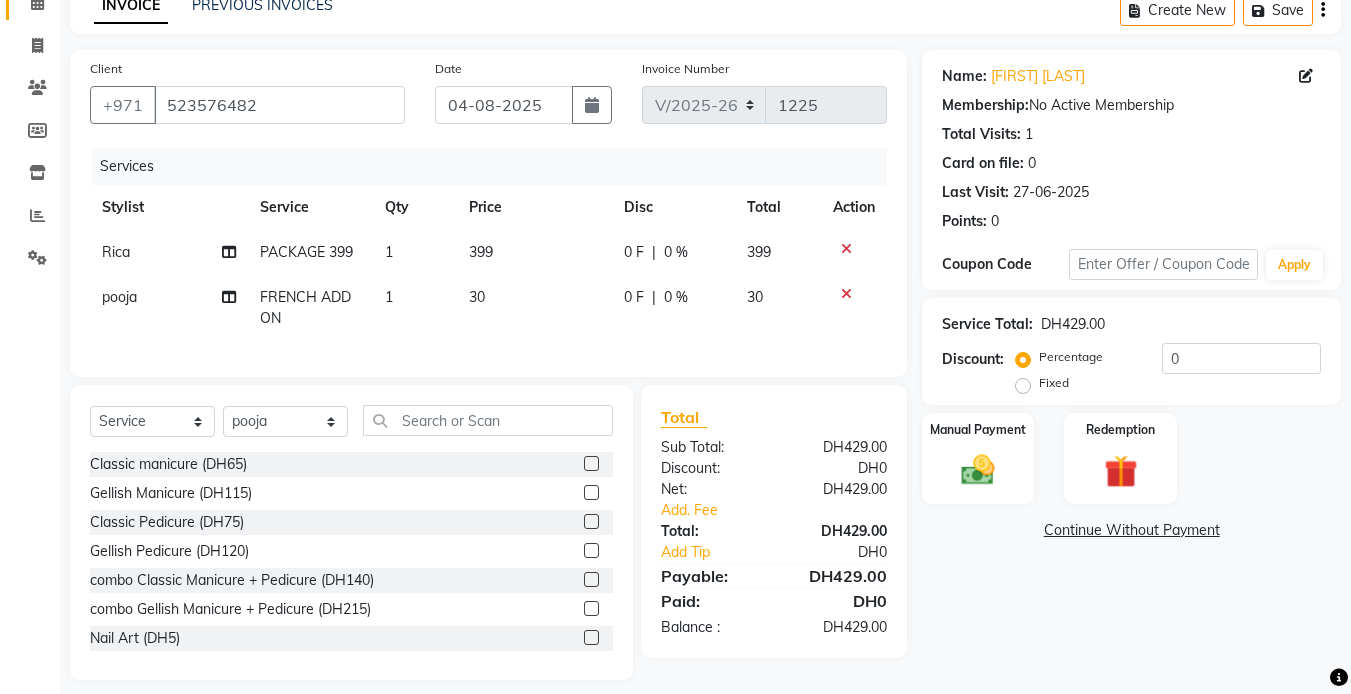 scroll, scrollTop: 131, scrollLeft: 0, axis: vertical 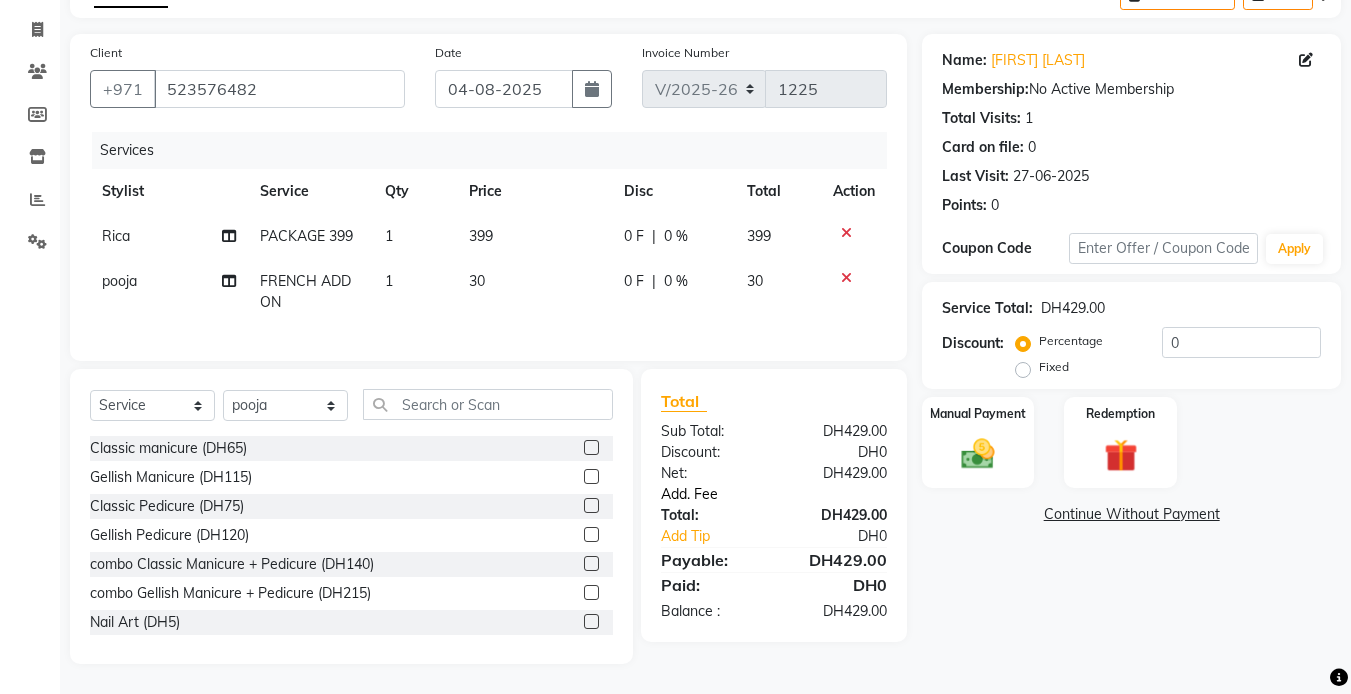 click on "Add. Fee" 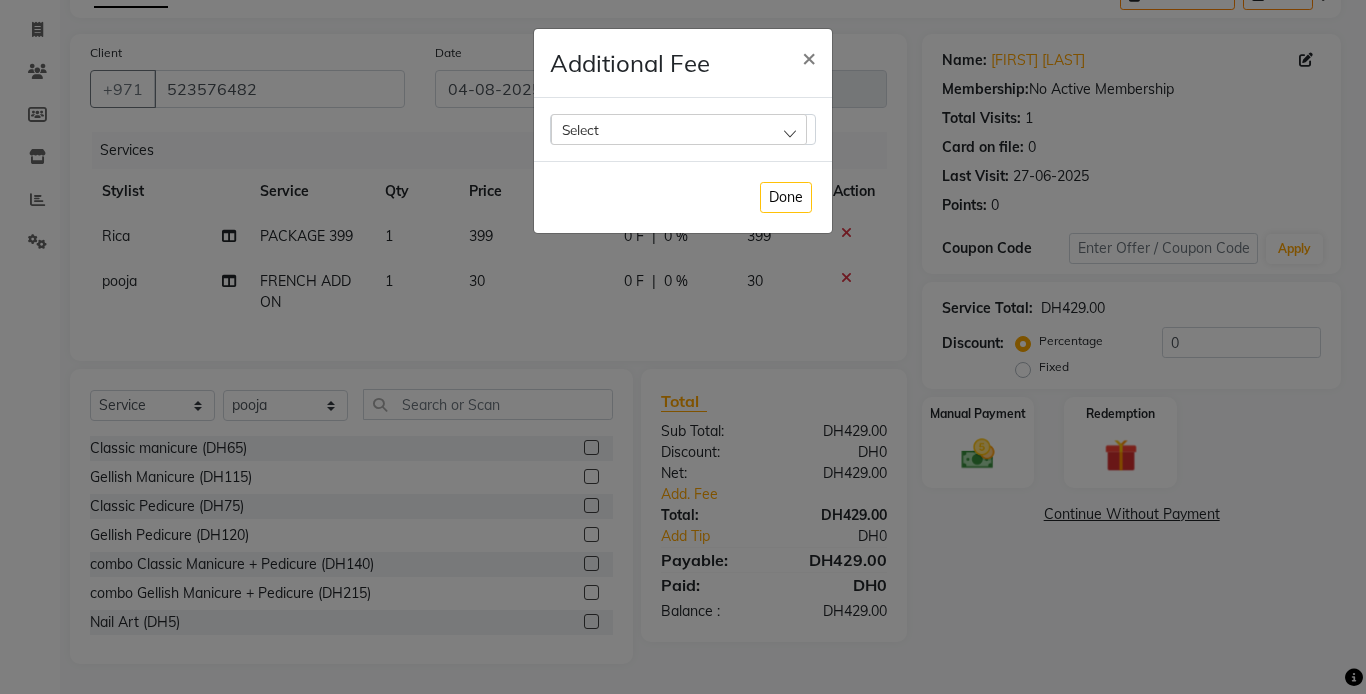 click on "Select" 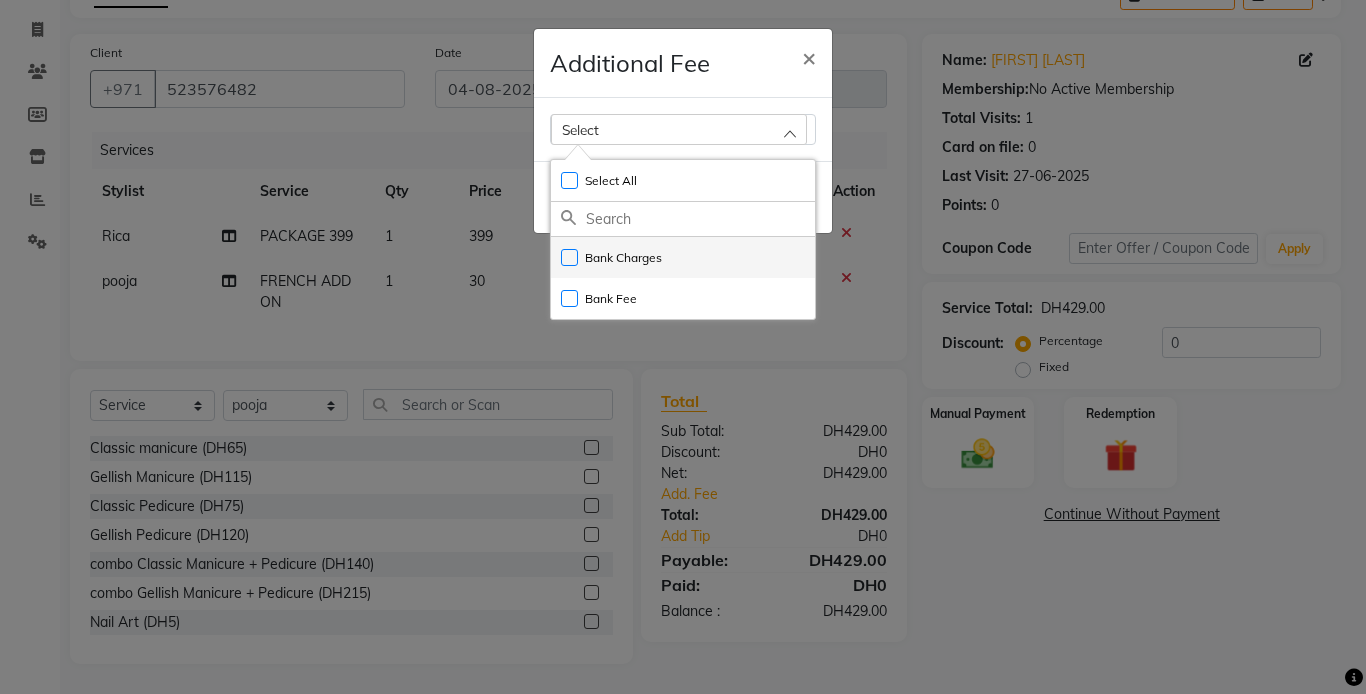 click on "Bank Charges" 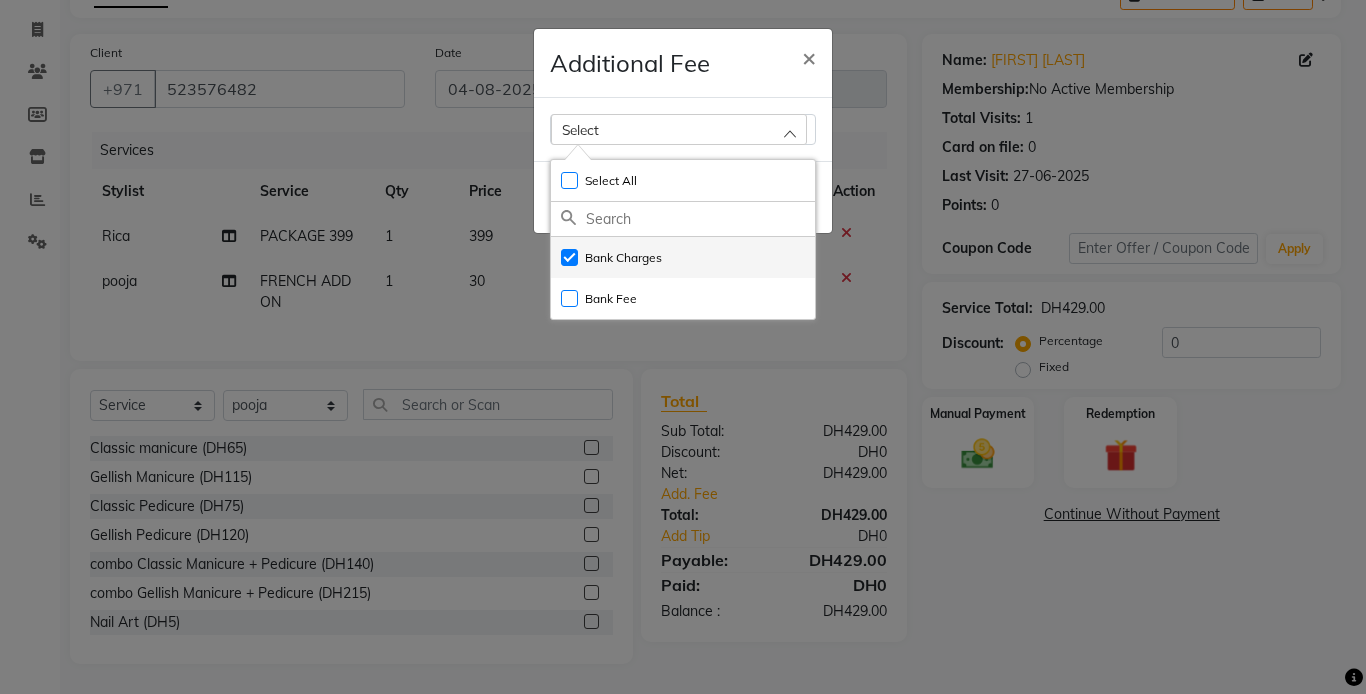 checkbox on "true" 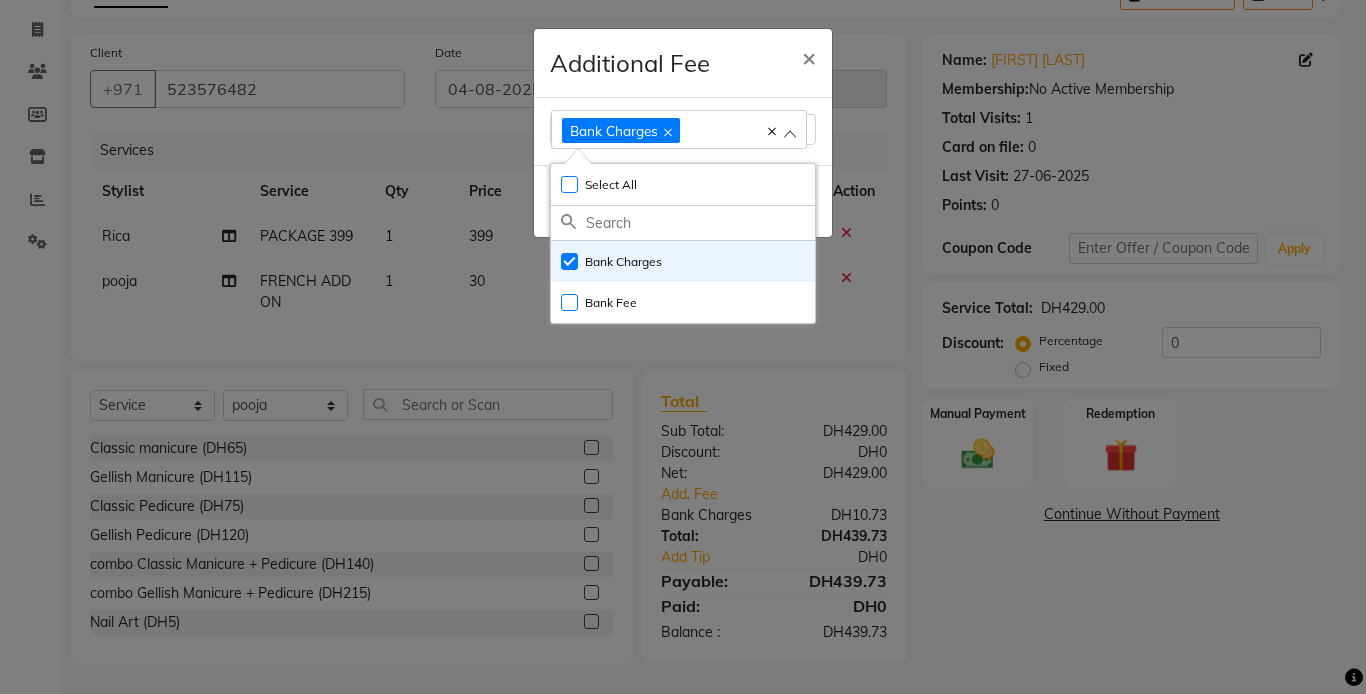 click on "Additional Fee × Bank Charges Select All UnSelect All Bank Charges Bank Fee  Done" 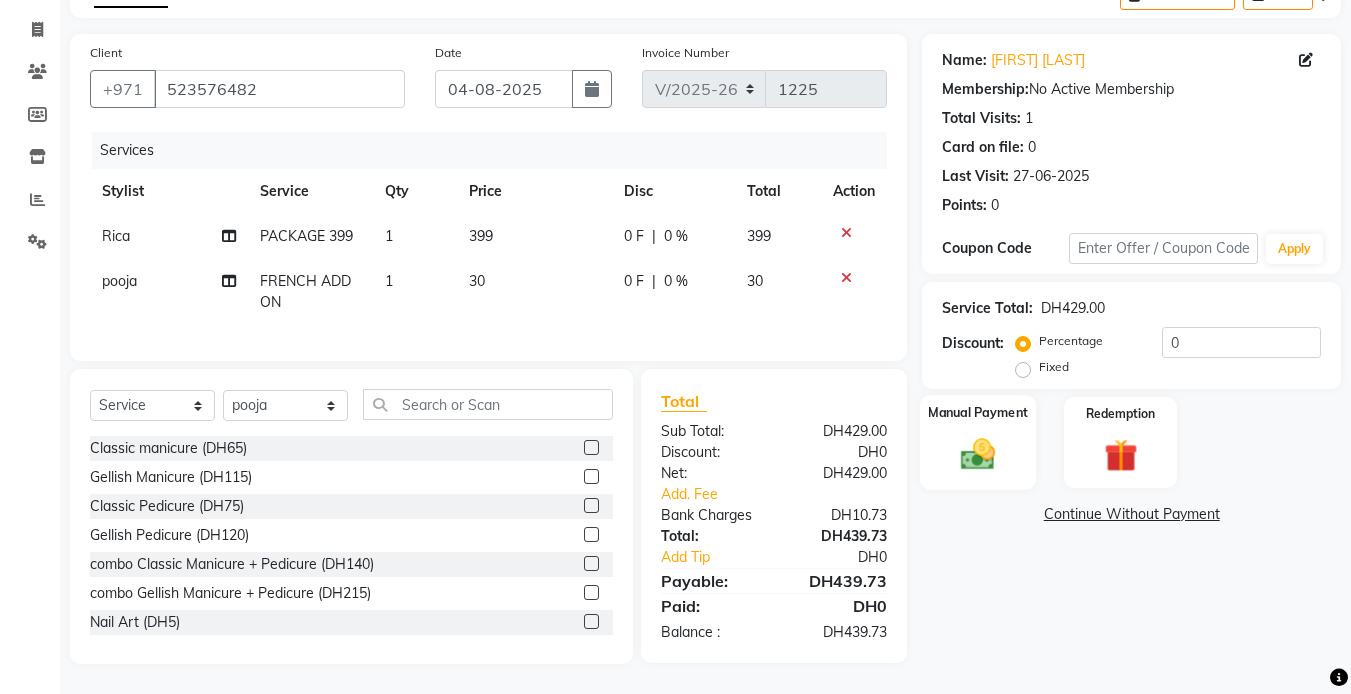 click 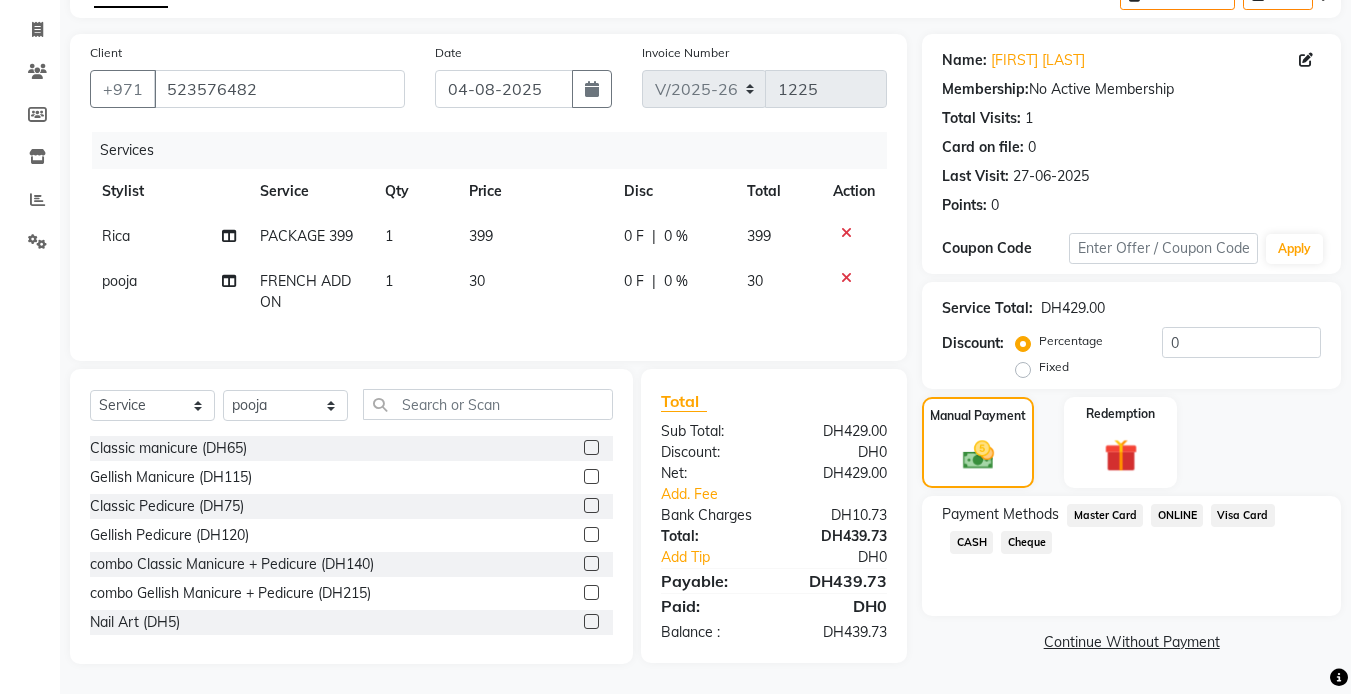 click on "Visa Card" 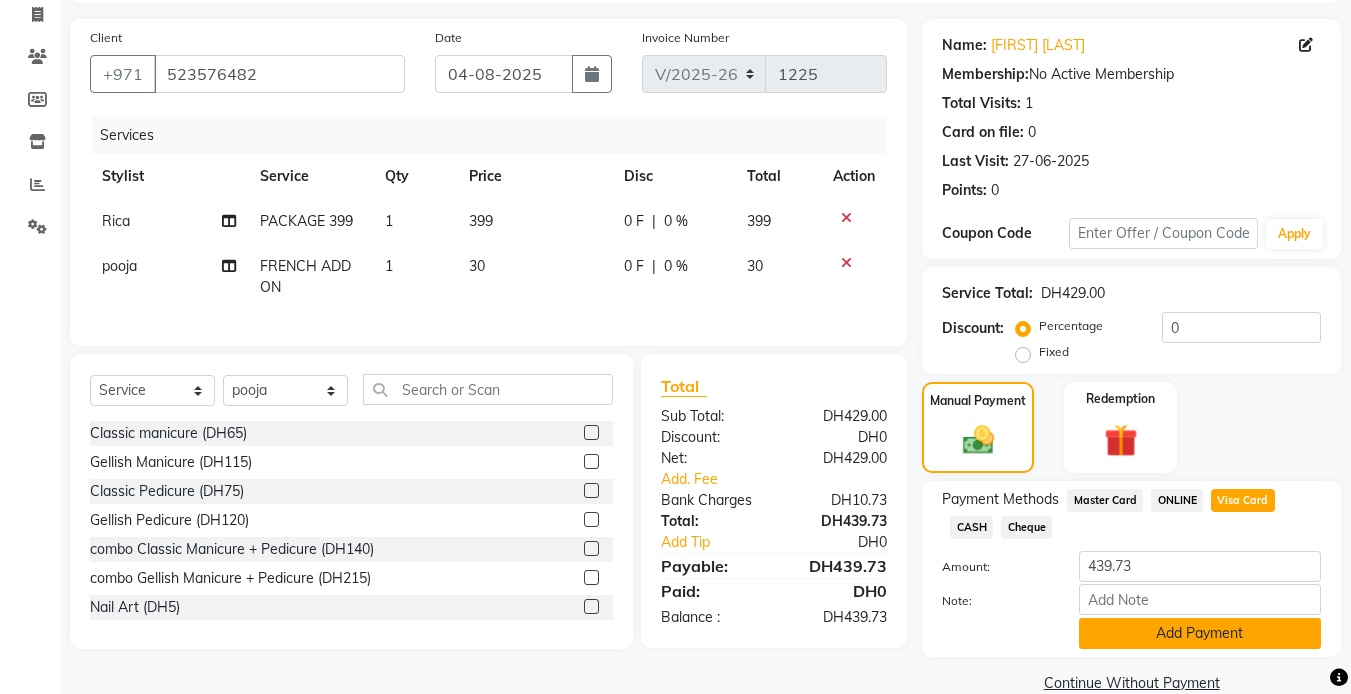 click on "Add Payment" 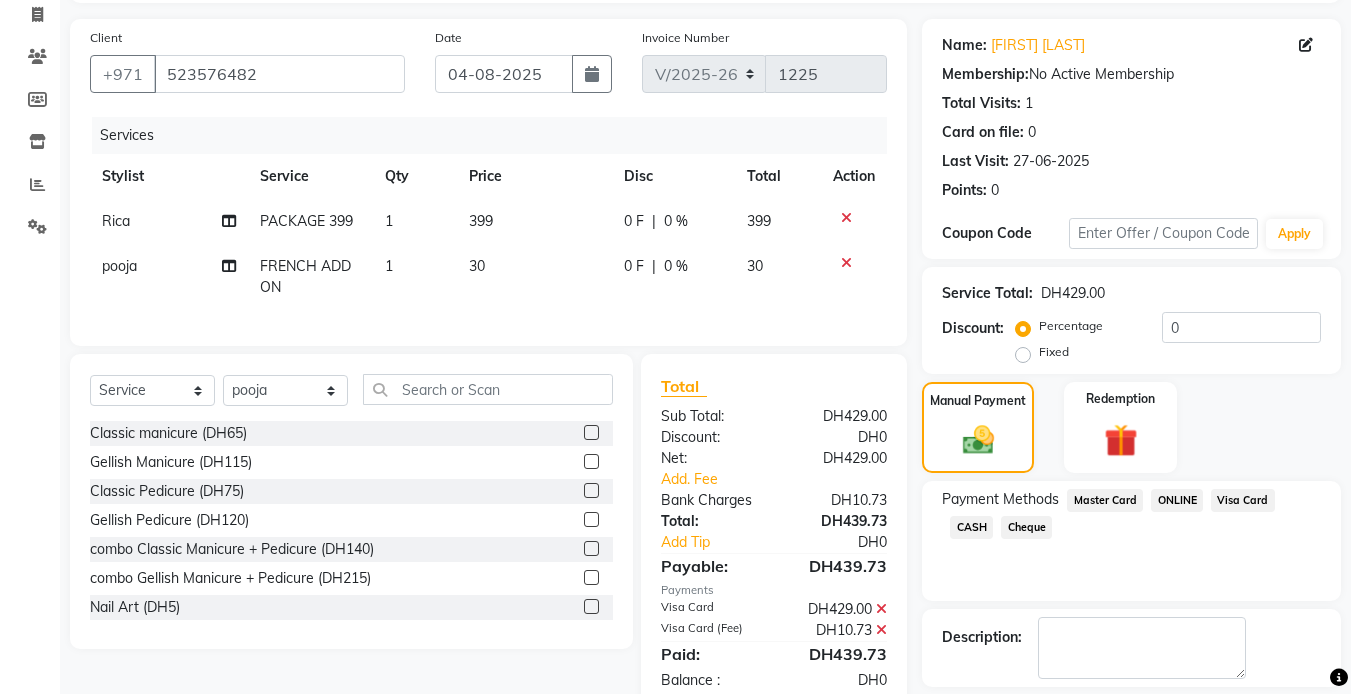 scroll, scrollTop: 222, scrollLeft: 0, axis: vertical 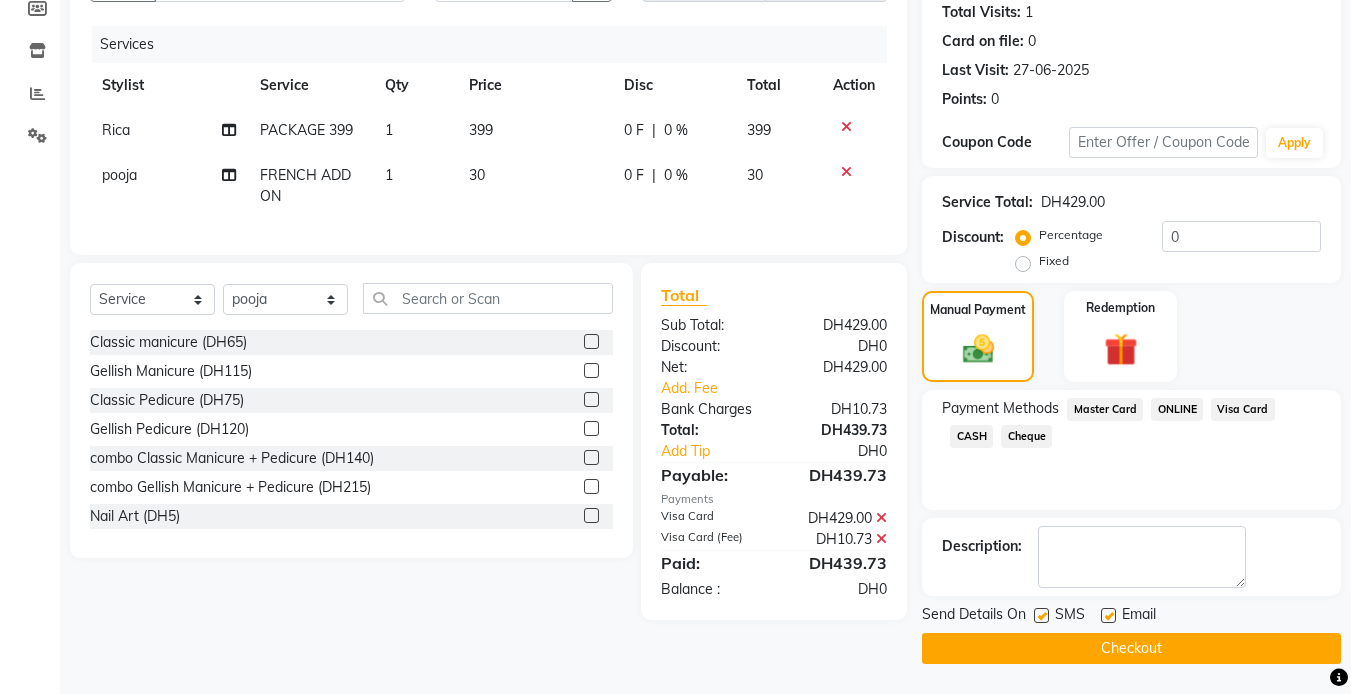 click on "Checkout" 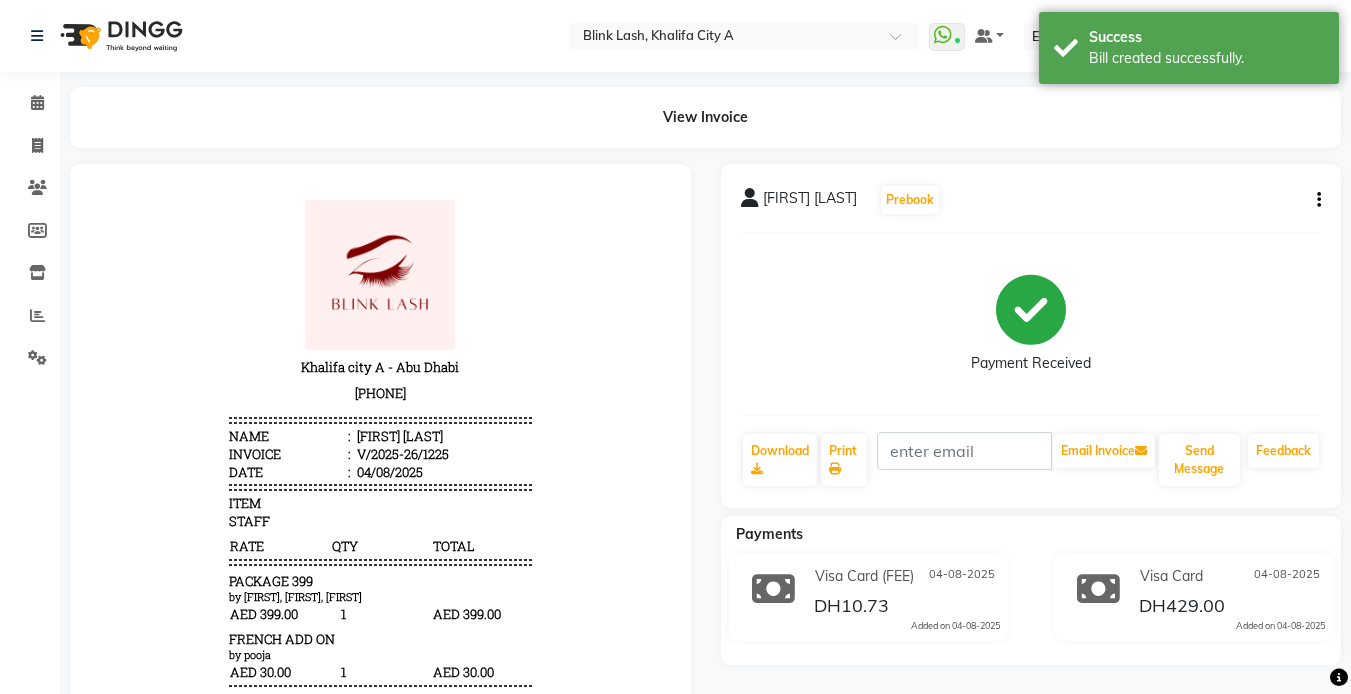 scroll, scrollTop: 0, scrollLeft: 0, axis: both 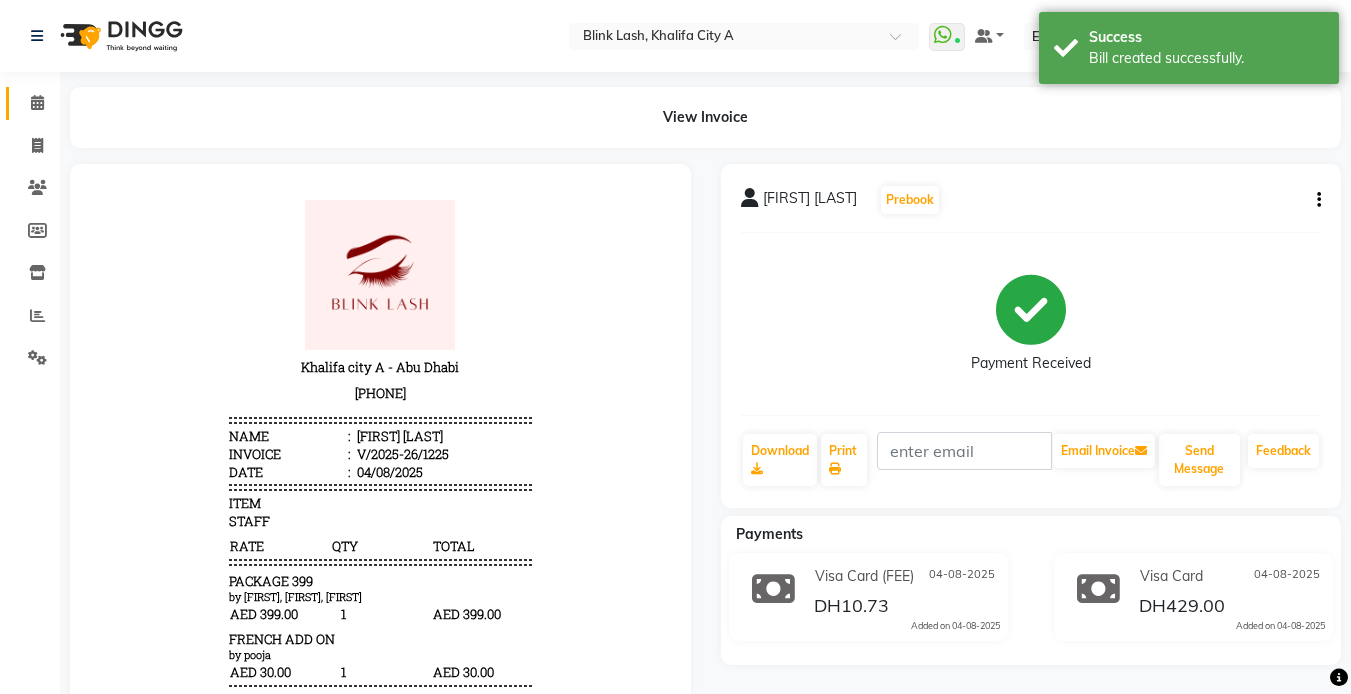 drag, startPoint x: 28, startPoint y: 87, endPoint x: 48, endPoint y: 108, distance: 29 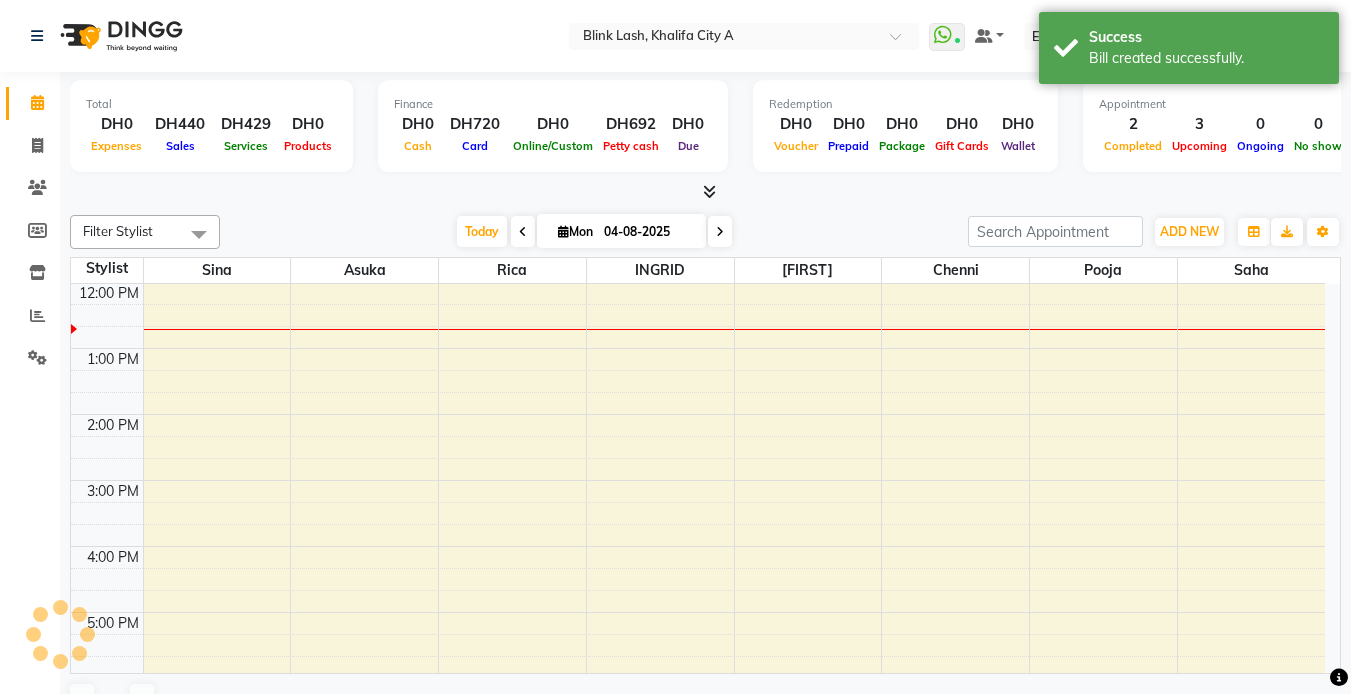 scroll, scrollTop: 0, scrollLeft: 0, axis: both 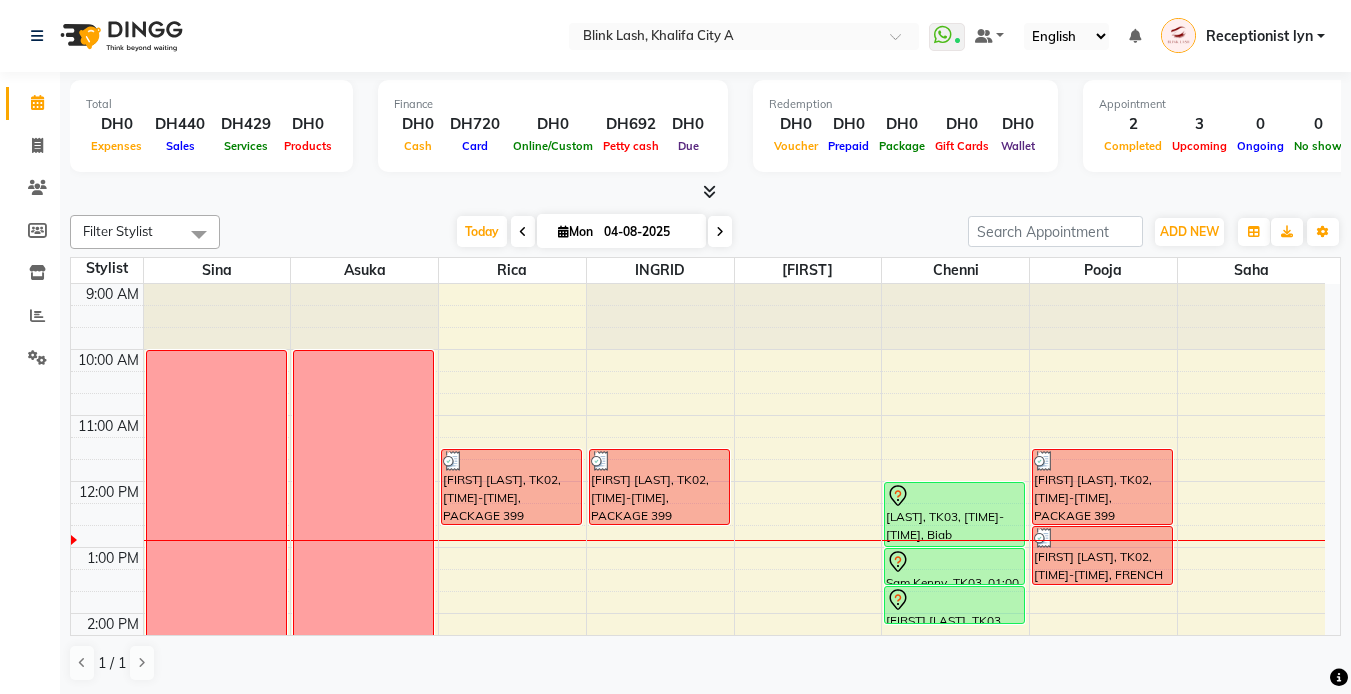 click at bounding box center (709, 191) 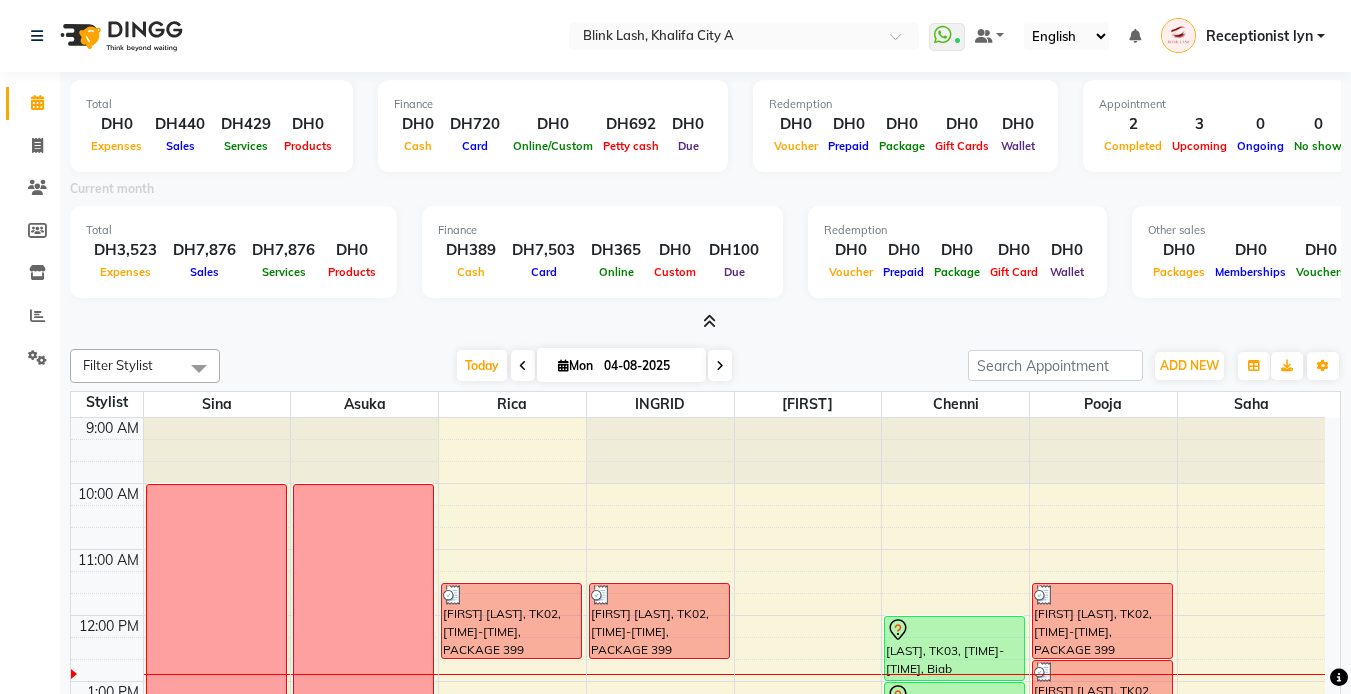 click at bounding box center [705, 322] 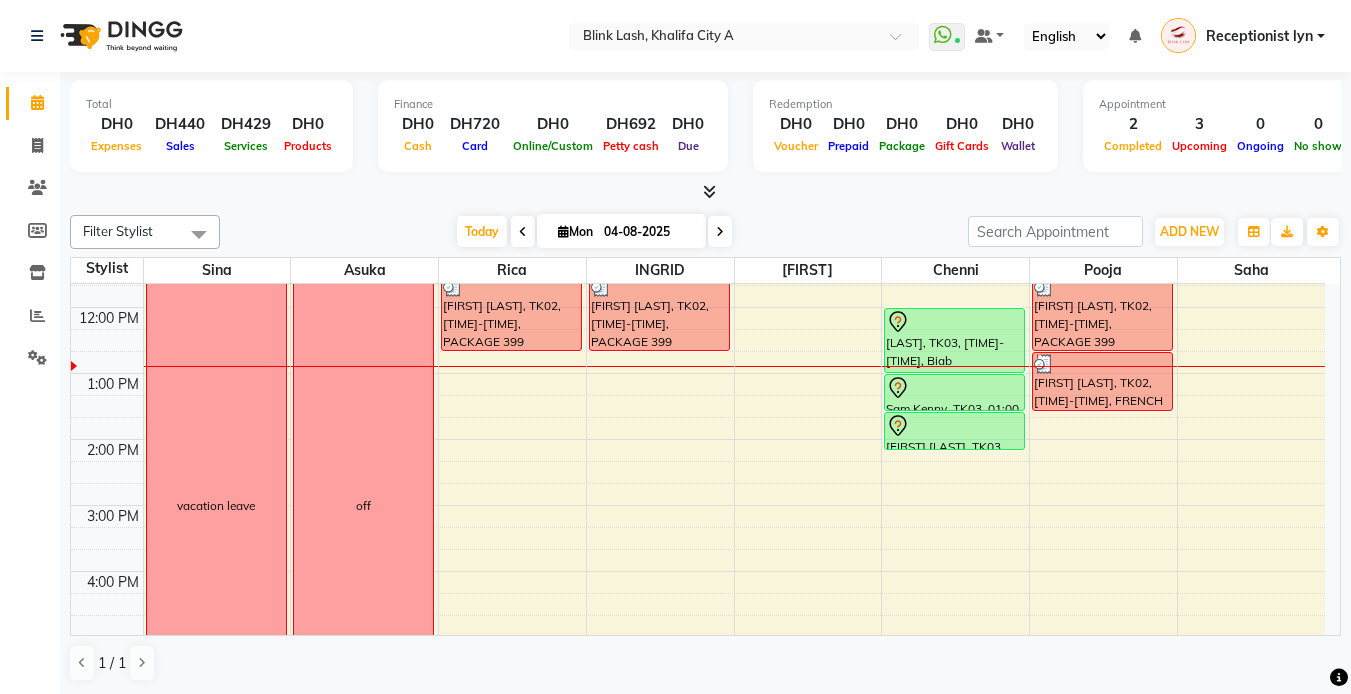 scroll, scrollTop: 0, scrollLeft: 0, axis: both 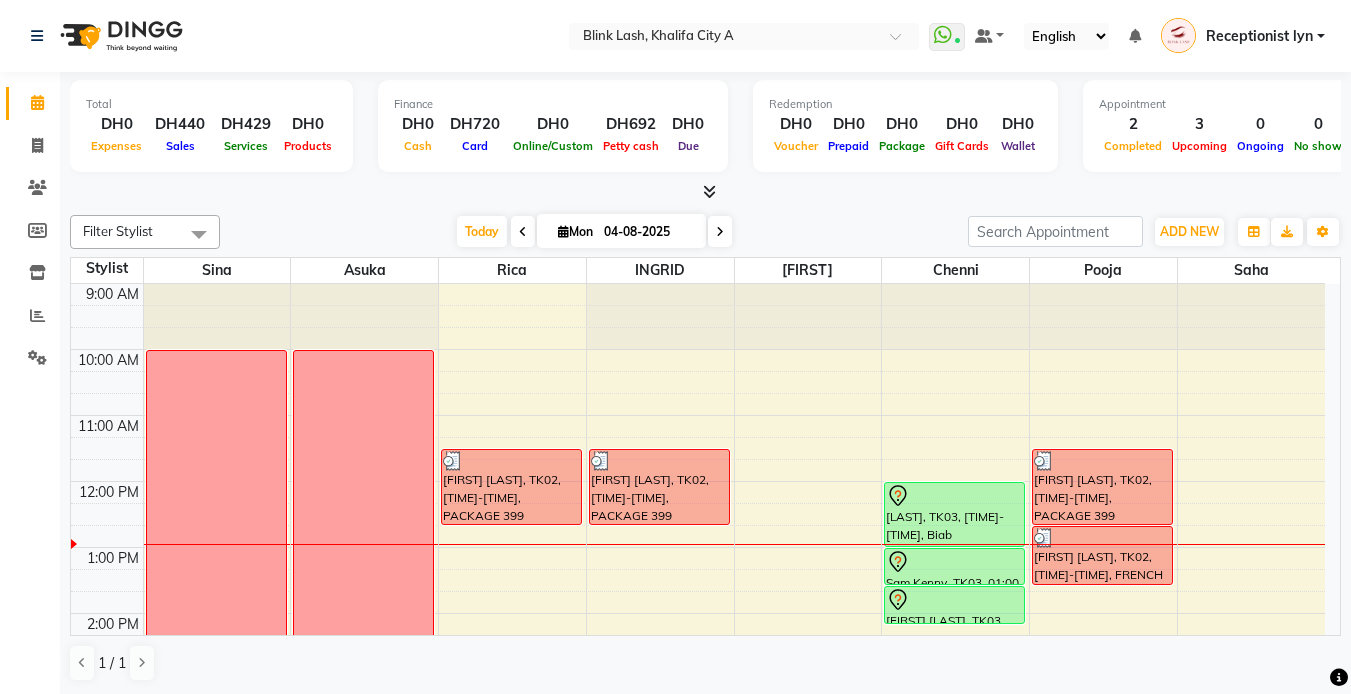 click at bounding box center [720, 232] 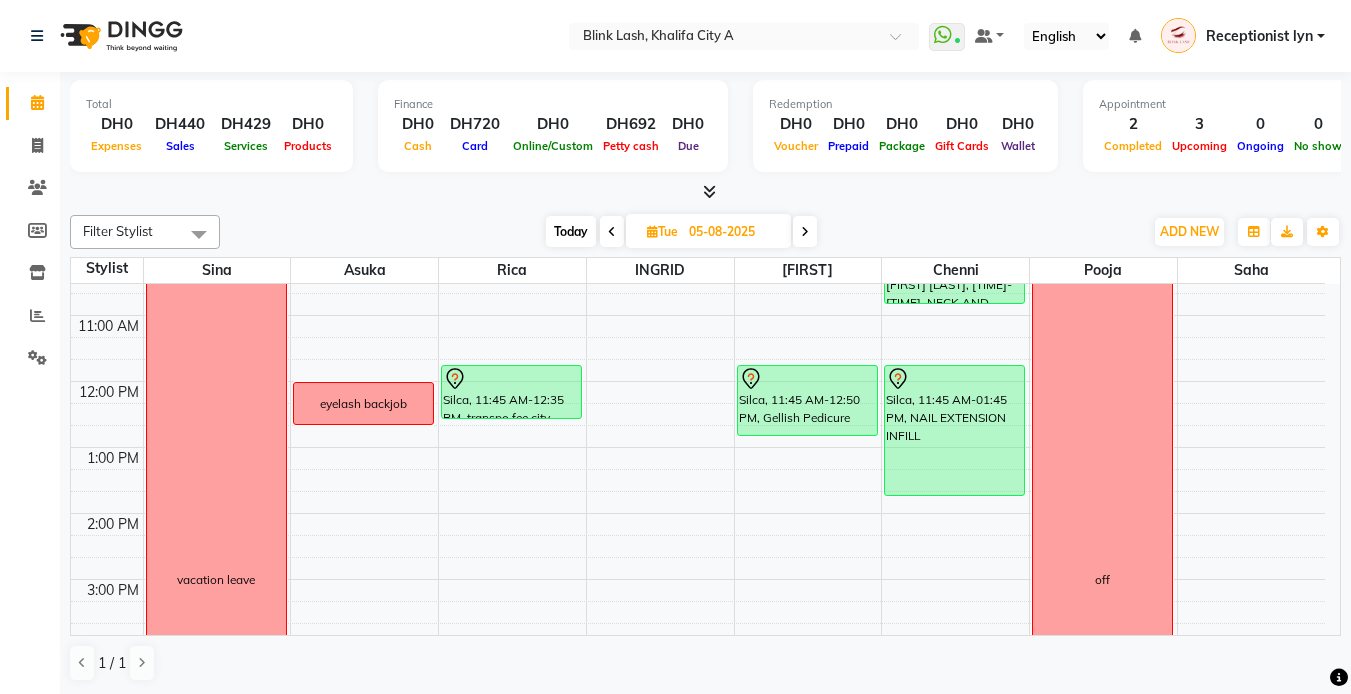 scroll, scrollTop: 0, scrollLeft: 0, axis: both 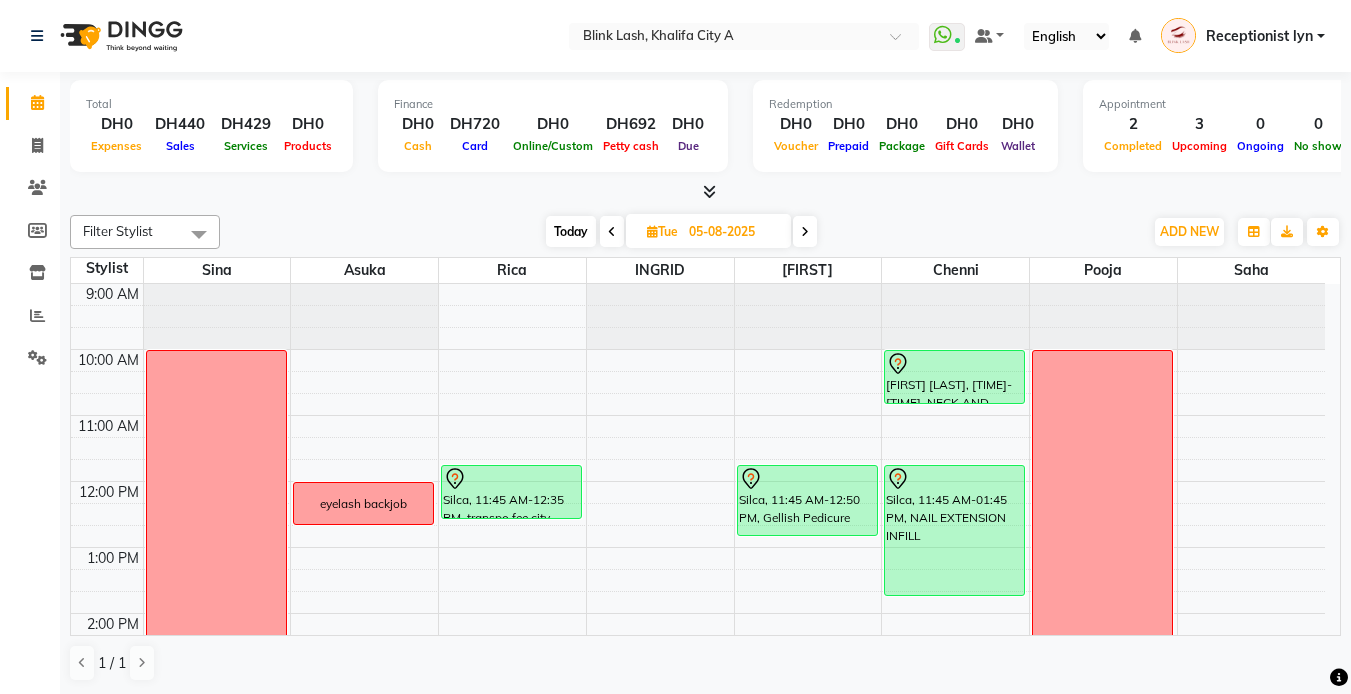 click at bounding box center [805, 231] 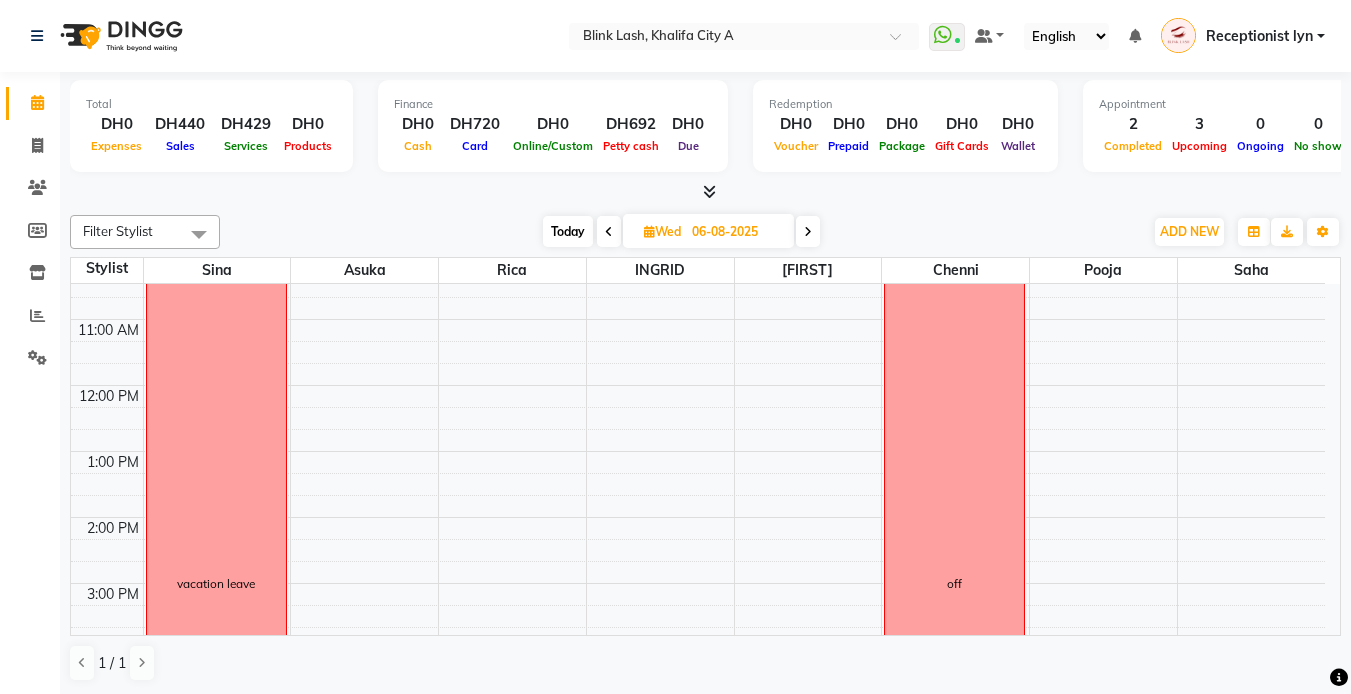 scroll, scrollTop: 0, scrollLeft: 0, axis: both 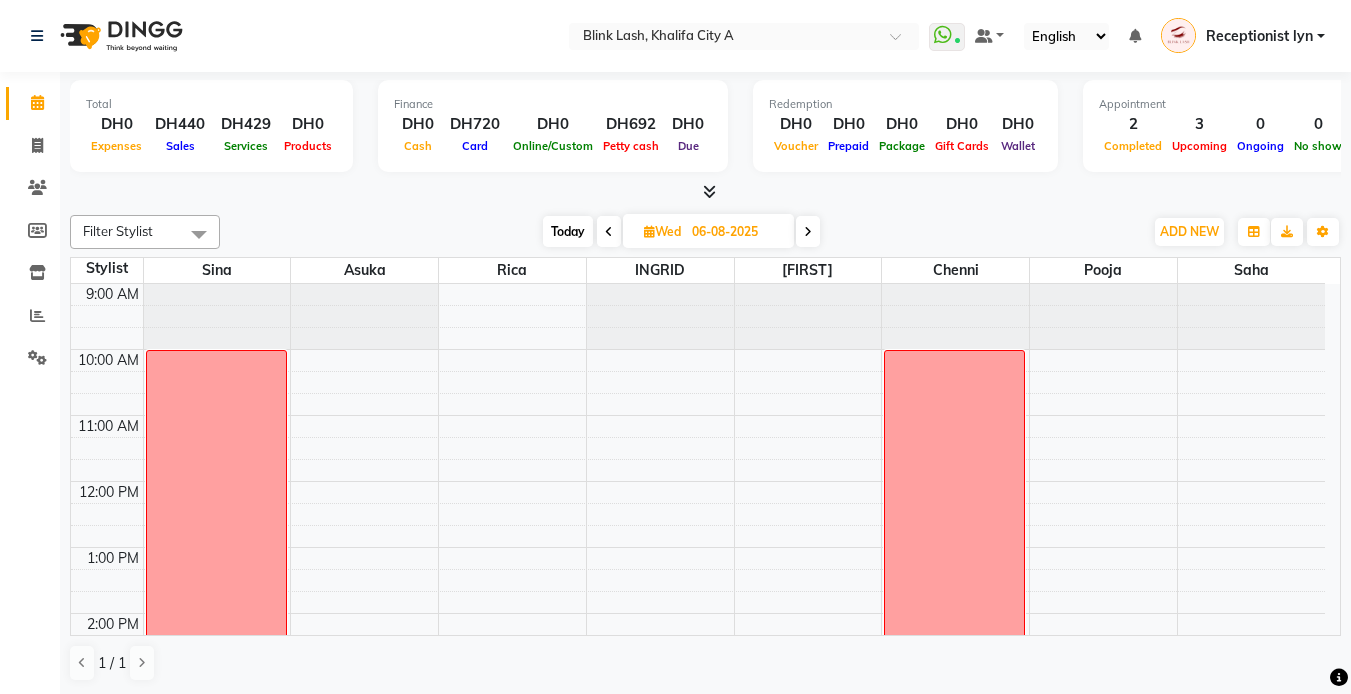 click on "Today" at bounding box center [568, 231] 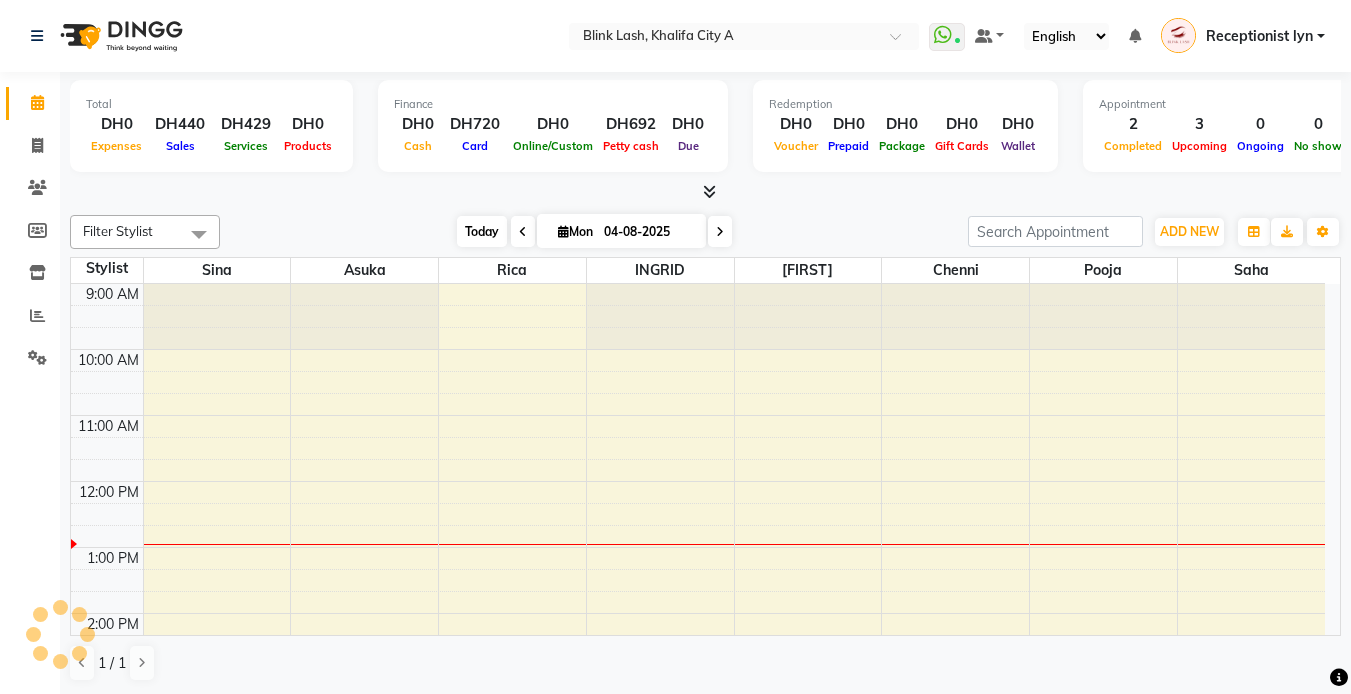 scroll, scrollTop: 199, scrollLeft: 0, axis: vertical 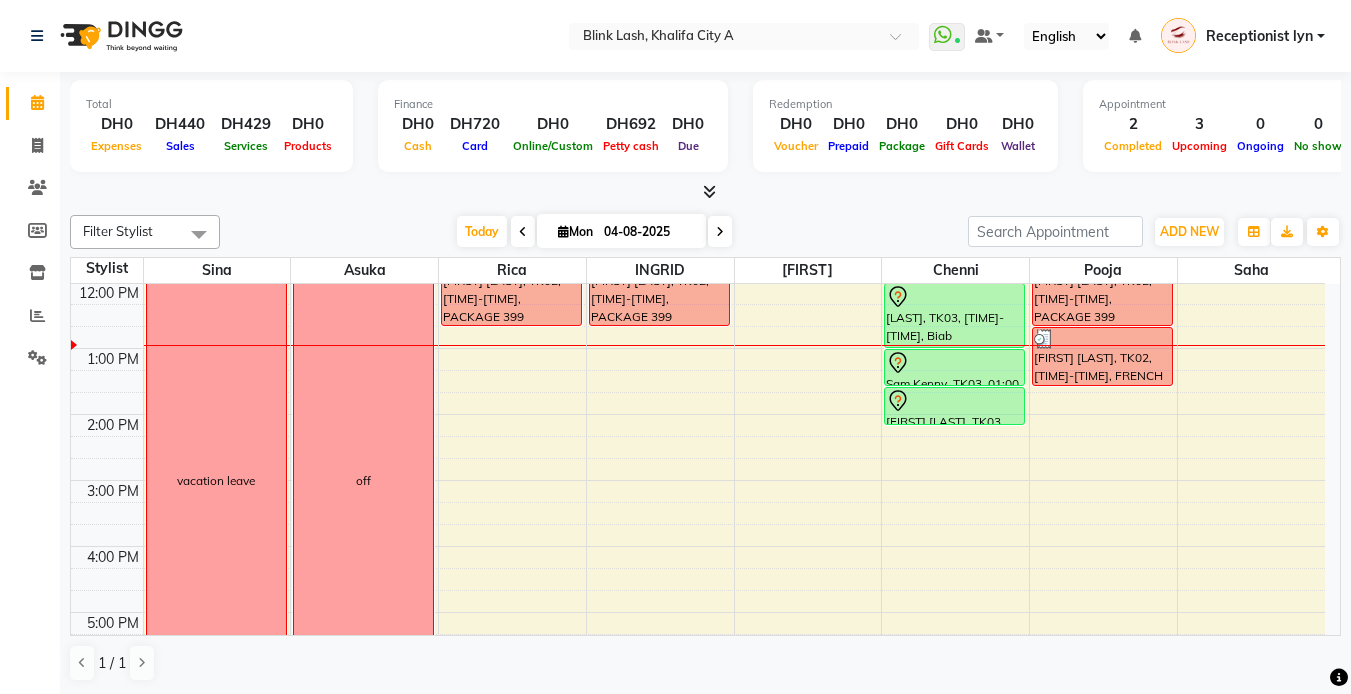 click at bounding box center (709, 191) 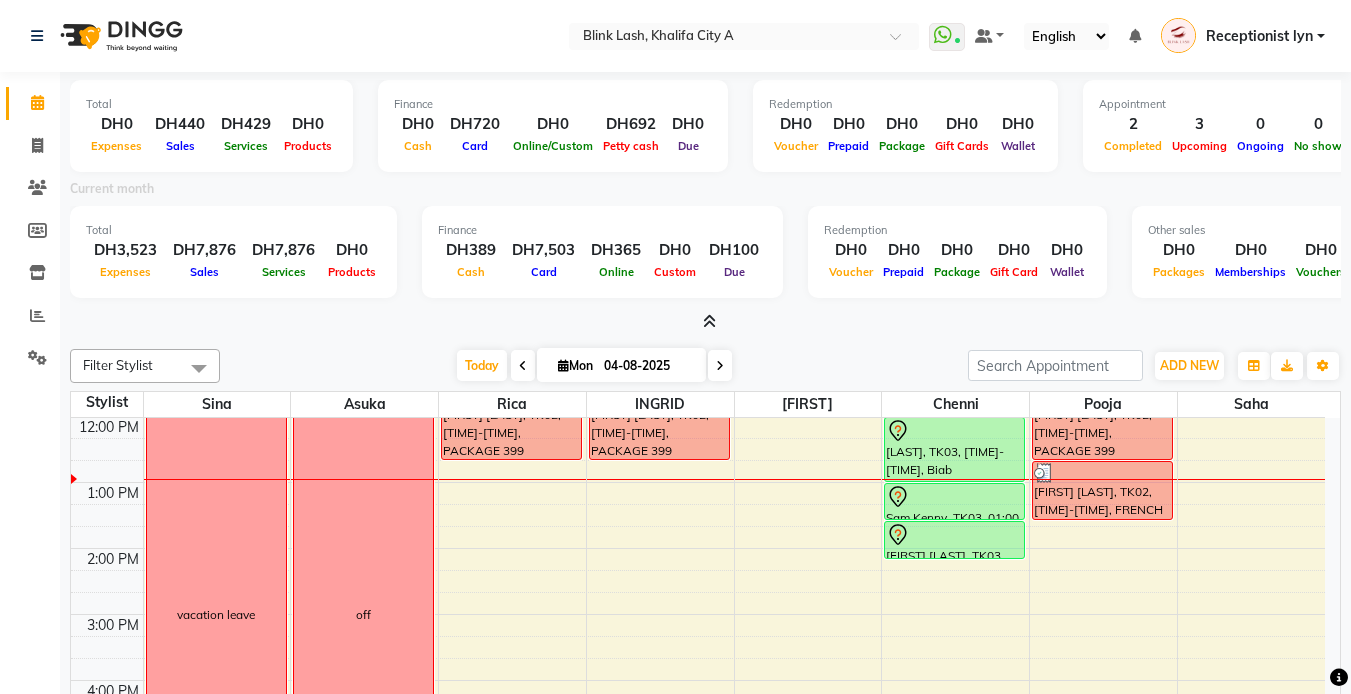 click at bounding box center (705, 322) 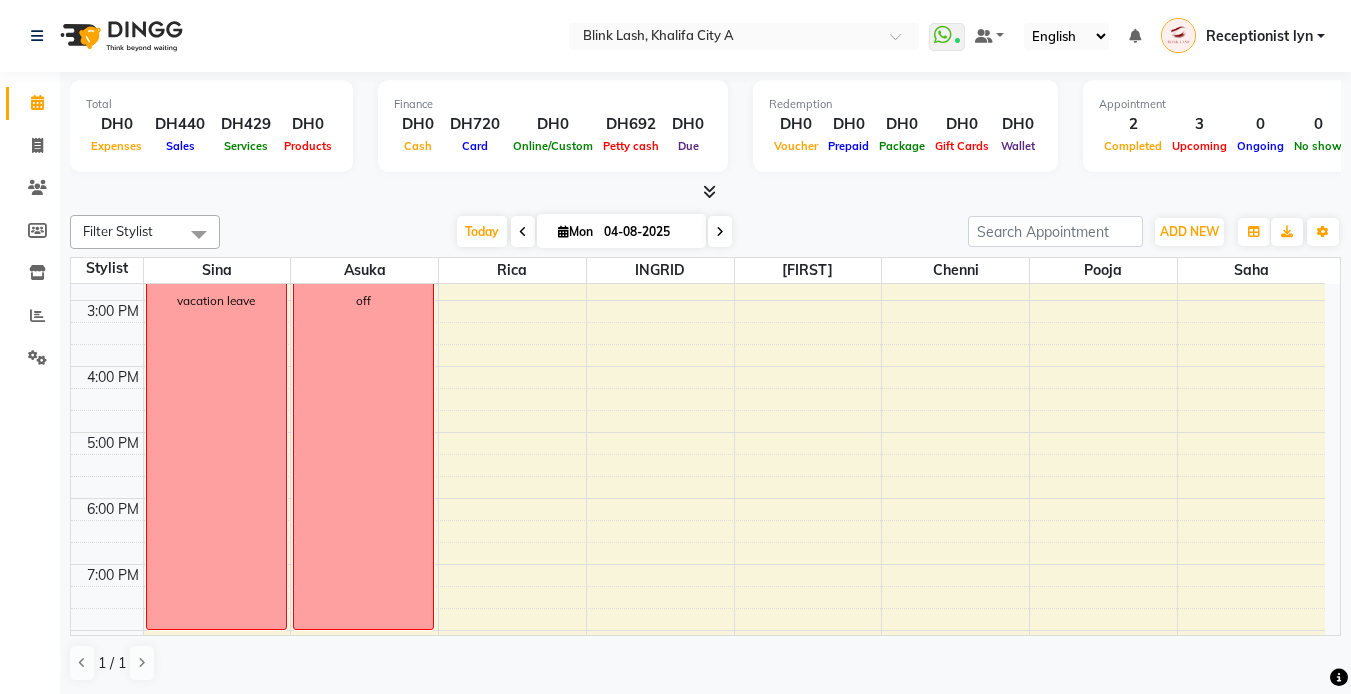 scroll, scrollTop: 0, scrollLeft: 0, axis: both 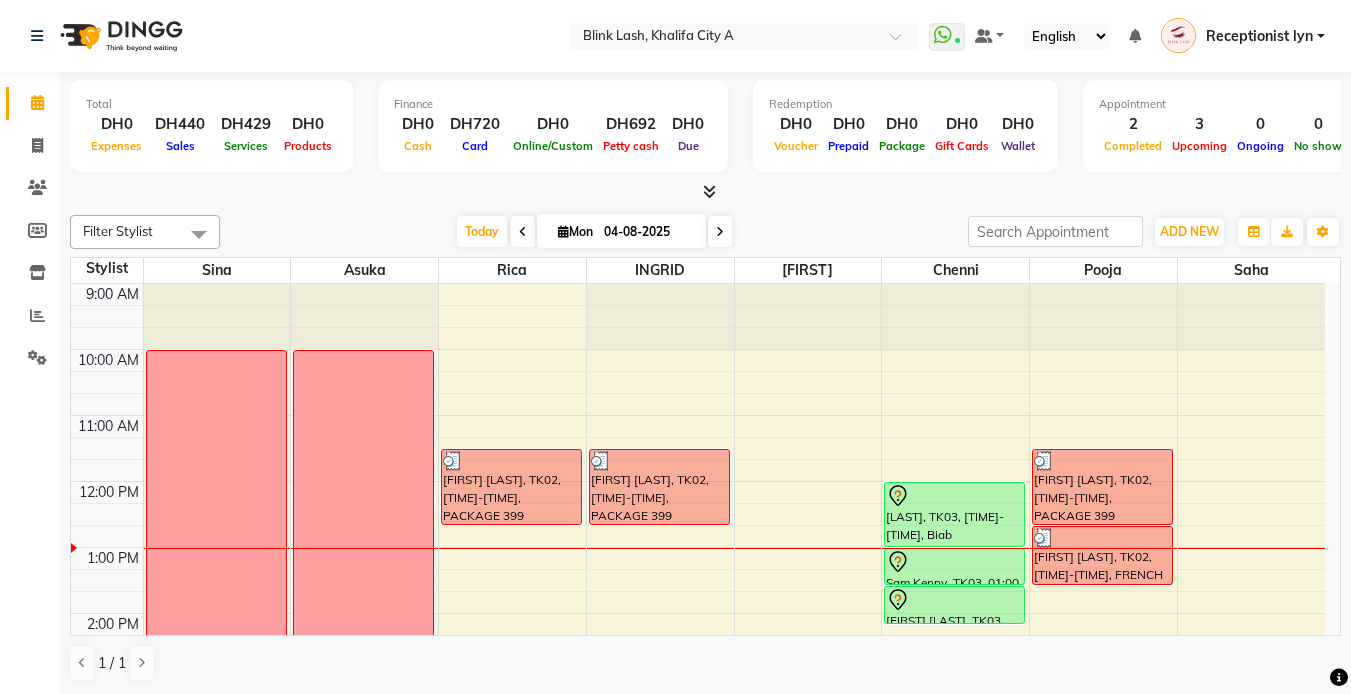 click at bounding box center [709, 191] 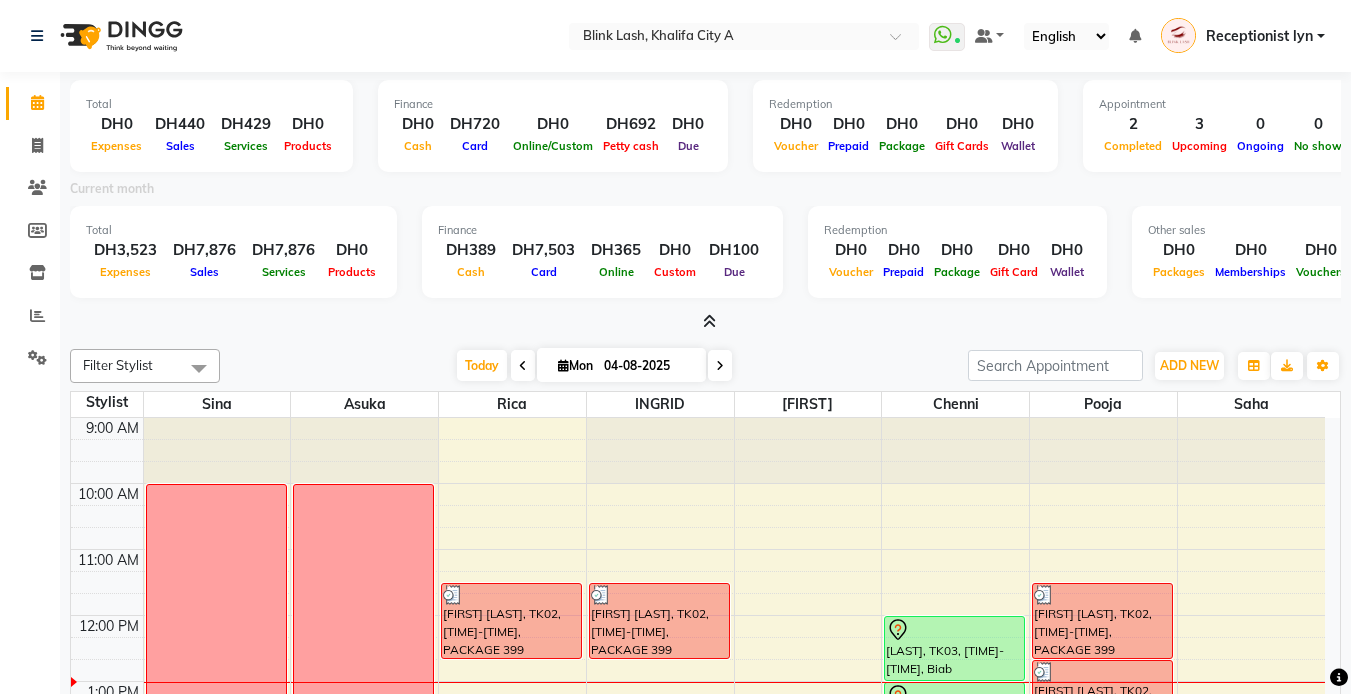 click at bounding box center [709, 321] 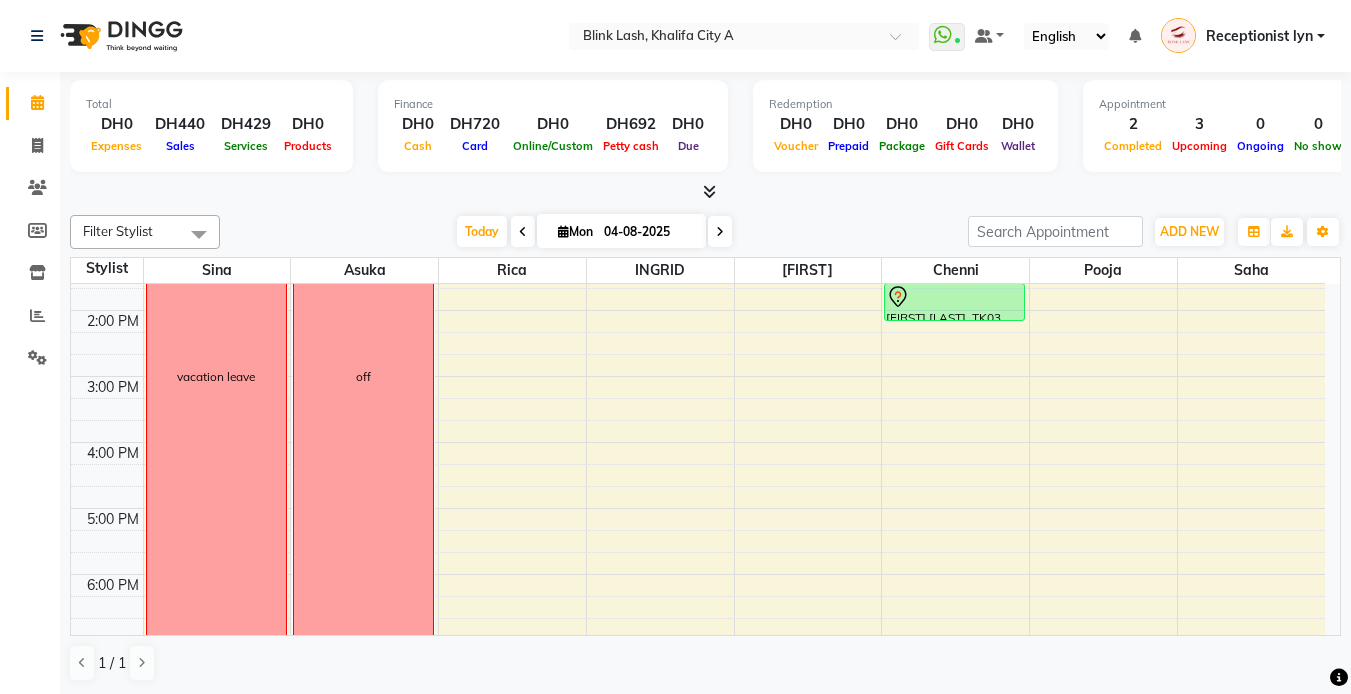 scroll, scrollTop: 0, scrollLeft: 0, axis: both 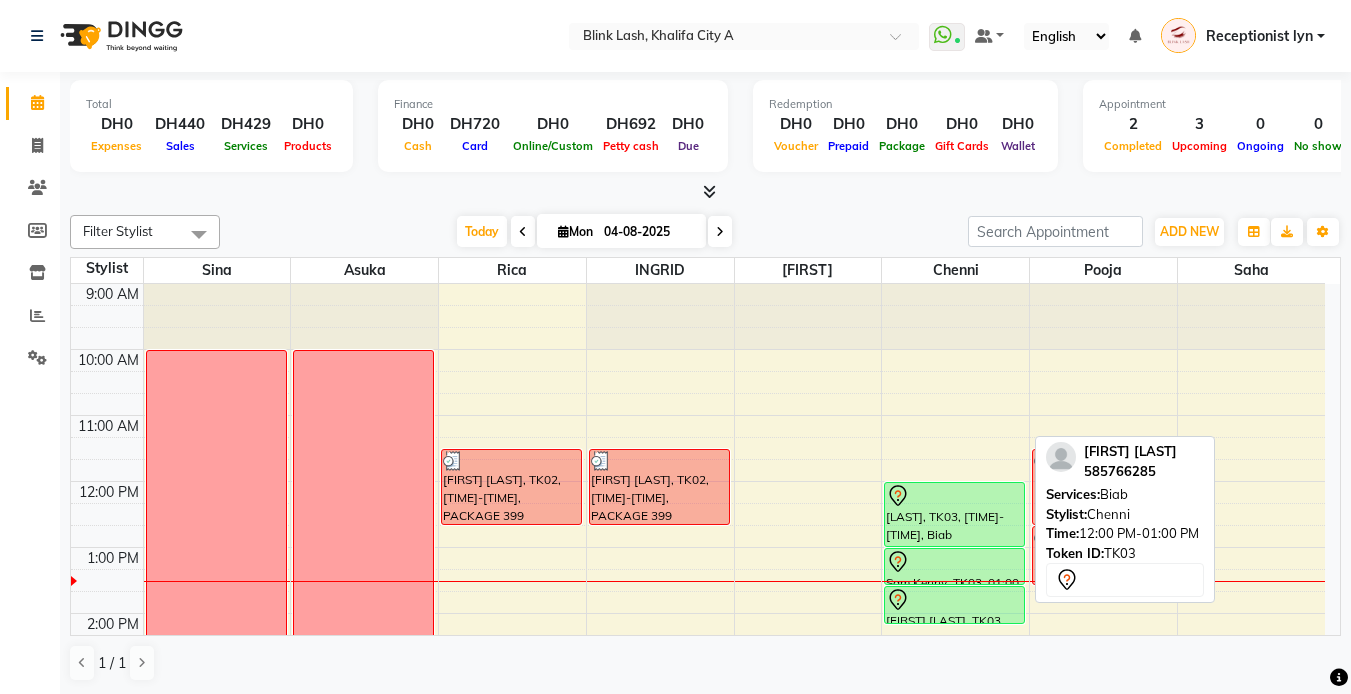click on "[LAST], TK03, [TIME]-[TIME], Biab" at bounding box center [954, 514] 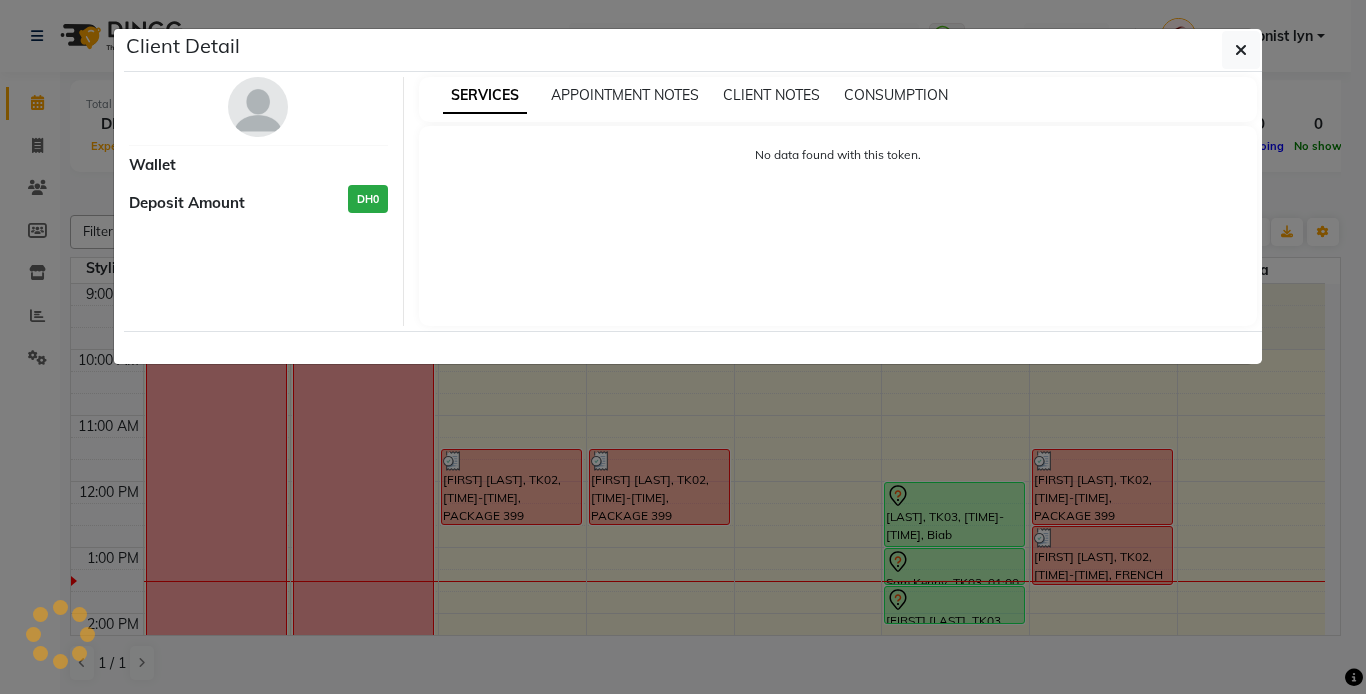select on "7" 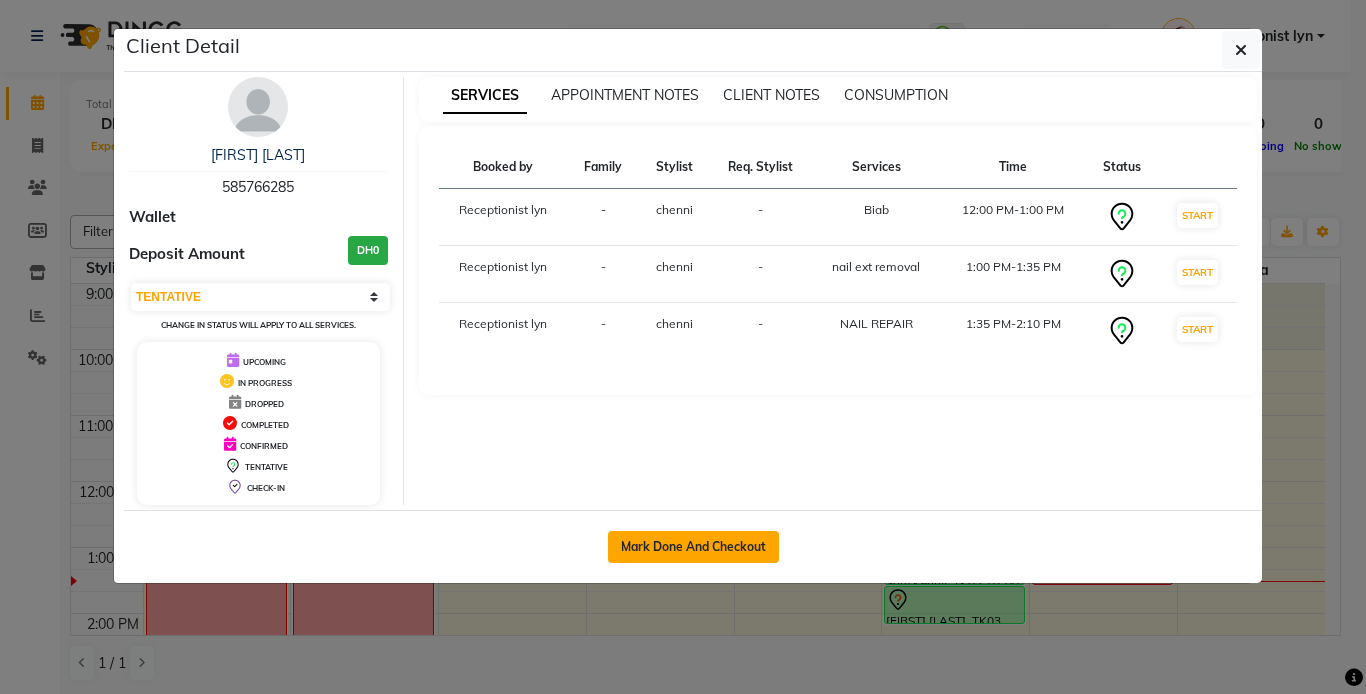 click on "Mark Done And Checkout" 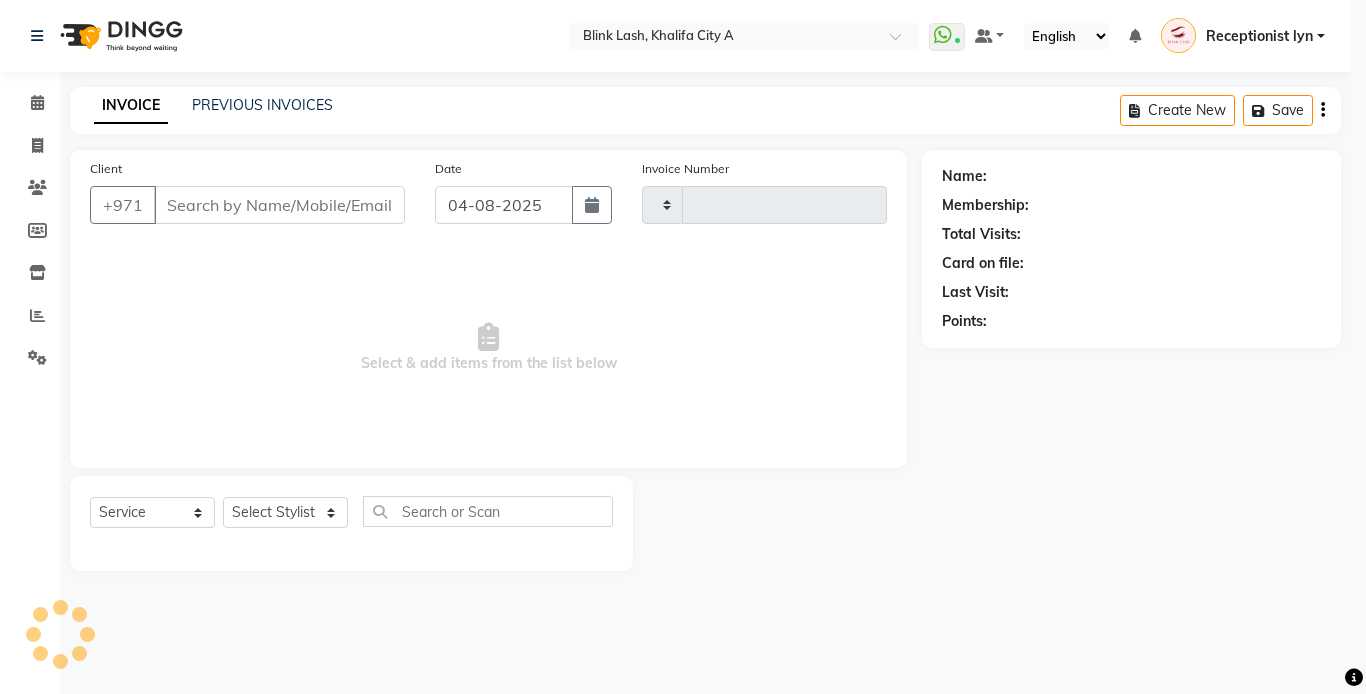 type on "1226" 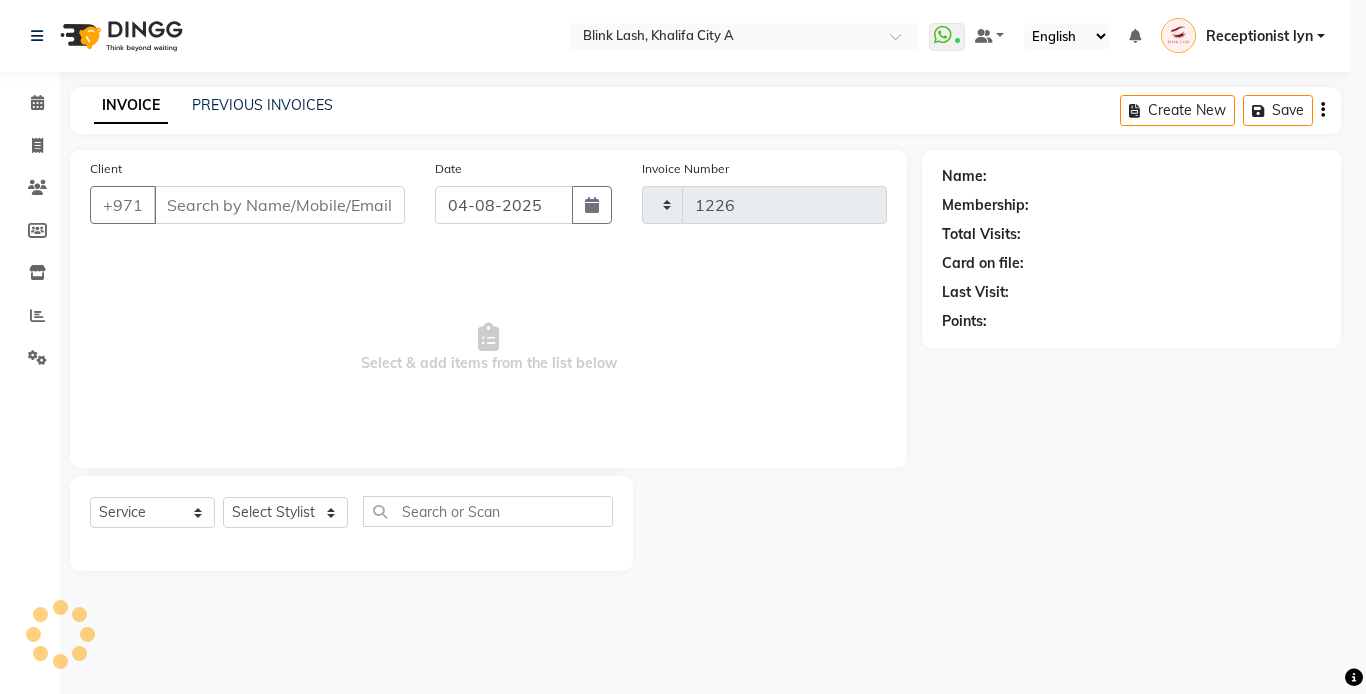 select on "5970" 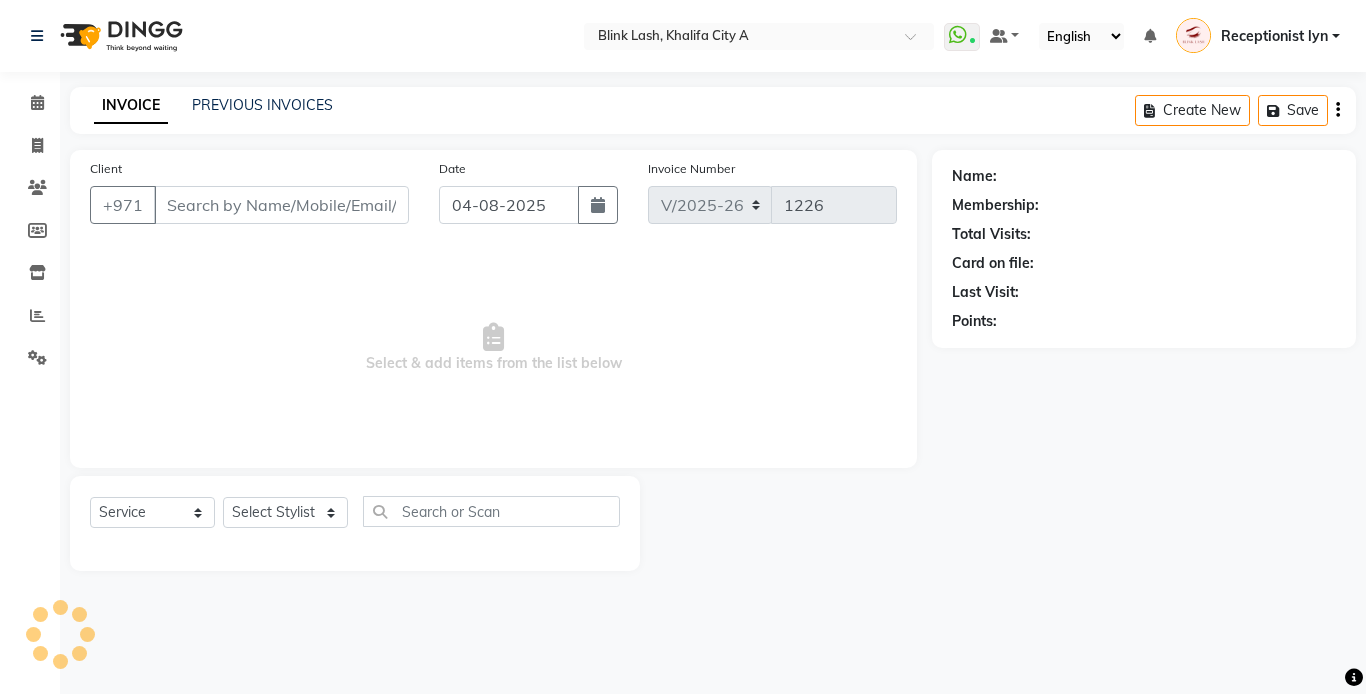 type on "585766285" 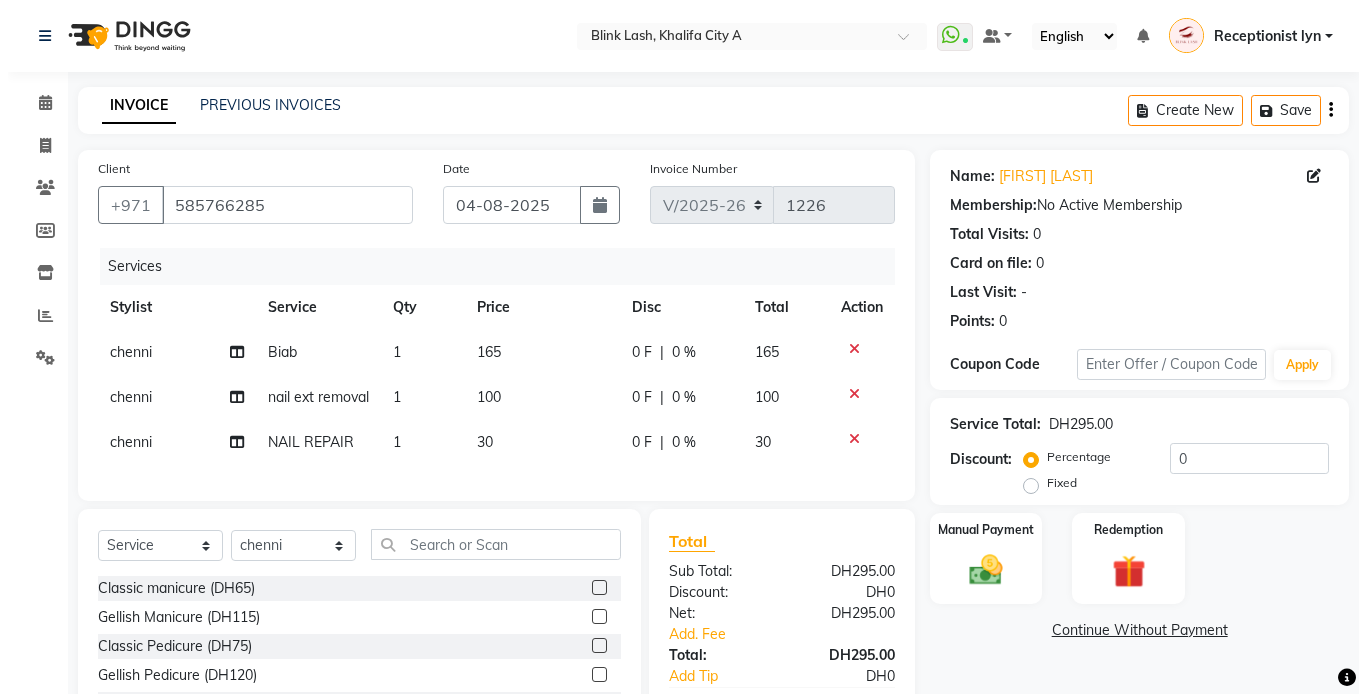 scroll, scrollTop: 176, scrollLeft: 0, axis: vertical 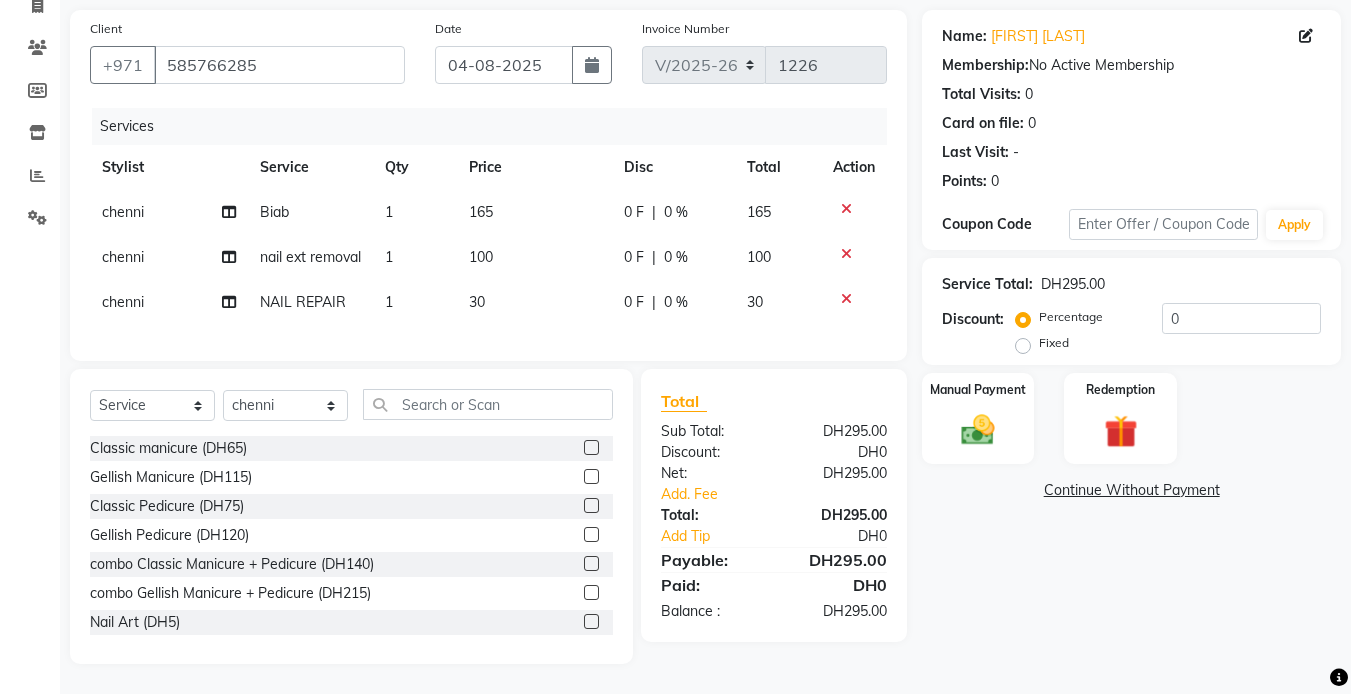 click on "1" 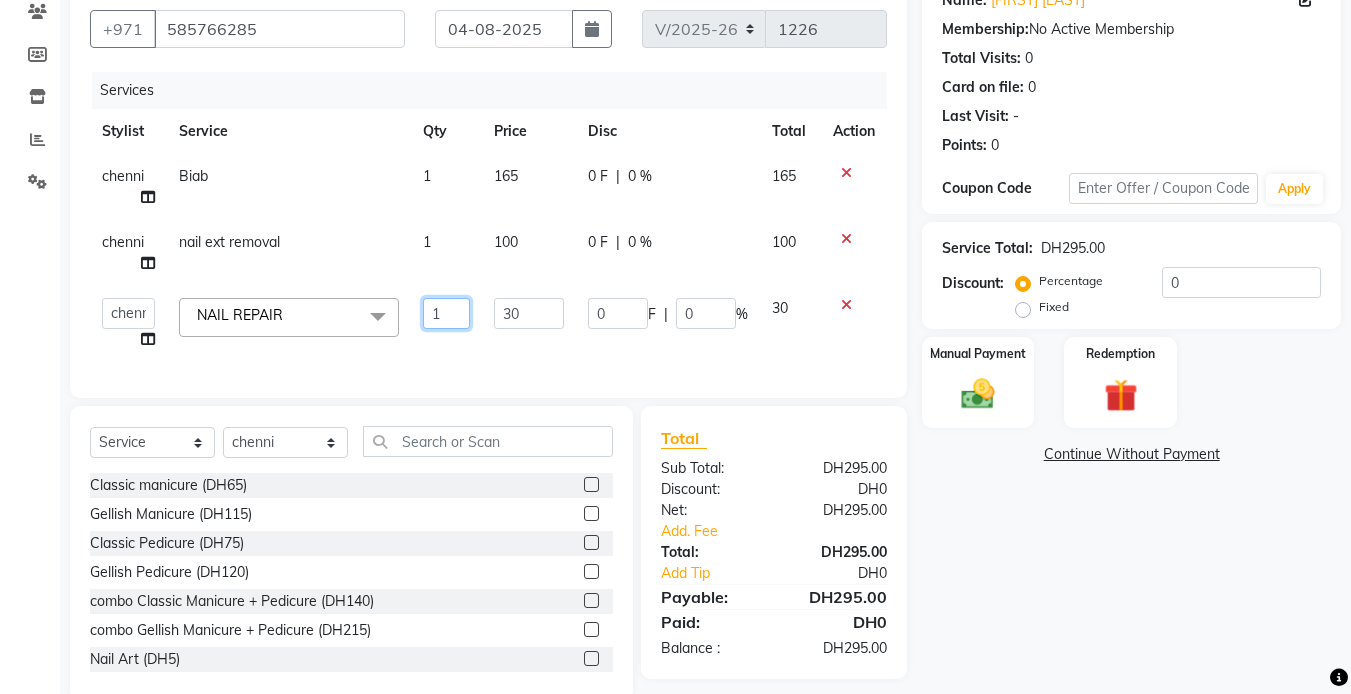drag, startPoint x: 453, startPoint y: 330, endPoint x: 460, endPoint y: 322, distance: 10.630146 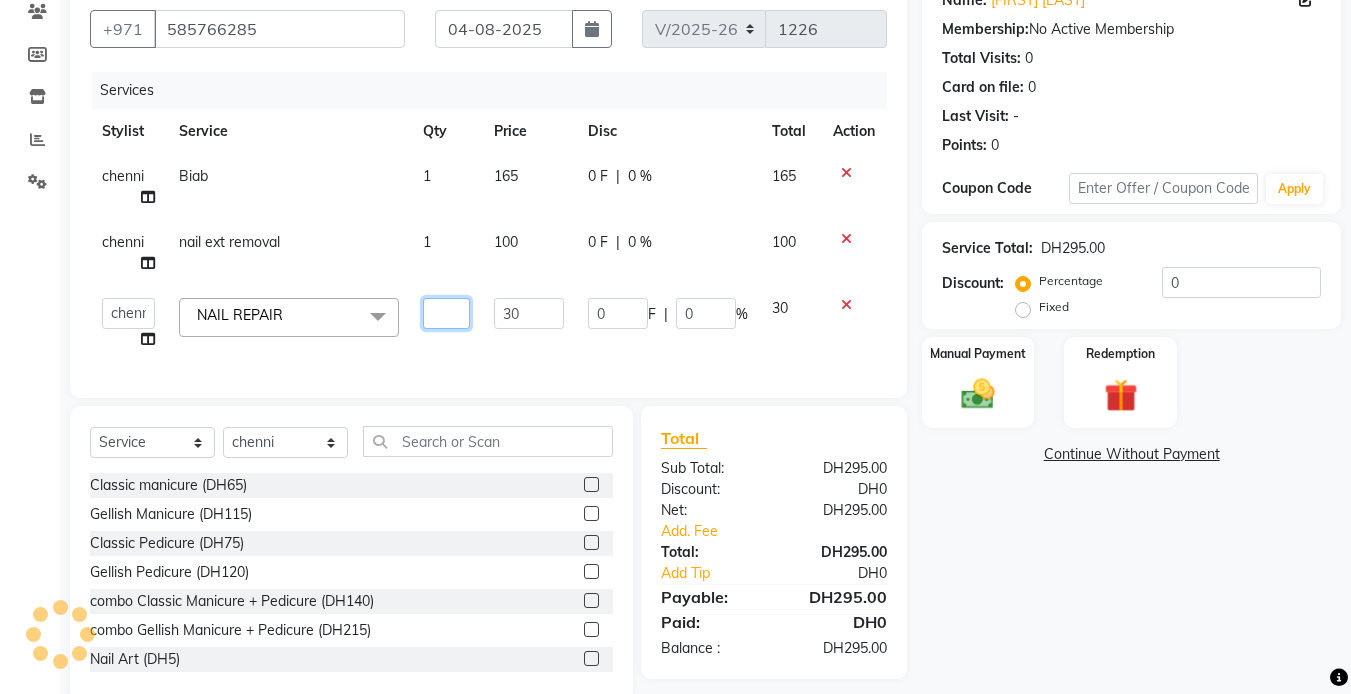 type on "2" 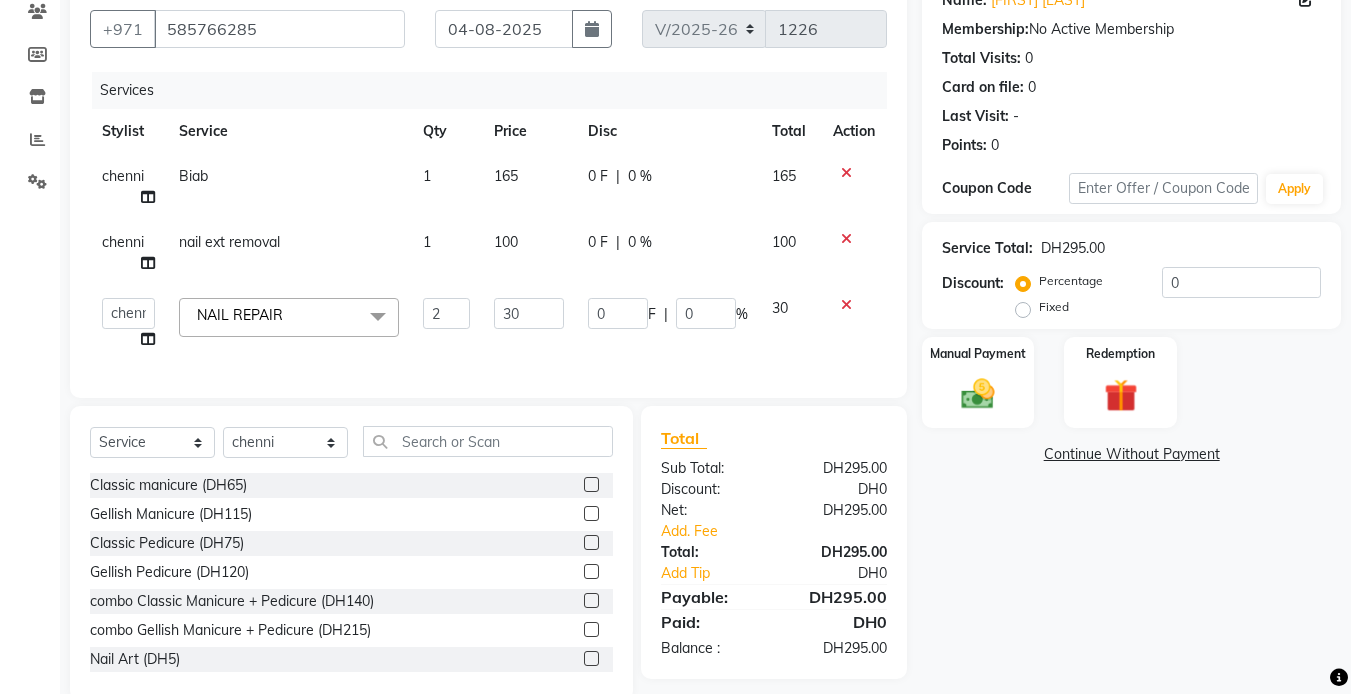 click on "Name: [FIRST] [LAST] Membership:  No Active Membership  Total Visits:  0 Card on file:  0 Last Visit:   - Points:   0  Coupon Code Apply Service Total:  DH295.00  Discount:  Percentage   Fixed  0 Manual Payment Redemption  Continue Without Payment" 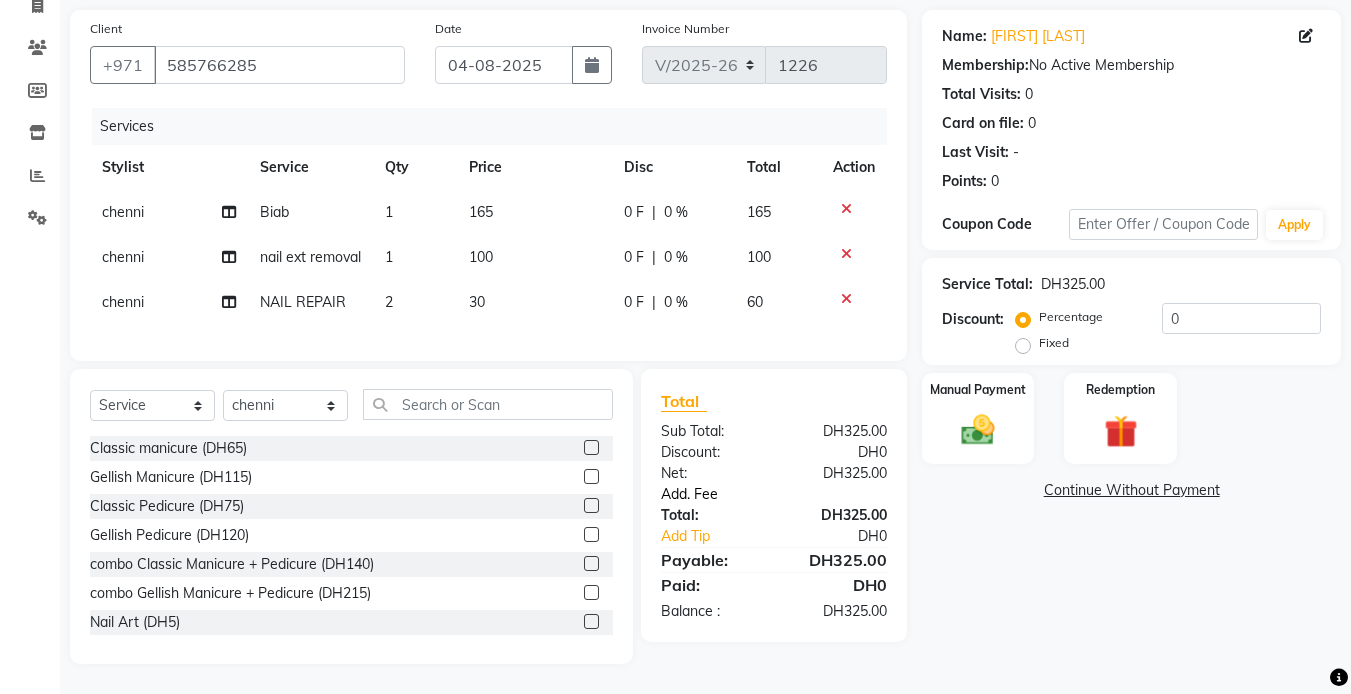click on "Add. Fee" 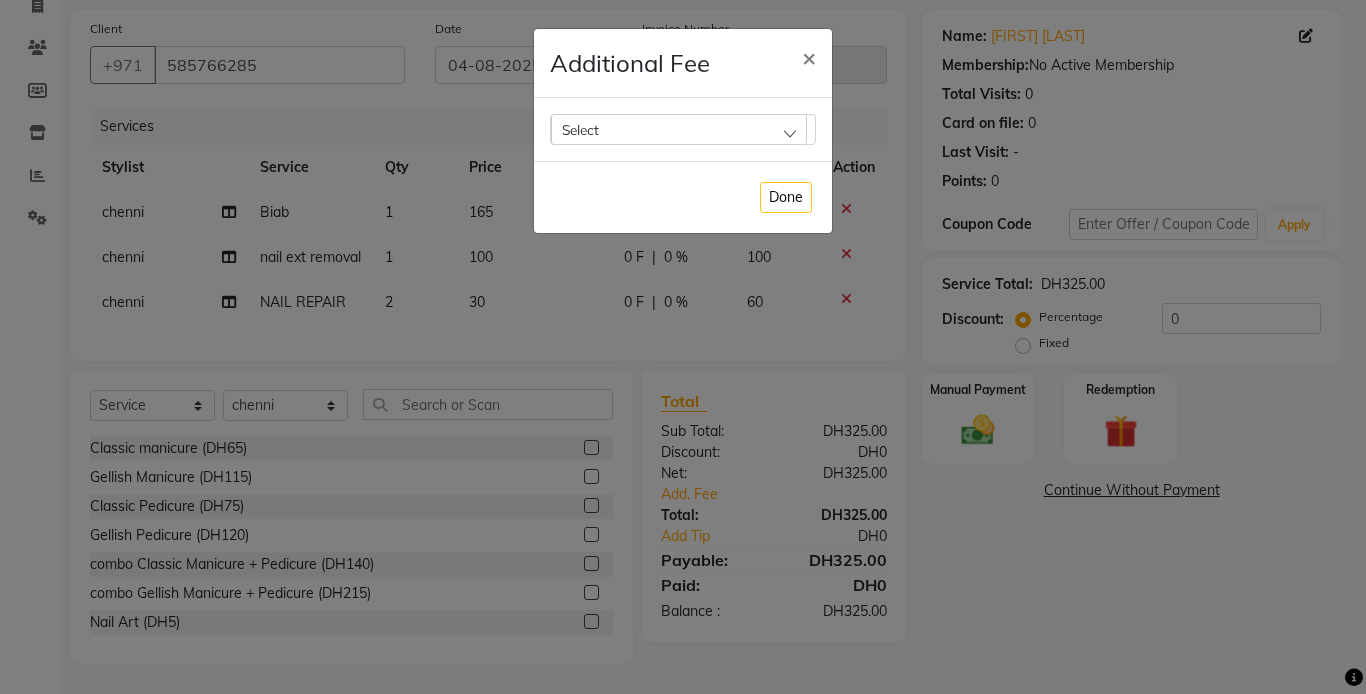 click on "Select" 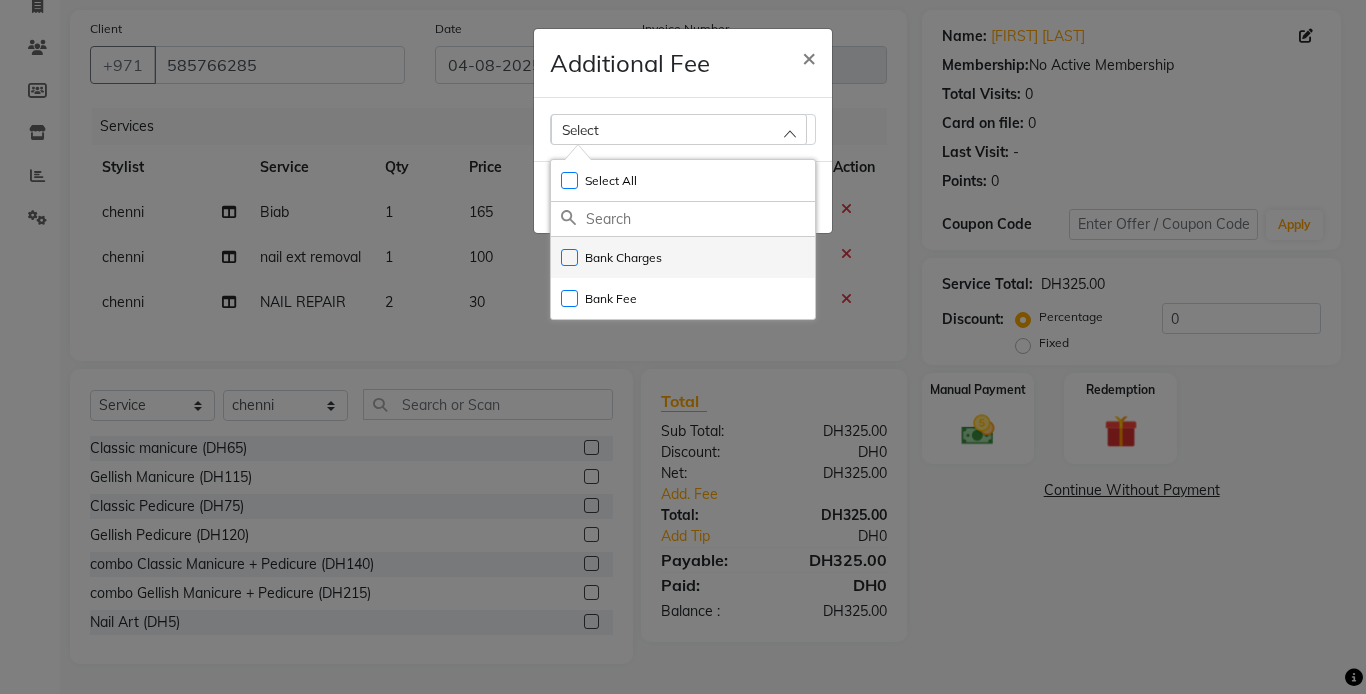 click on "Bank Charges" 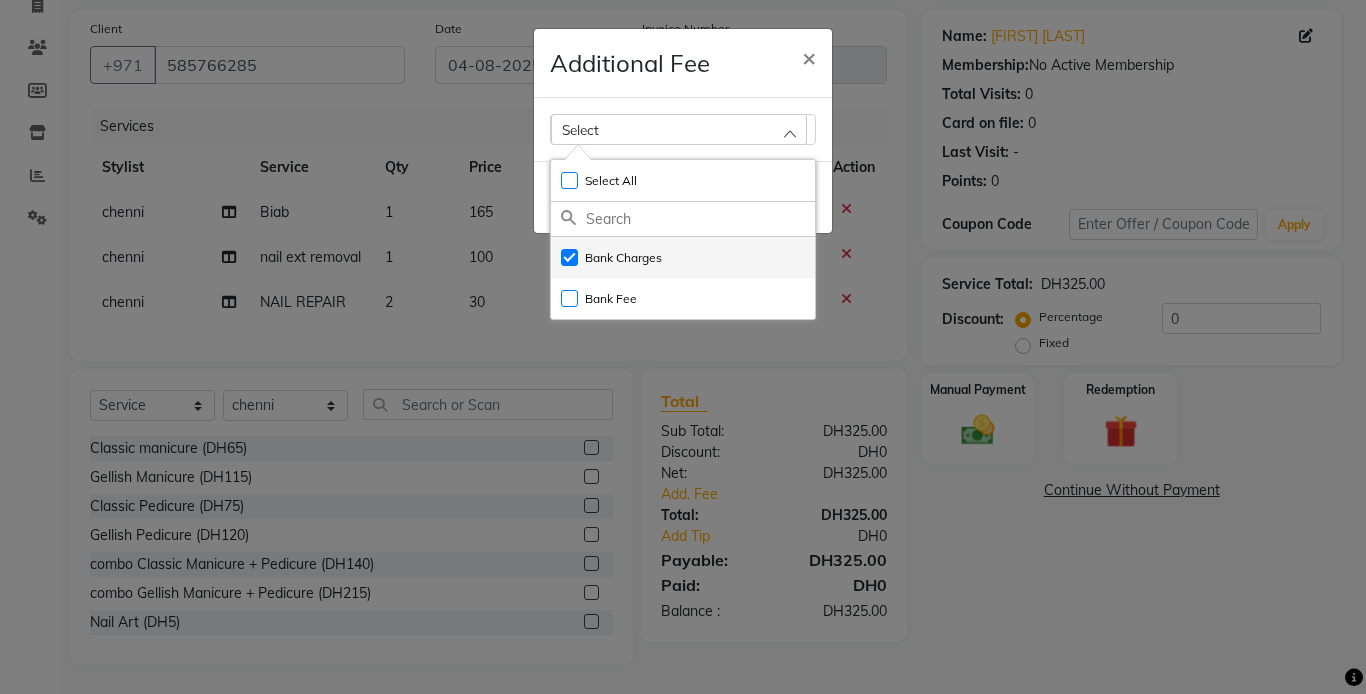checkbox on "true" 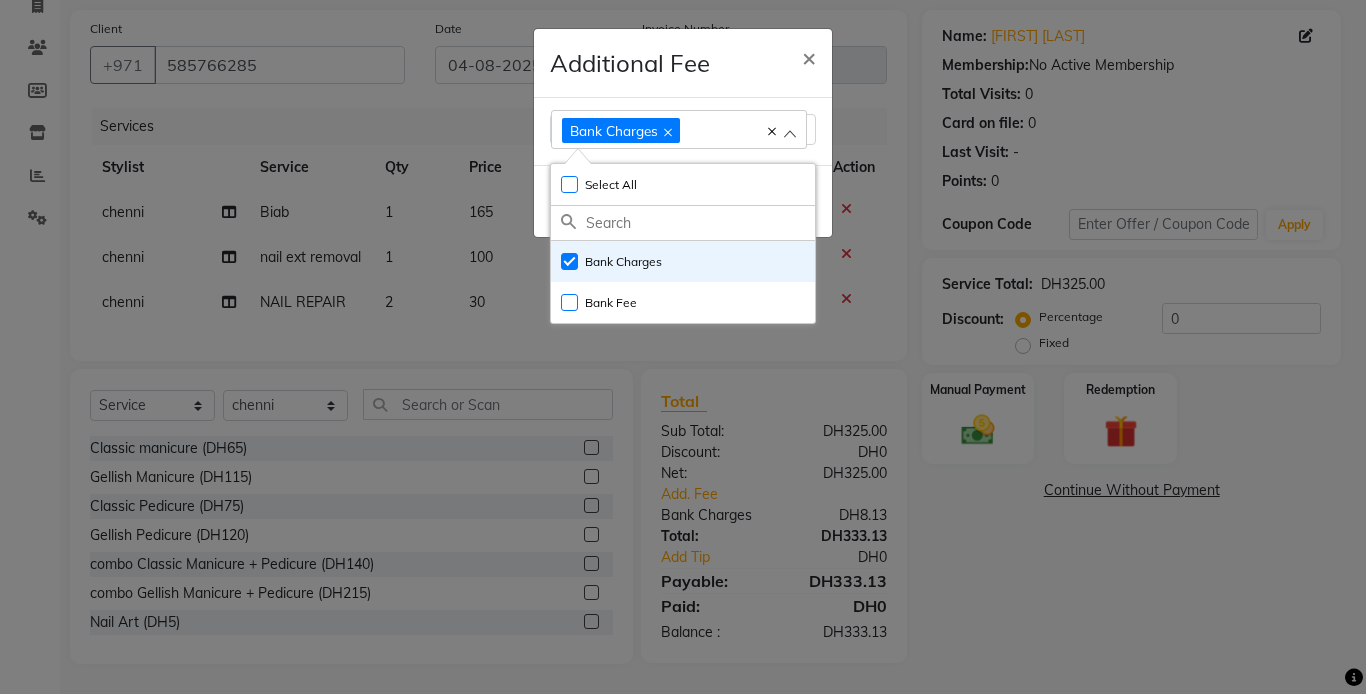 click on "Additional Fee × Bank Charges Select All UnSelect All Bank Charges Bank Fee  Done" 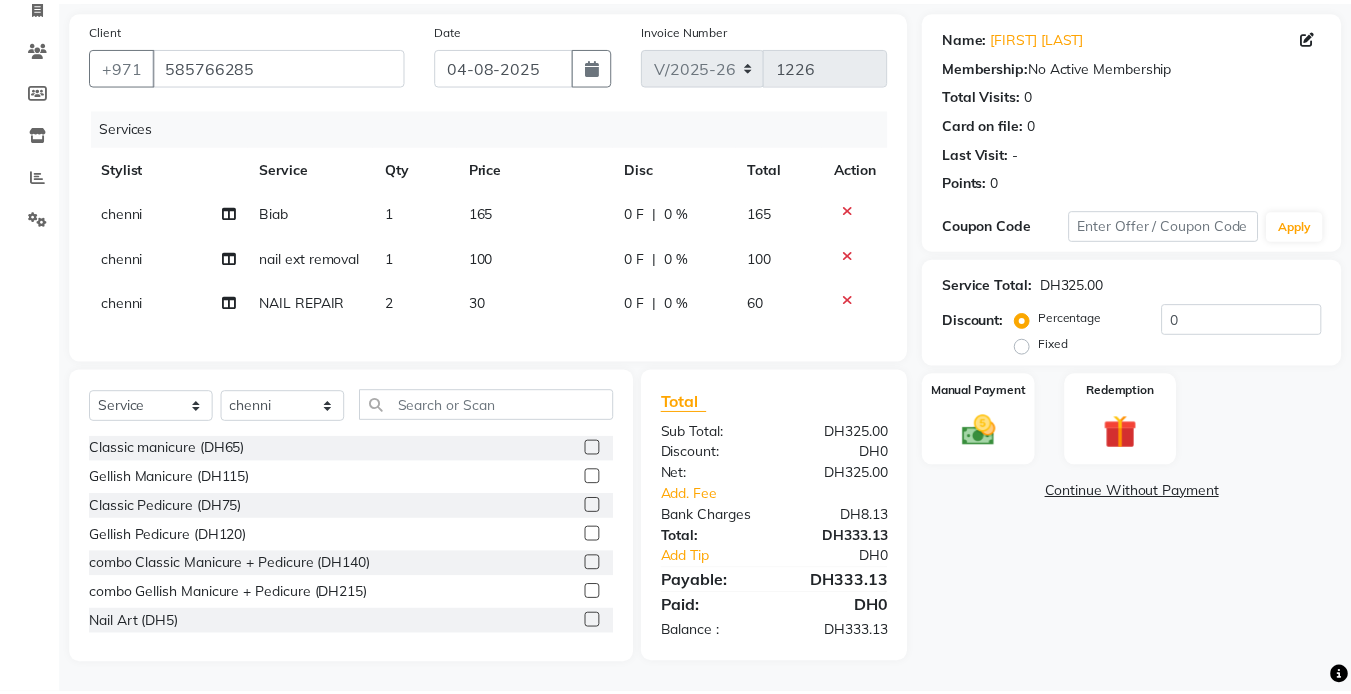 scroll, scrollTop: 155, scrollLeft: 0, axis: vertical 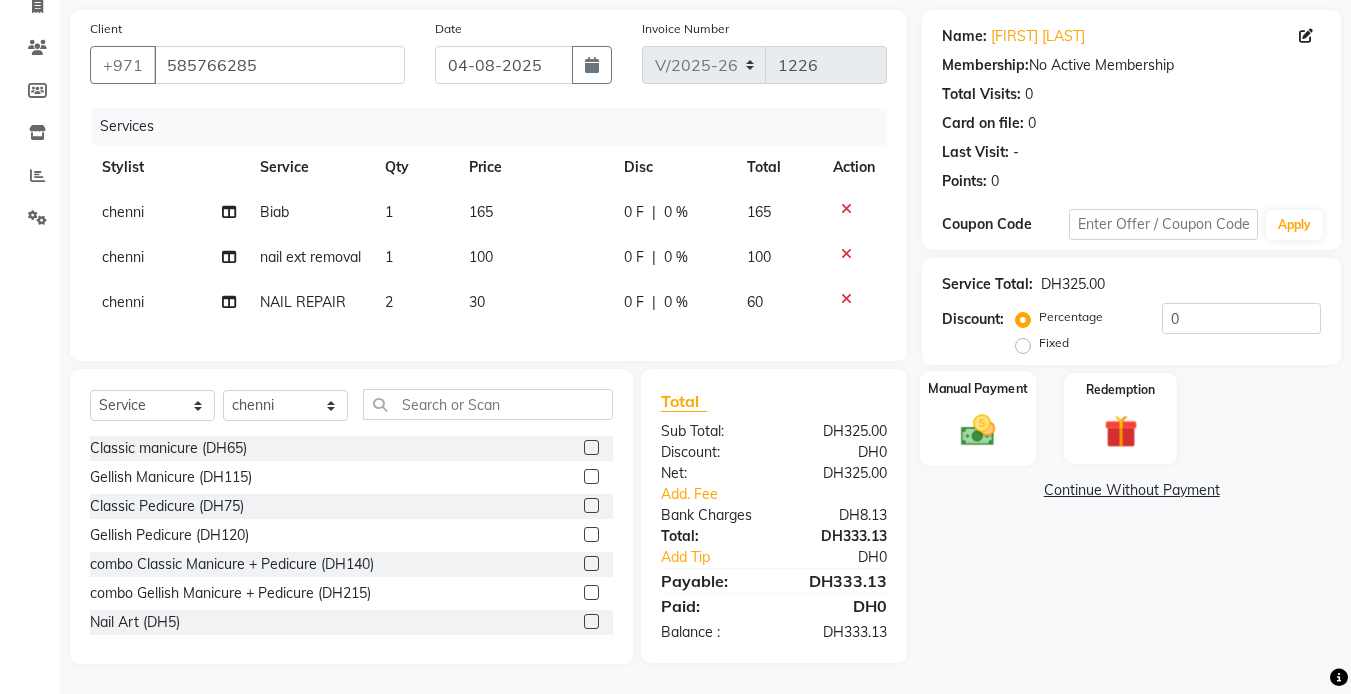 click 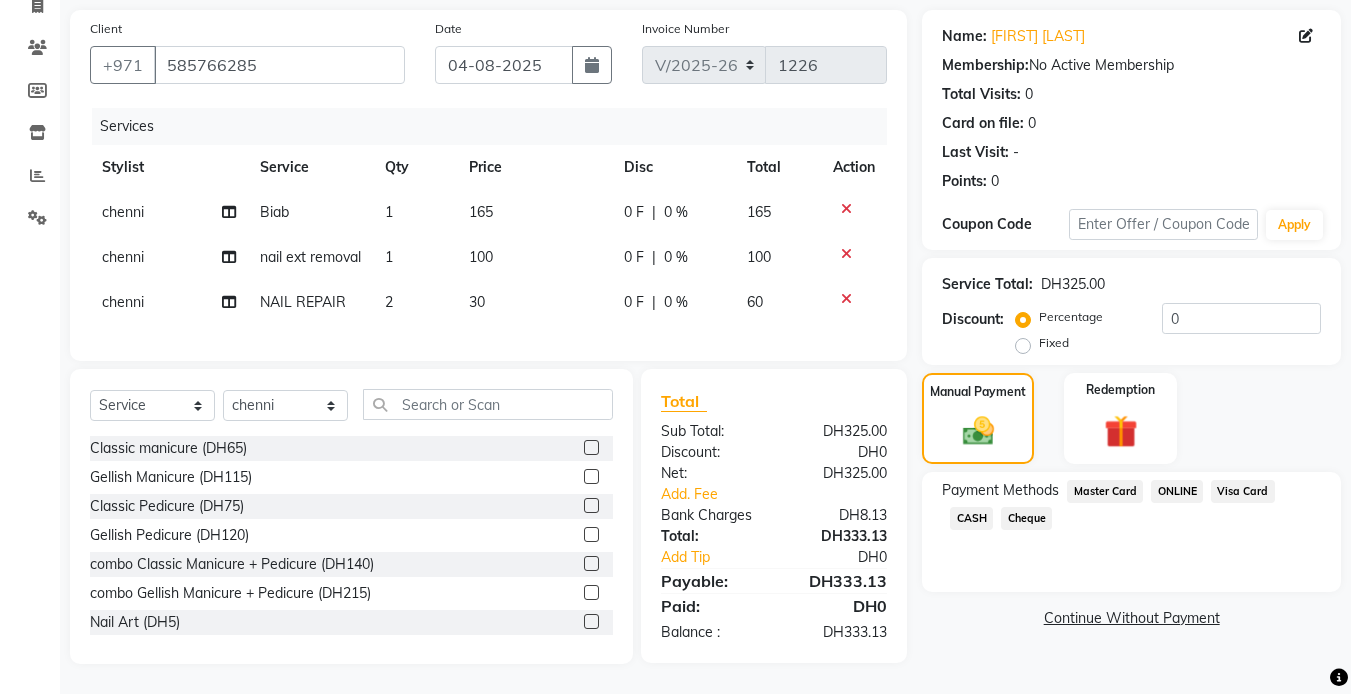 click on "Visa Card" 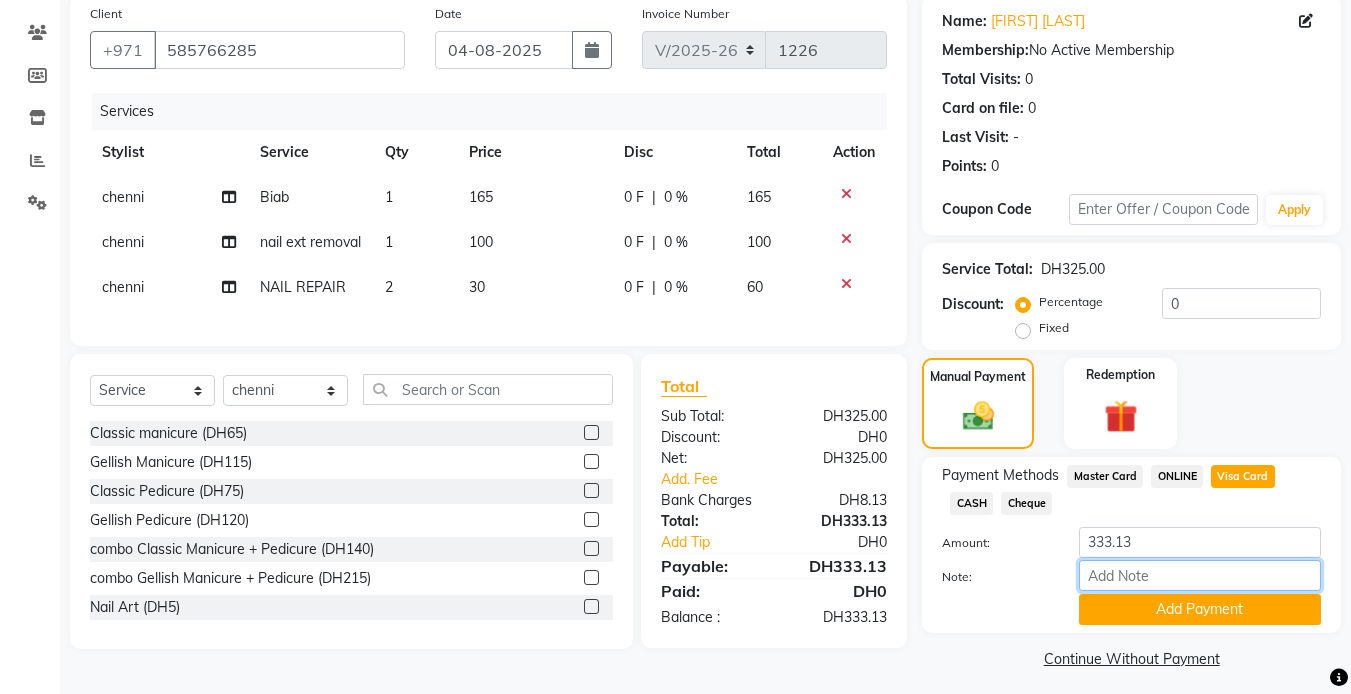 click on "Note:" at bounding box center [1200, 575] 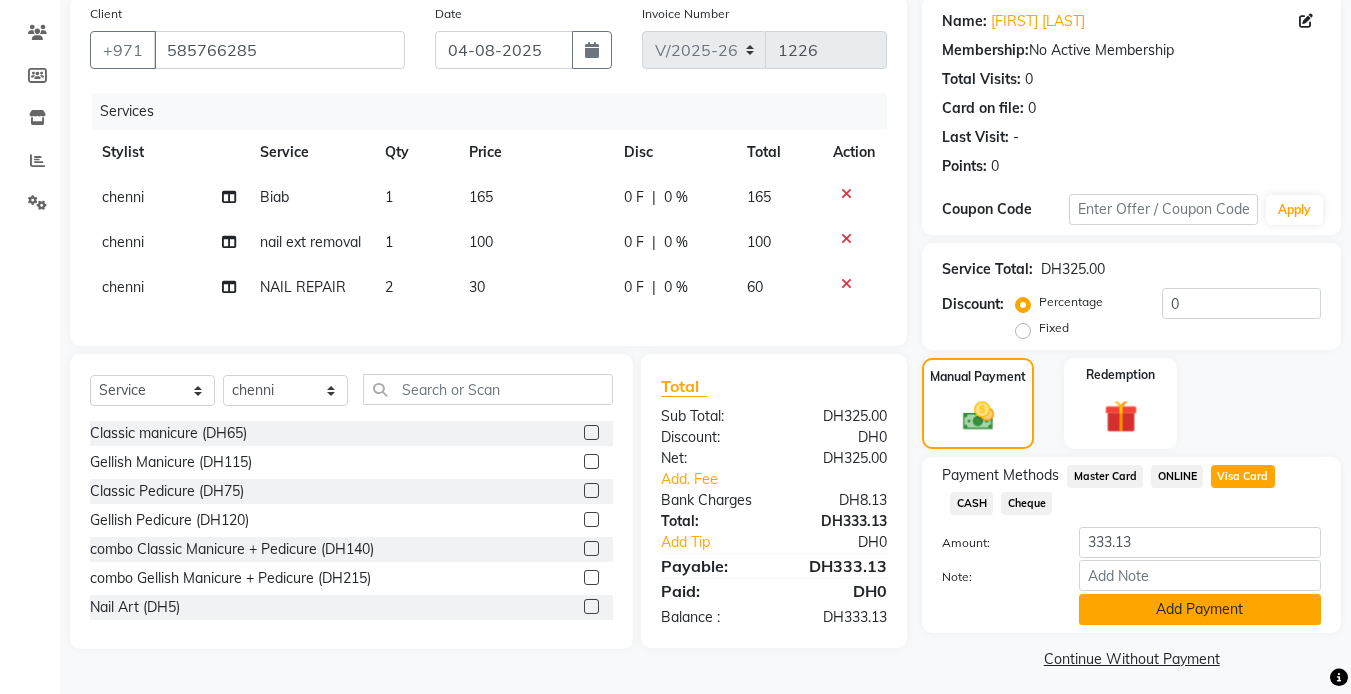 click on "Add Payment" 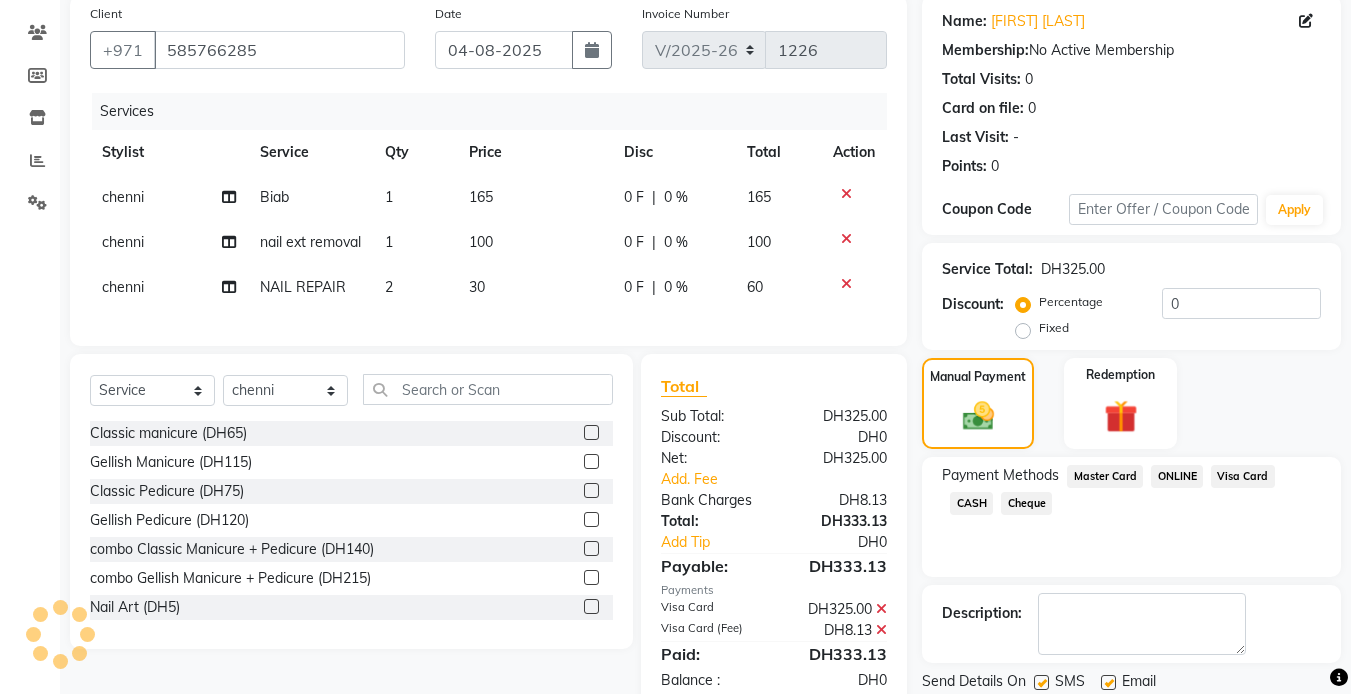 scroll, scrollTop: 238, scrollLeft: 0, axis: vertical 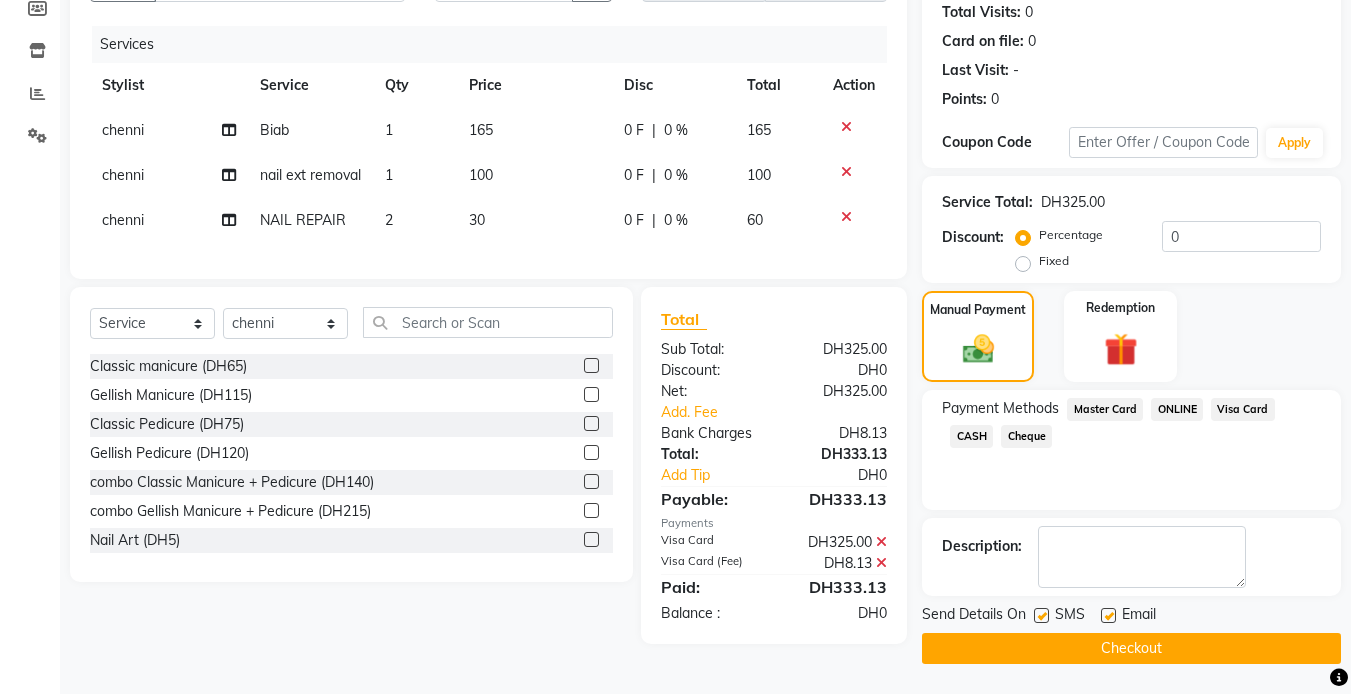 click 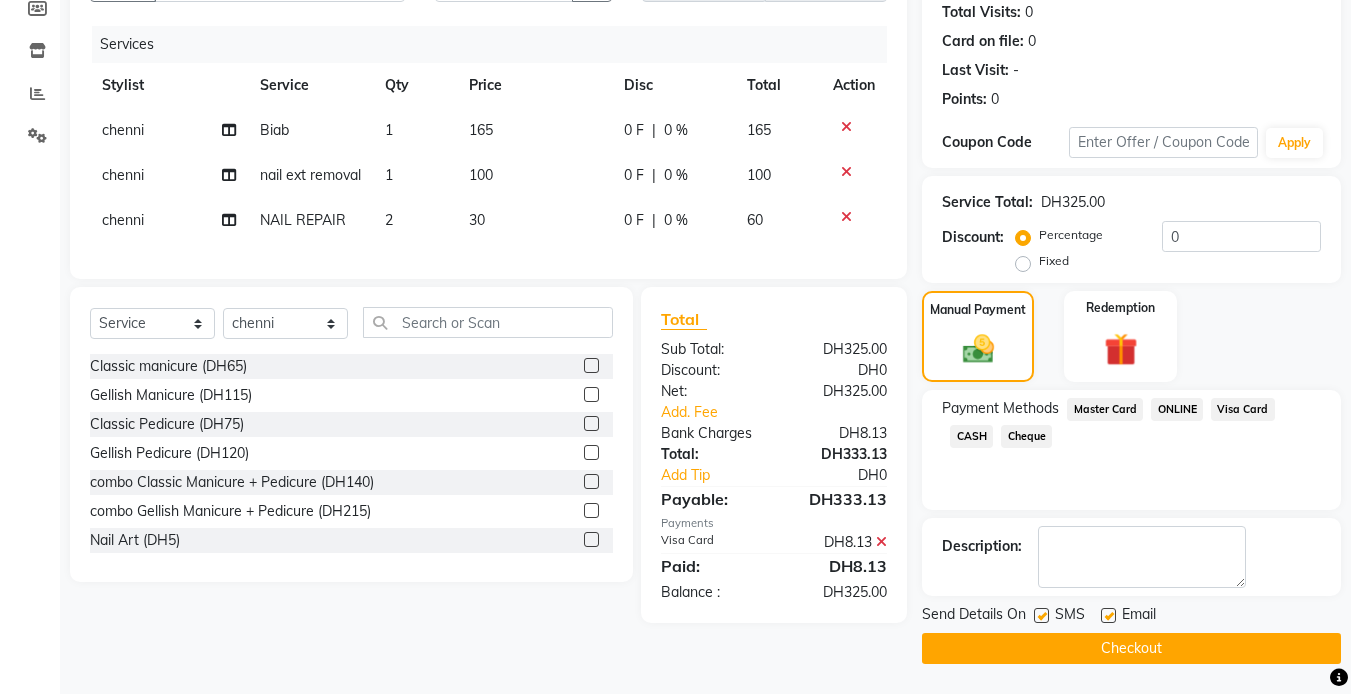 click 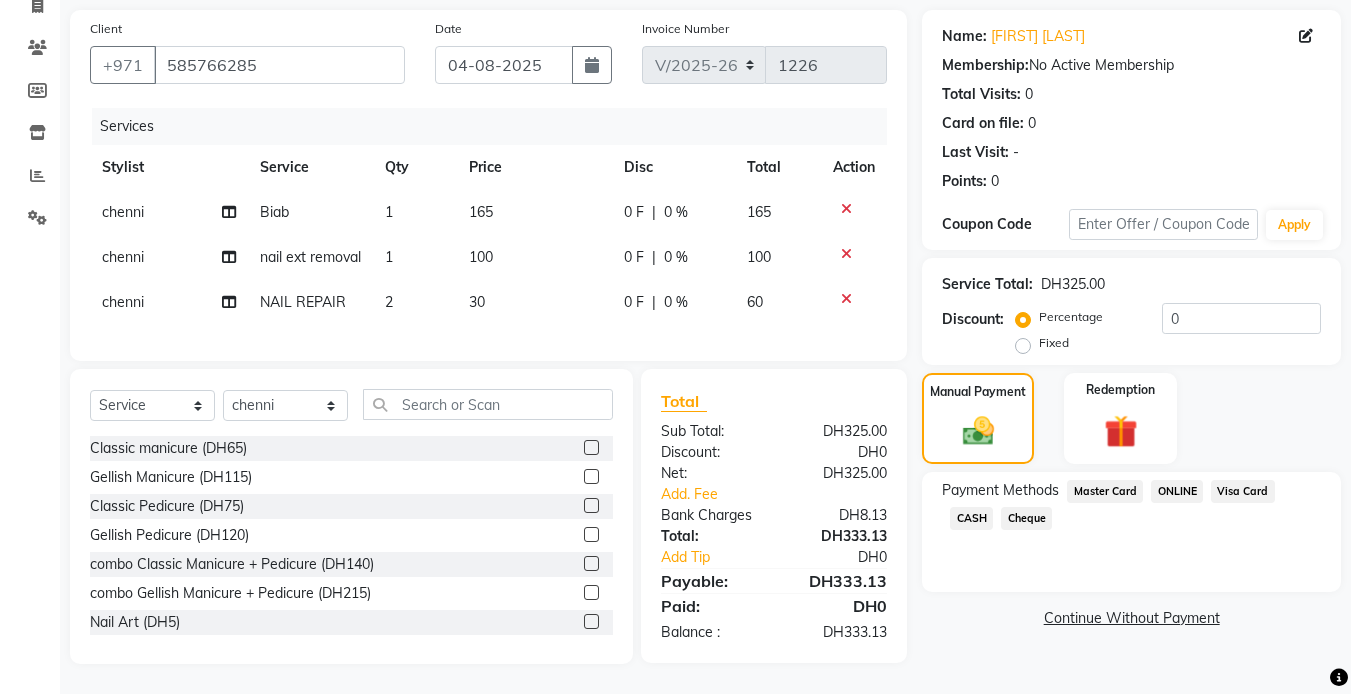 scroll, scrollTop: 176, scrollLeft: 0, axis: vertical 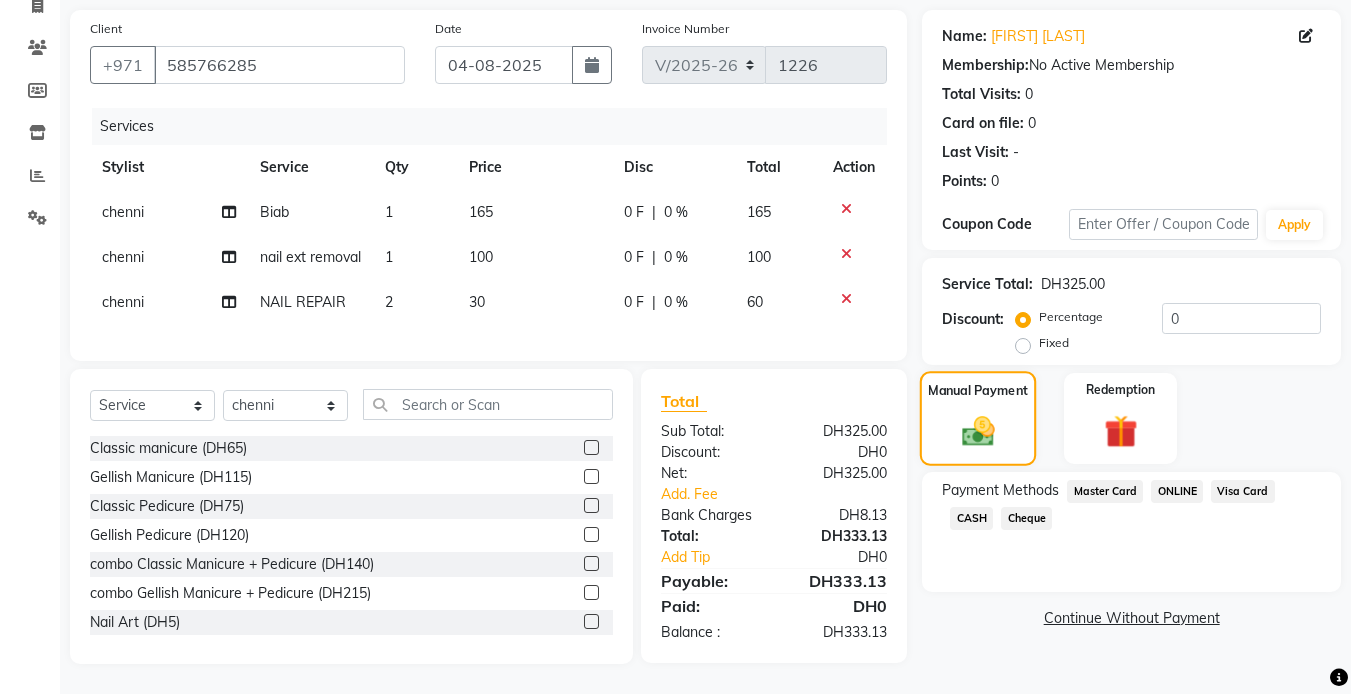 click on "Manual Payment" 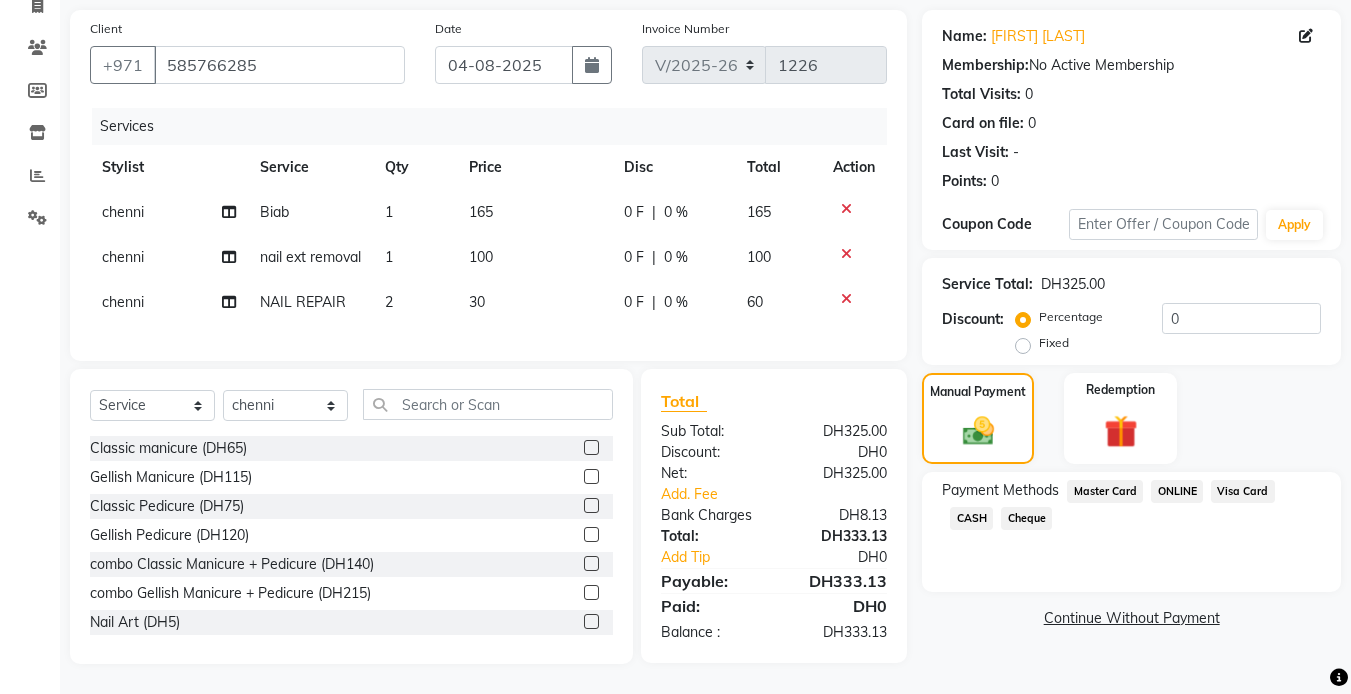click on "Visa Card" 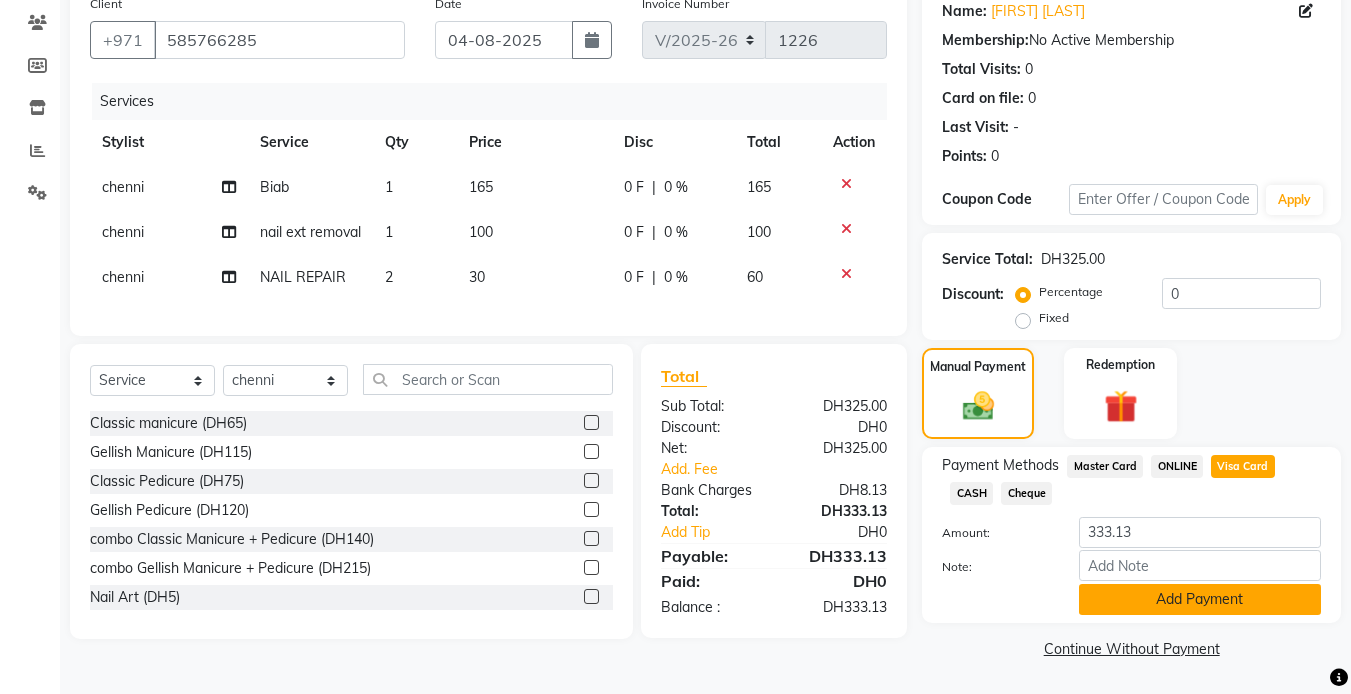 click on "Add Payment" 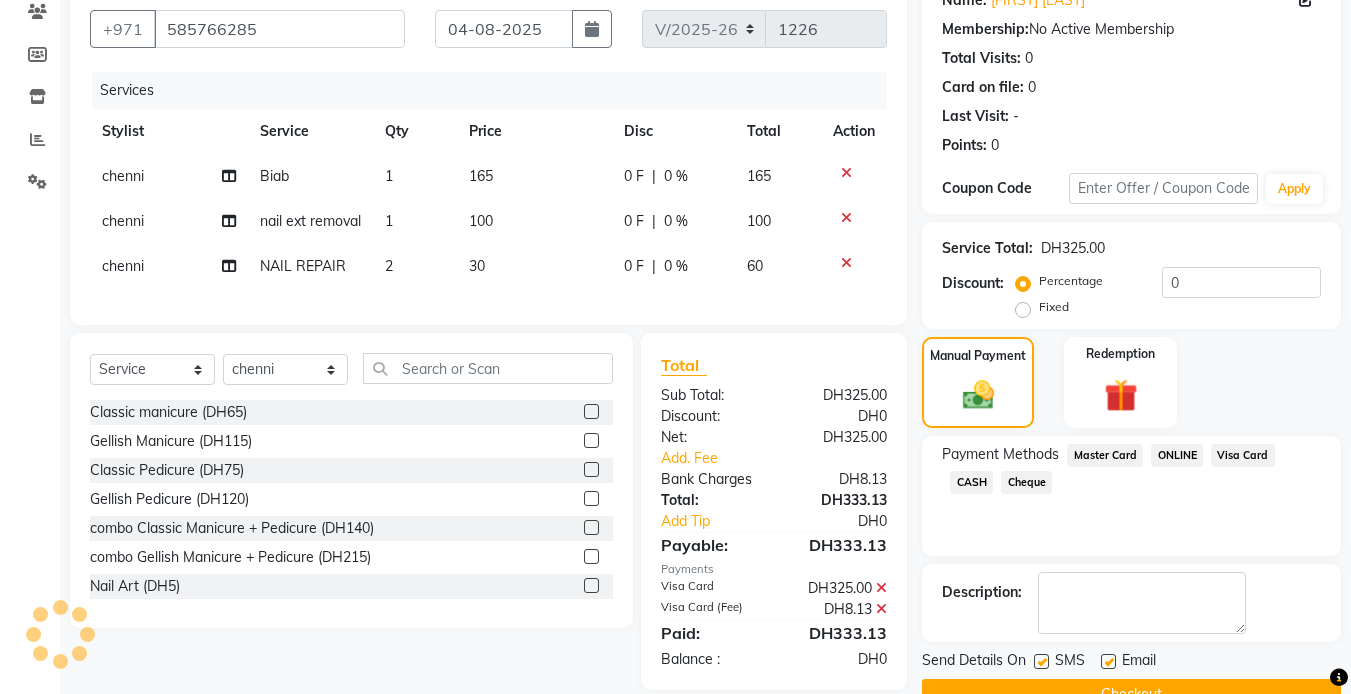scroll, scrollTop: 238, scrollLeft: 0, axis: vertical 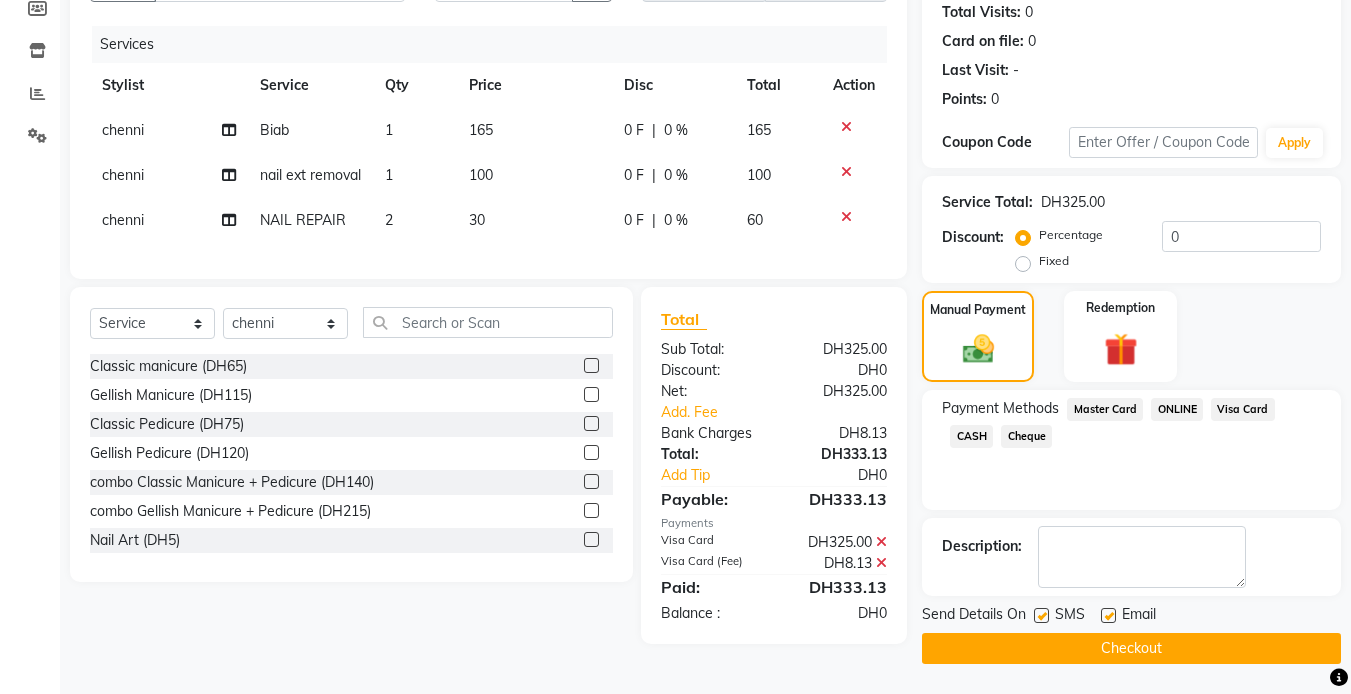 click on "Checkout" 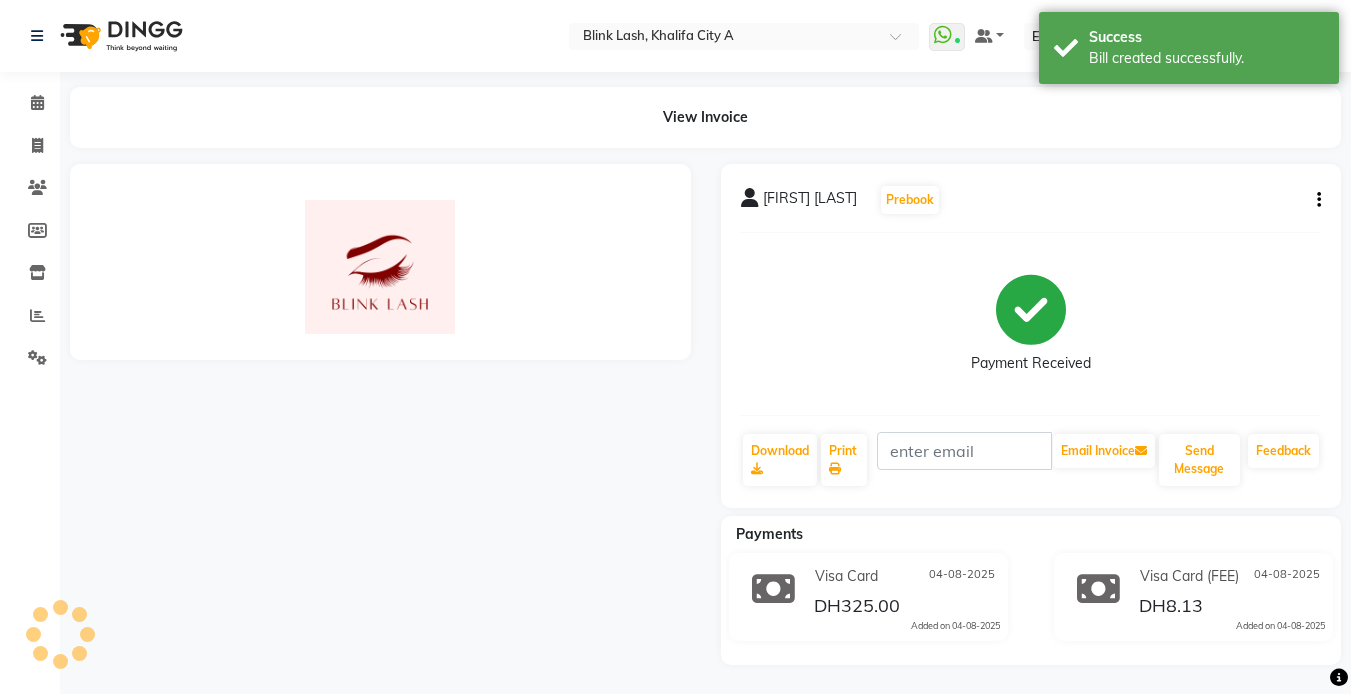 scroll, scrollTop: 0, scrollLeft: 0, axis: both 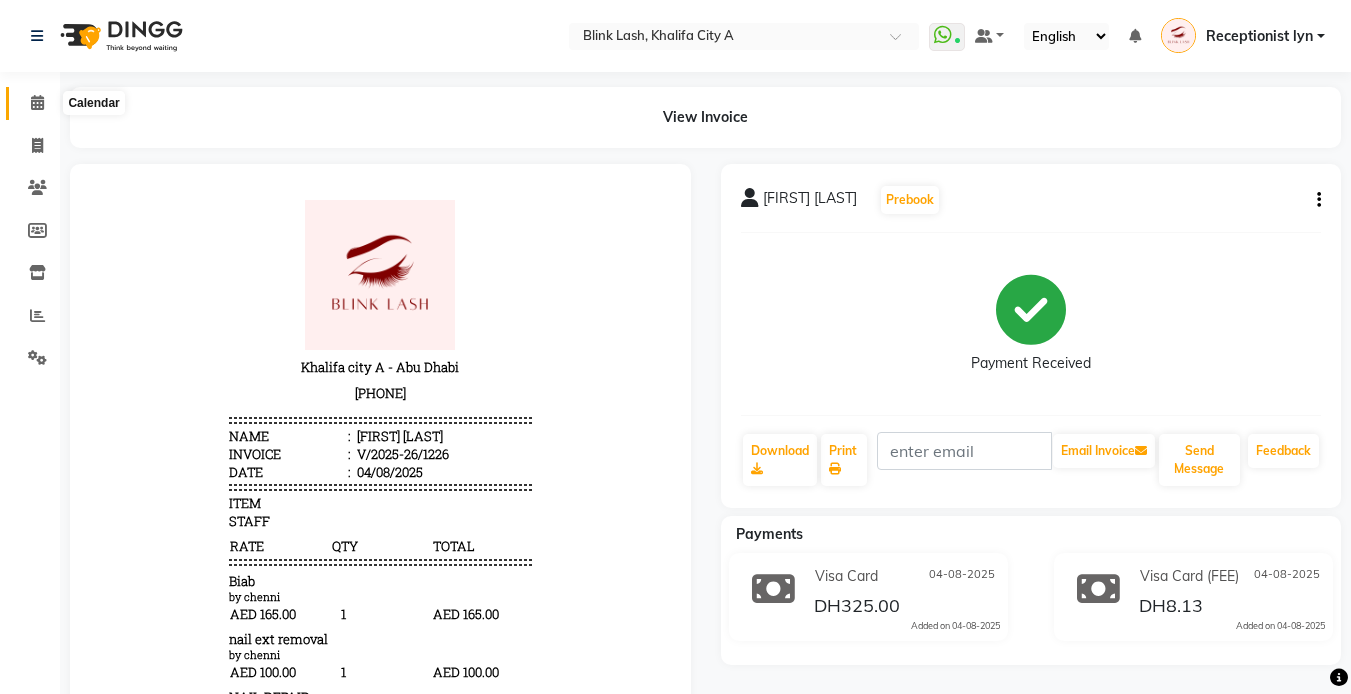 click 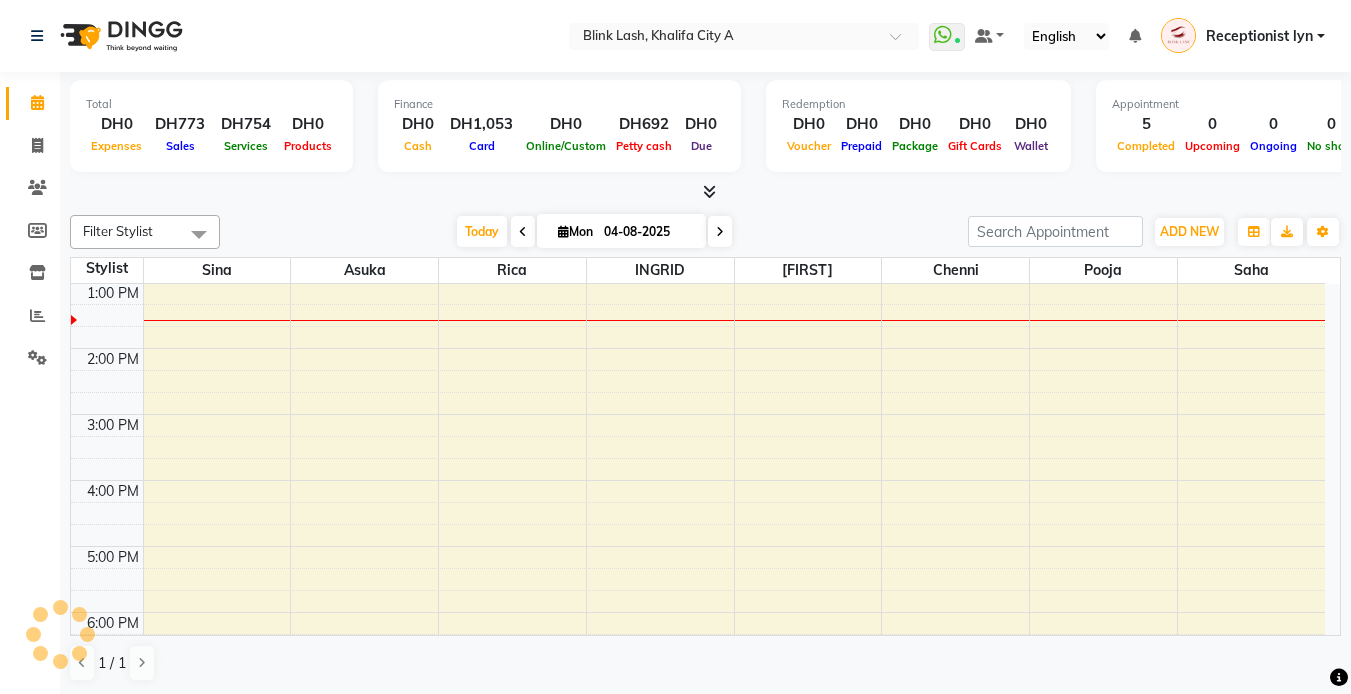 scroll, scrollTop: 0, scrollLeft: 0, axis: both 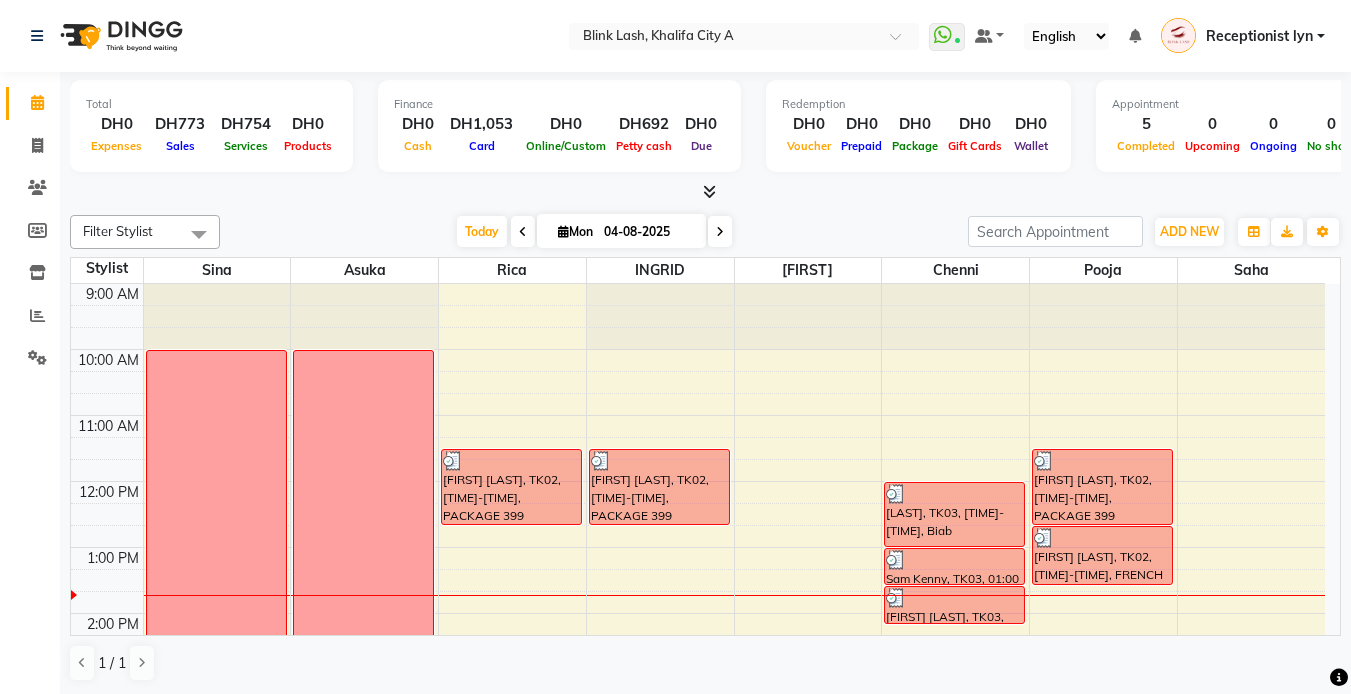 click at bounding box center (709, 191) 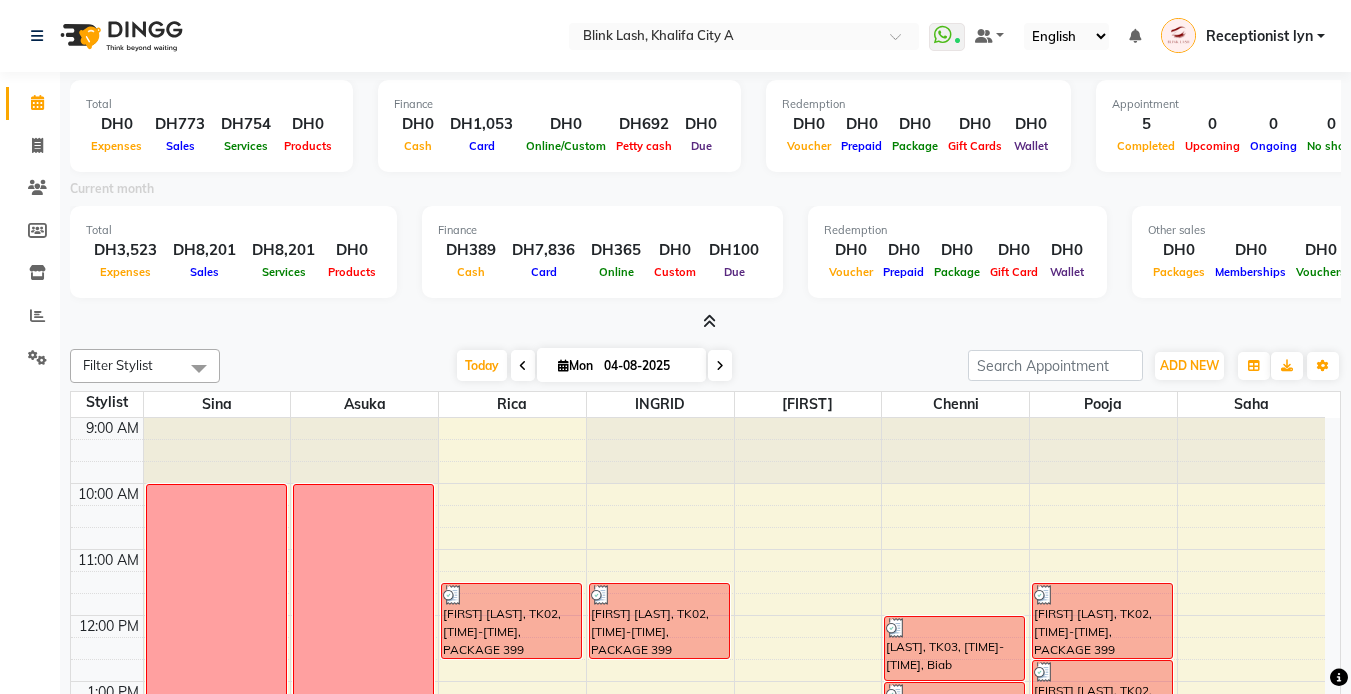 click at bounding box center (705, 322) 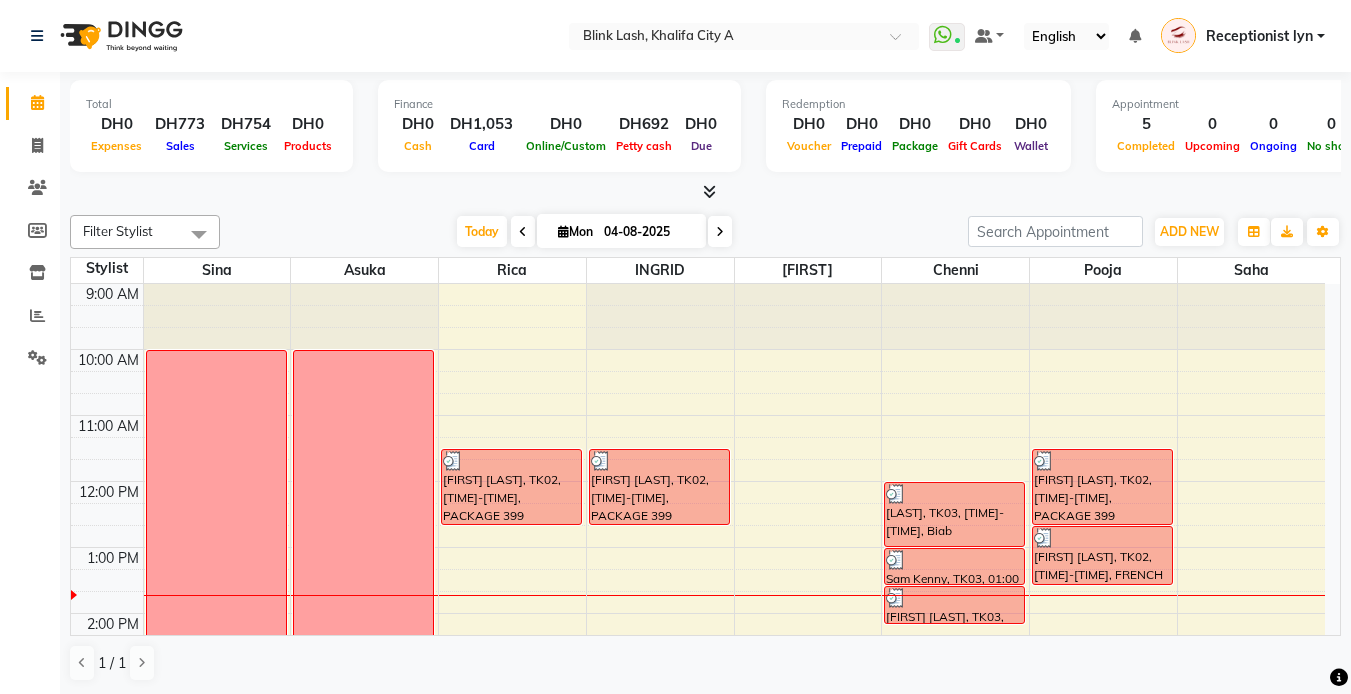 click on "Filter Stylist Select All [FIRST] chenni [FIRST] [FIRST] [FIRST] [FIRST] [FIRST] Today  Mon 04-08-2025 Toggle Dropdown Add Appointment Add Invoice Add Expense Add Client Toggle Dropdown Add Appointment Add Invoice Add Expense Add Client ADD NEW Toggle Dropdown Add Appointment Add Invoice Add Expense Add Client Filter Stylist Select All [FIRST] chenni [FIRST] [FIRST] [FIRST] [FIRST] [FIRST] Group By  Staff View   Room View  View as Vertical  Vertical - Week View  Horizontal  Horizontal - Week View  List  Toggle Dropdown Calendar Settings Manage Tags   Arrange Stylists   Reset Stylists  Full Screen  Show Available Stylist  Appointment Form Zoom 75% Staff/Room Display Count 8" at bounding box center [705, 232] 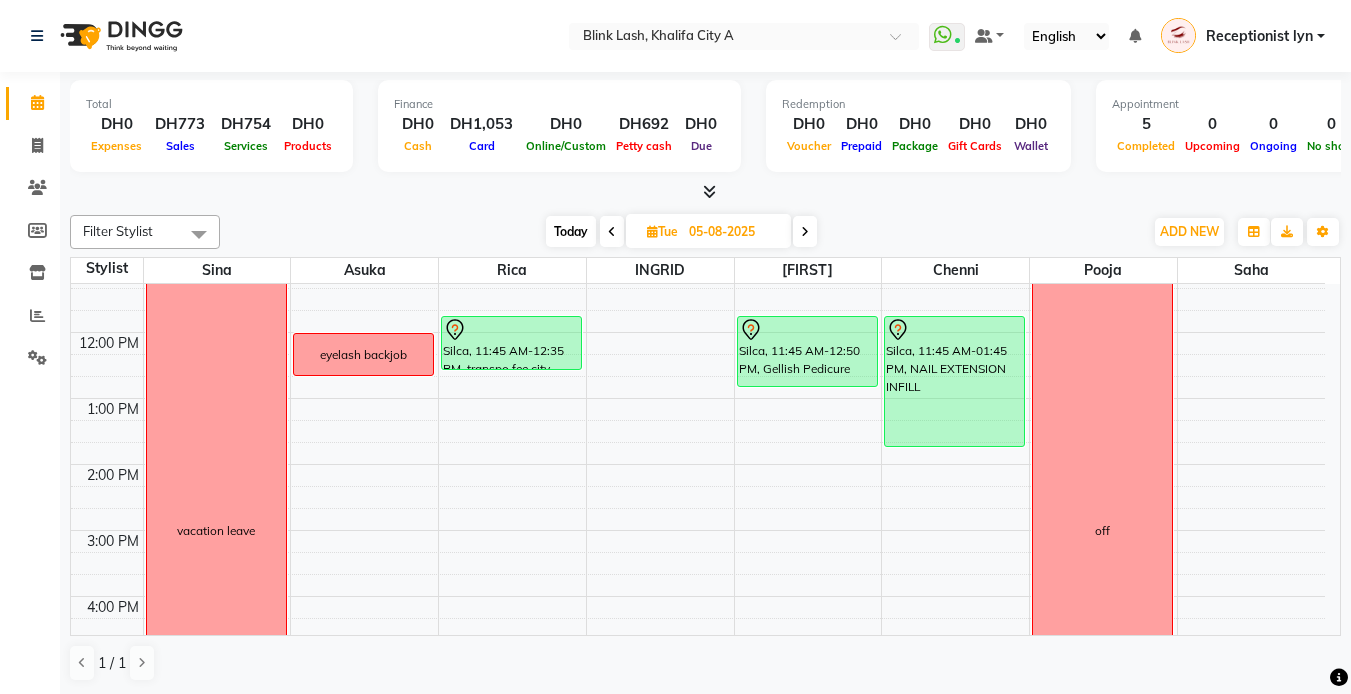scroll, scrollTop: 0, scrollLeft: 0, axis: both 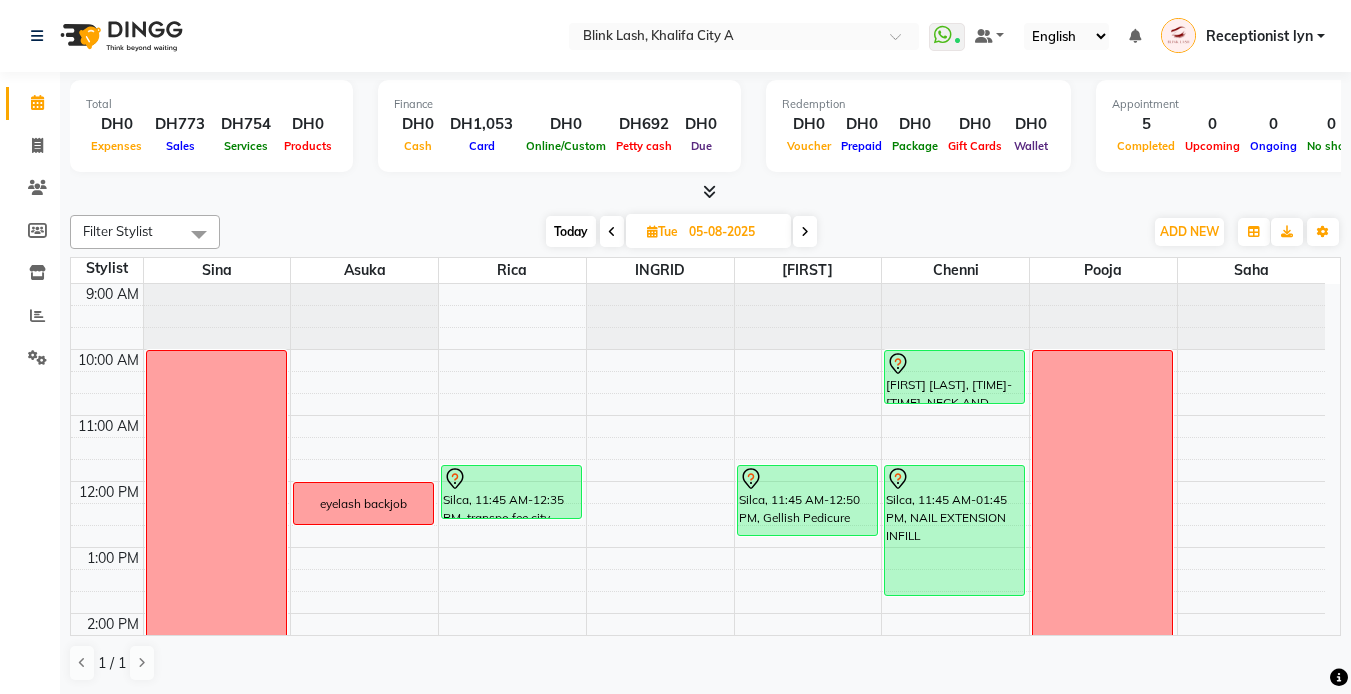 click at bounding box center (805, 232) 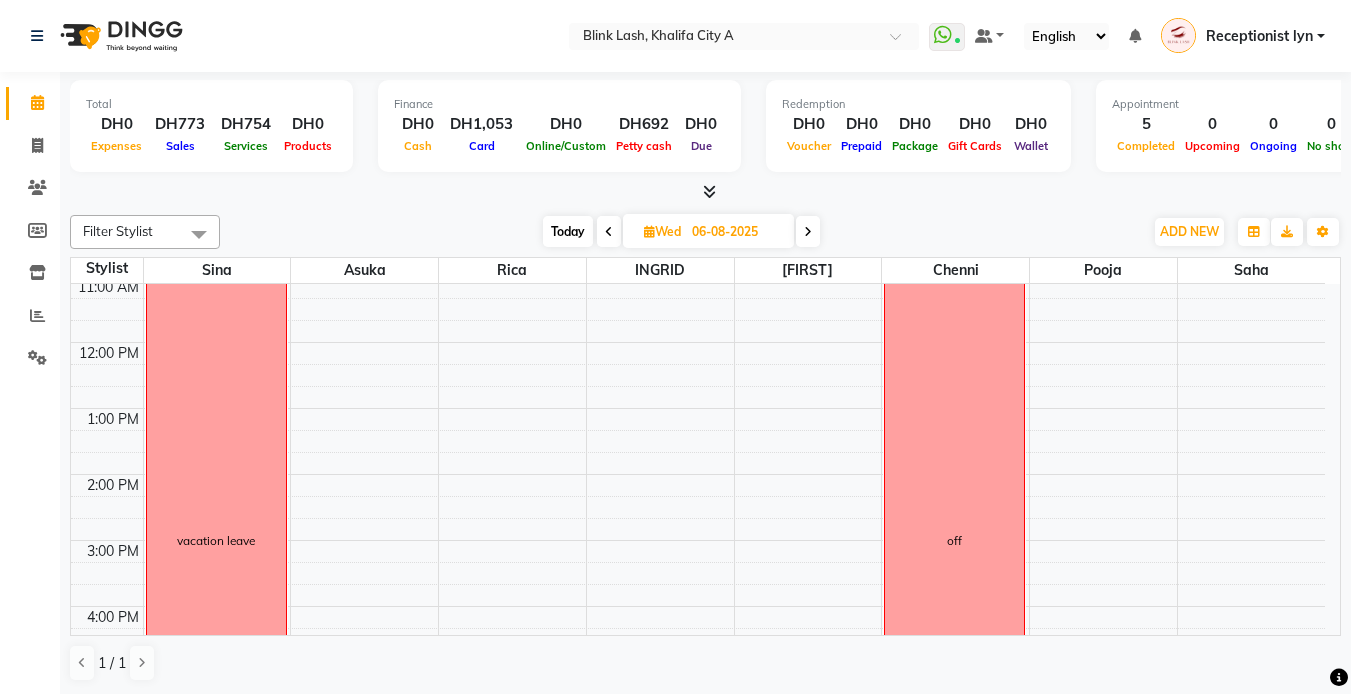 scroll, scrollTop: 300, scrollLeft: 0, axis: vertical 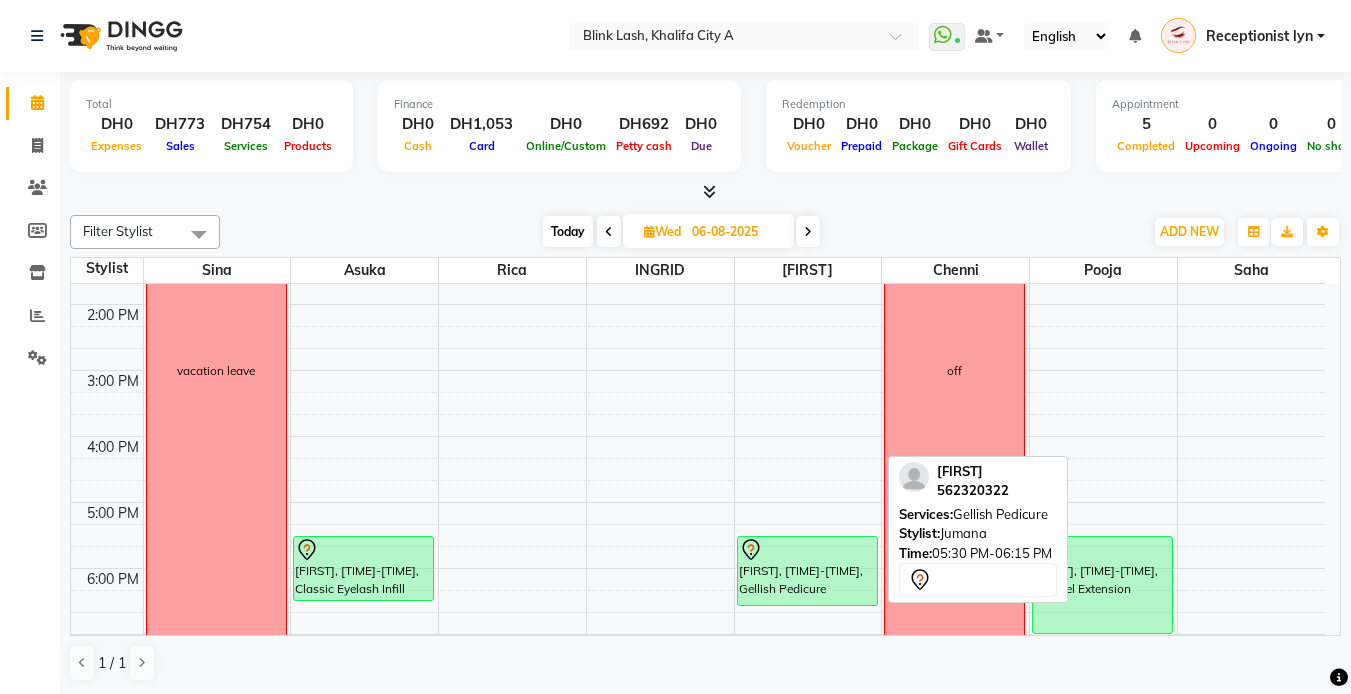 click on "[FIRST], [TIME]-[TIME], Gellish Pedicure             [FIRST], [TIME]-[TIME], Gellish Pedicure" at bounding box center (808, 469) 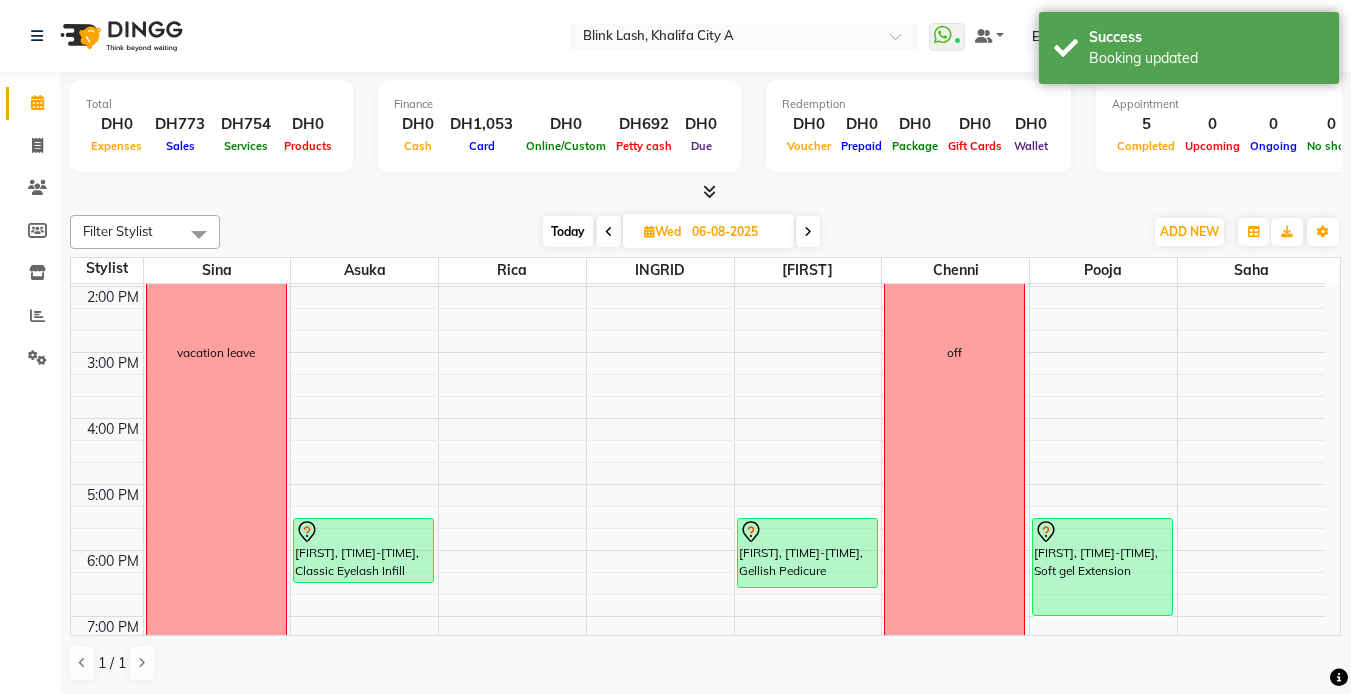 scroll, scrollTop: 311, scrollLeft: 0, axis: vertical 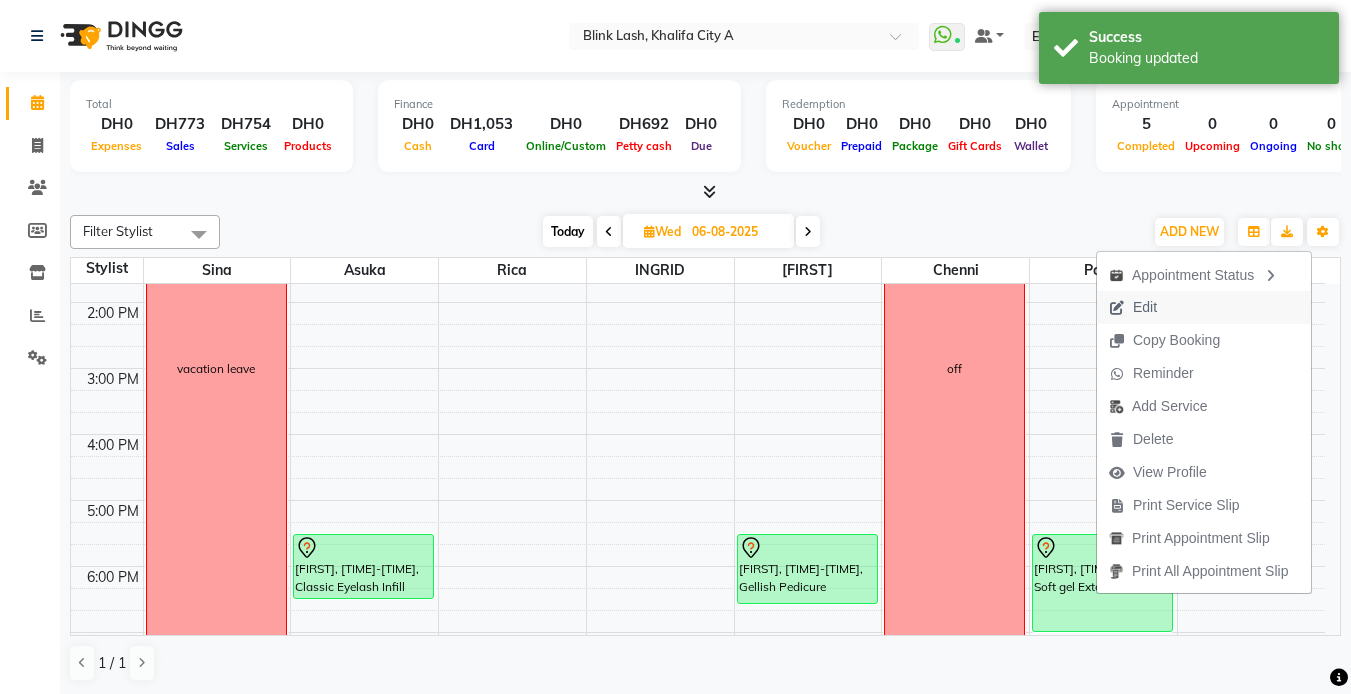 click on "Edit" at bounding box center [1133, 307] 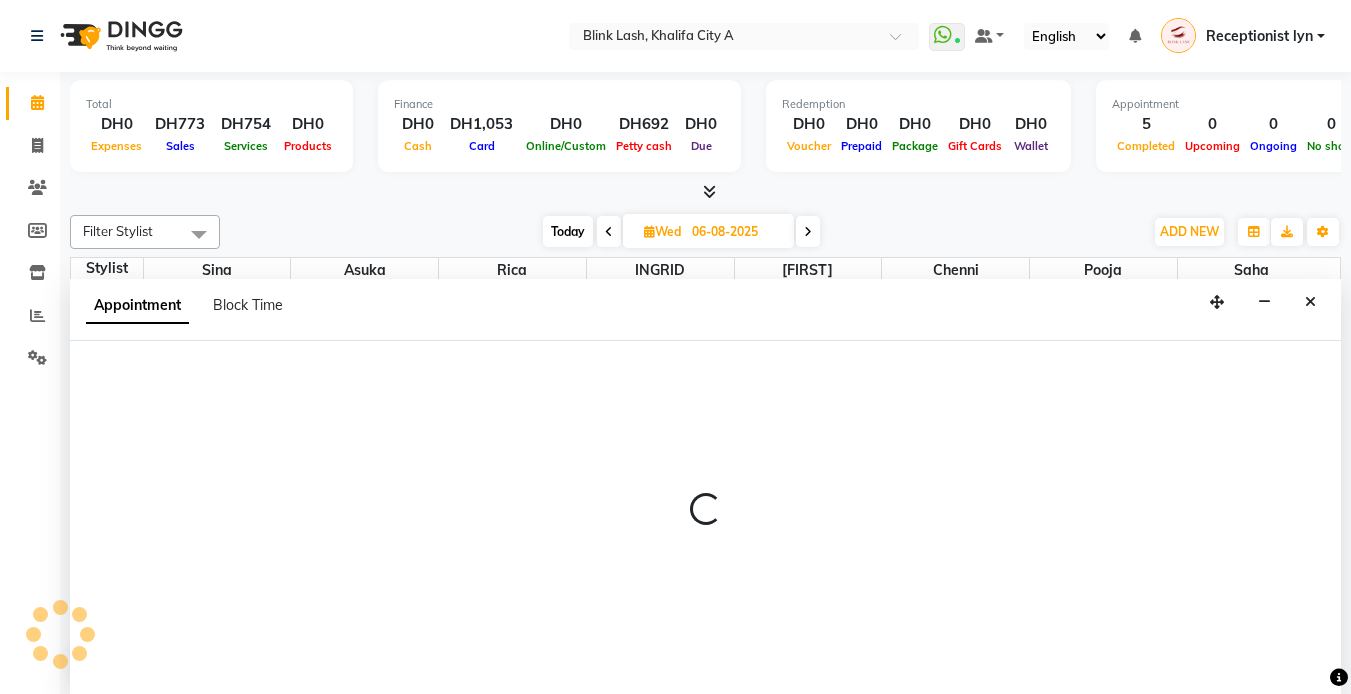scroll, scrollTop: 1, scrollLeft: 0, axis: vertical 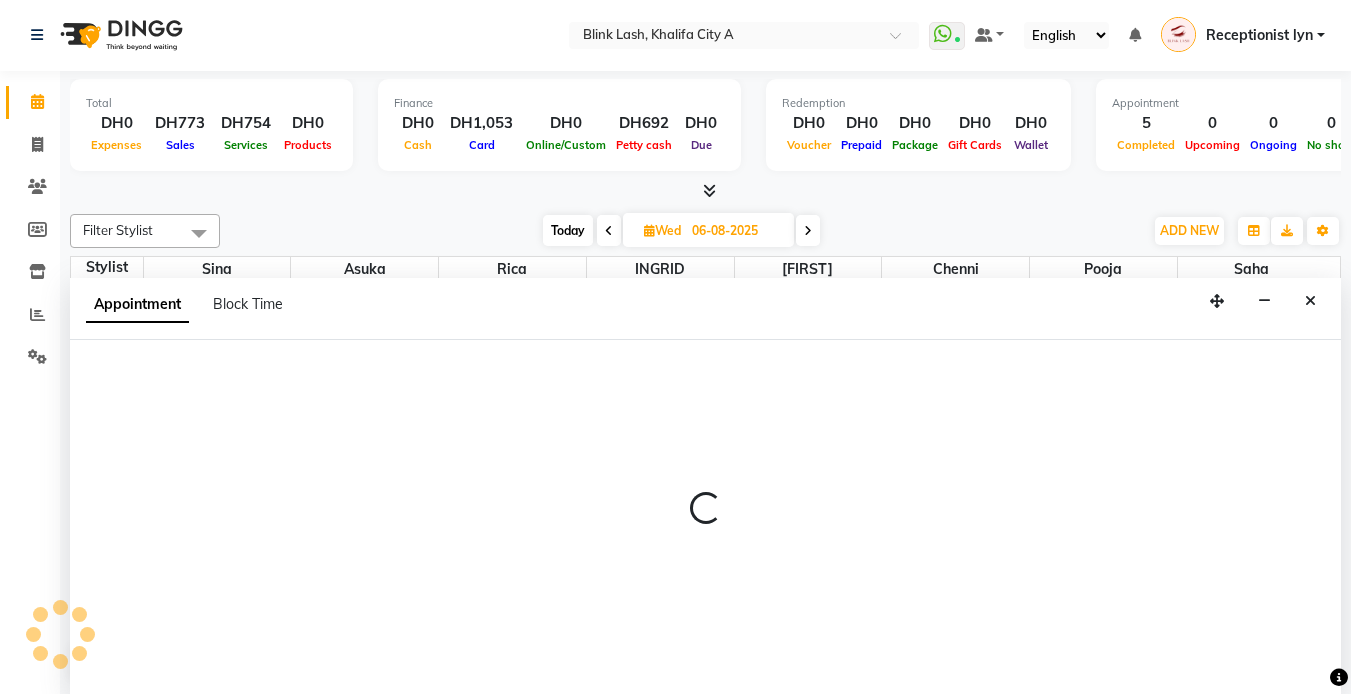 select on "tentative" 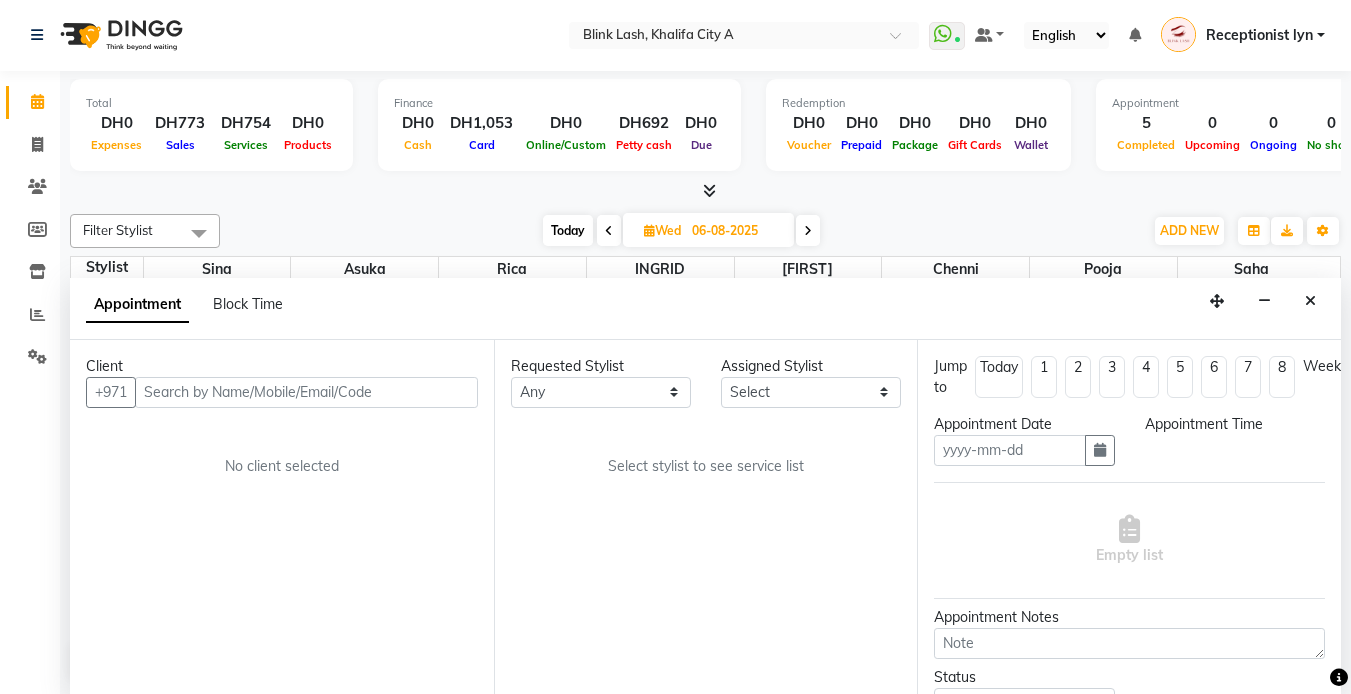 type on "06-08-2025" 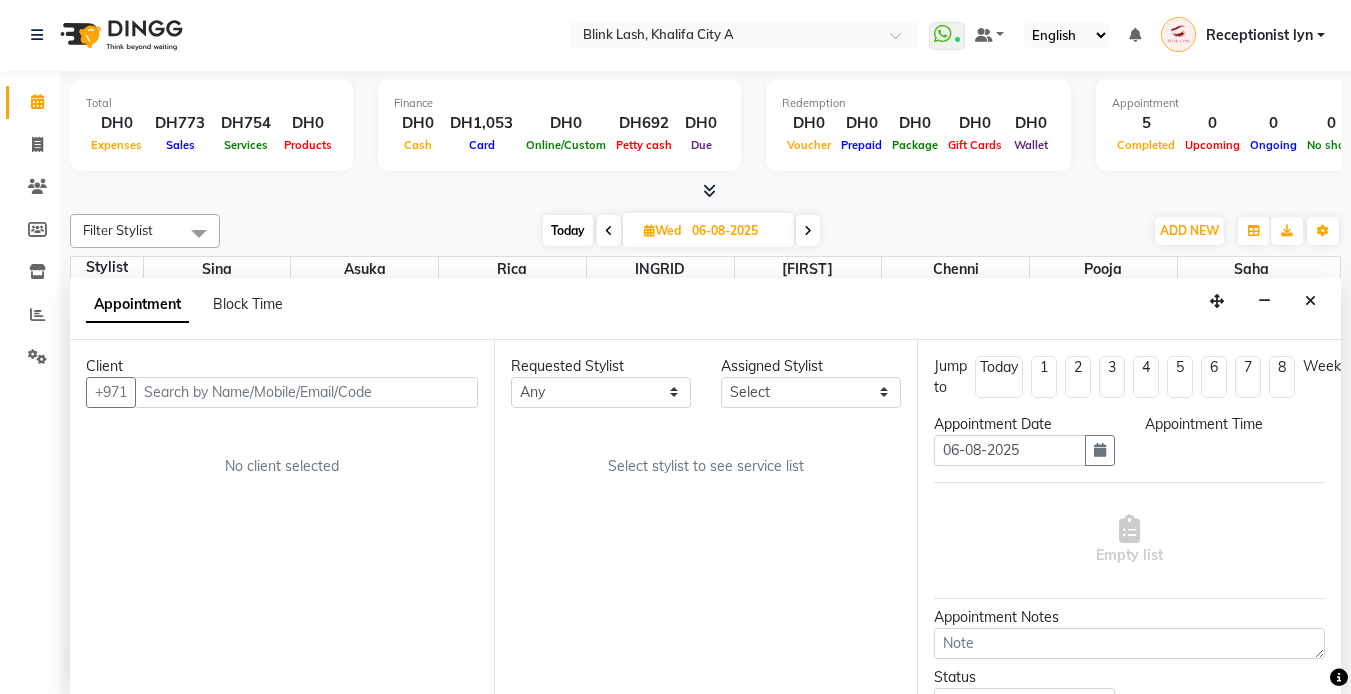 scroll, scrollTop: 0, scrollLeft: 0, axis: both 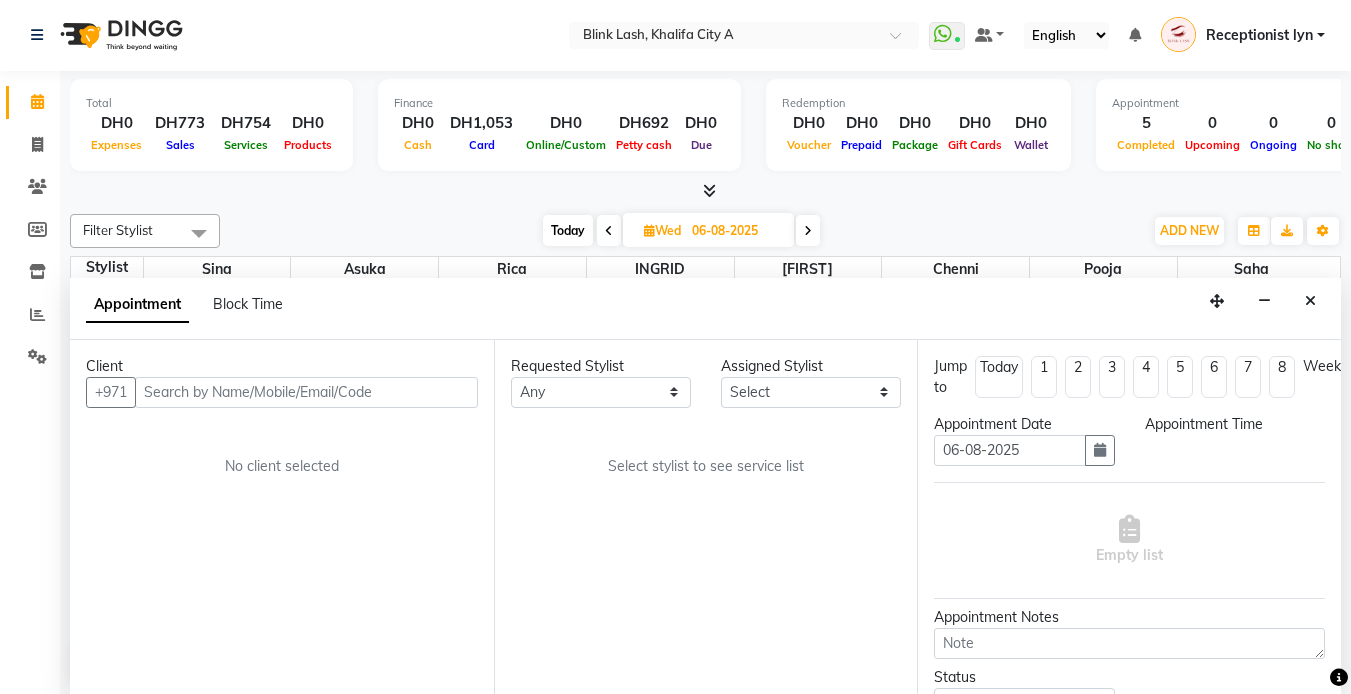 select on "1050" 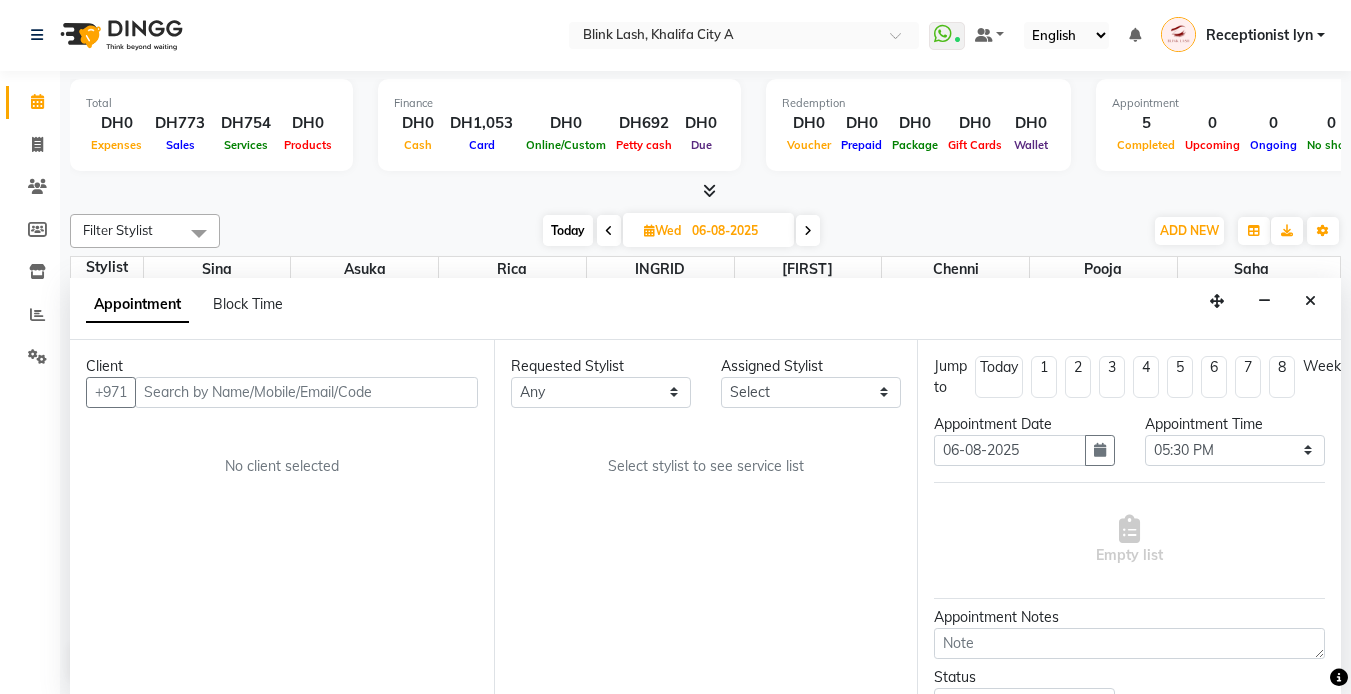 select on "51148" 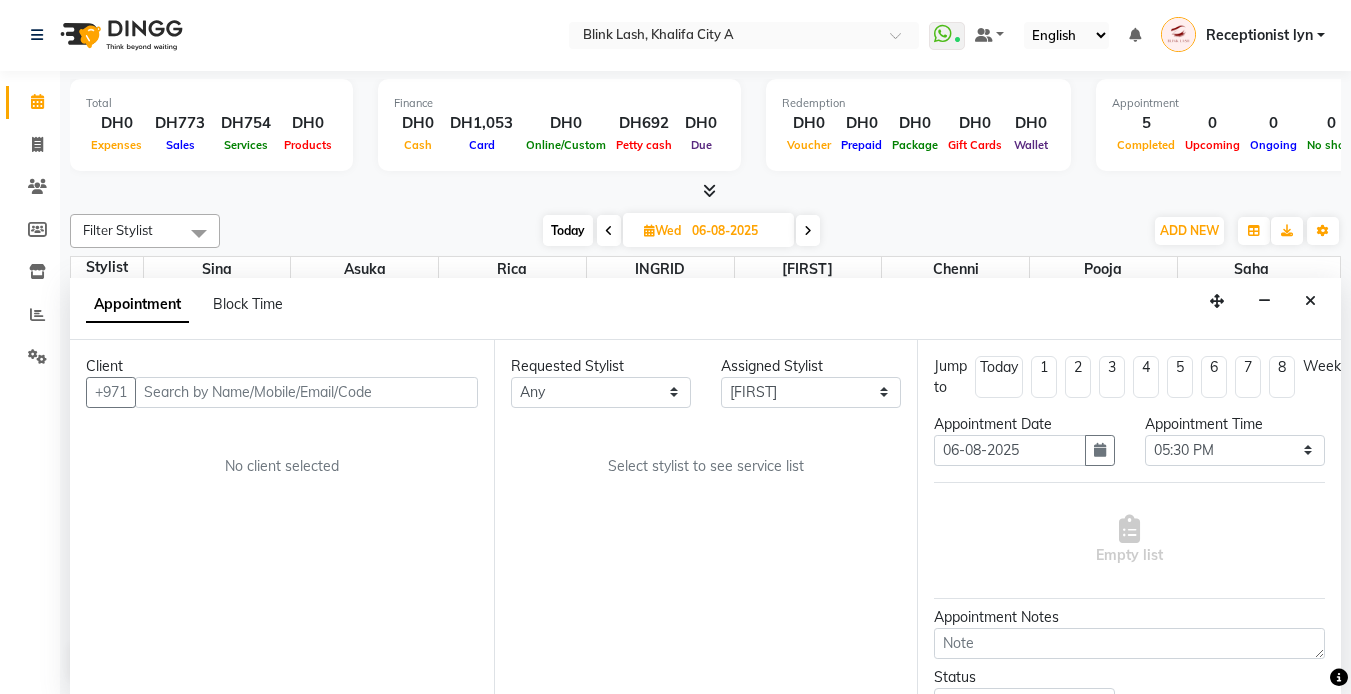 select on "2892" 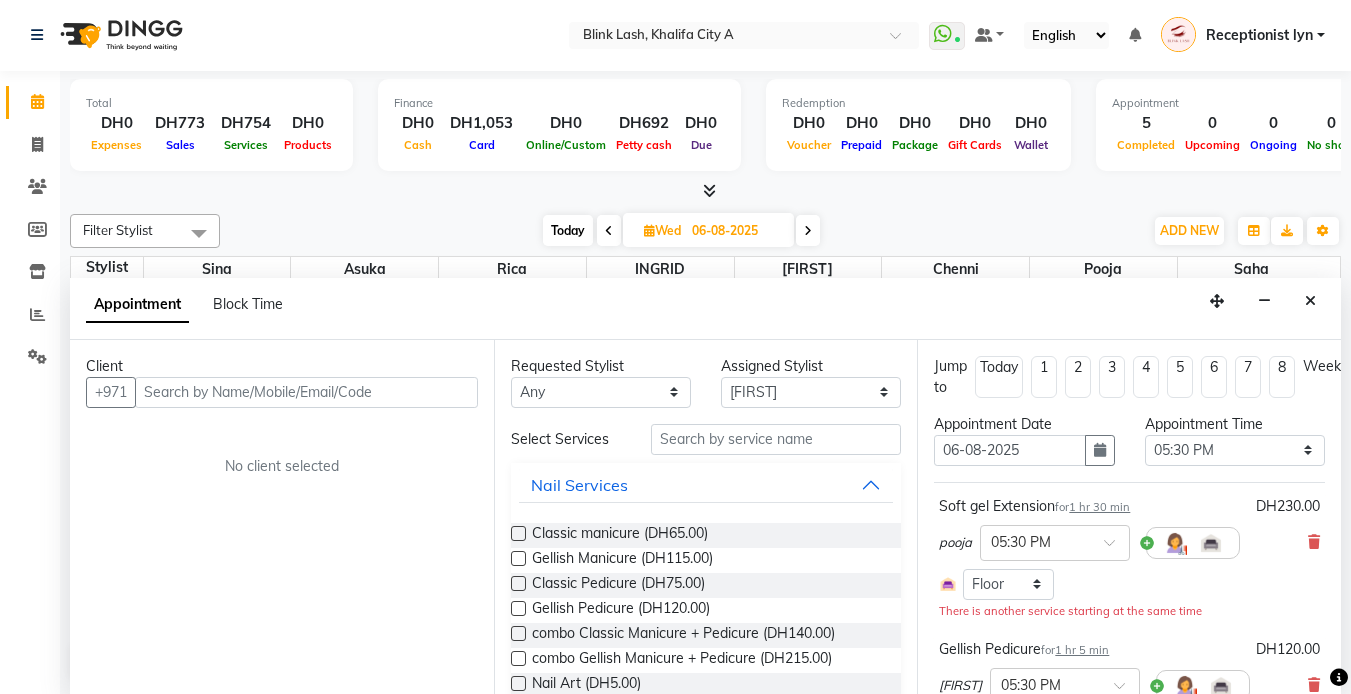 select on "2892" 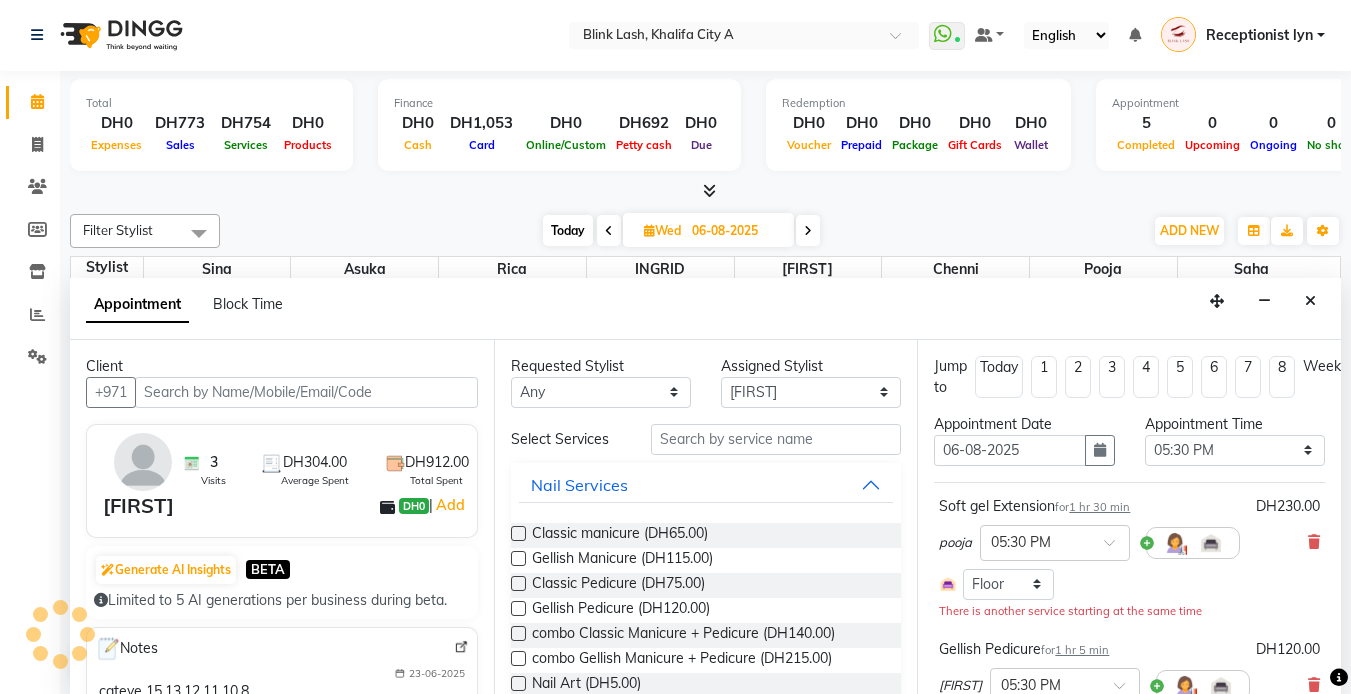 scroll, scrollTop: 265, scrollLeft: 0, axis: vertical 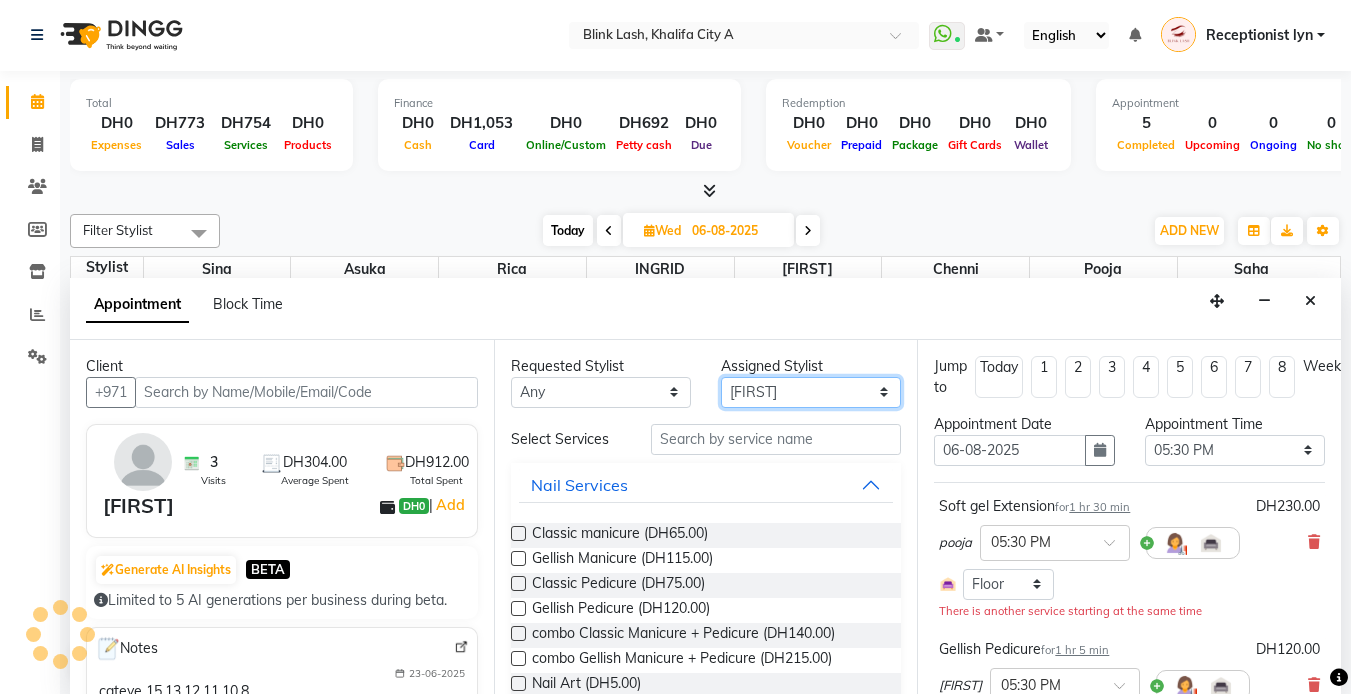 drag, startPoint x: 868, startPoint y: 386, endPoint x: 868, endPoint y: 405, distance: 19 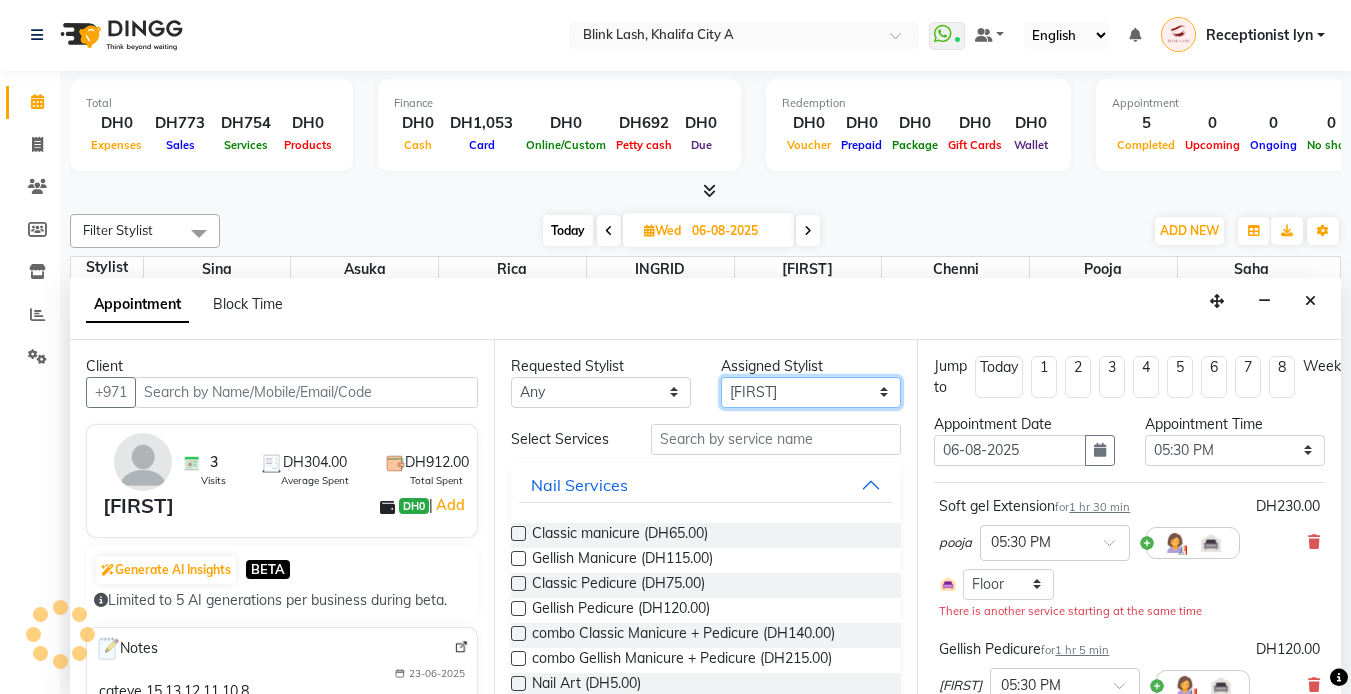 select on "63341" 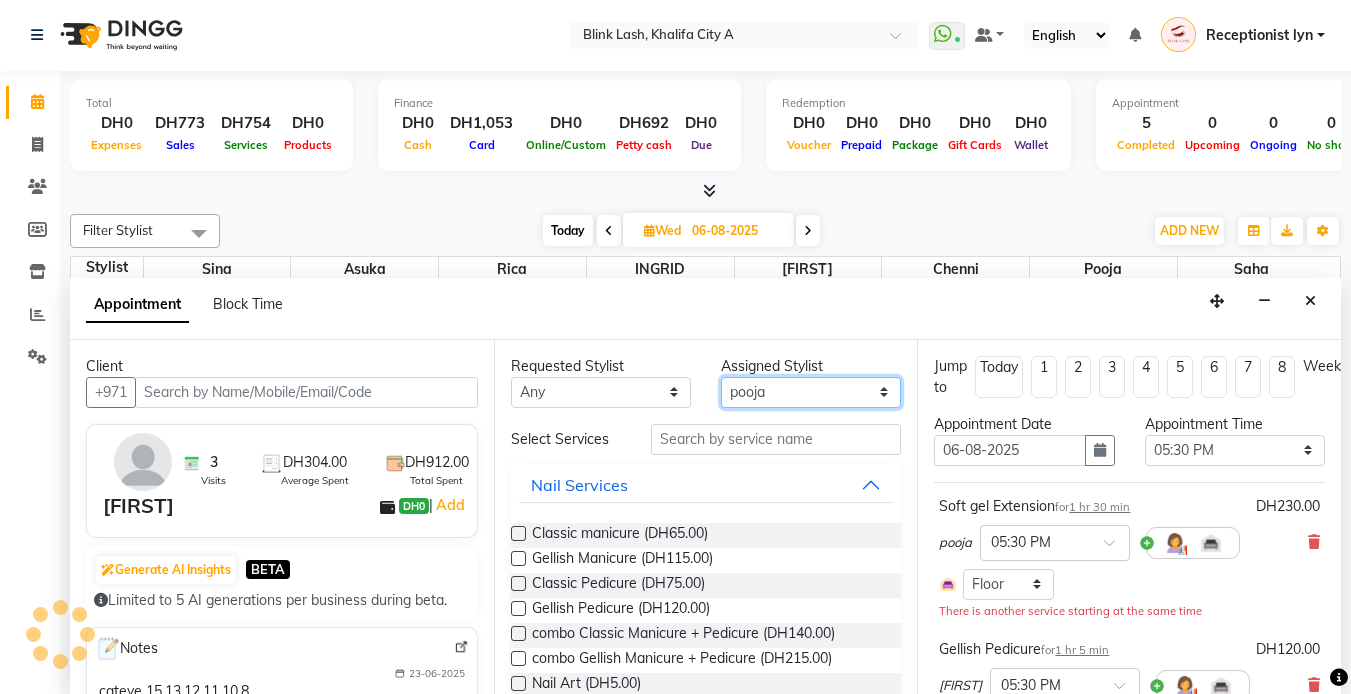 click on "Select Asuka chenni INGRID jumana pooja Rica saha Sina" at bounding box center [811, 392] 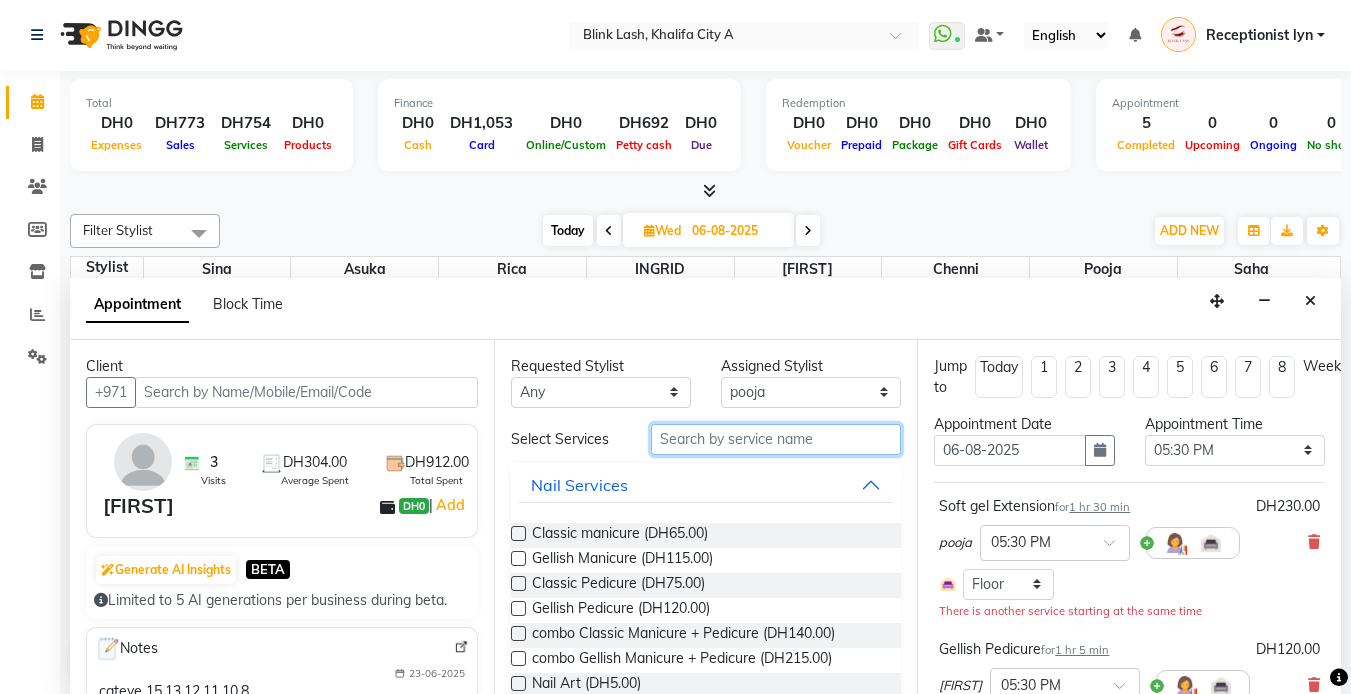 click at bounding box center [776, 439] 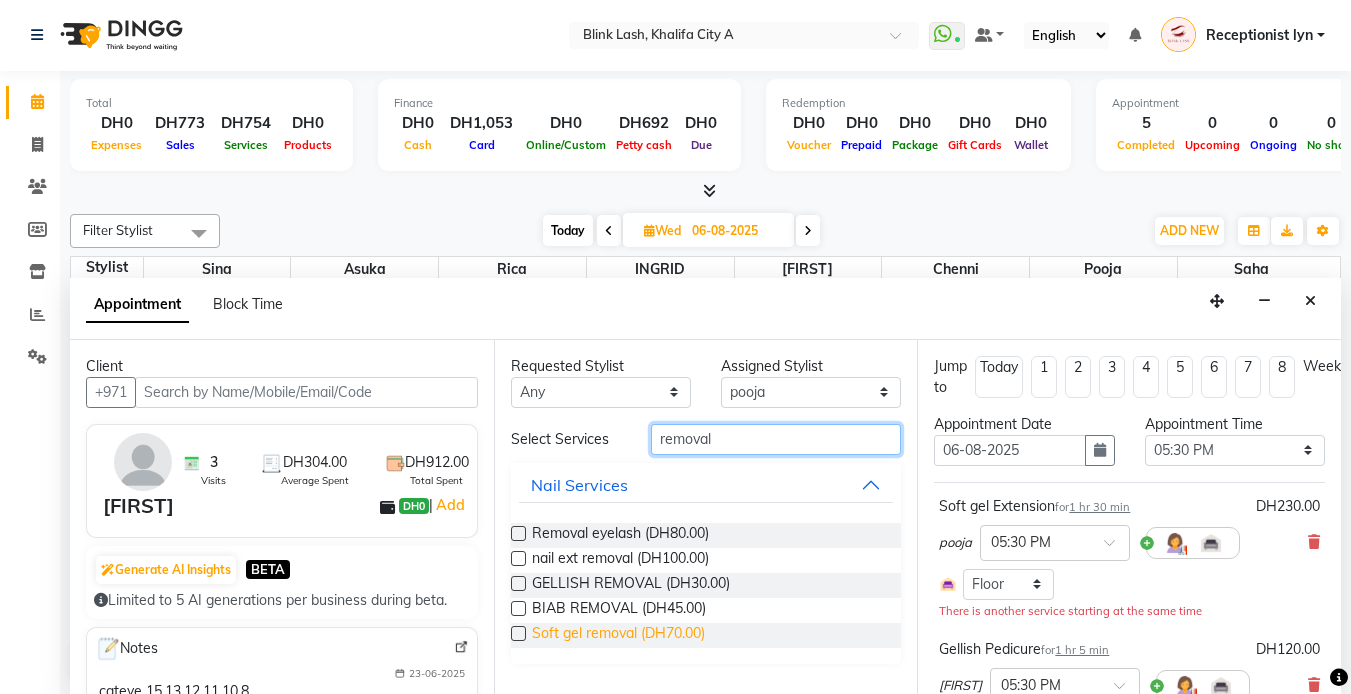 type on "removal" 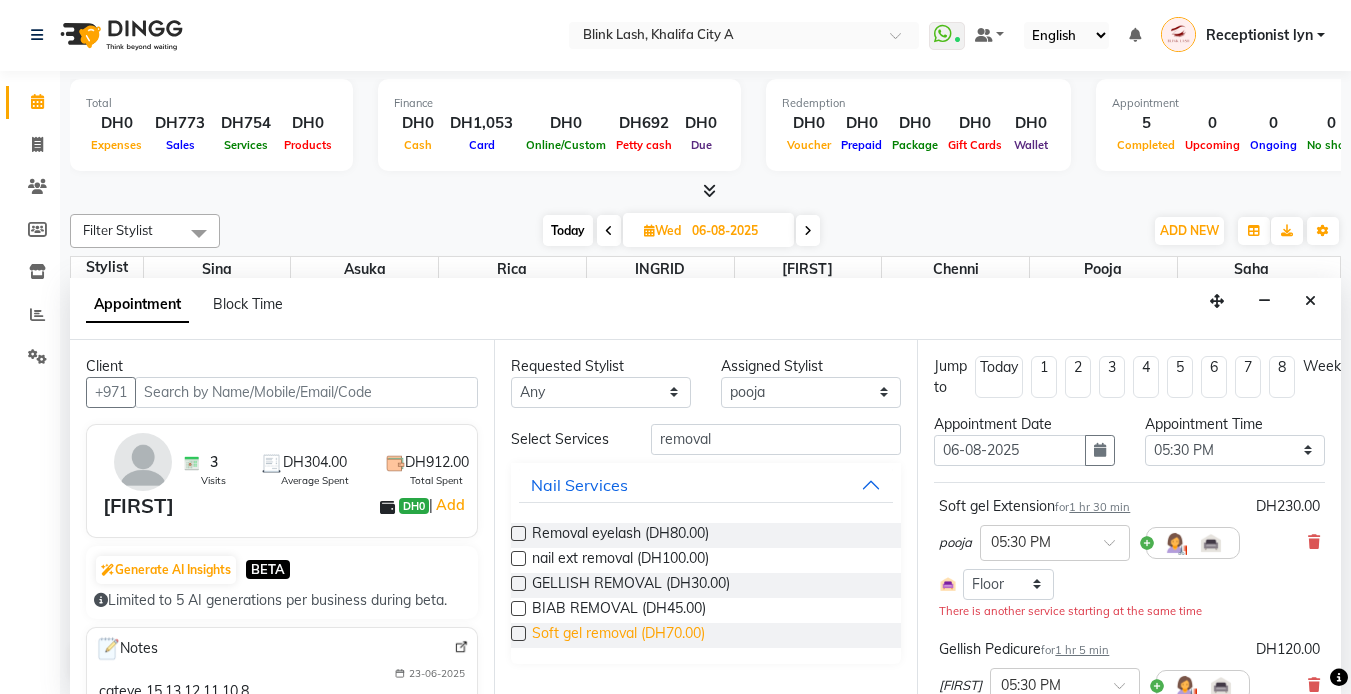 click on "Soft gel removal (DH70.00)" at bounding box center [618, 635] 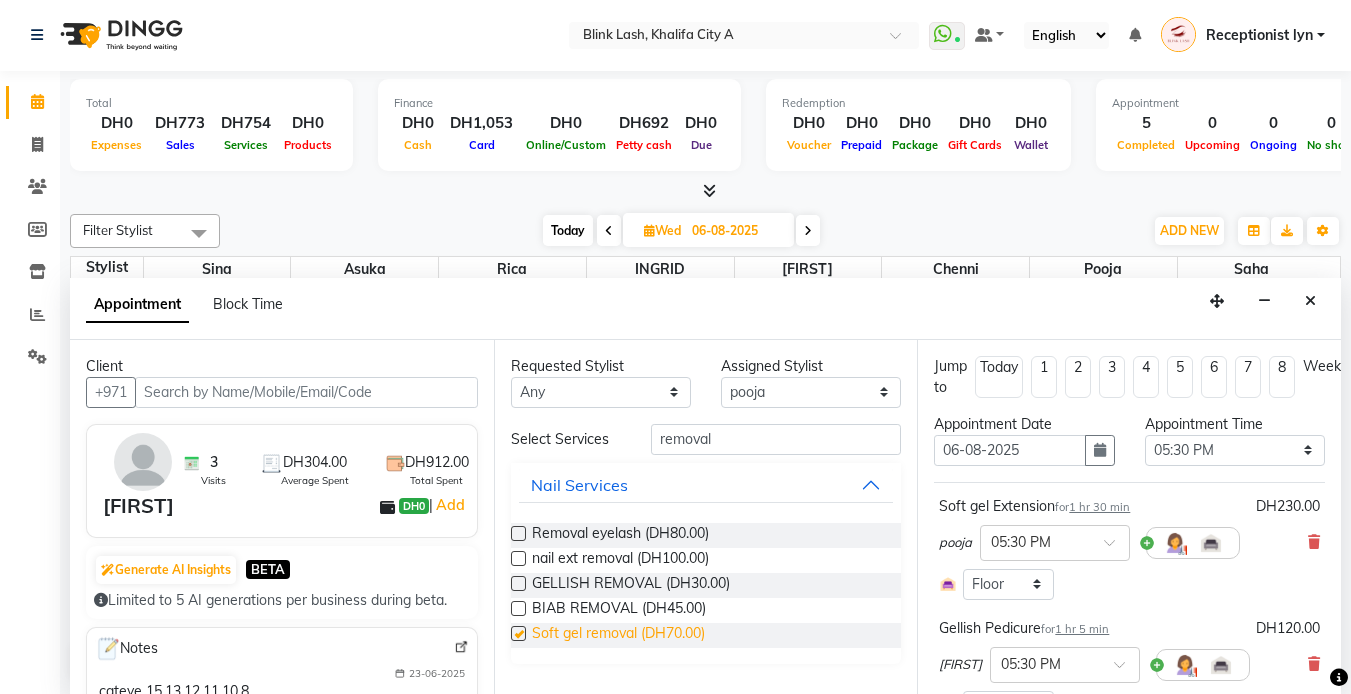 checkbox on "false" 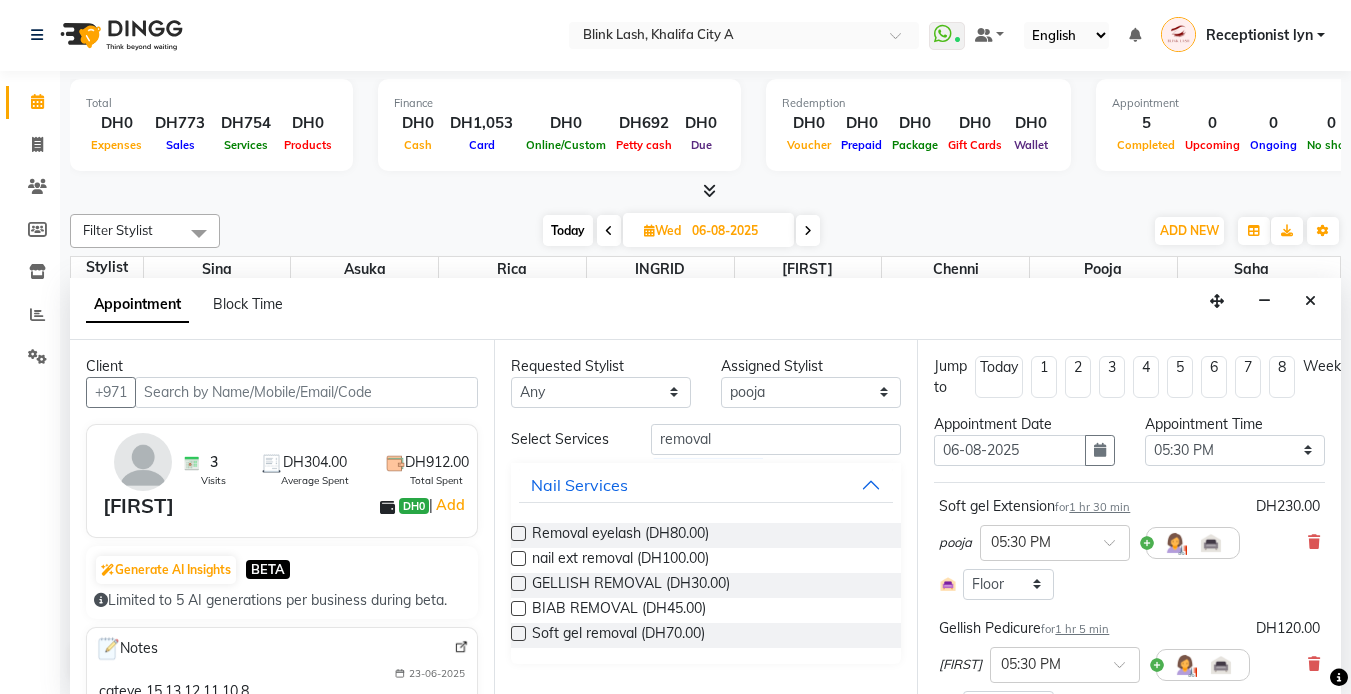 scroll, scrollTop: 500, scrollLeft: 0, axis: vertical 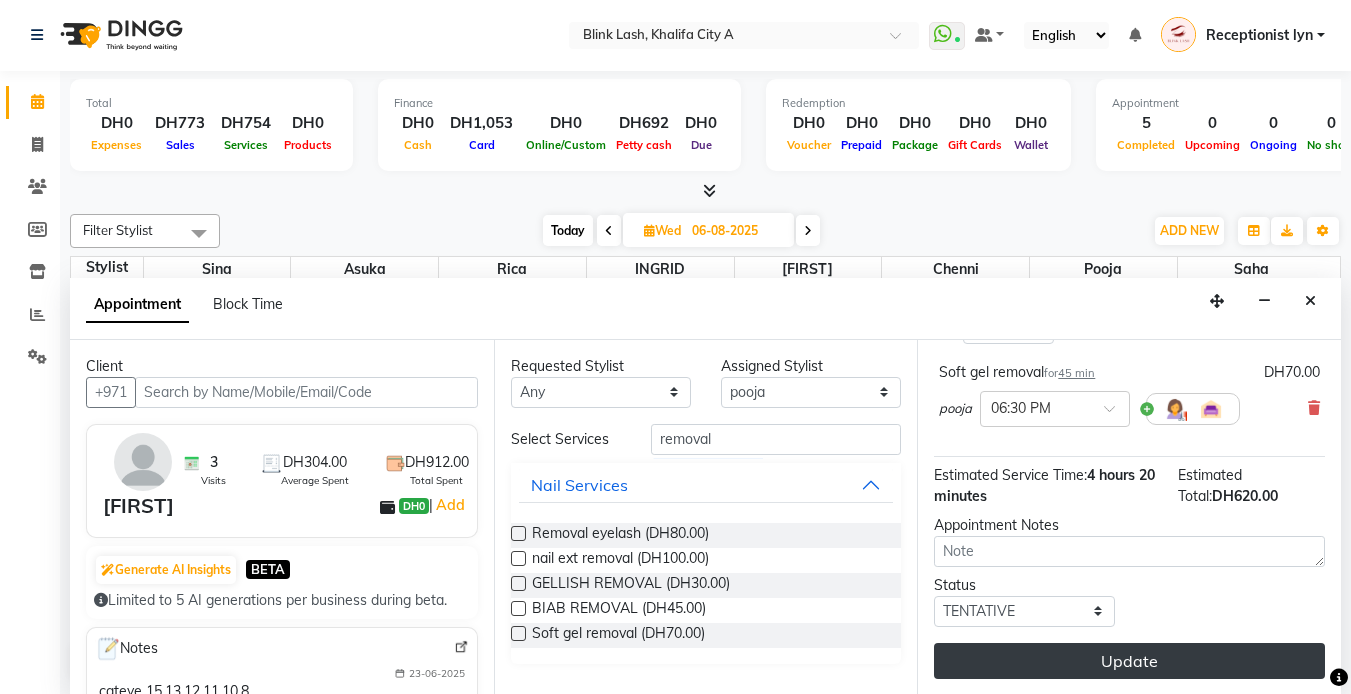 click on "Update" at bounding box center [1129, 661] 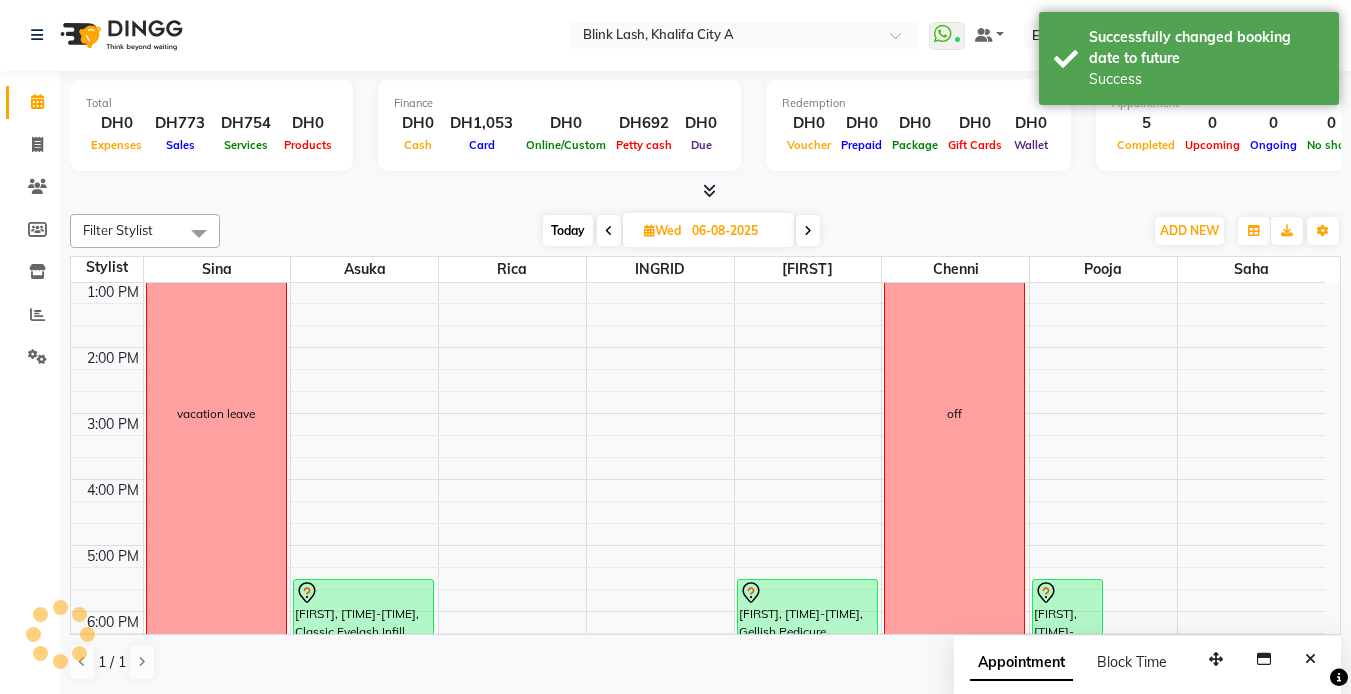 scroll, scrollTop: 0, scrollLeft: 0, axis: both 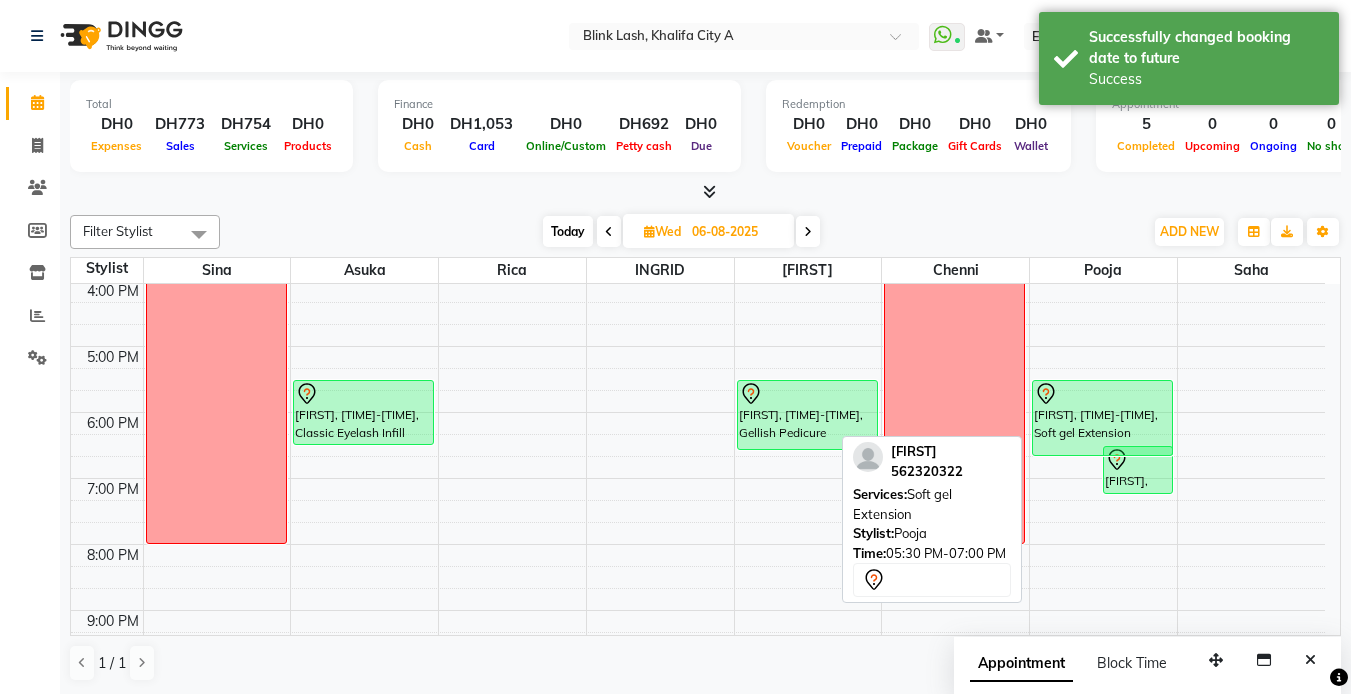 drag, startPoint x: 1074, startPoint y: 478, endPoint x: 1089, endPoint y: 437, distance: 43.65776 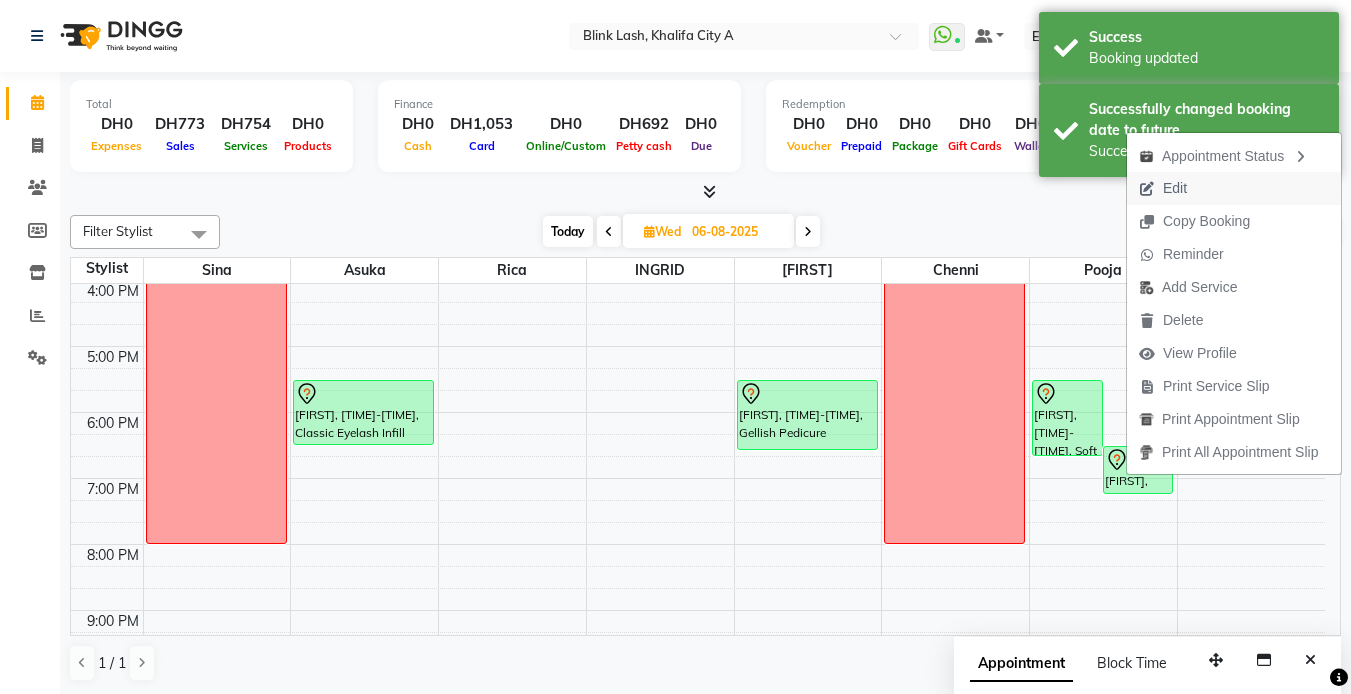click on "Edit" at bounding box center [1175, 188] 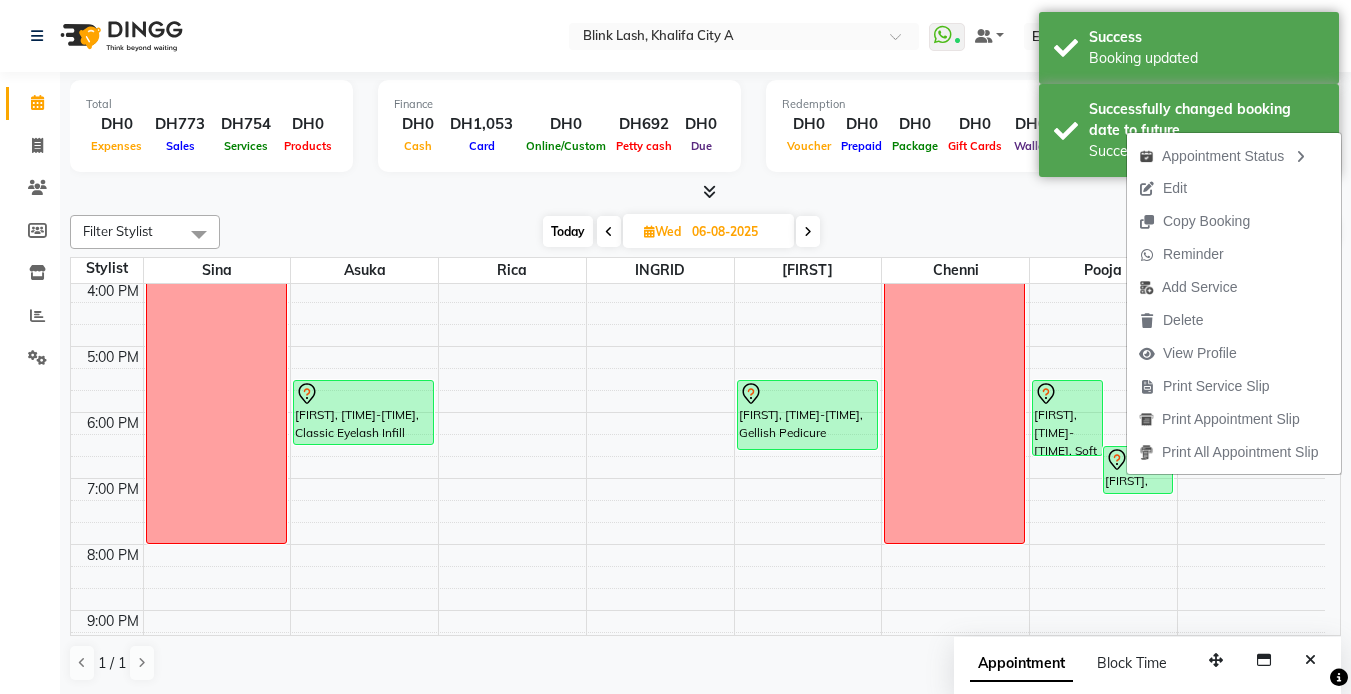 select on "tentative" 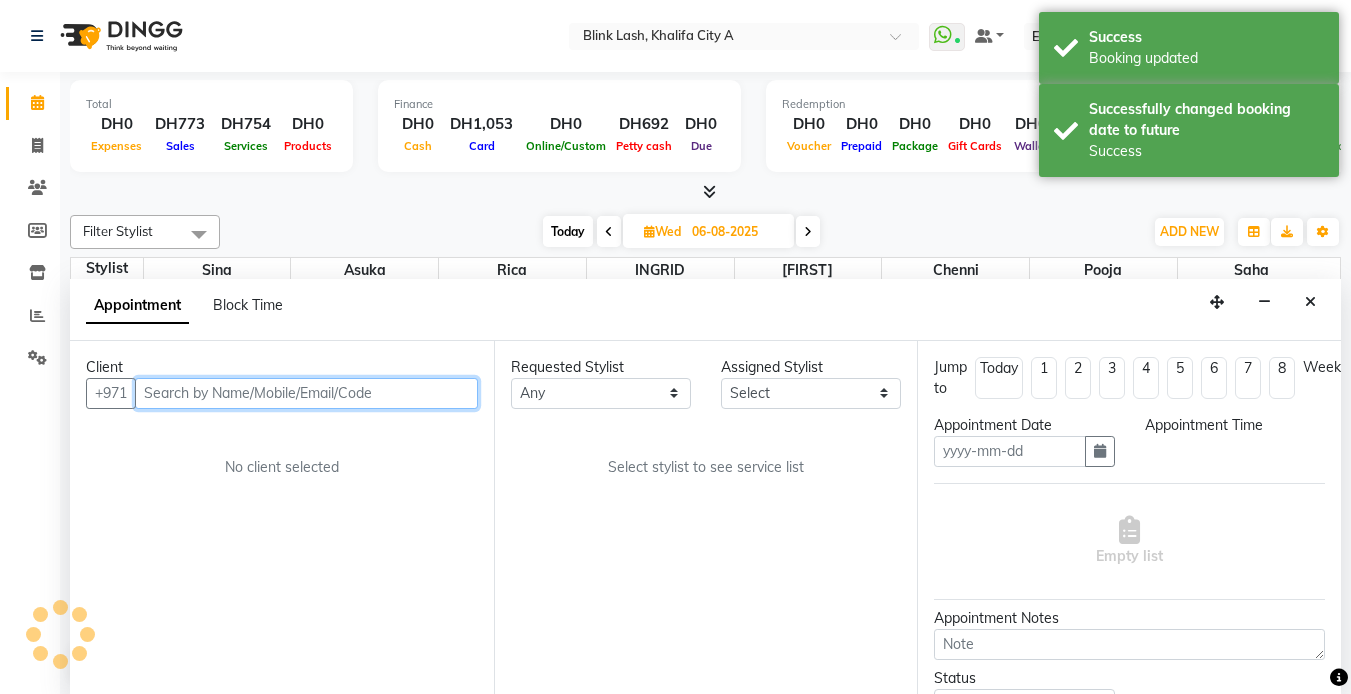 scroll, scrollTop: 1, scrollLeft: 0, axis: vertical 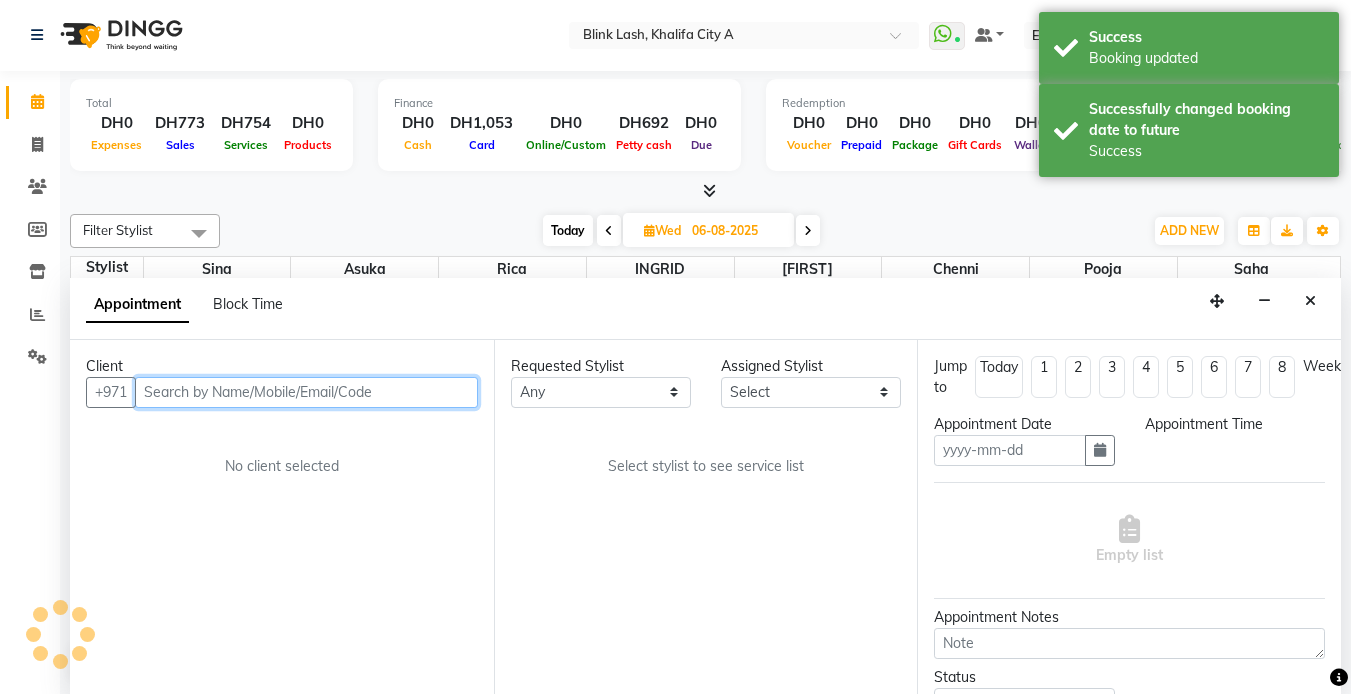type on "06-08-2025" 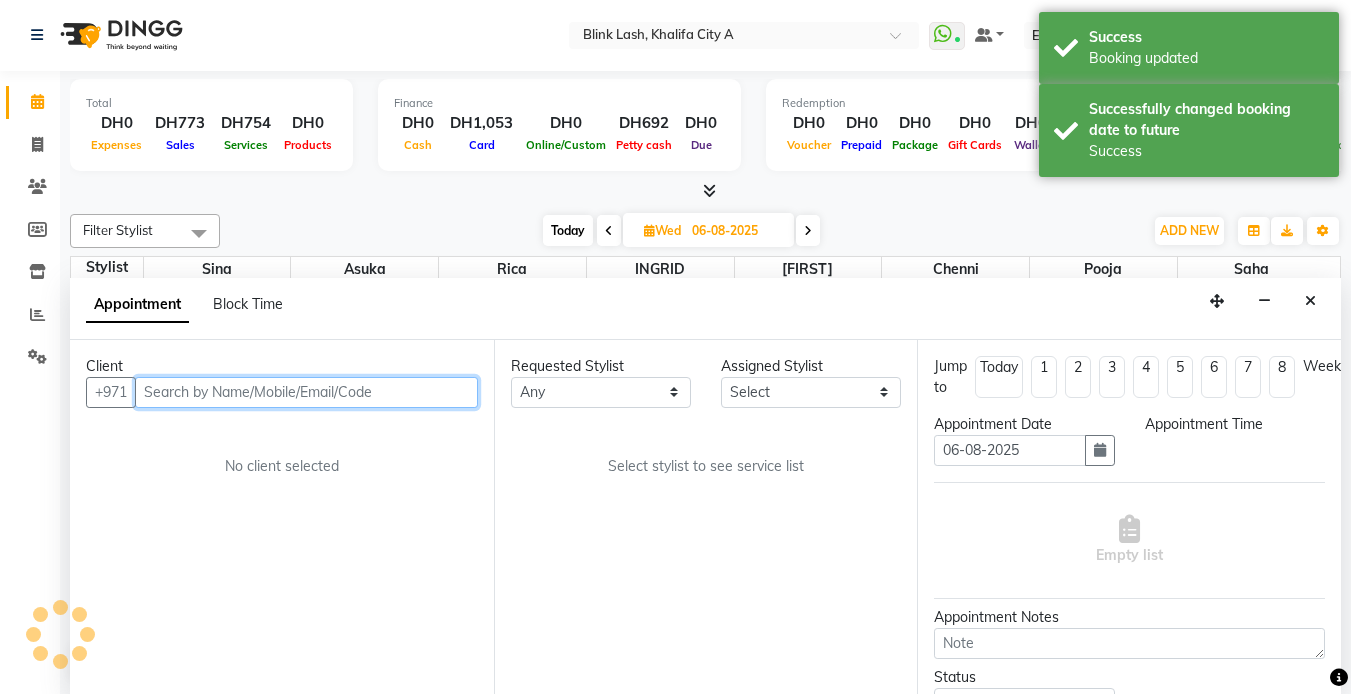 select on "1050" 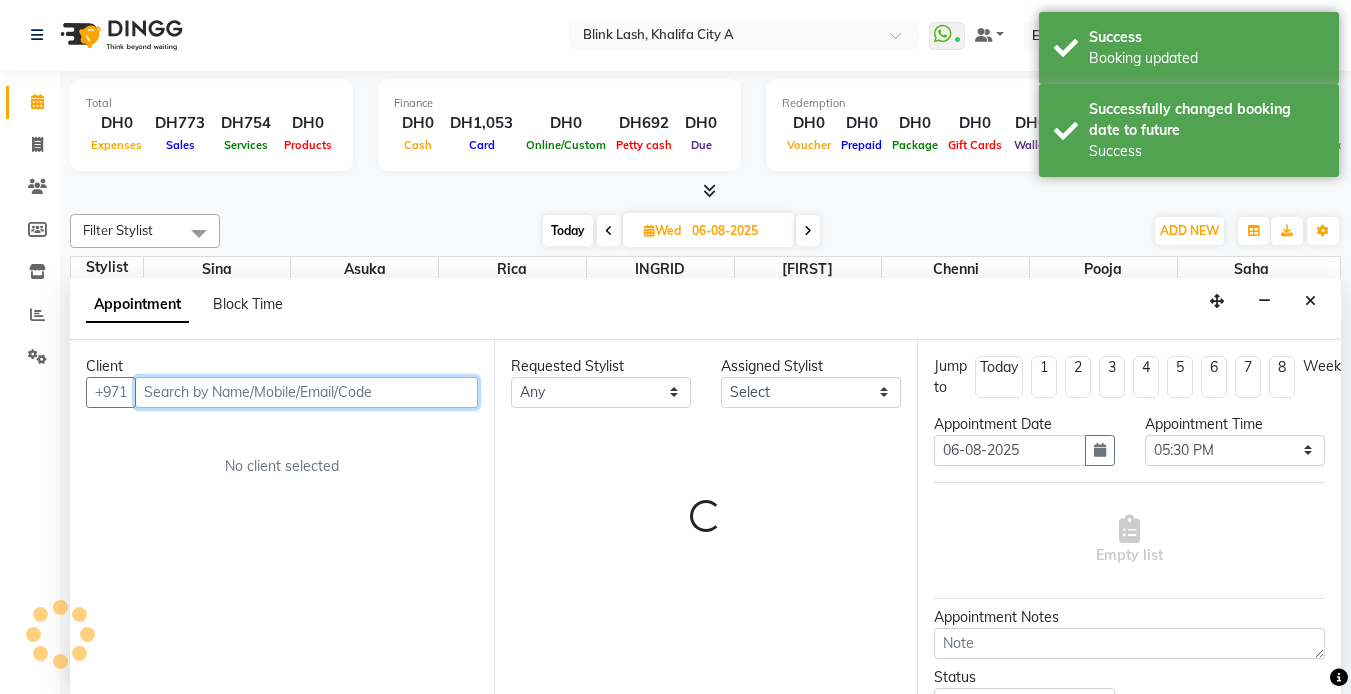 select on "63341" 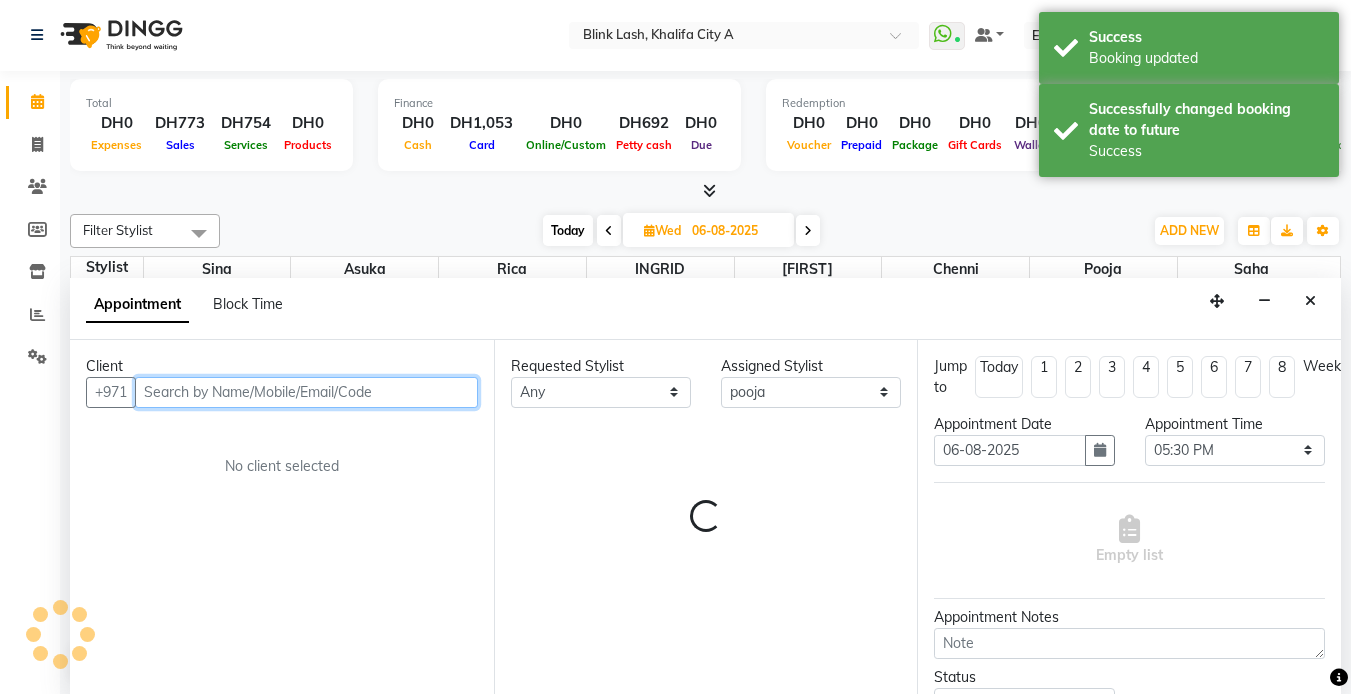 scroll, scrollTop: 265, scrollLeft: 0, axis: vertical 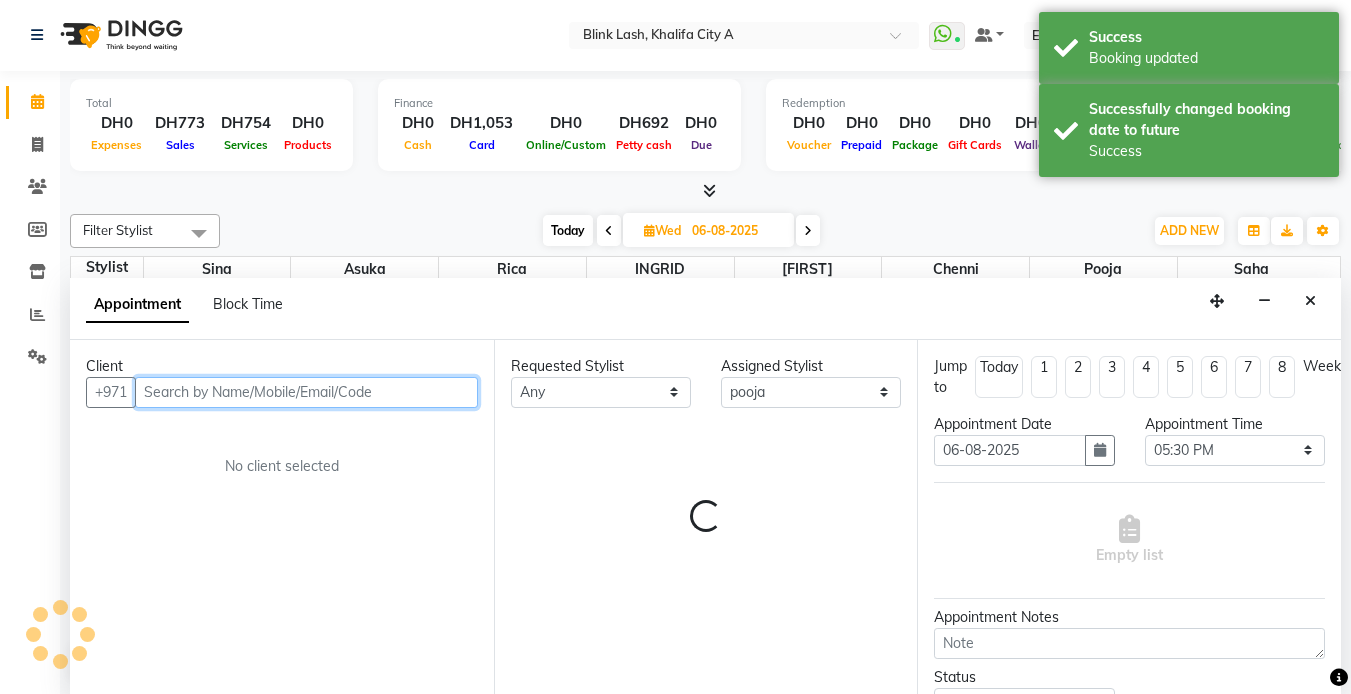 select on "2892" 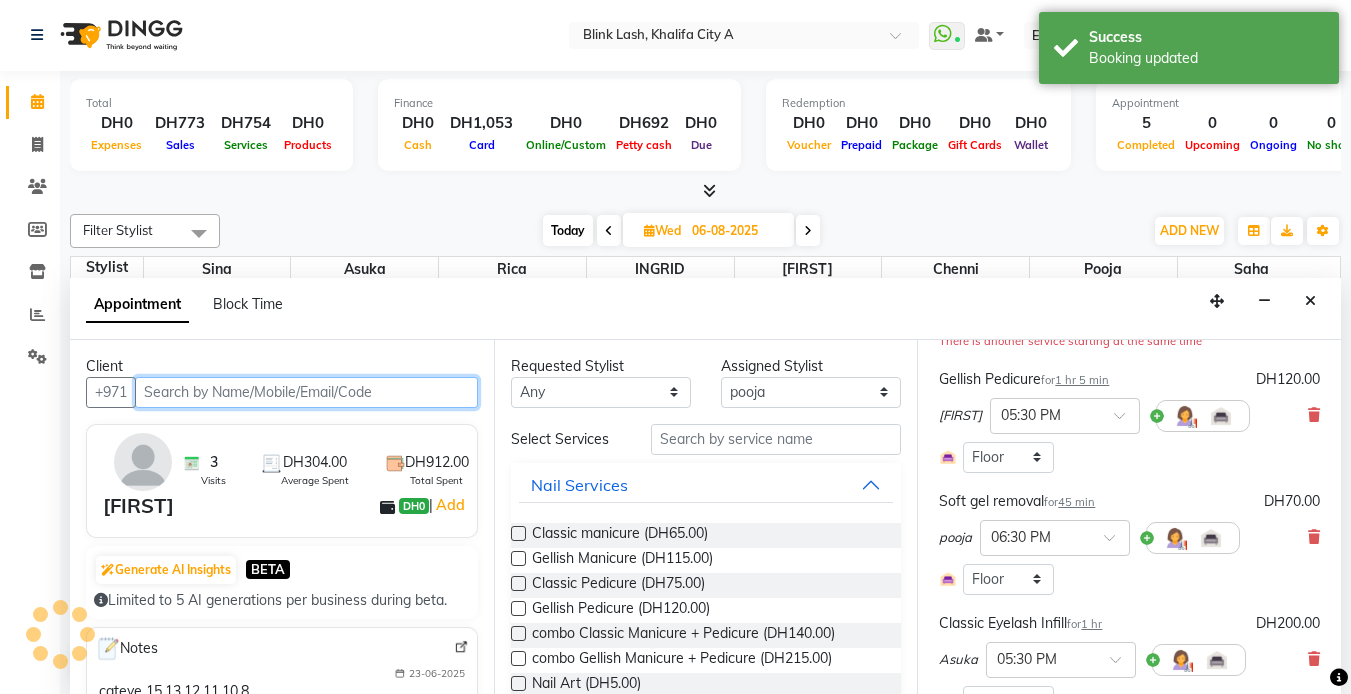 scroll, scrollTop: 268, scrollLeft: 0, axis: vertical 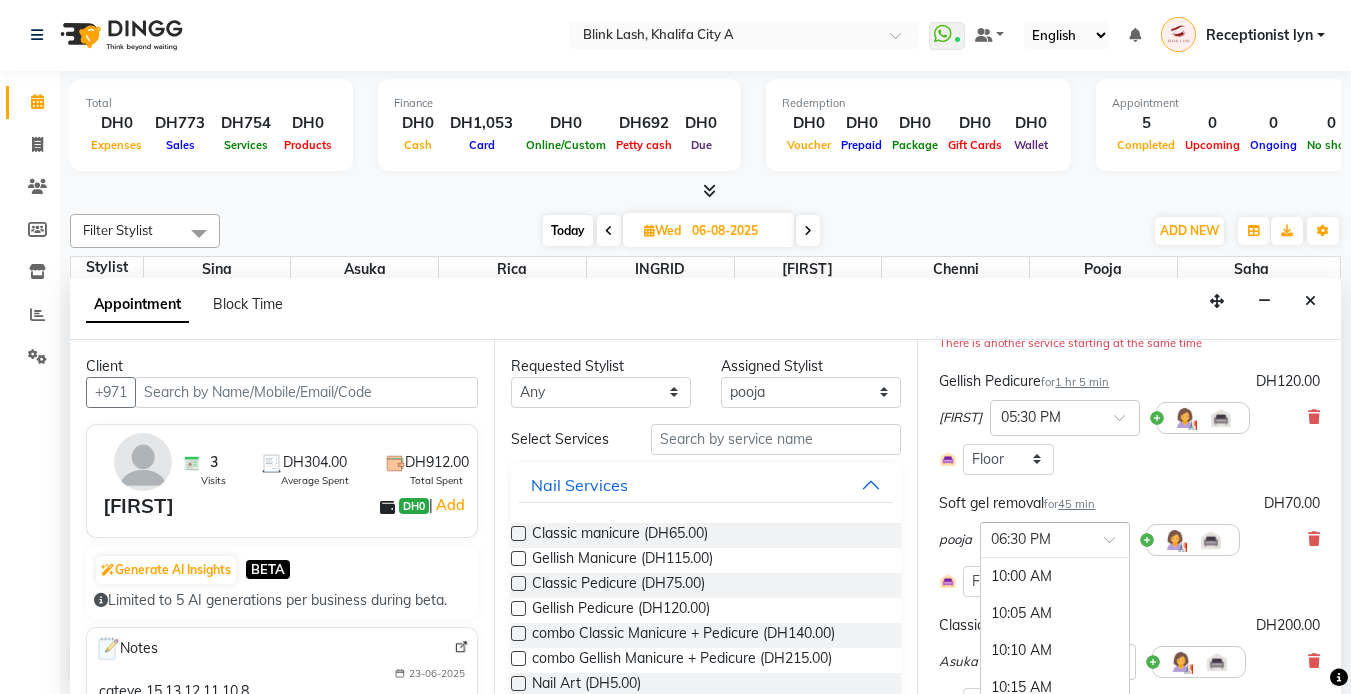 click at bounding box center [1055, 538] 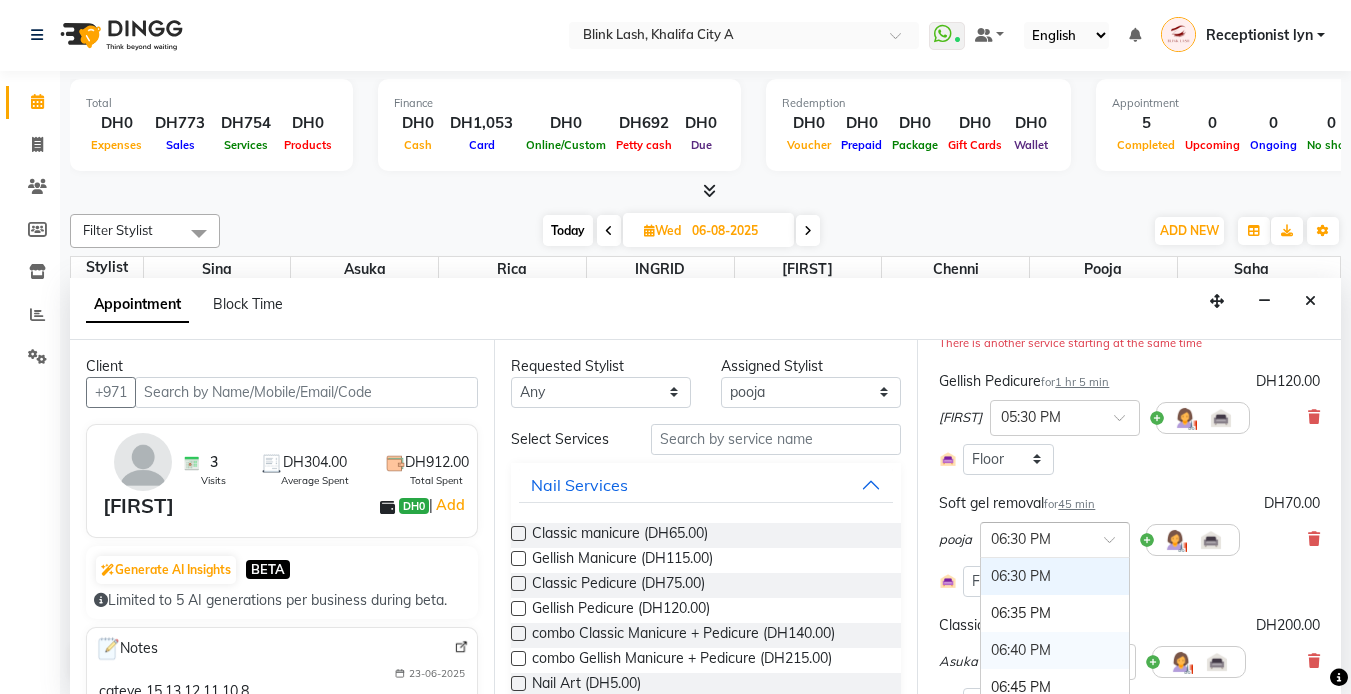 click on "06:40 PM" at bounding box center [1055, 650] 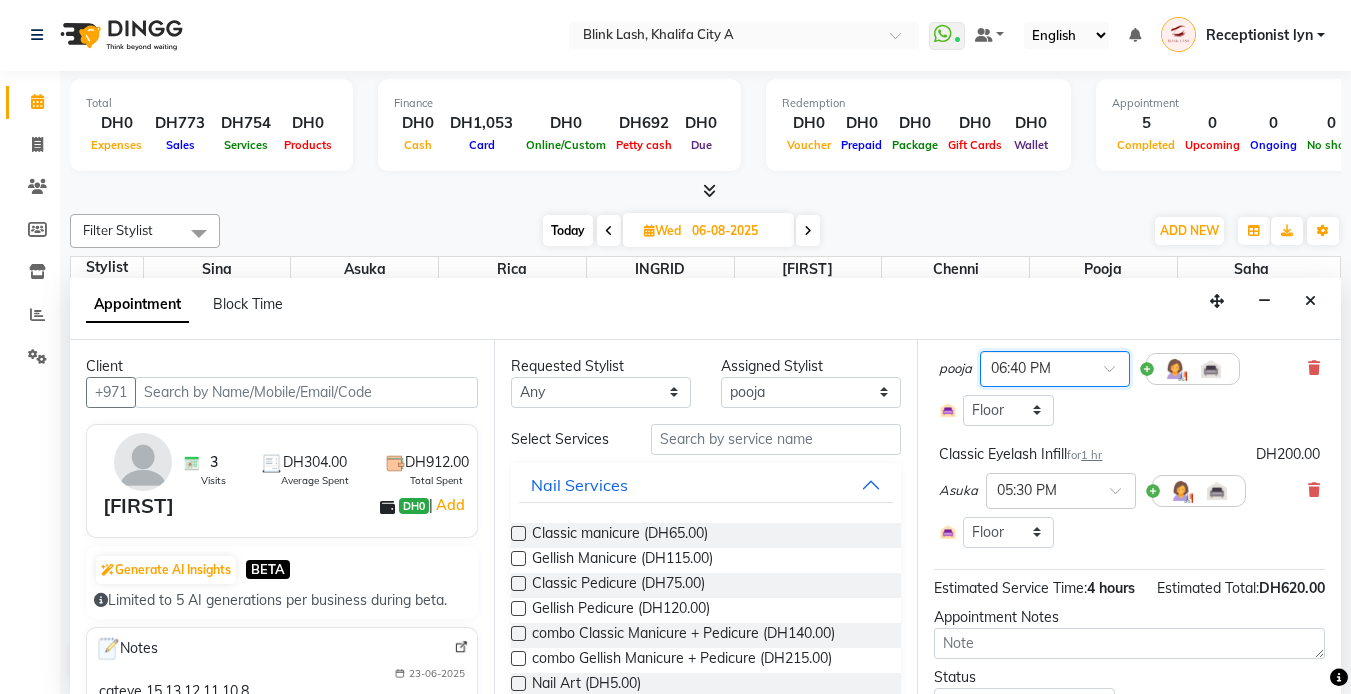 scroll, scrollTop: 568, scrollLeft: 0, axis: vertical 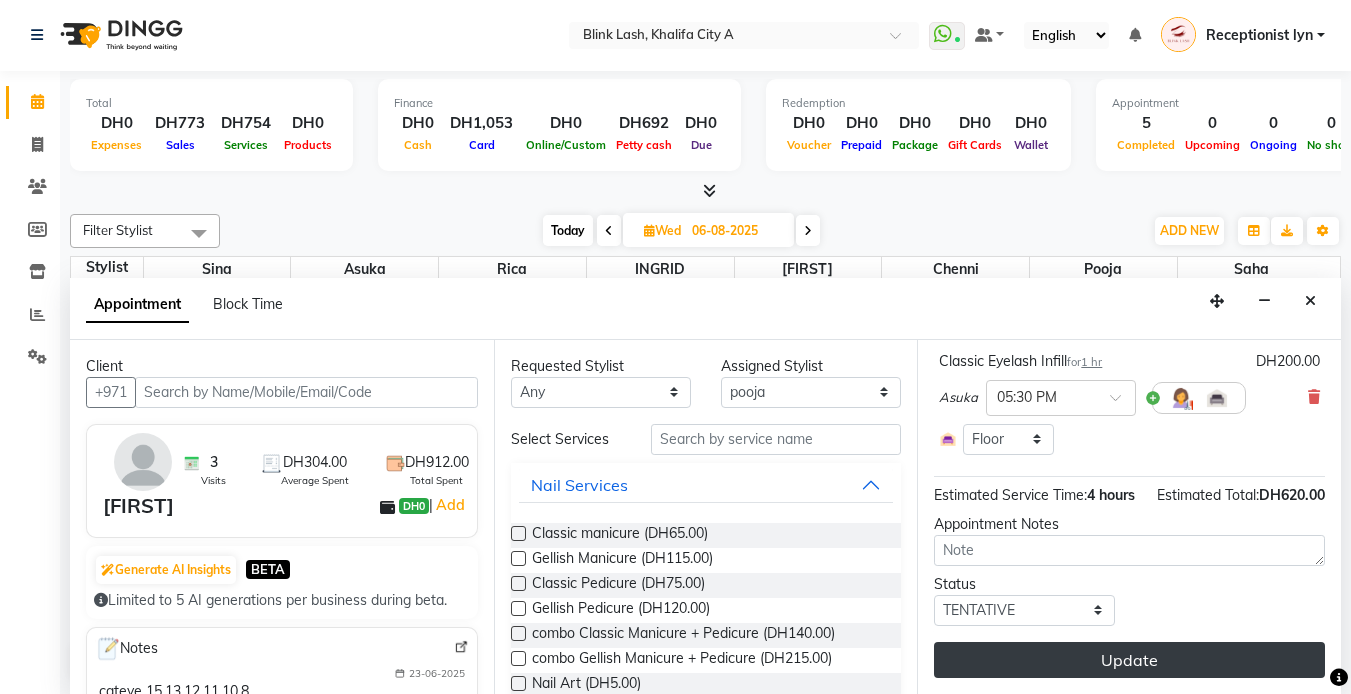 click on "Update" at bounding box center (1129, 660) 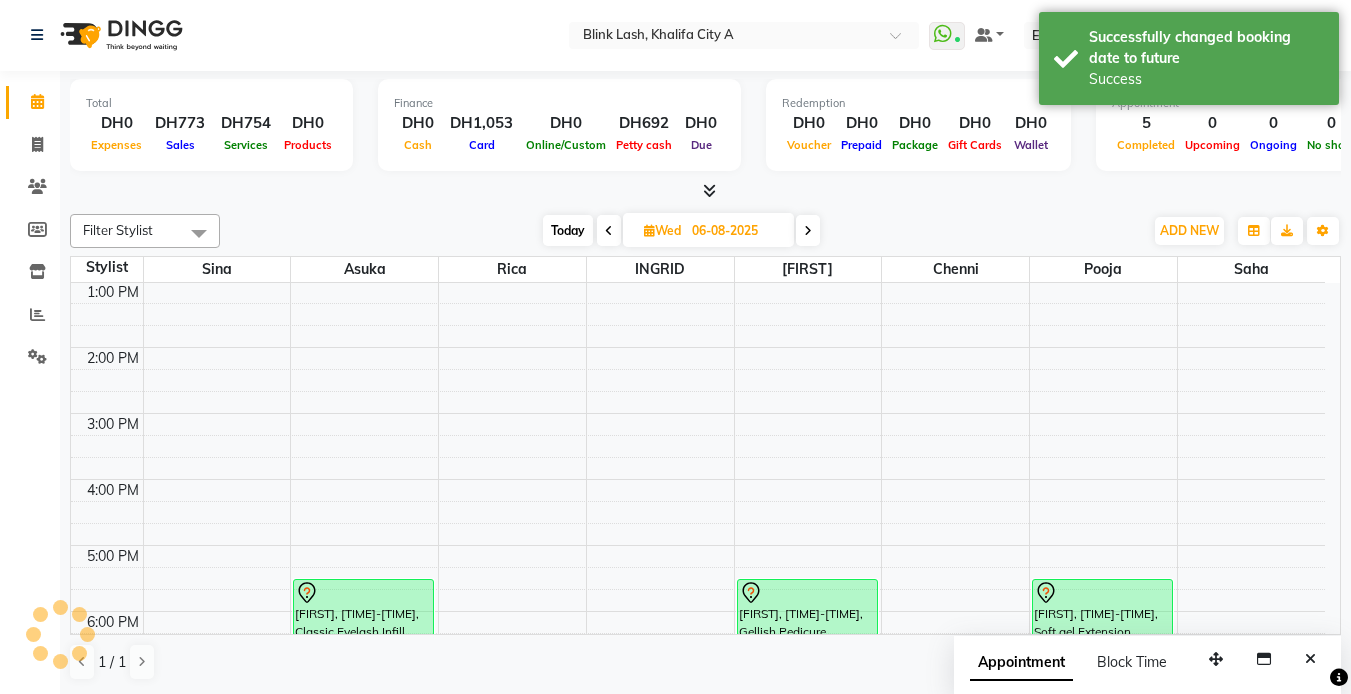 scroll, scrollTop: 0, scrollLeft: 0, axis: both 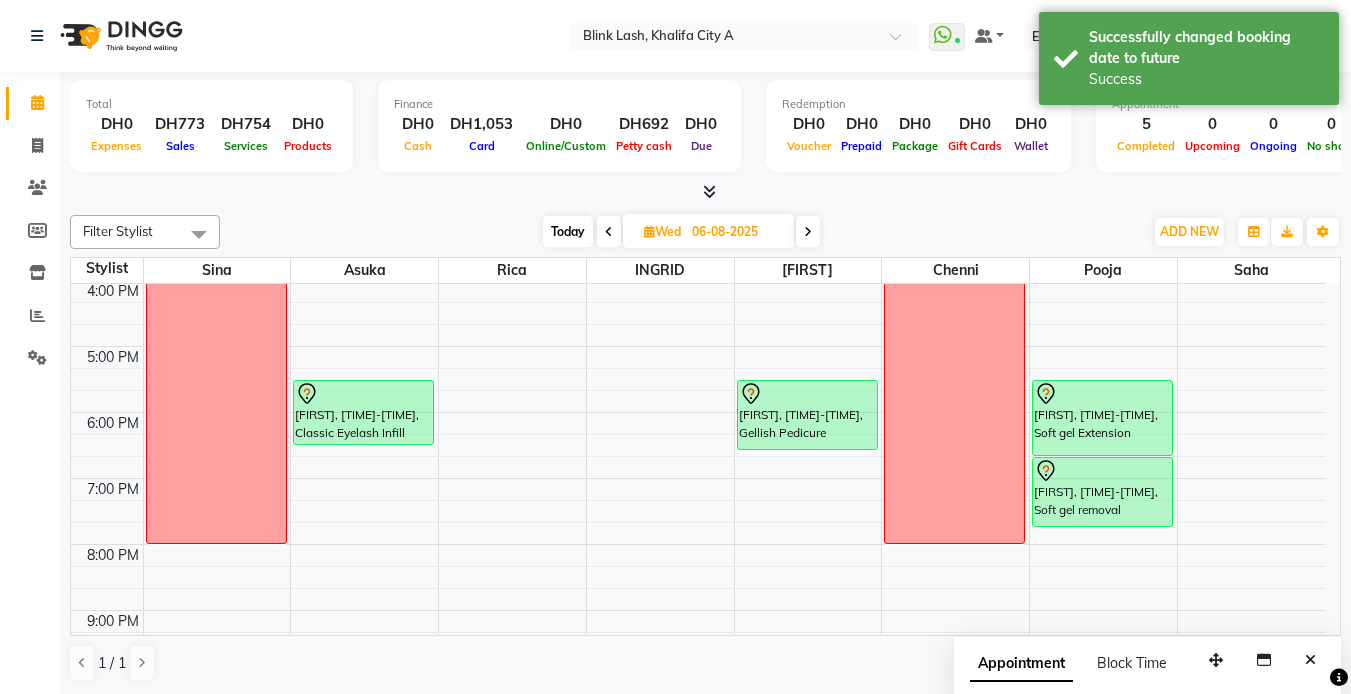 drag, startPoint x: 1142, startPoint y: 503, endPoint x: 1140, endPoint y: 525, distance: 22.090721 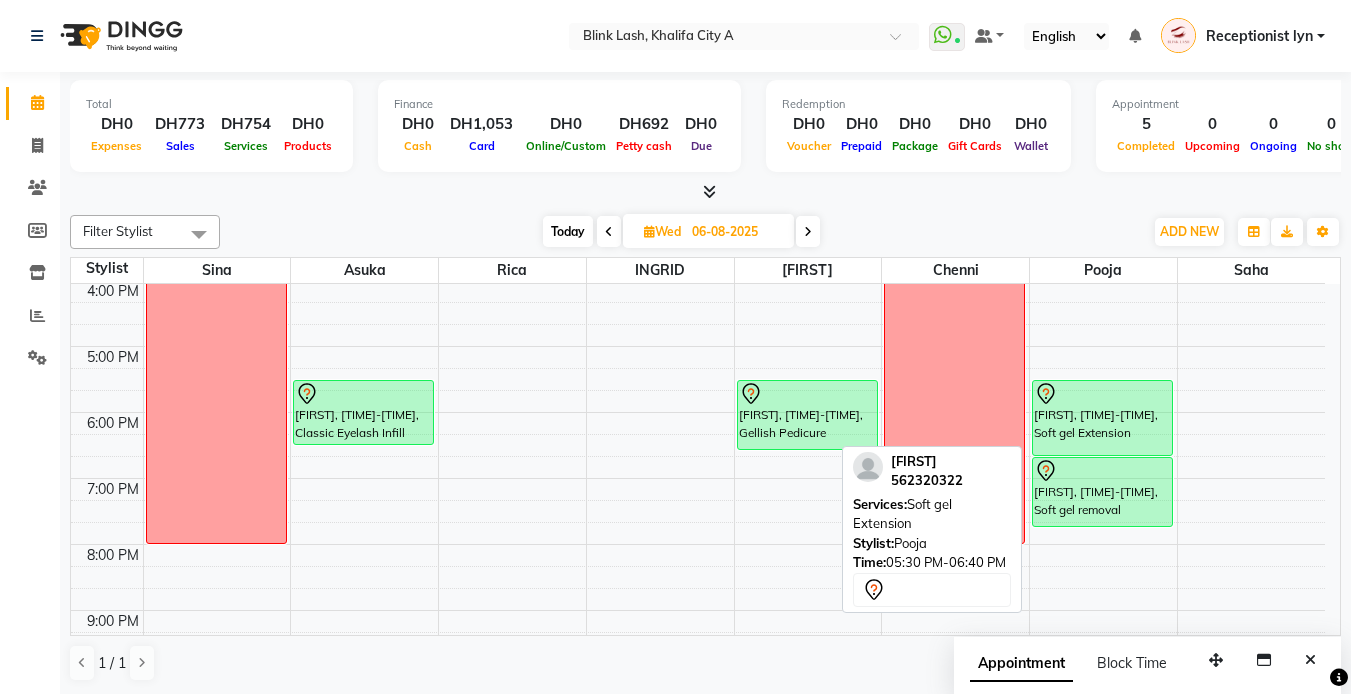 click on "[FIRST], [TIME]-[TIME], Soft gel Extension" at bounding box center [1102, 418] 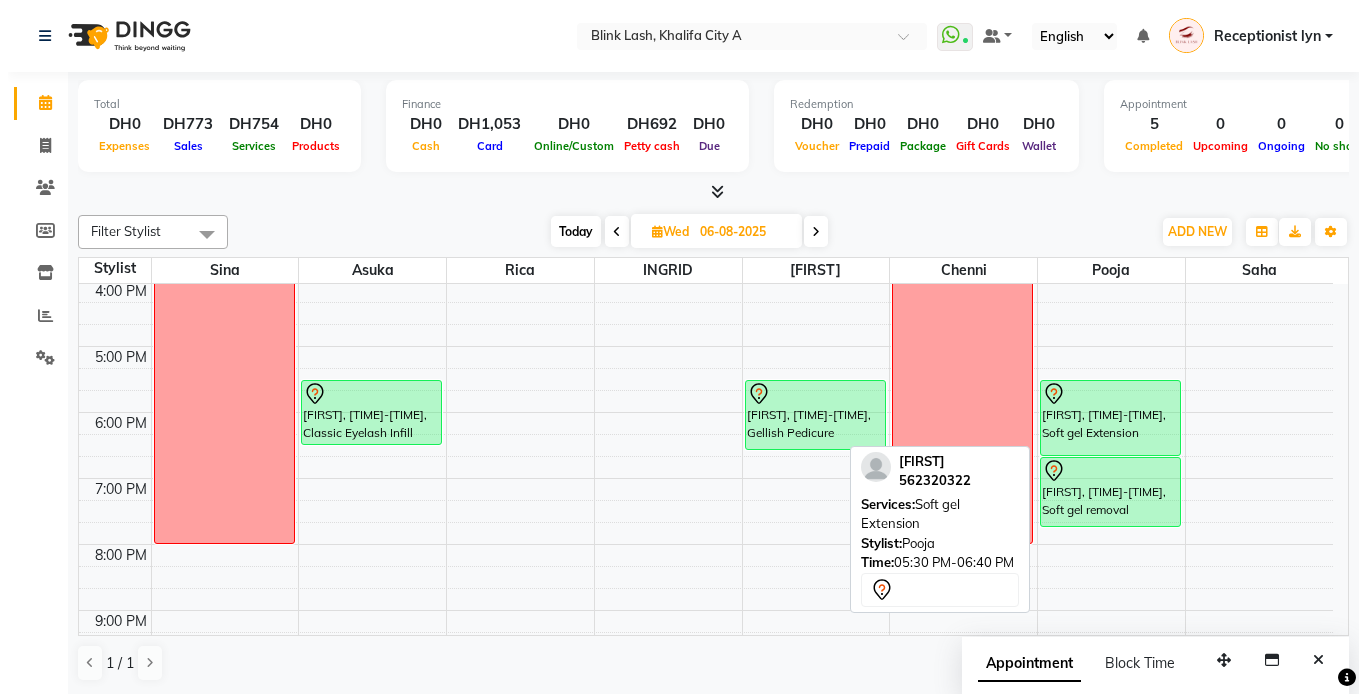 select on "7" 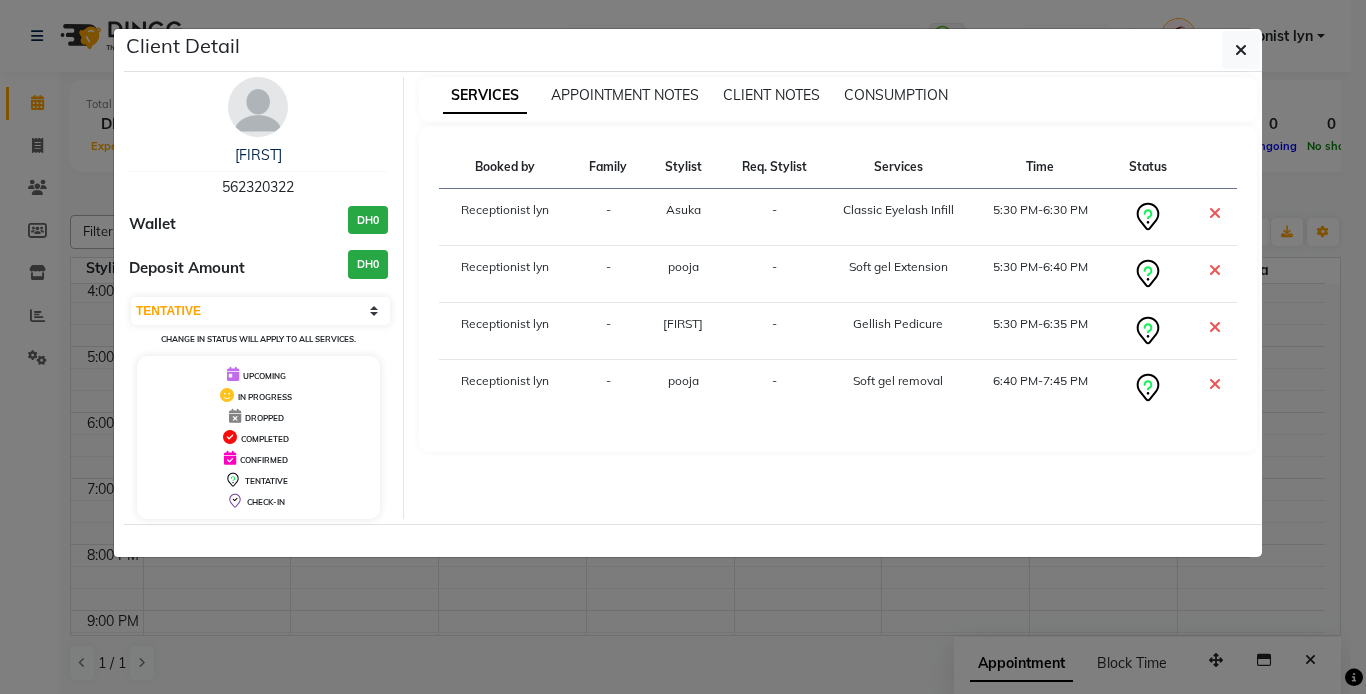 click at bounding box center (258, 107) 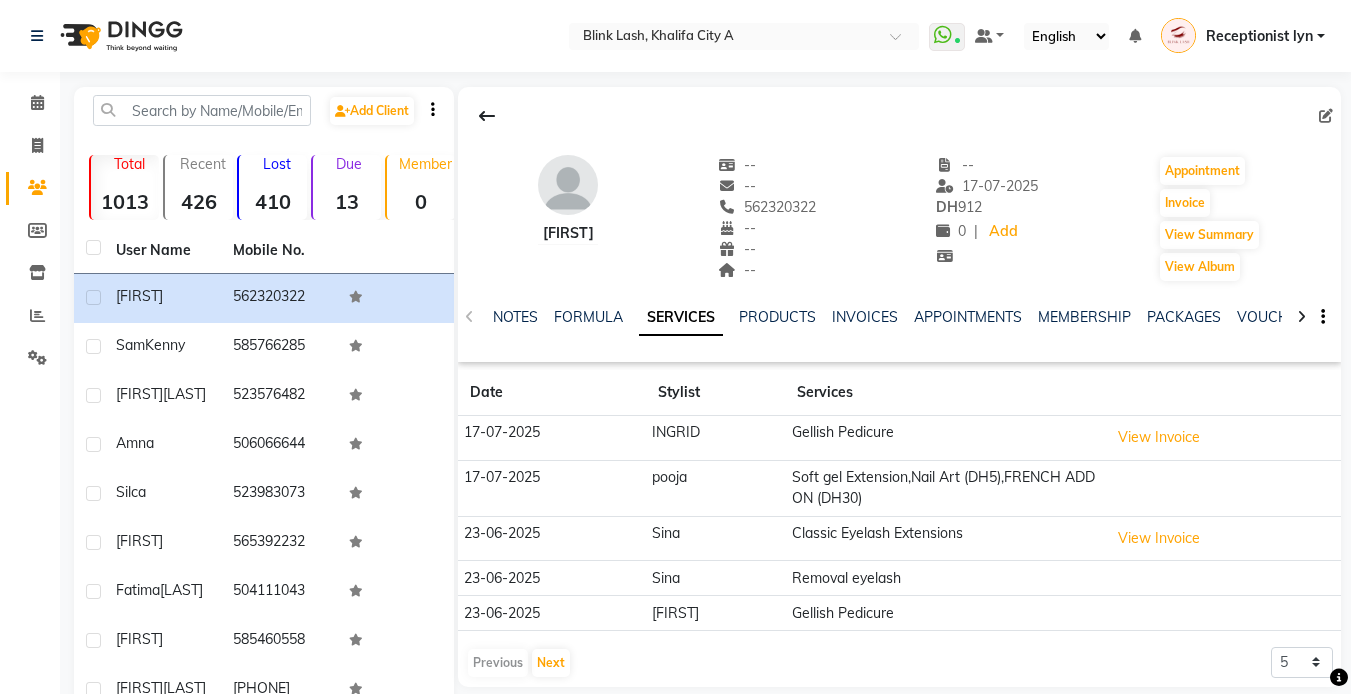 click on "View Invoice" 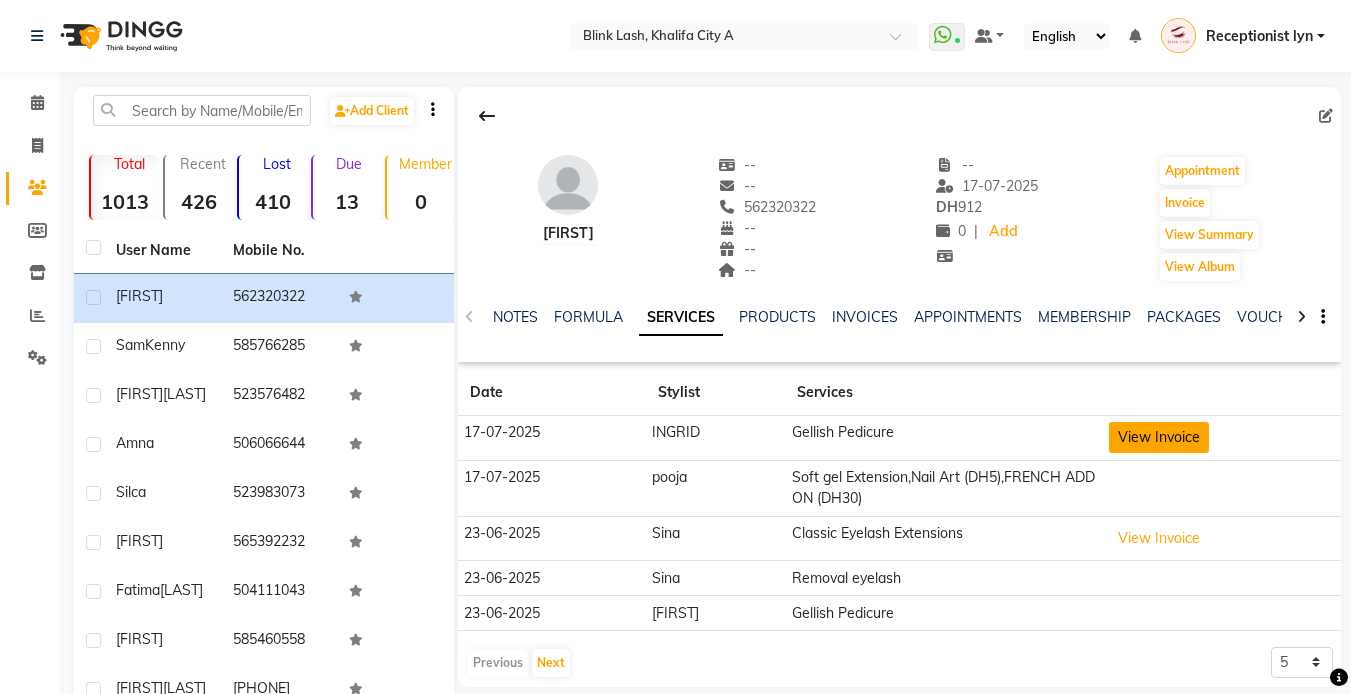 click on "View Invoice" 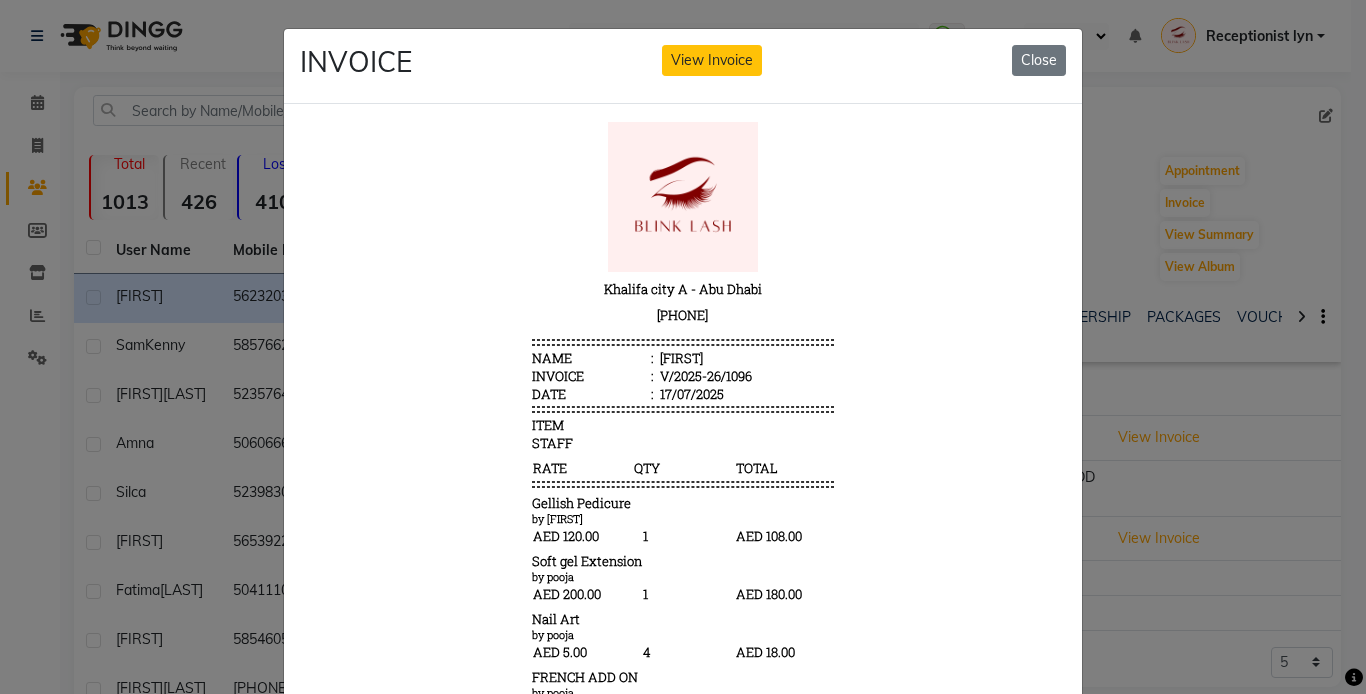 scroll, scrollTop: 16, scrollLeft: 0, axis: vertical 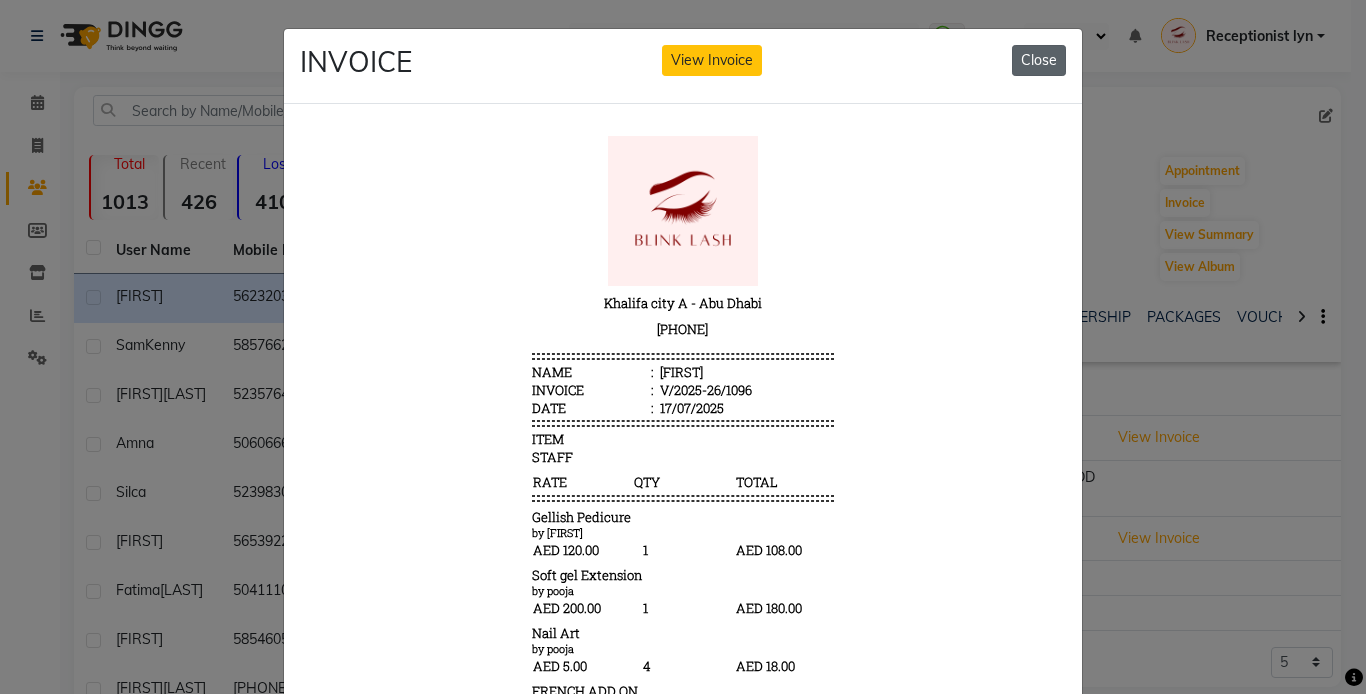 click on "Close" 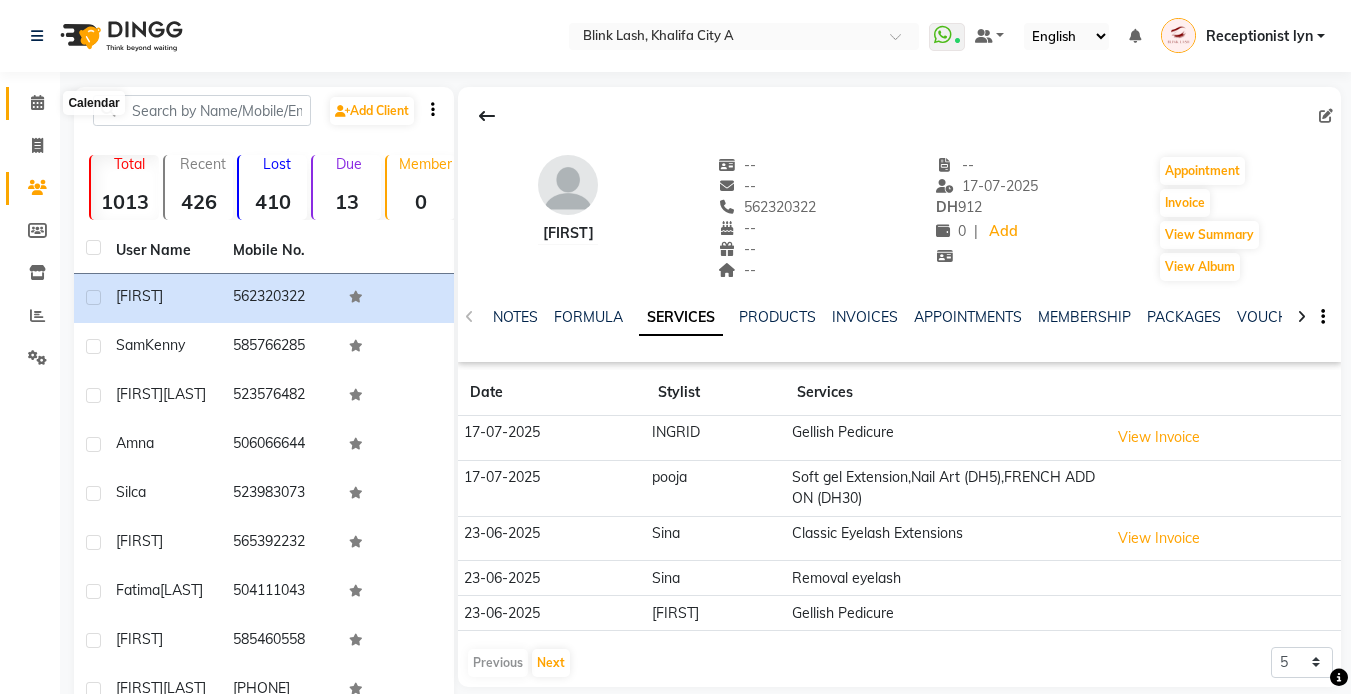 drag, startPoint x: 33, startPoint y: 101, endPoint x: 50, endPoint y: 165, distance: 66.21933 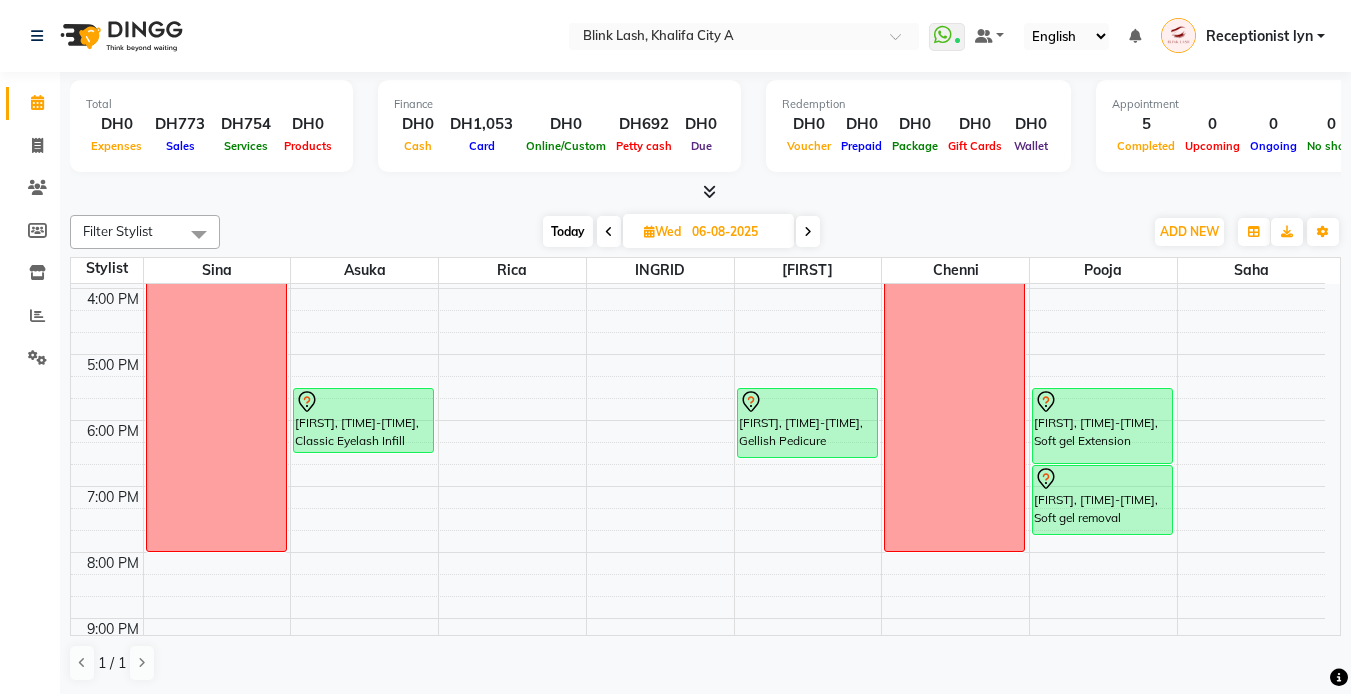 scroll, scrollTop: 465, scrollLeft: 0, axis: vertical 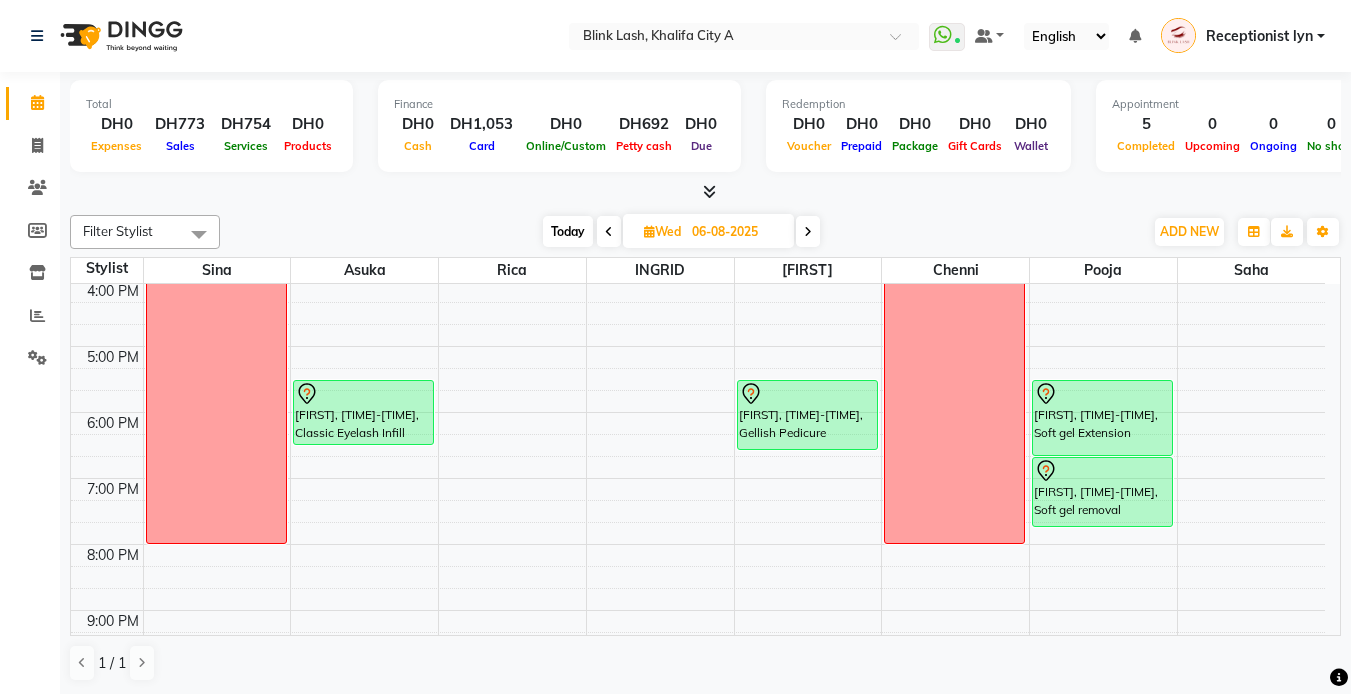 click at bounding box center (808, 231) 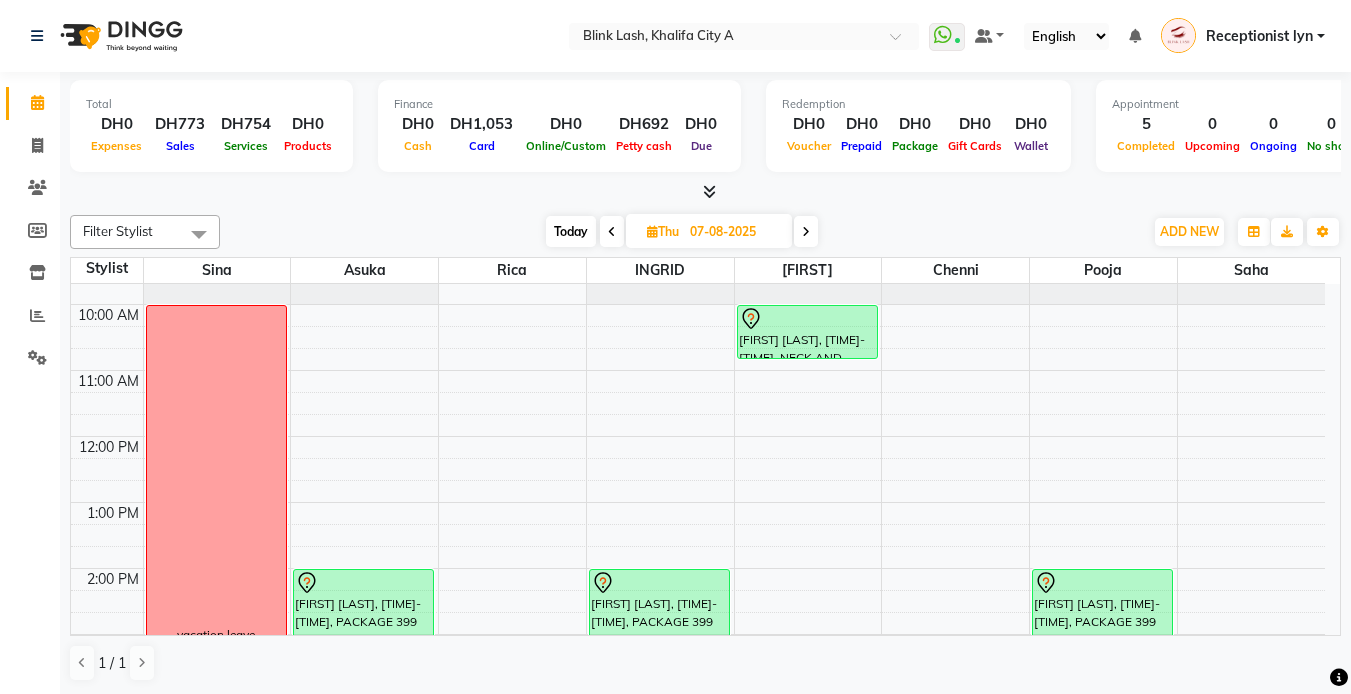 scroll, scrollTop: 0, scrollLeft: 0, axis: both 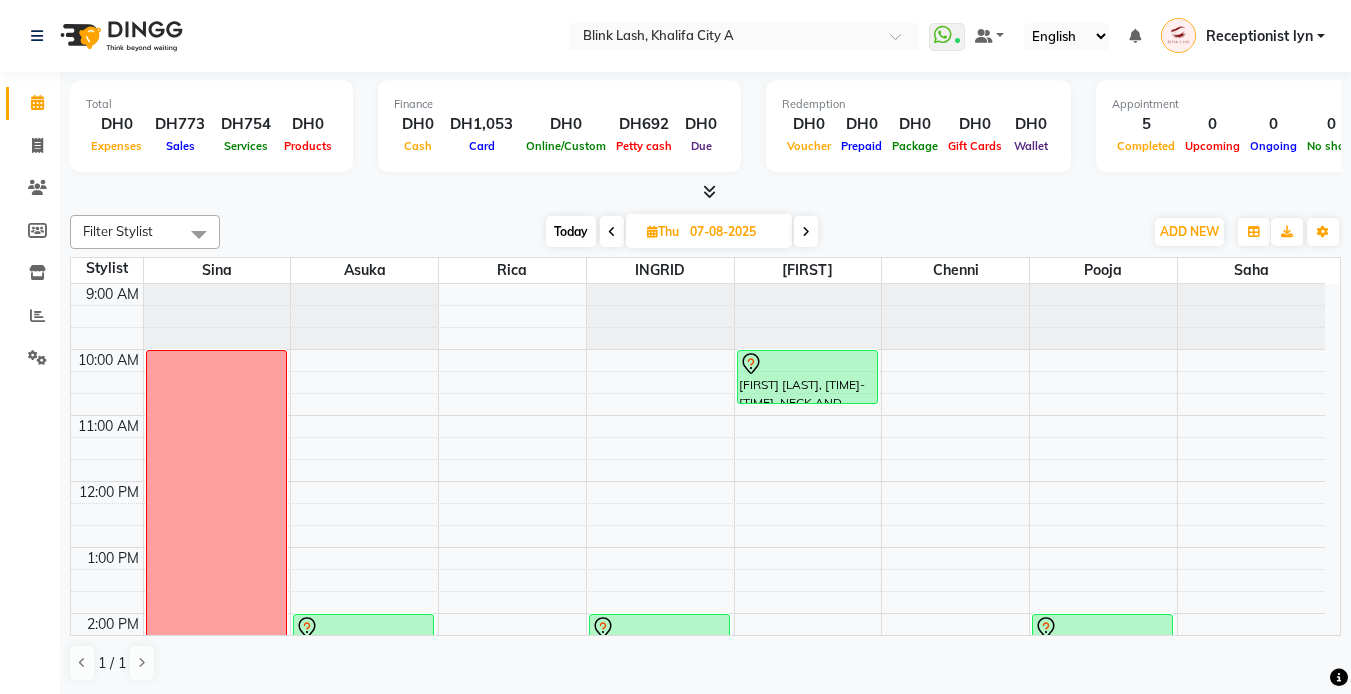 click at bounding box center (806, 232) 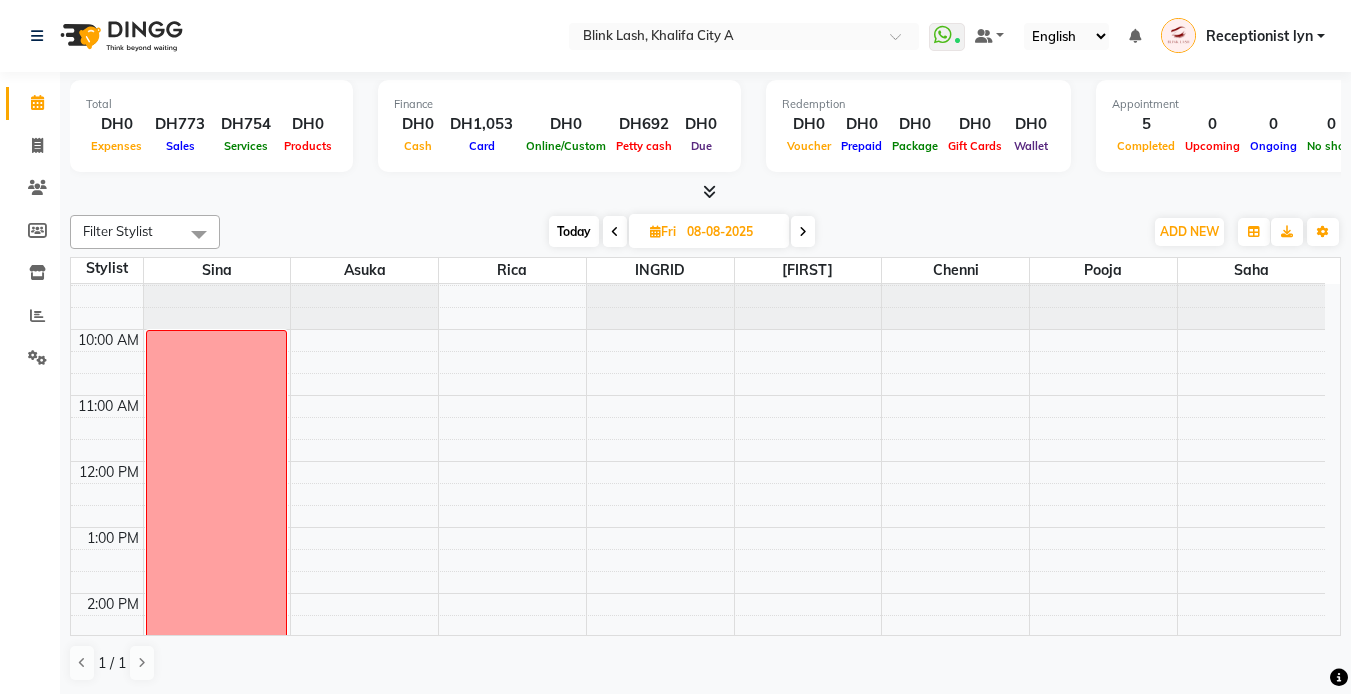scroll, scrollTop: 0, scrollLeft: 0, axis: both 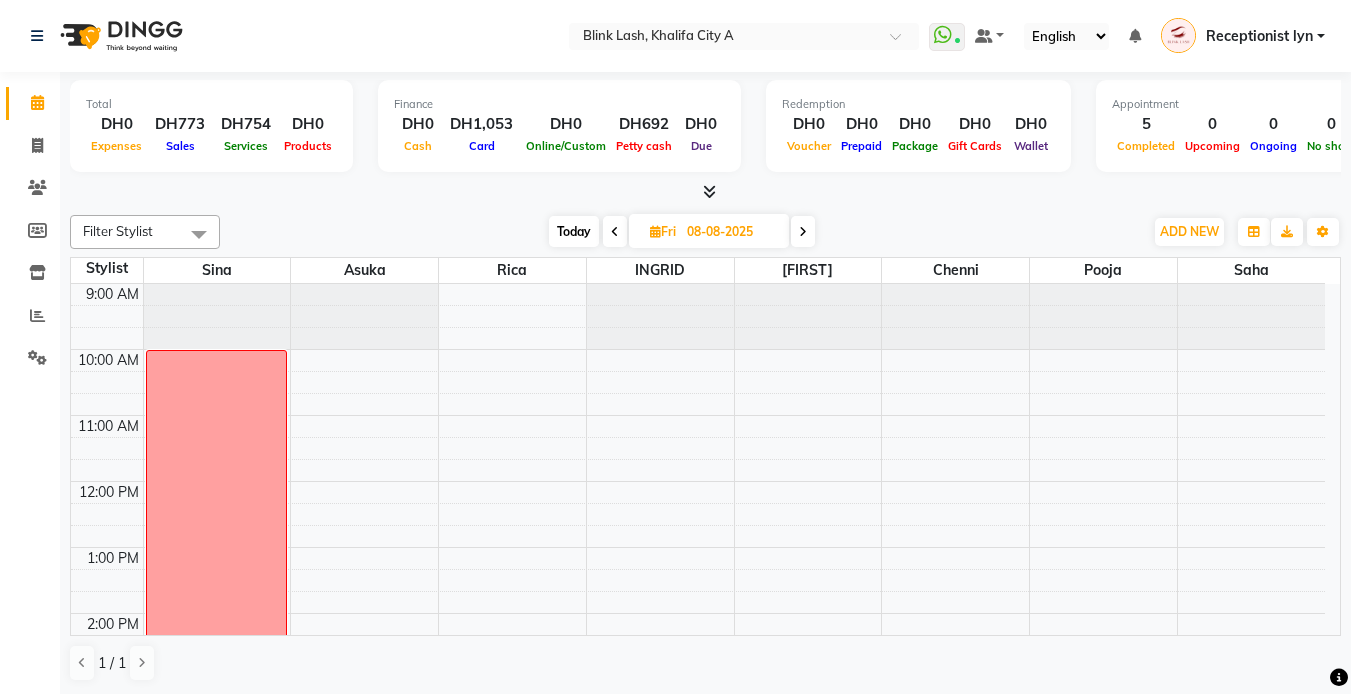 click on "Today" at bounding box center [574, 231] 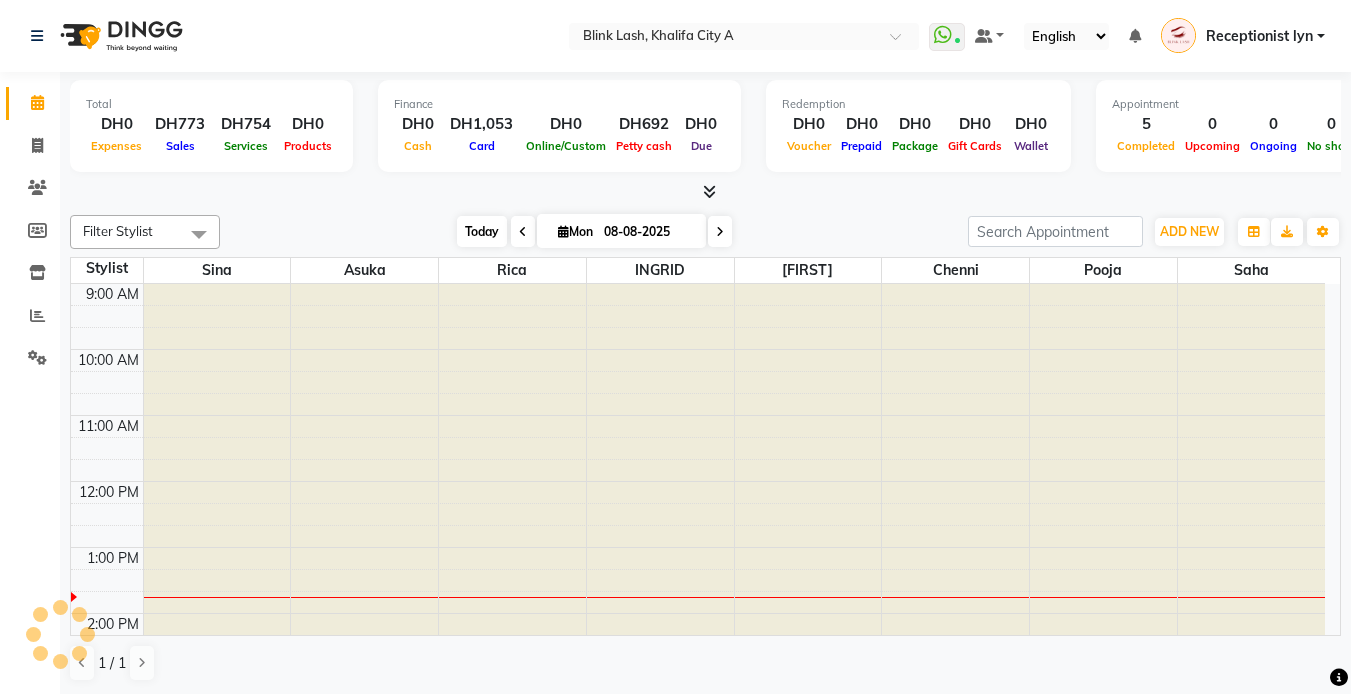 type on "04-08-2025" 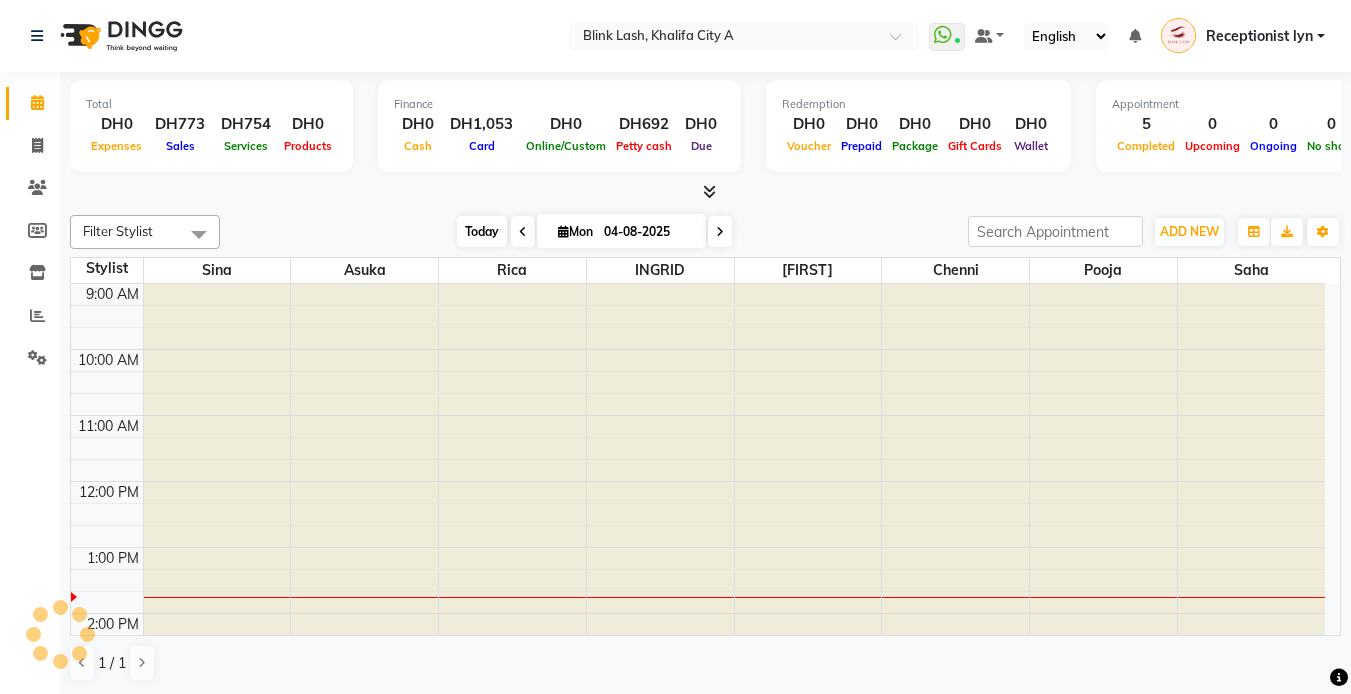scroll, scrollTop: 265, scrollLeft: 0, axis: vertical 